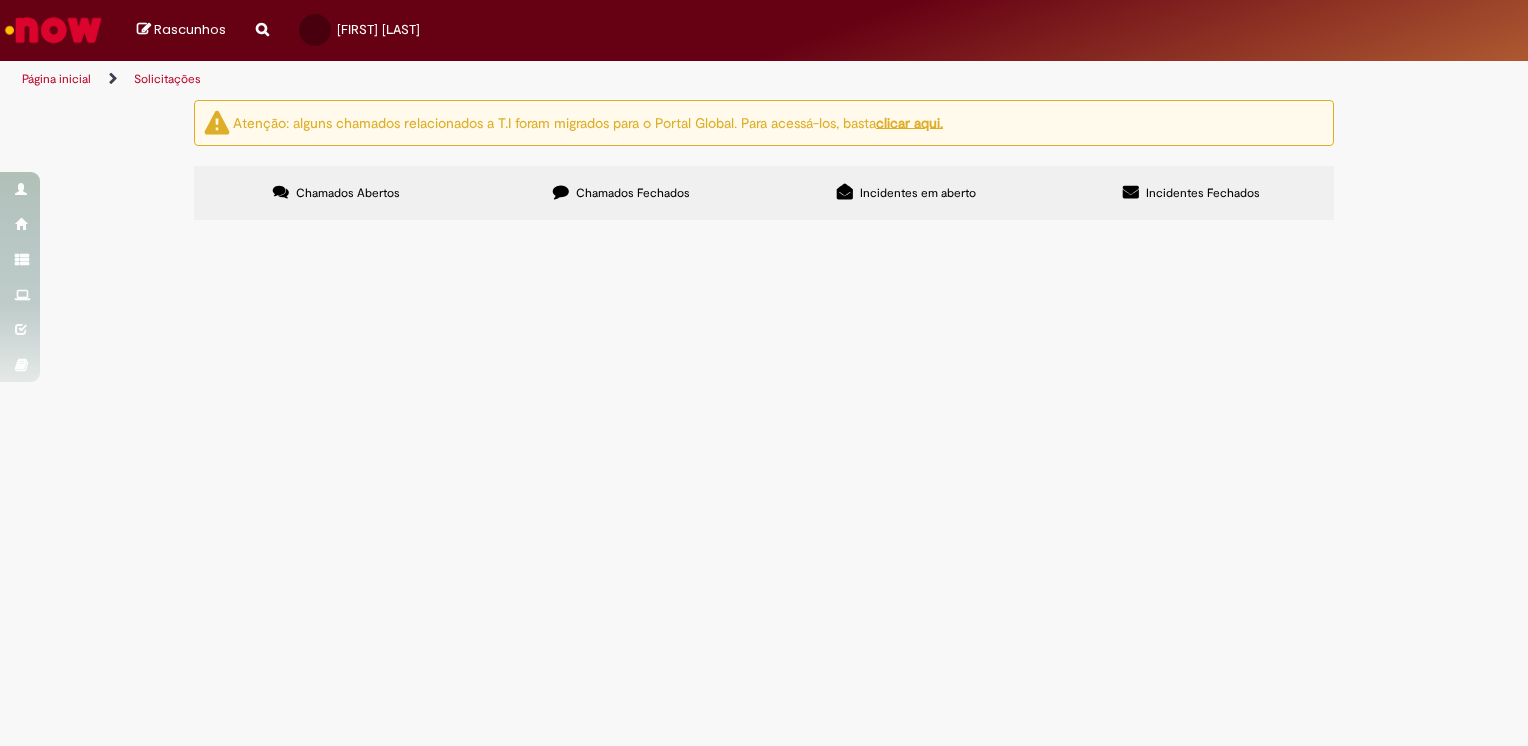 scroll, scrollTop: 0, scrollLeft: 0, axis: both 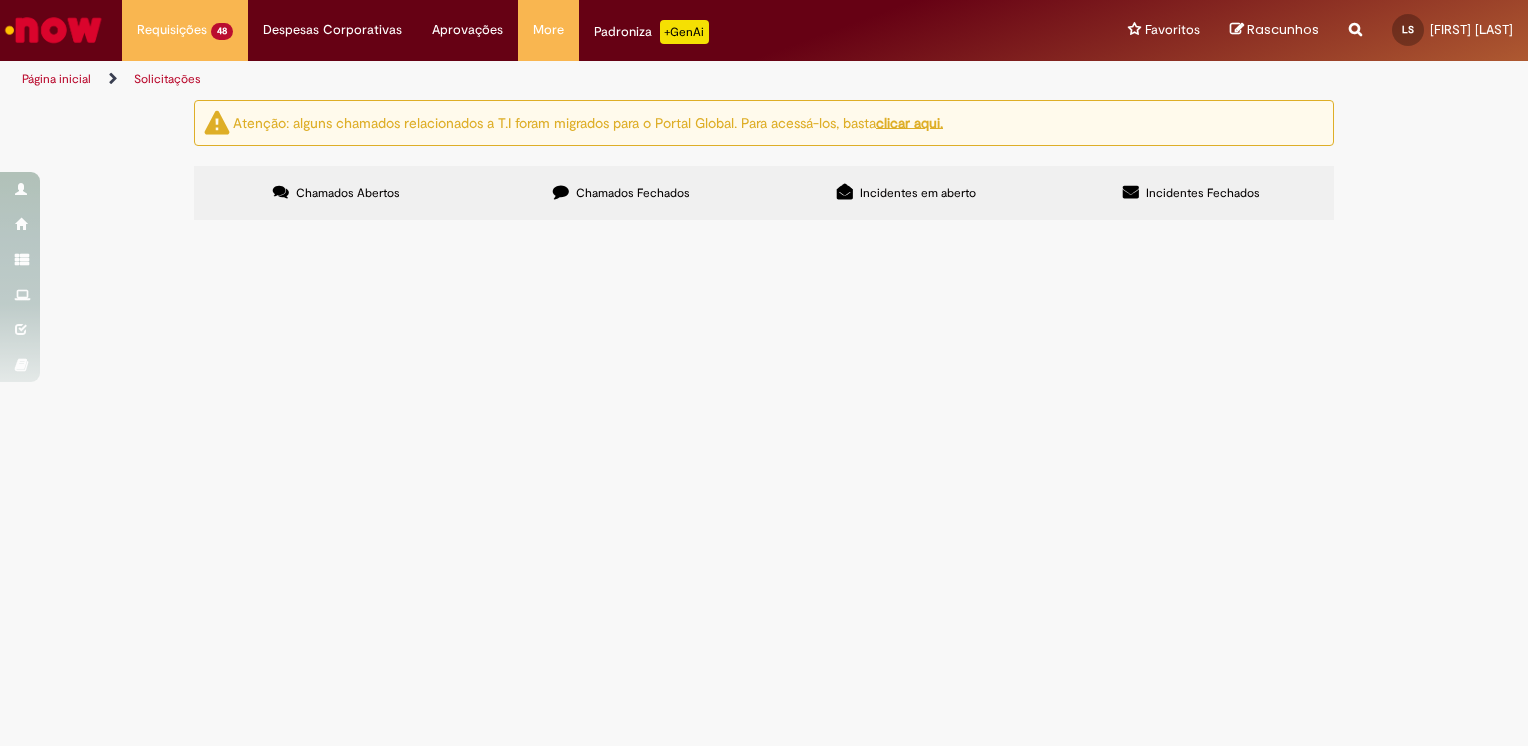 click at bounding box center [0, 0] 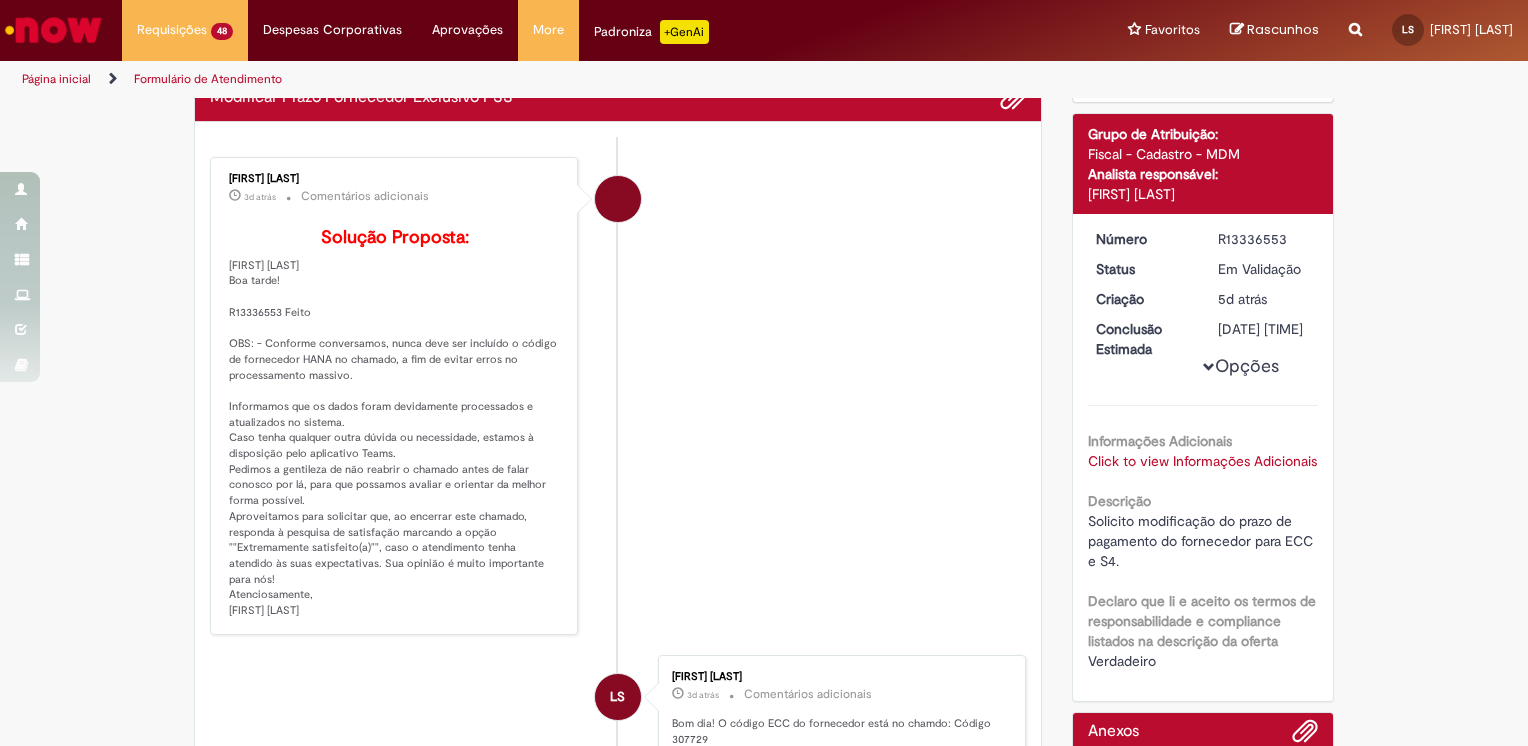 scroll, scrollTop: 200, scrollLeft: 0, axis: vertical 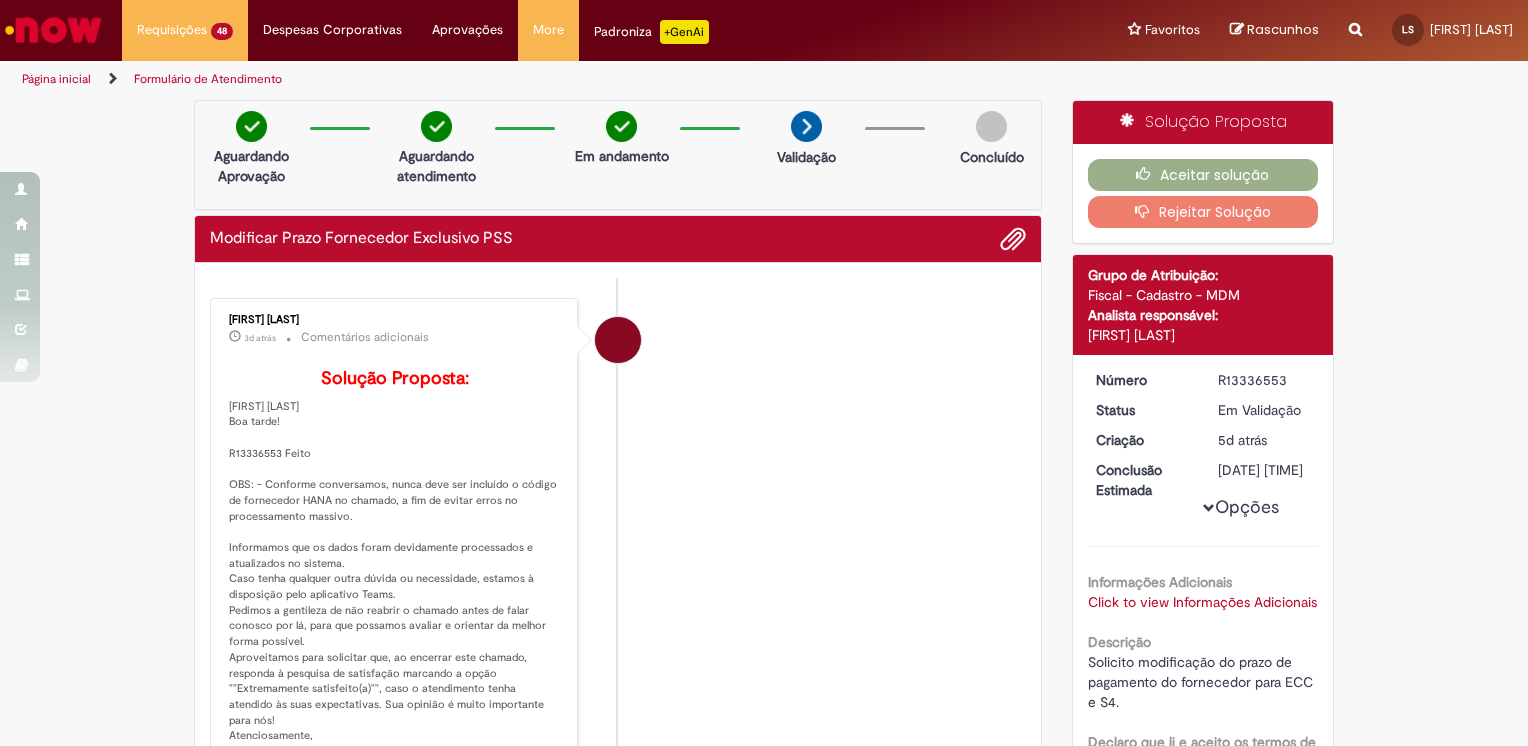 click on "Rejeitar Solução" at bounding box center [1203, 212] 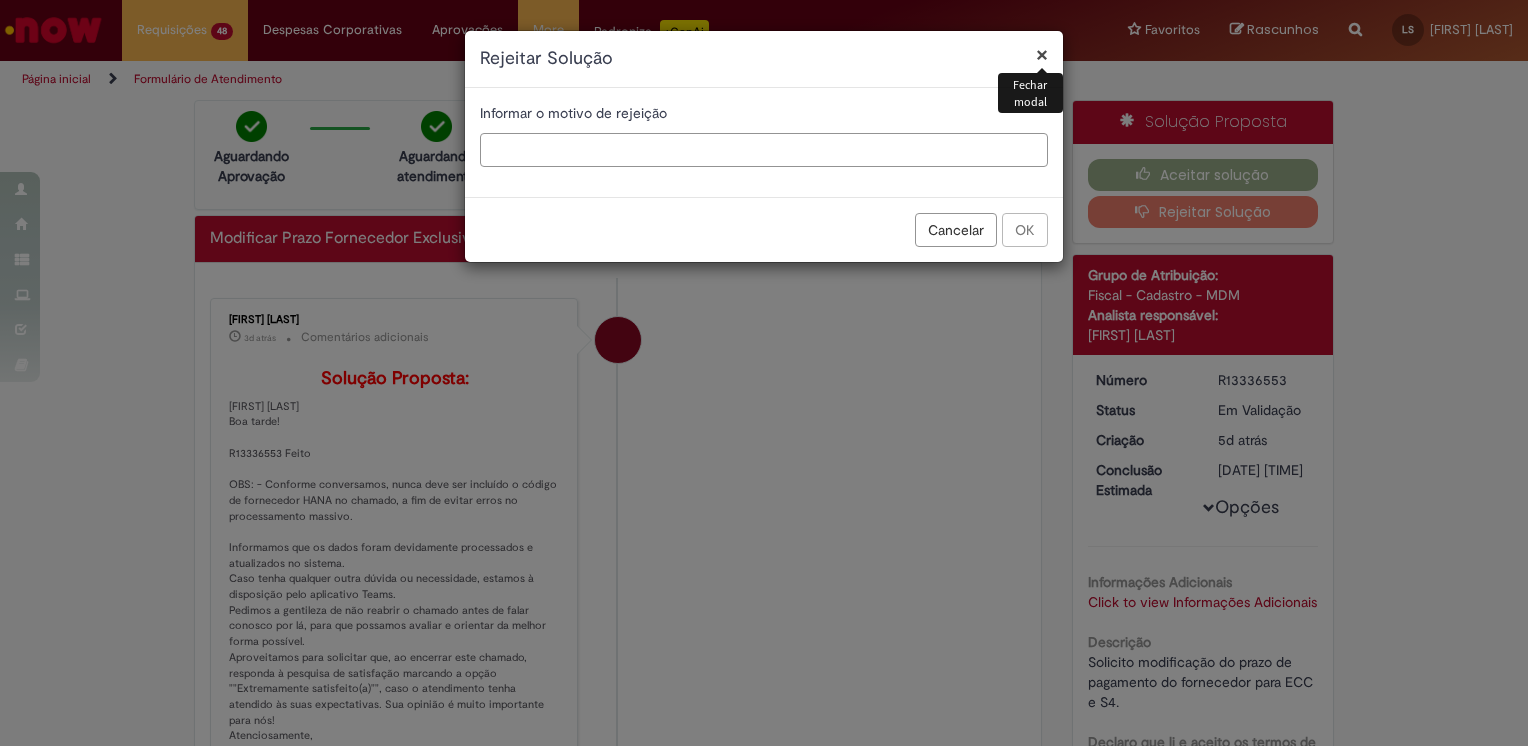 click at bounding box center (764, 150) 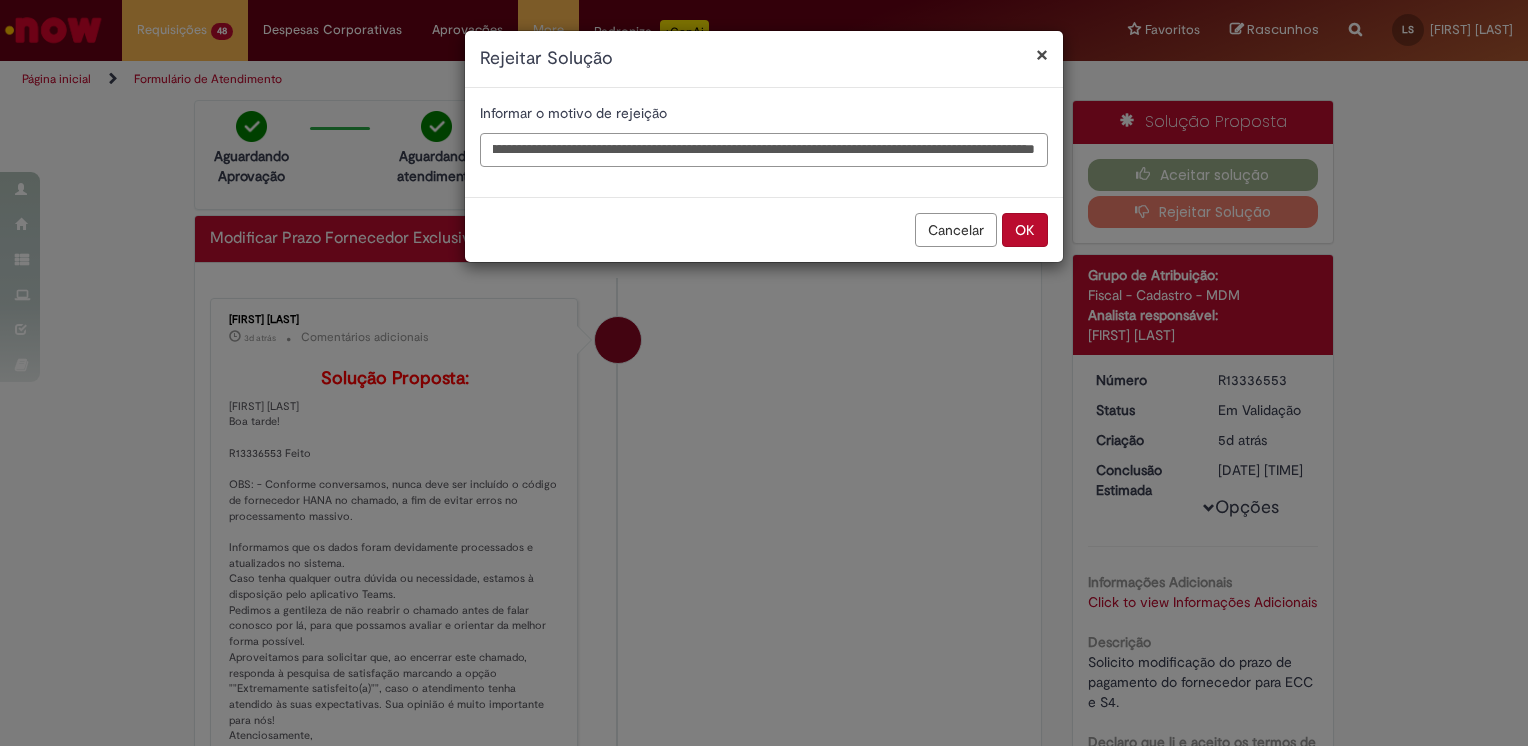 scroll, scrollTop: 0, scrollLeft: 276, axis: horizontal 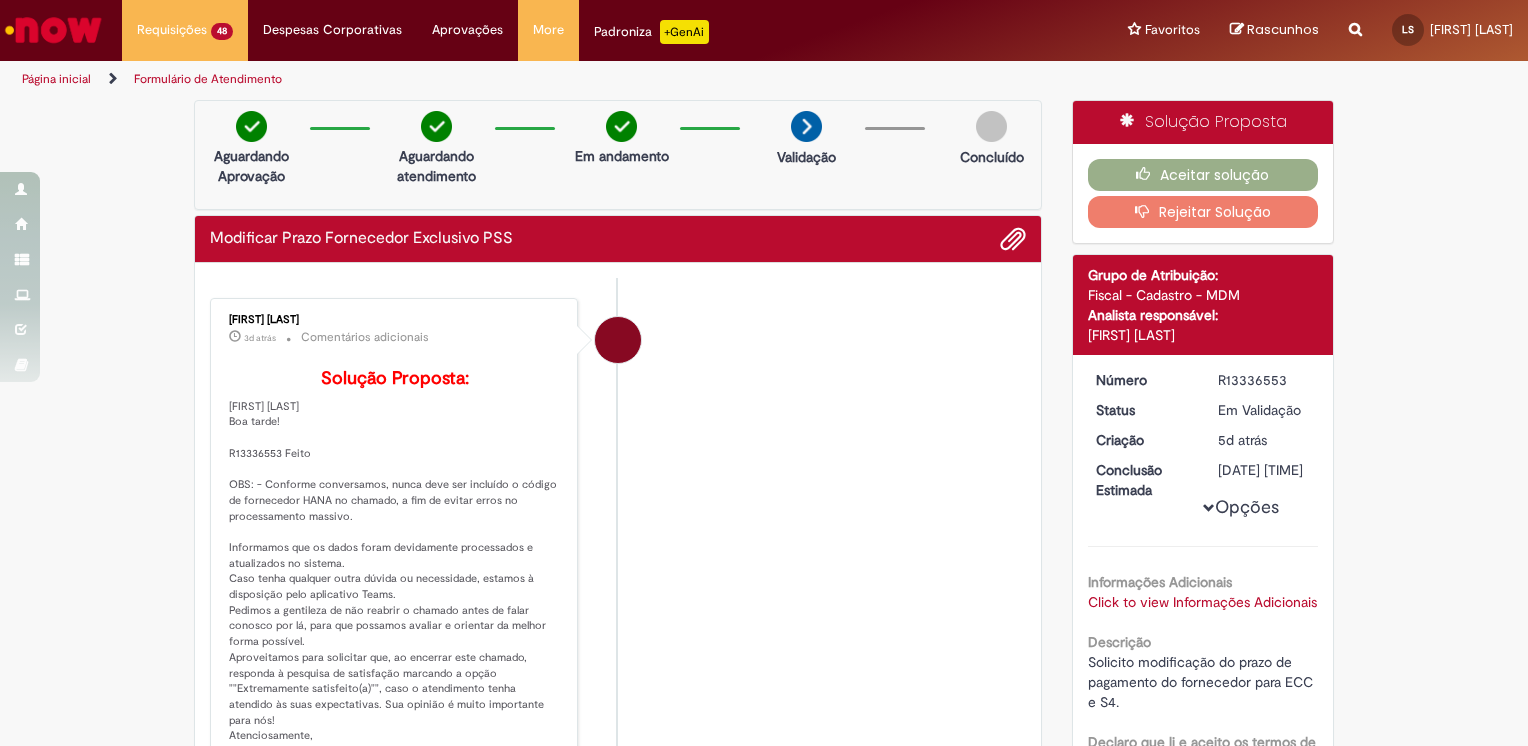 type 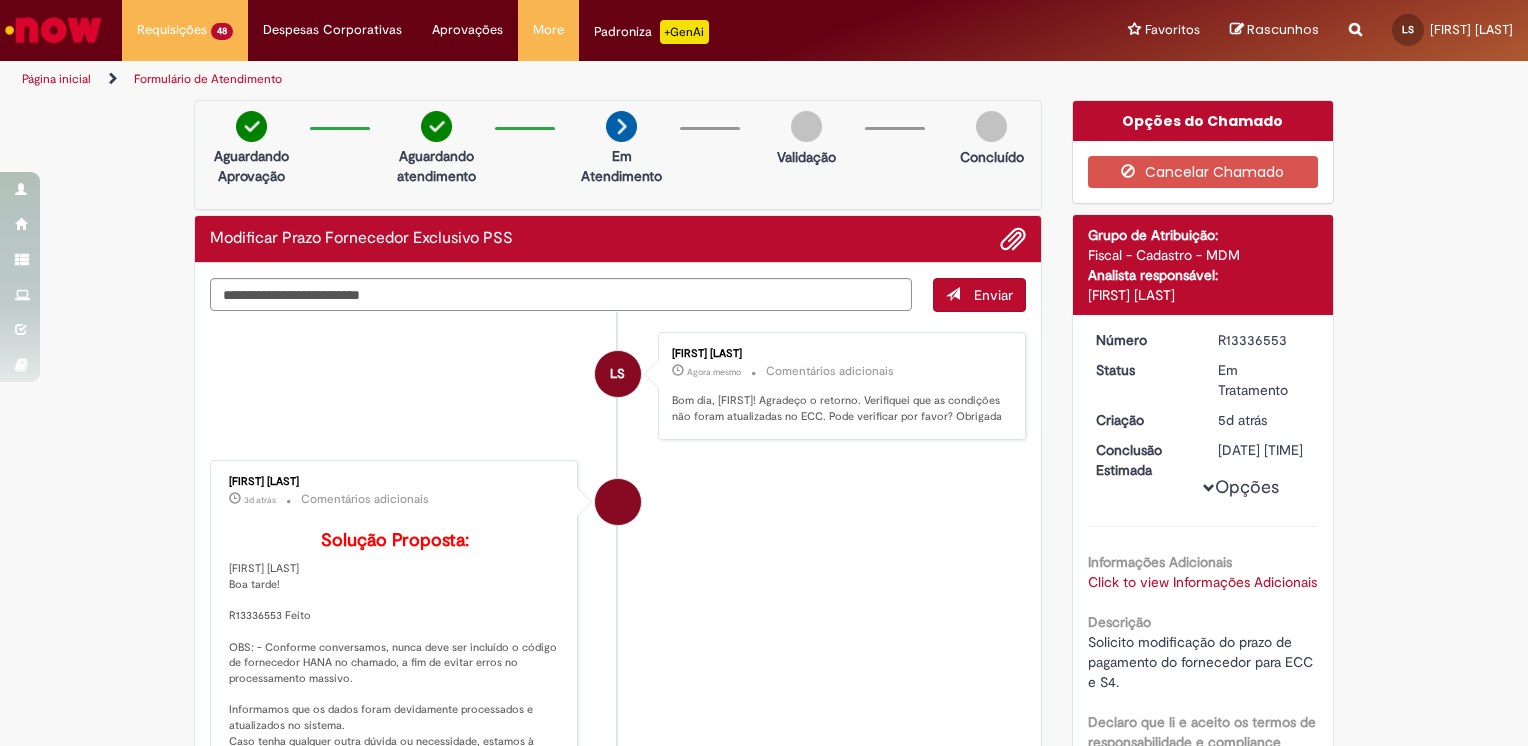 drag, startPoint x: 1284, startPoint y: 337, endPoint x: 1197, endPoint y: 334, distance: 87.05171 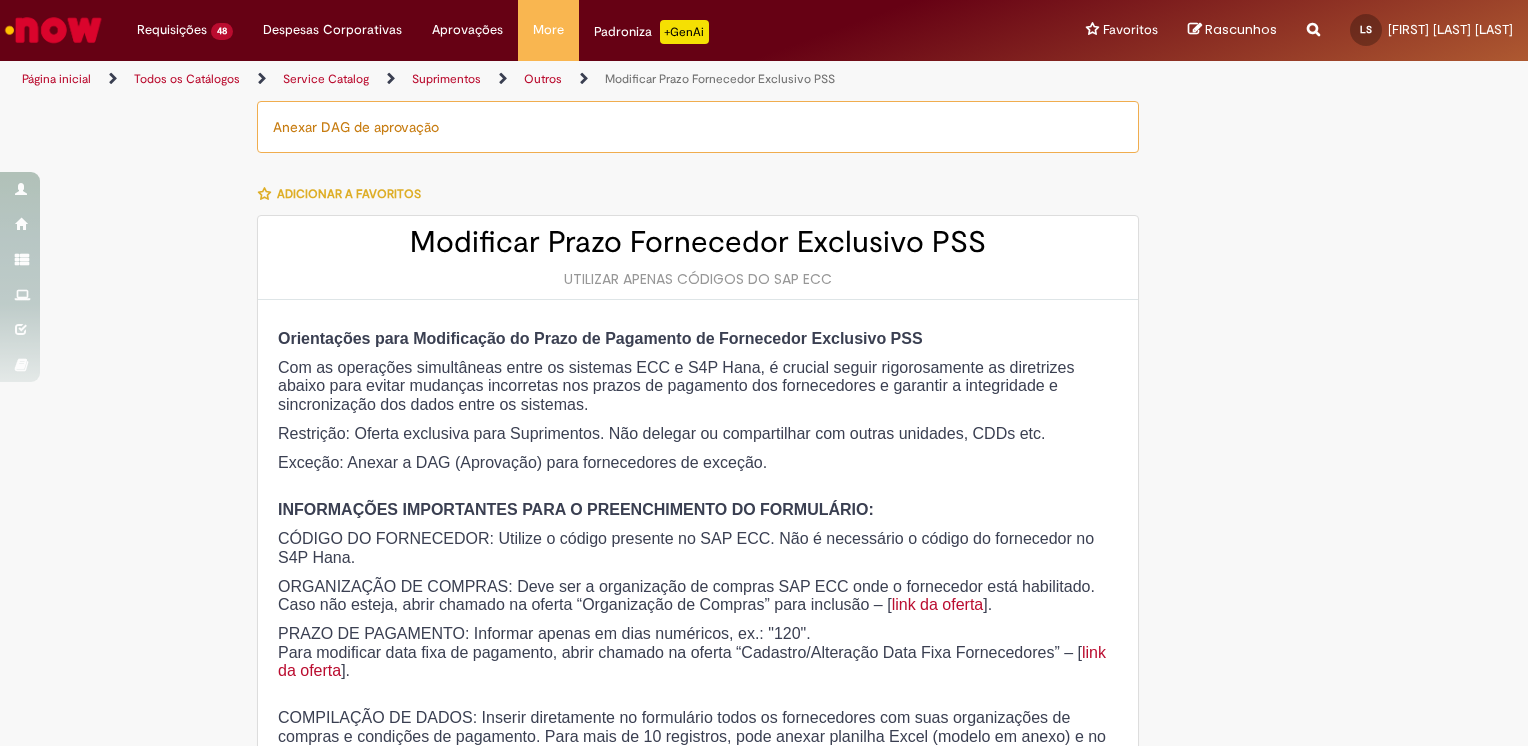 scroll, scrollTop: 0, scrollLeft: 0, axis: both 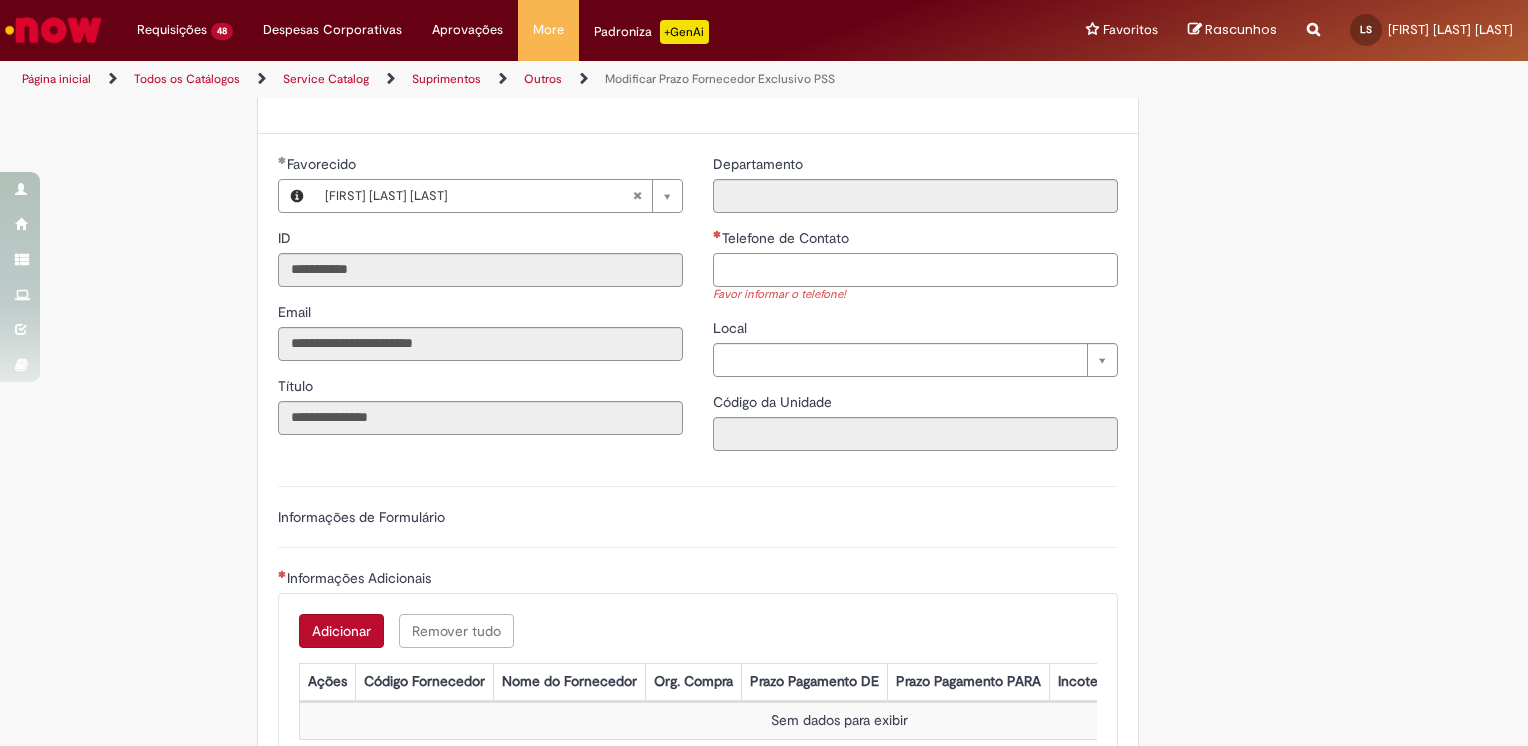 click on "Telefone de Contato" at bounding box center (915, 270) 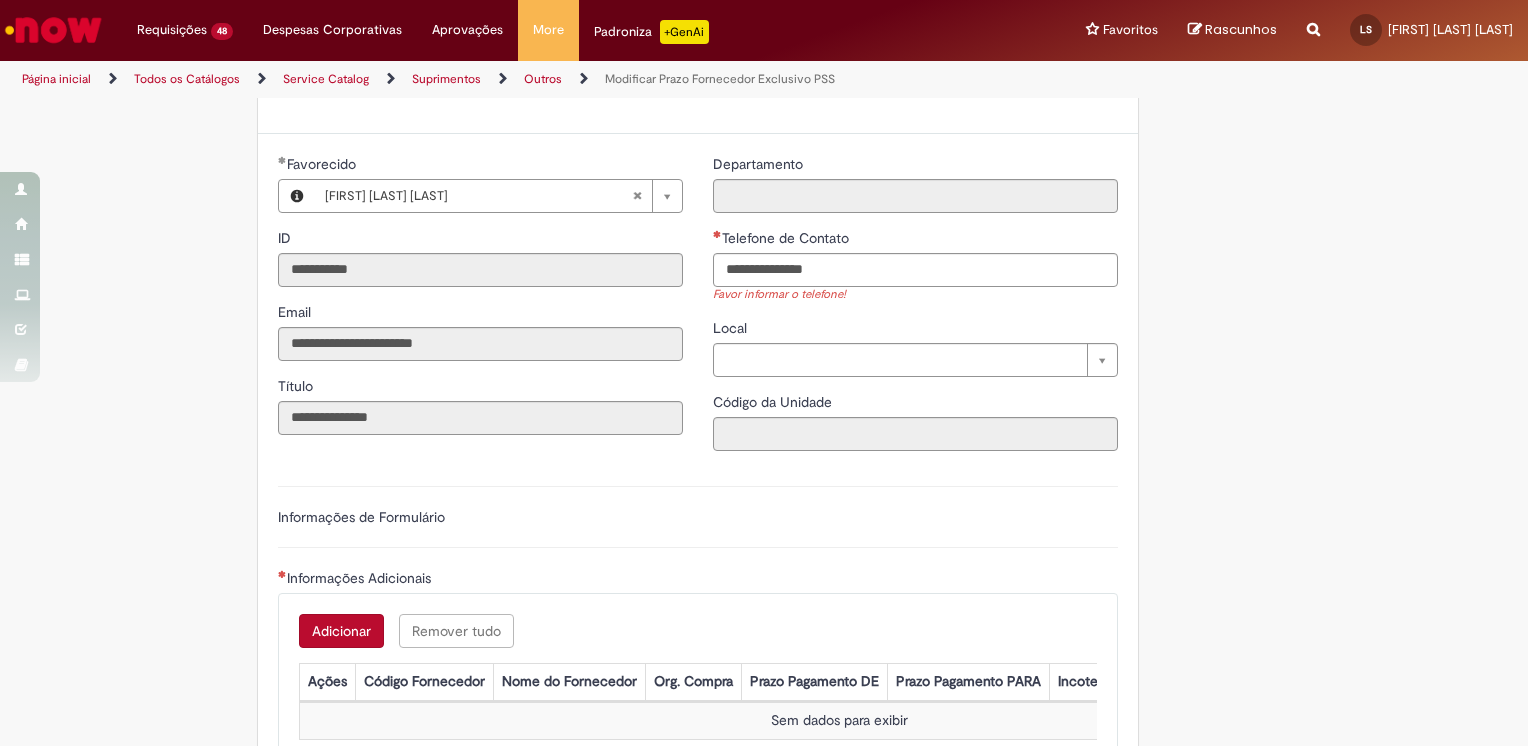 type on "**********" 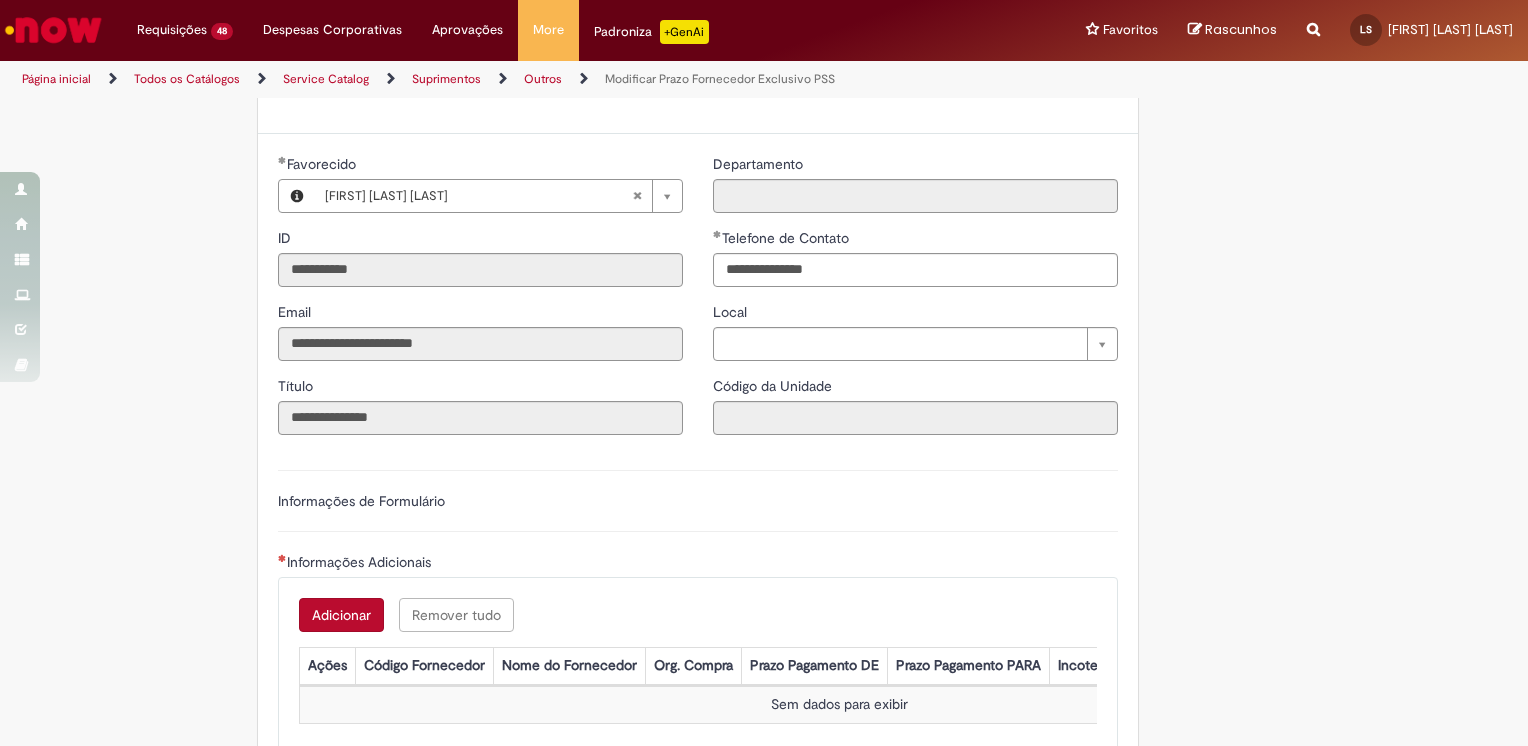 click on "Anexar DAG de aprovação
Adicionar a Favoritos
Modificar Prazo Fornecedor Exclusivo PSS
UTILIZAR APENAS CÓDIGOS DO SAP ECC
Orientações para Modificação do Prazo de Pagamento de Fornecedor Exclusivo PSS
Com as operações simultâneas entre os sistemas ECC e S4P Hana, é crucial seguir rigorosamente as diretrizes abaixo para evitar mudanças incorretas nos prazos de pagamento dos fornecedores e garantir a integridade e sincronização dos dados entre os sistemas.
Restrição: Oferta exclusiva para Suprimentos. Não delegar ou compartilhar com outras unidades, CDDs etc.
Exceção: Anexar a DAG (Aprovação) para fornecedores de exceção.
INFORMAÇÕES IMPORTANTES PARA O PREENCHIMENTO DO FORMULÁRIO:
CÓDIGO DO FORNECEDOR: Utilize o código presente no SAP ECC. Não é necessário o código do fornecedor no S4P Hana.
link da oferta ].
link da oferta ].
]." at bounding box center (764, 142) 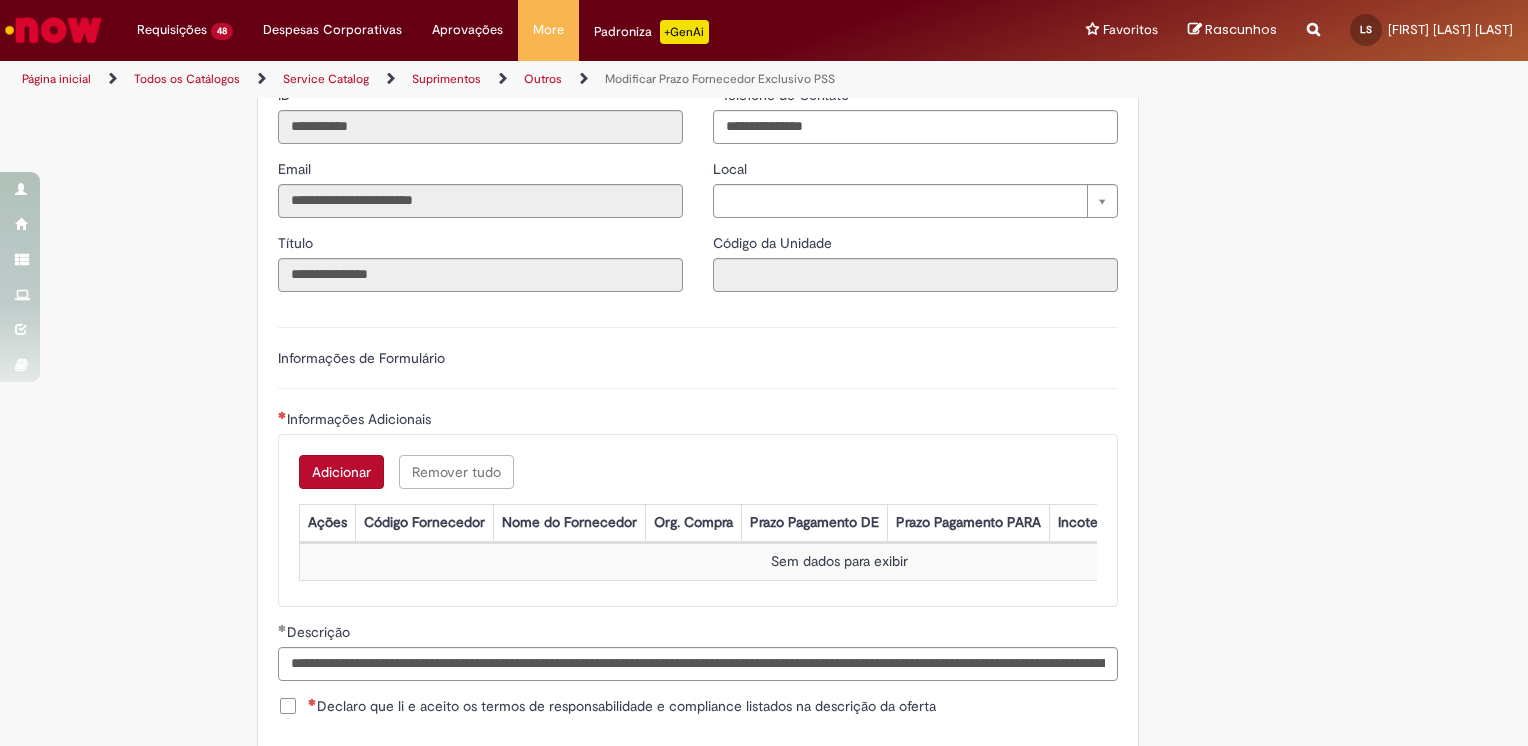 scroll, scrollTop: 1200, scrollLeft: 0, axis: vertical 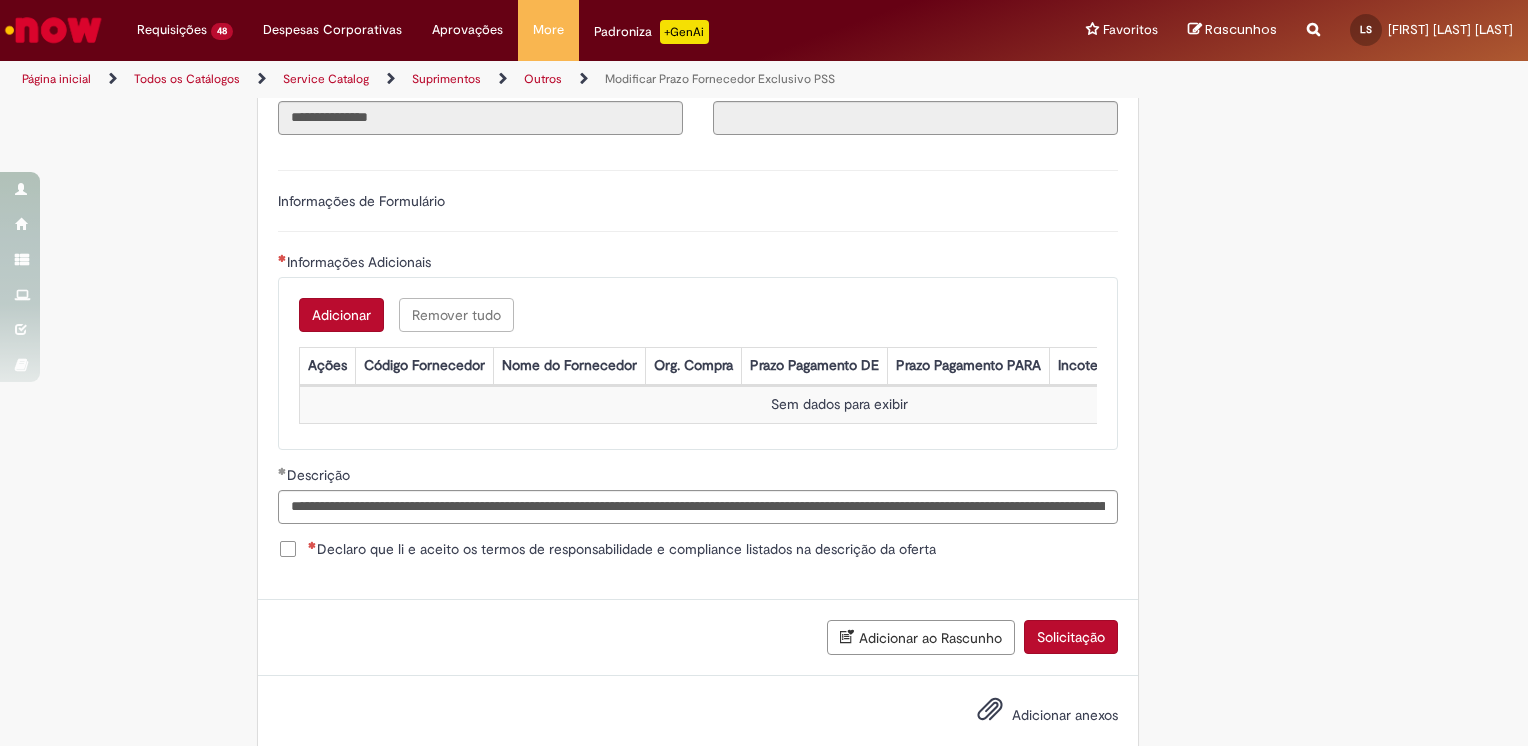 click on "Adicionar" at bounding box center (341, 315) 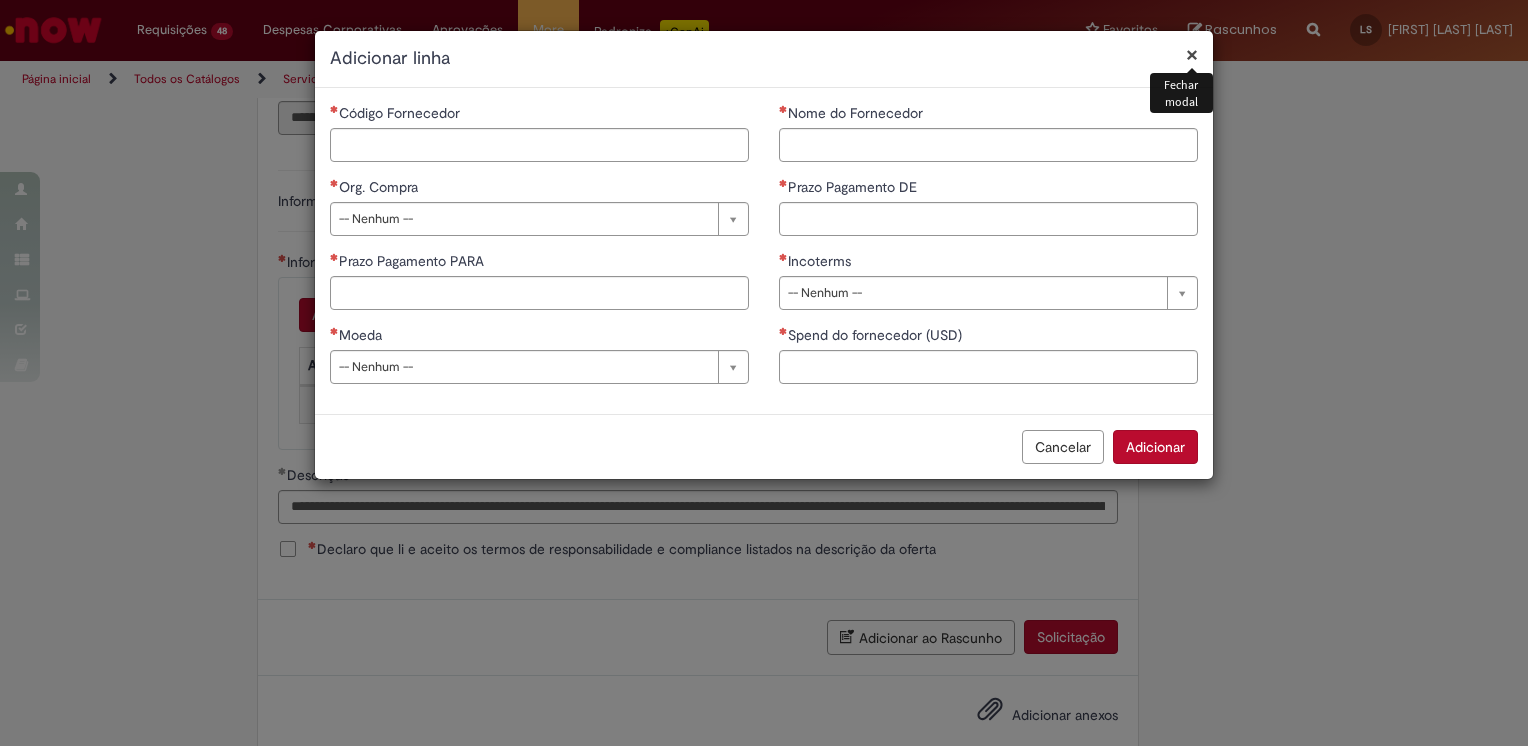 type 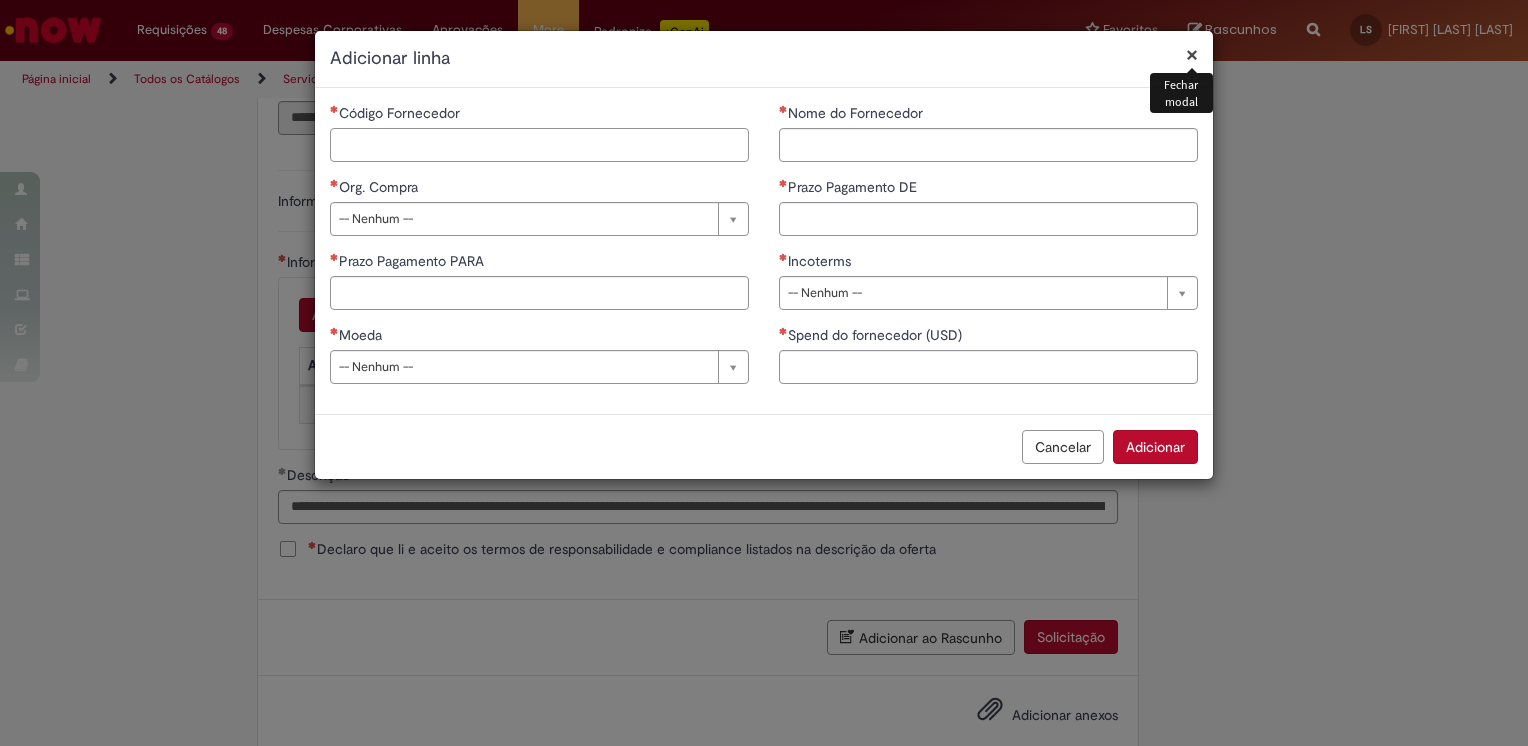 click on "Código Fornecedor" at bounding box center (539, 145) 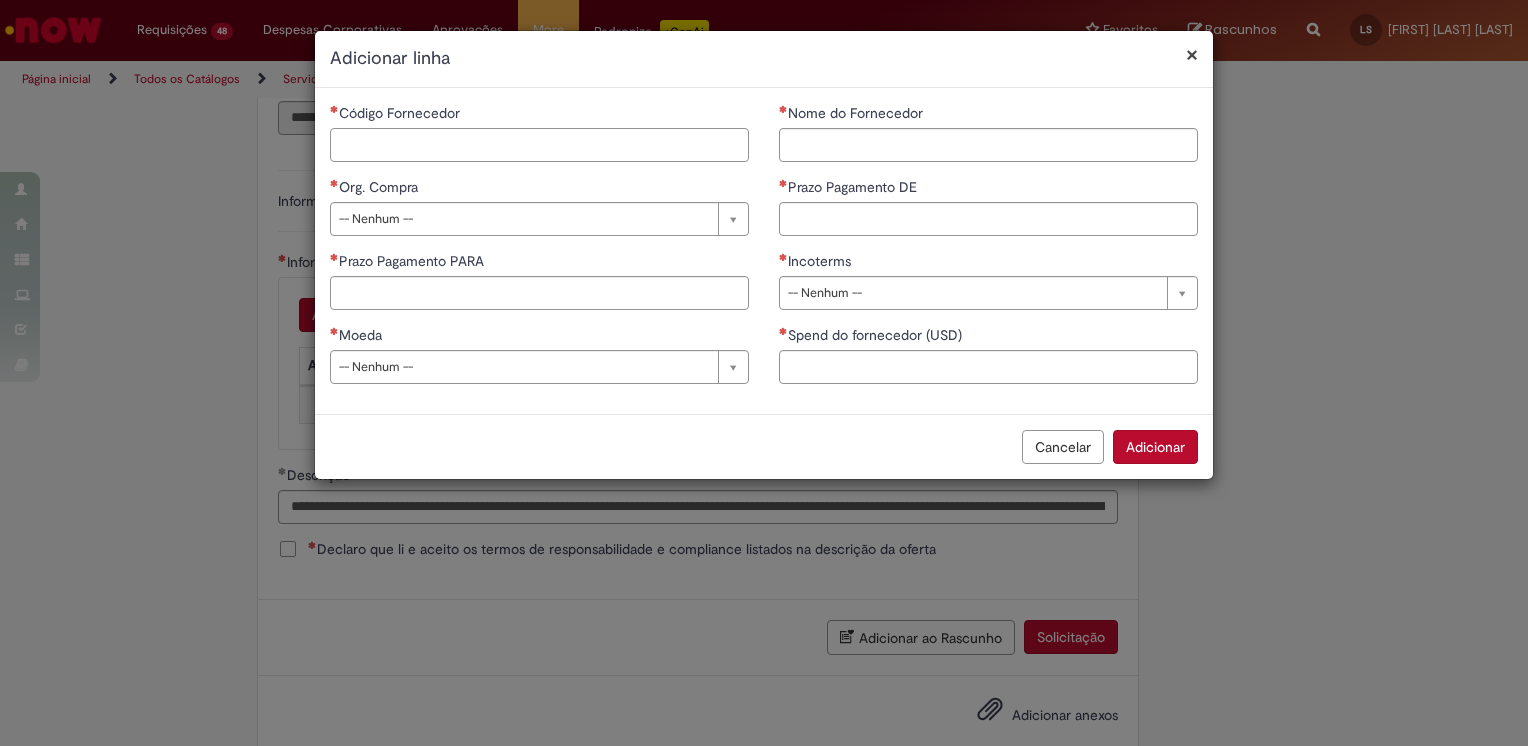 paste on "******" 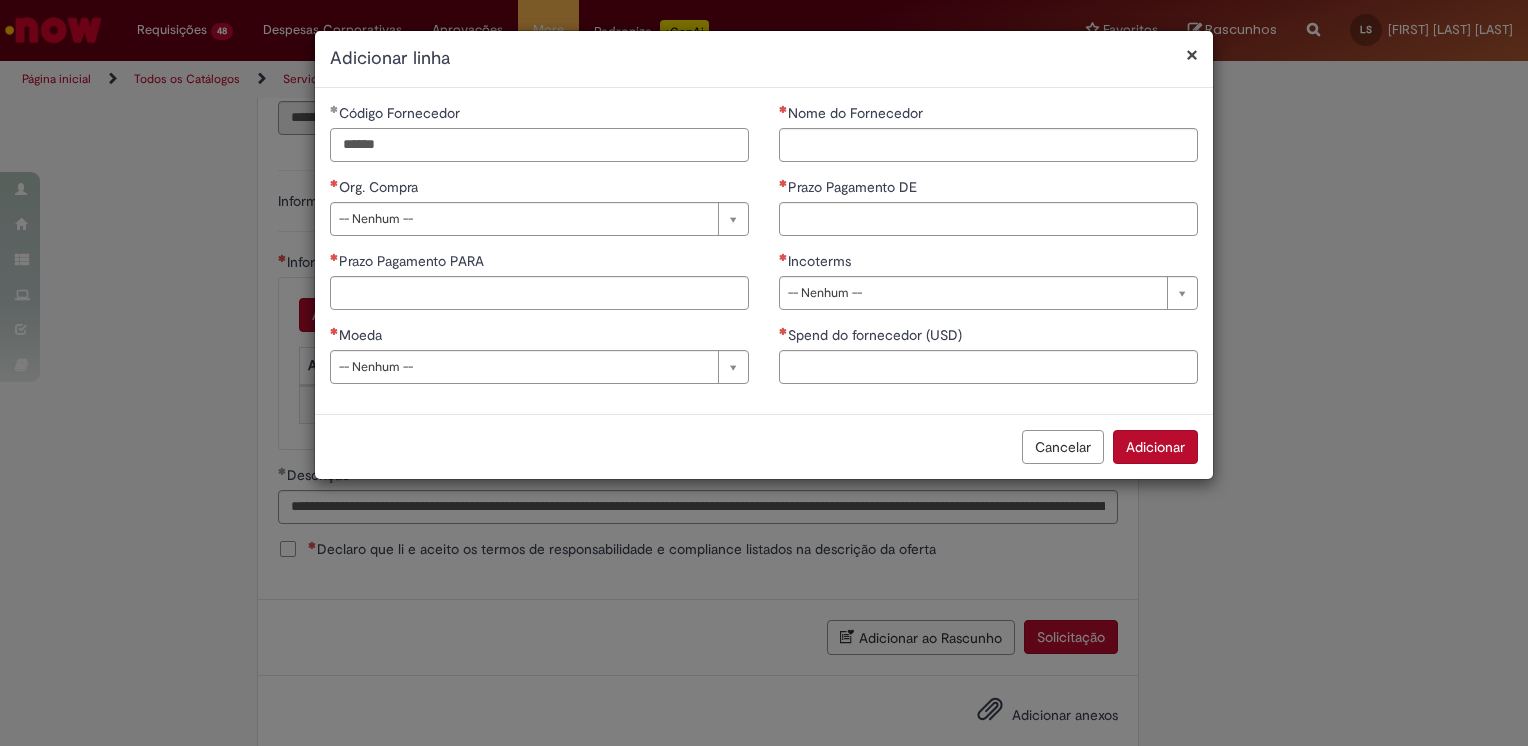 type on "******" 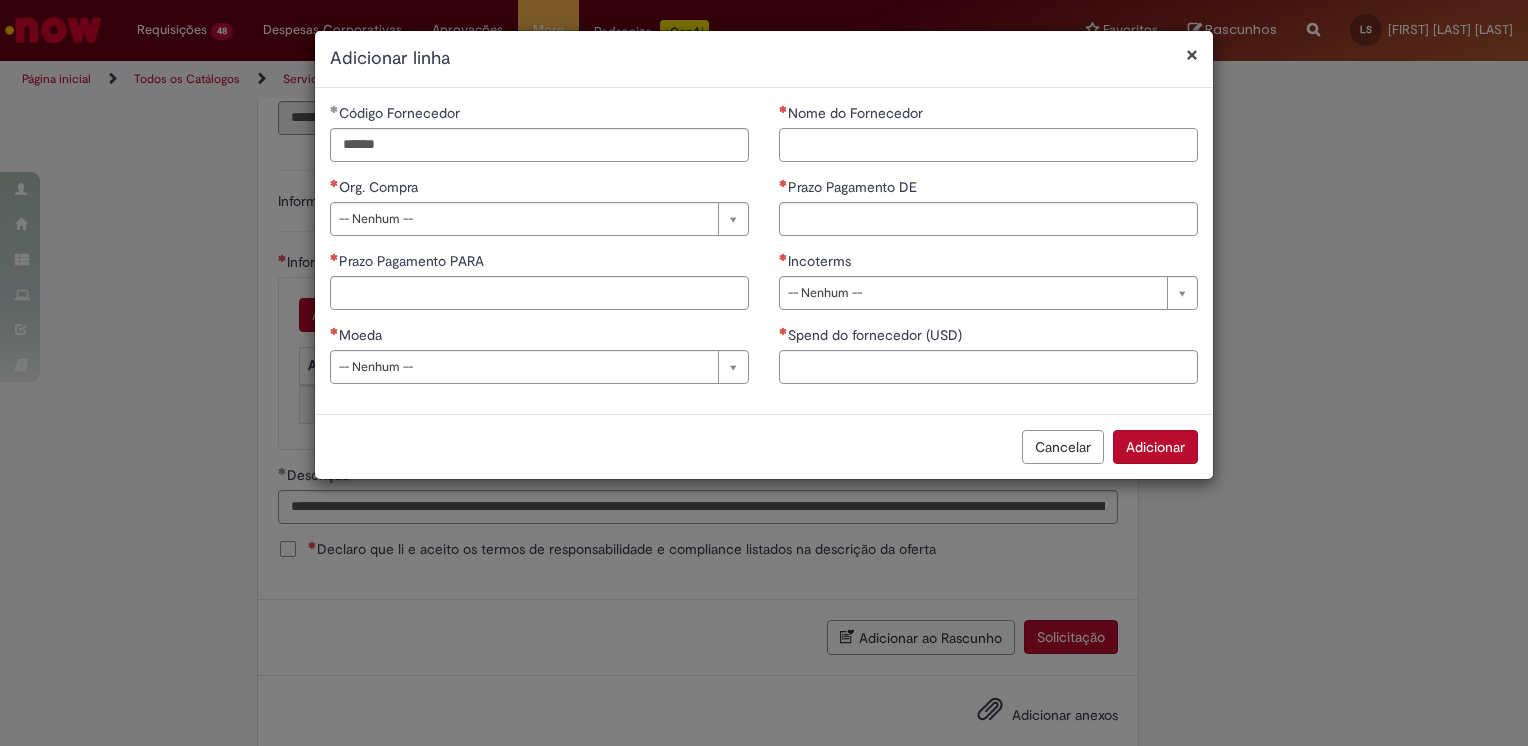 click on "Nome do Fornecedor" at bounding box center [988, 145] 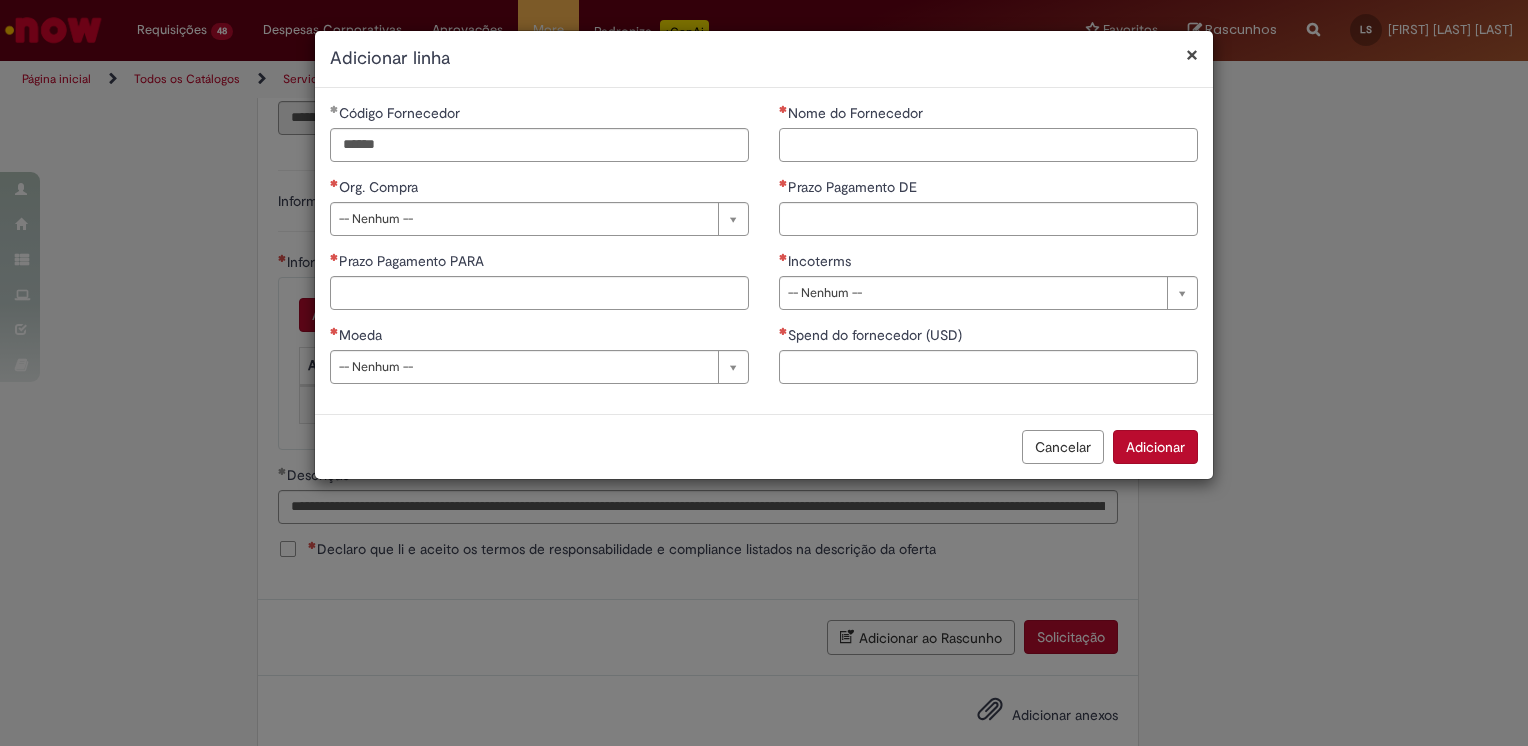 click on "Nome do Fornecedor" at bounding box center [988, 145] 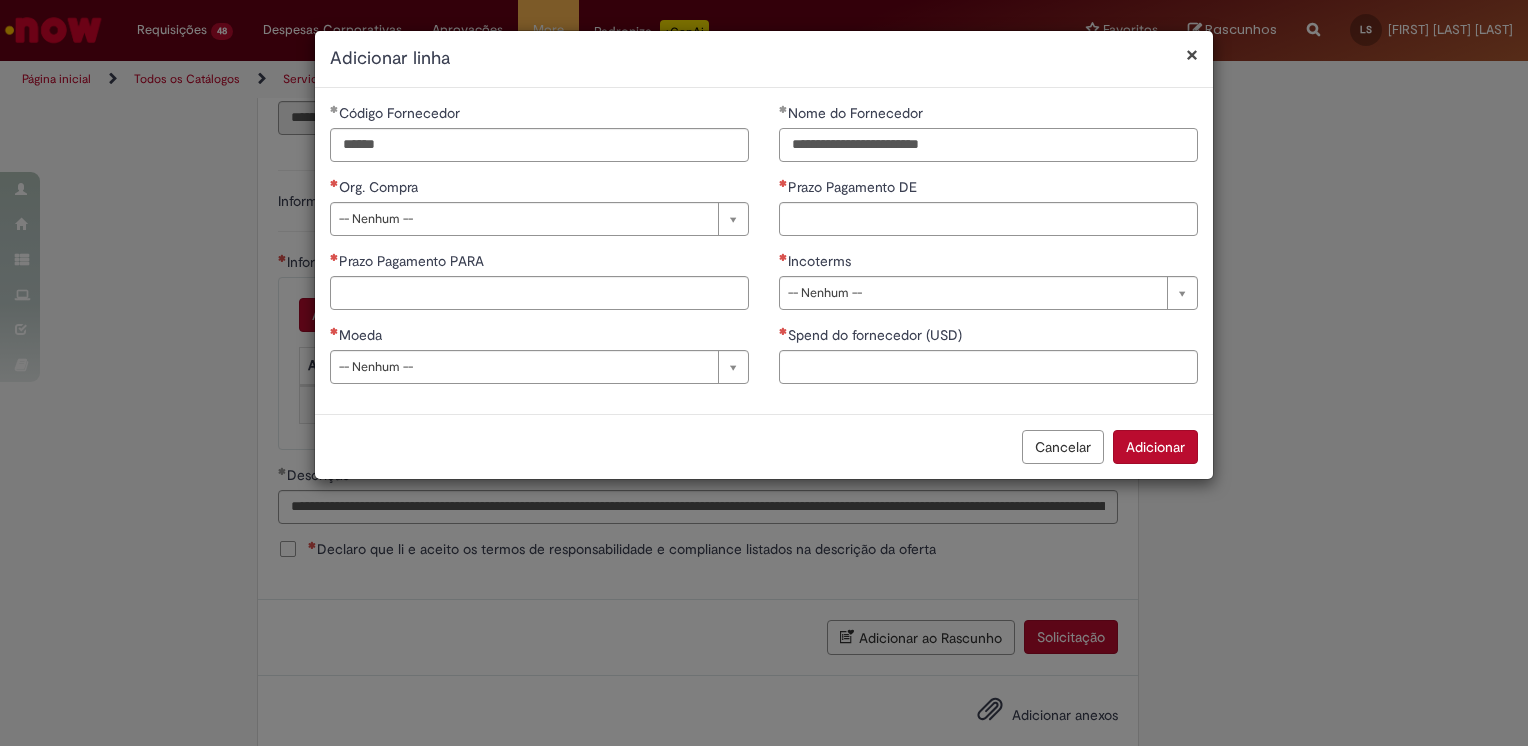 type on "**********" 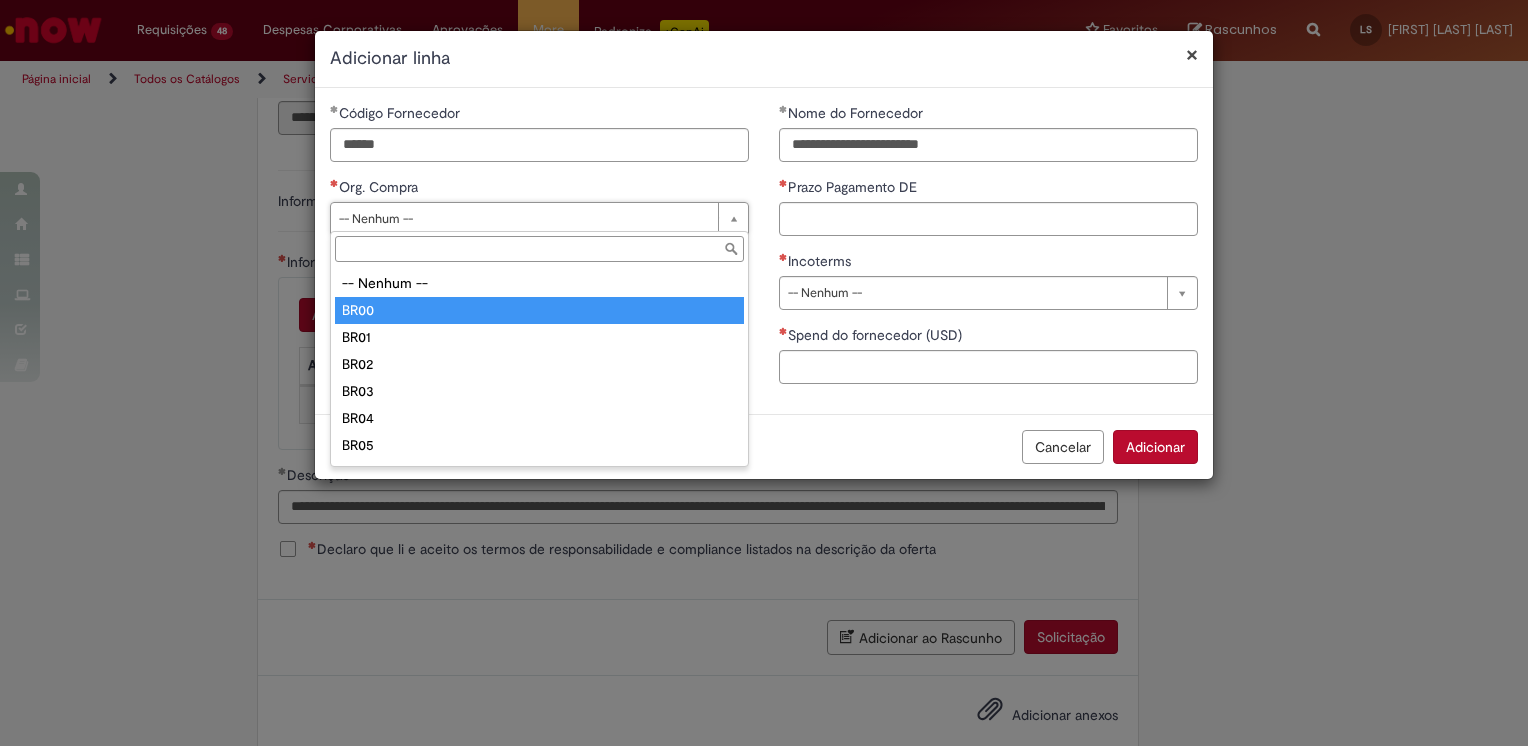 scroll, scrollTop: 348, scrollLeft: 0, axis: vertical 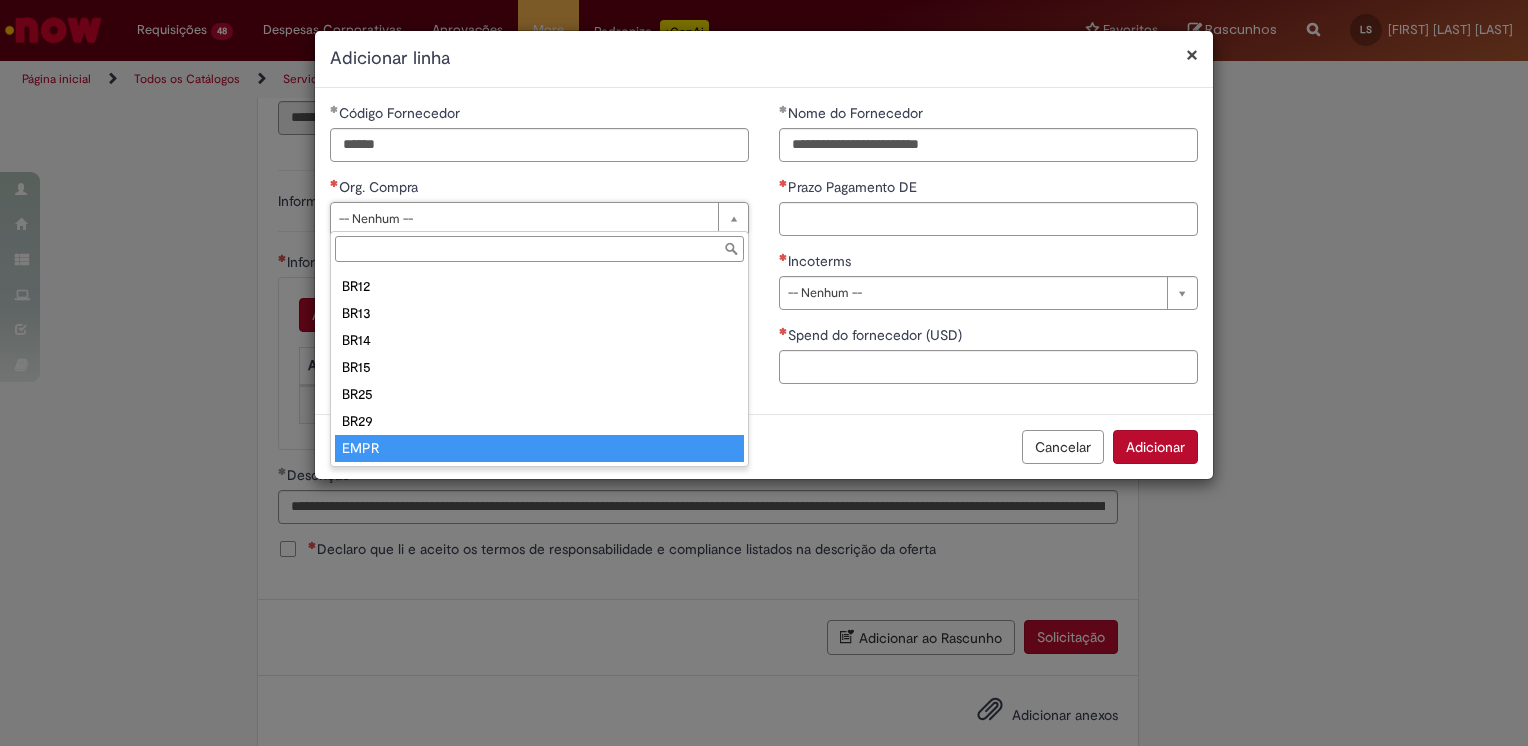 type on "****" 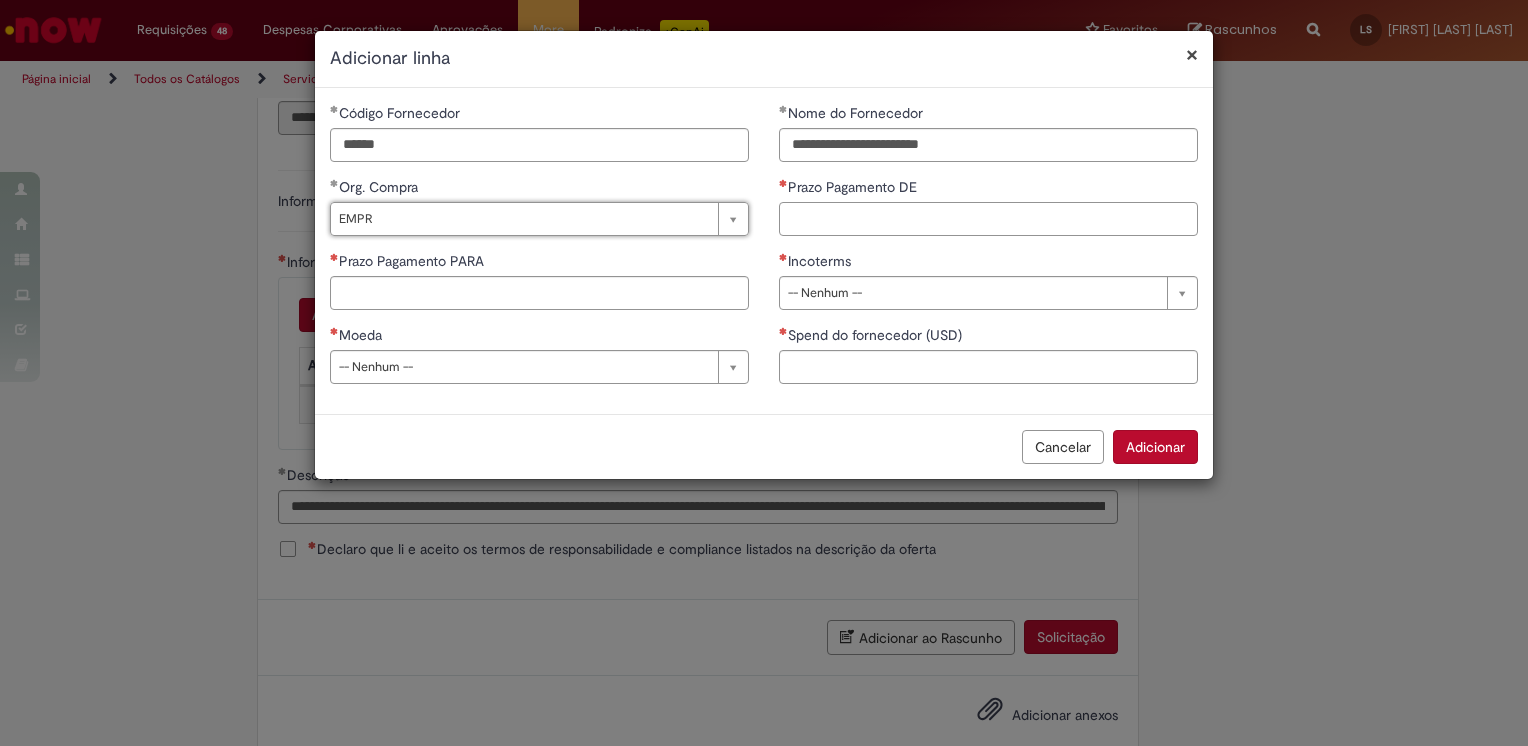 click on "Prazo Pagamento DE" at bounding box center (988, 219) 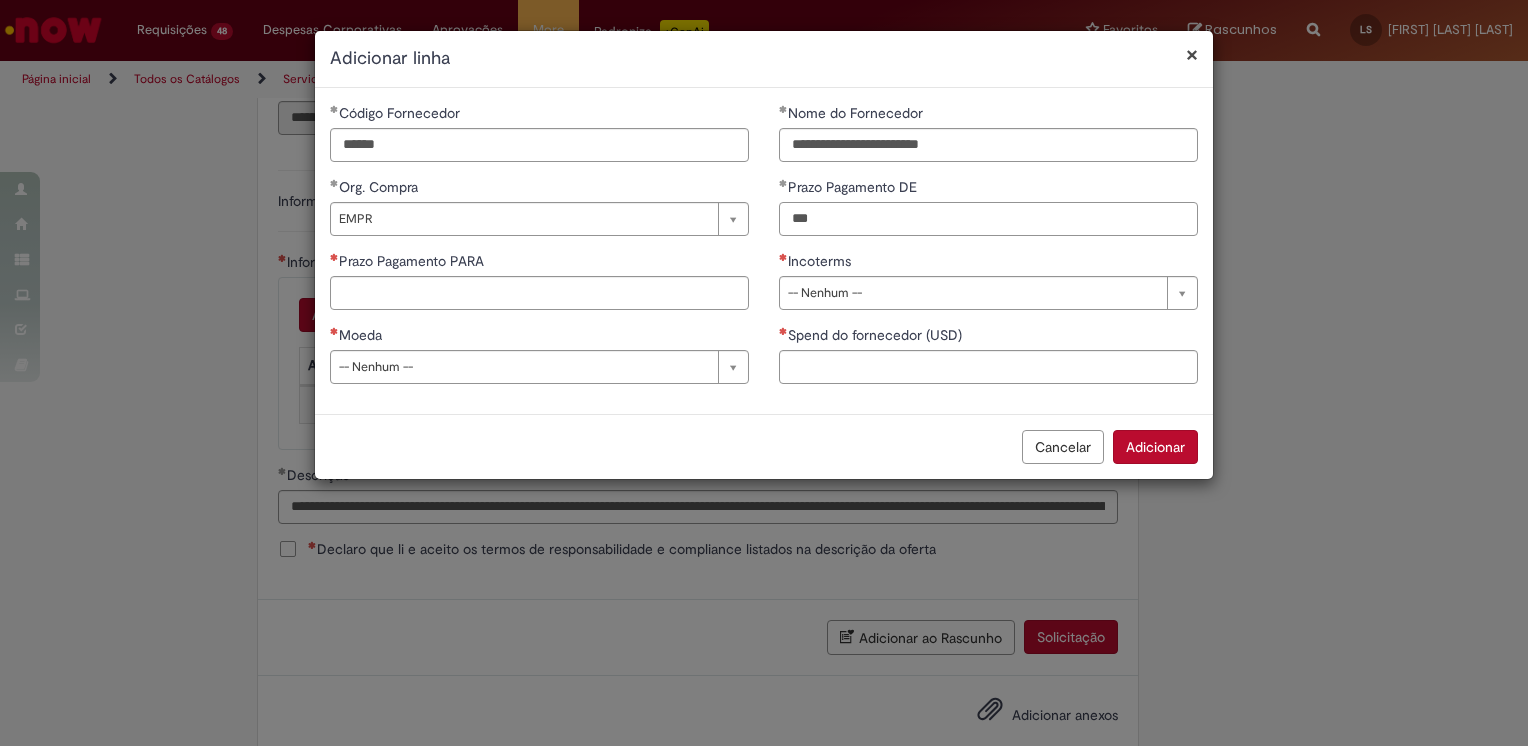 type on "***" 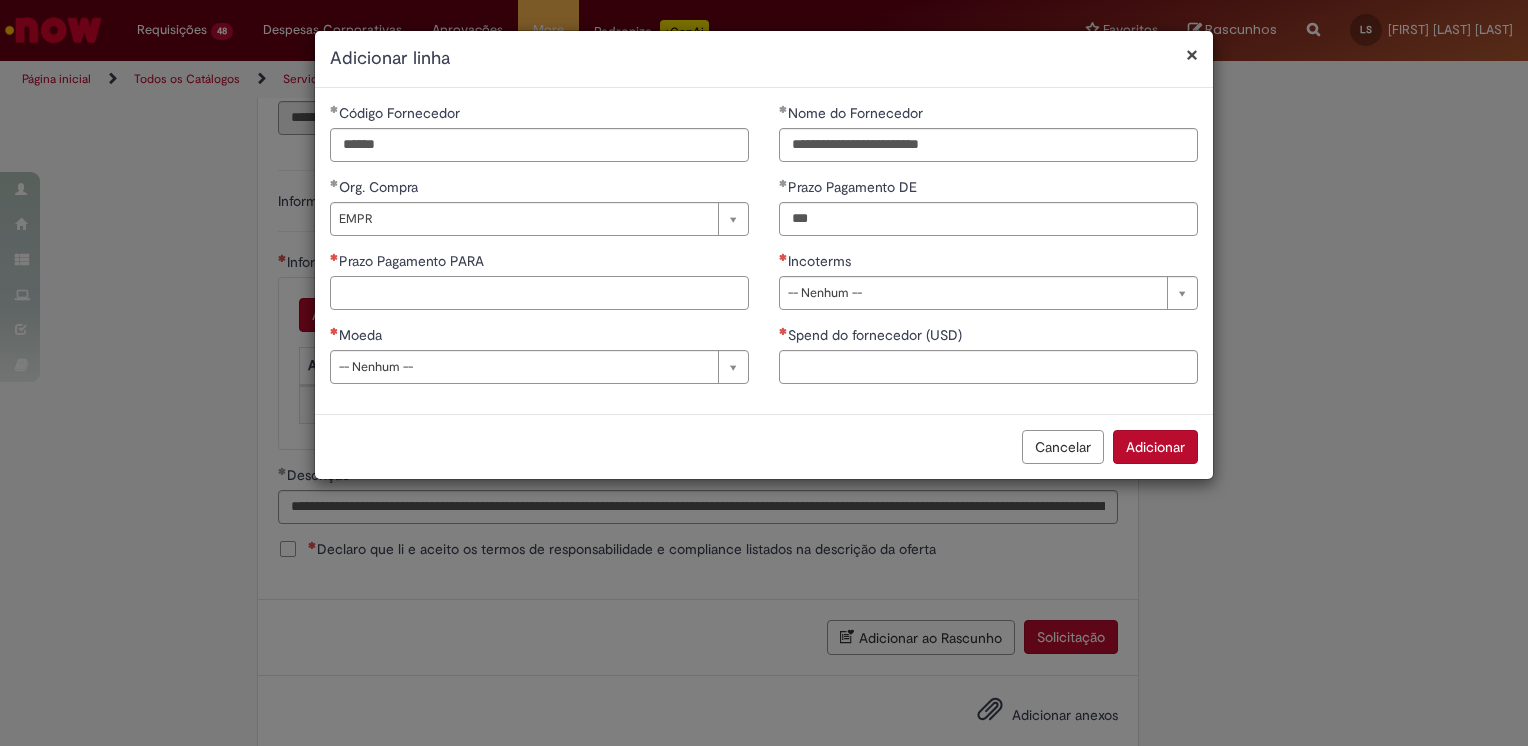 click on "Prazo Pagamento PARA" at bounding box center (539, 293) 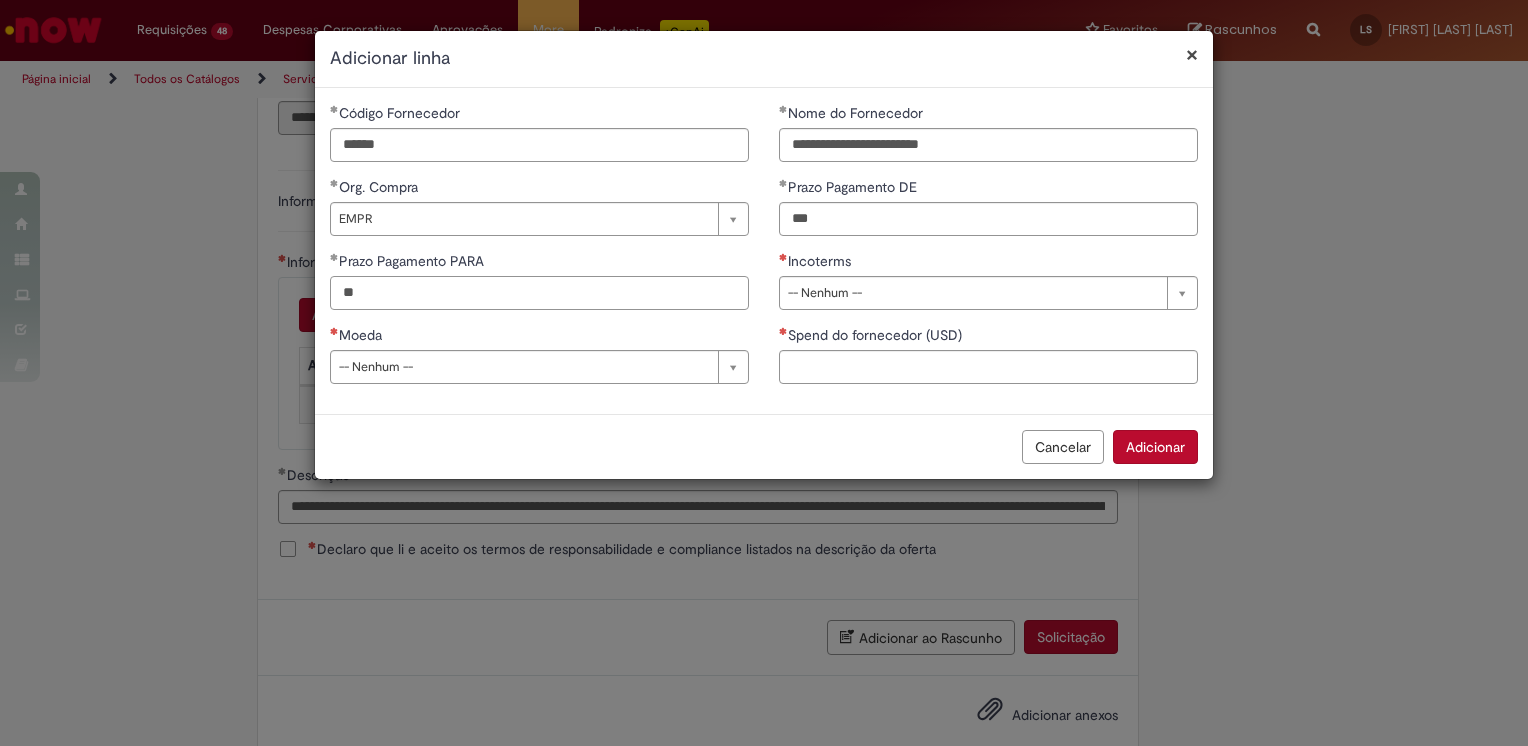 type on "**" 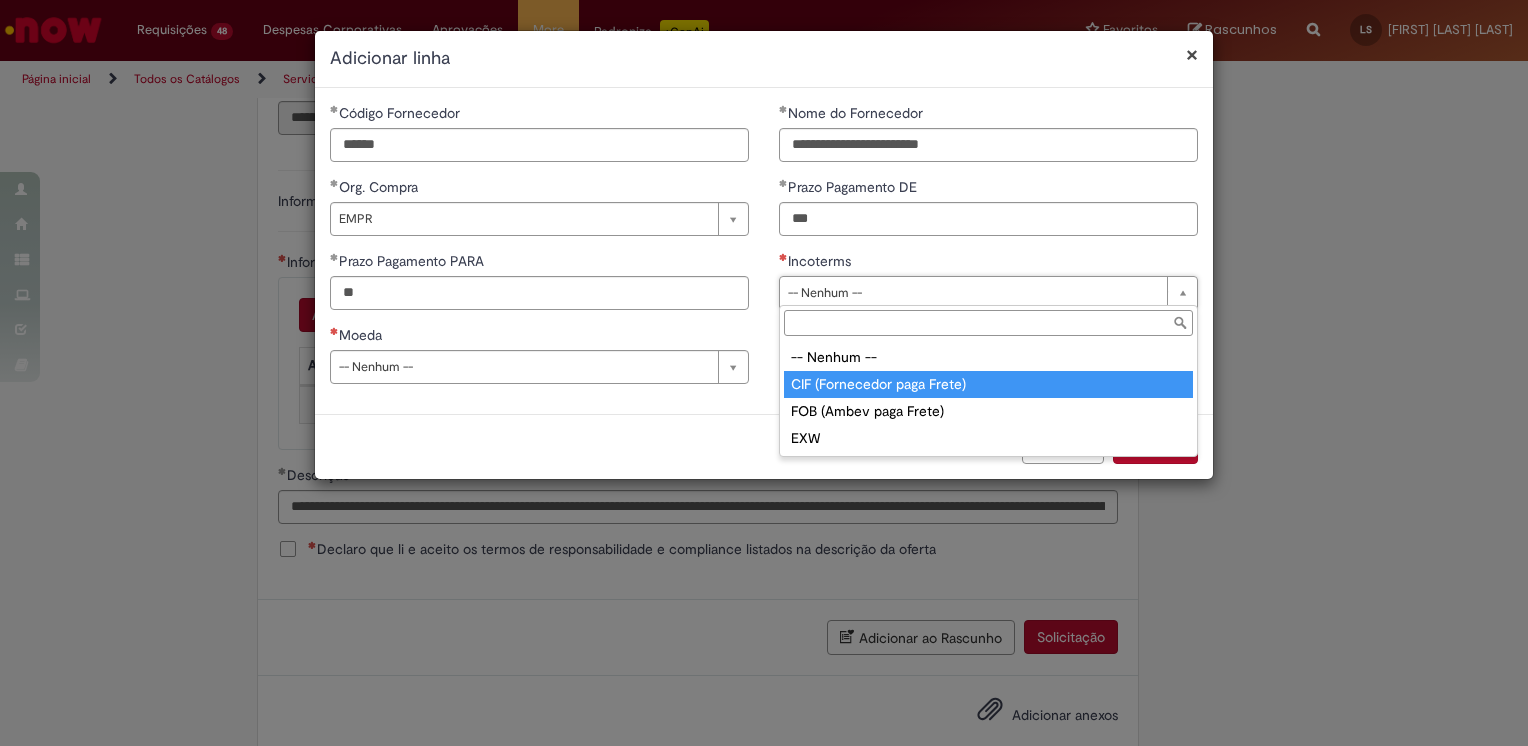 type on "**********" 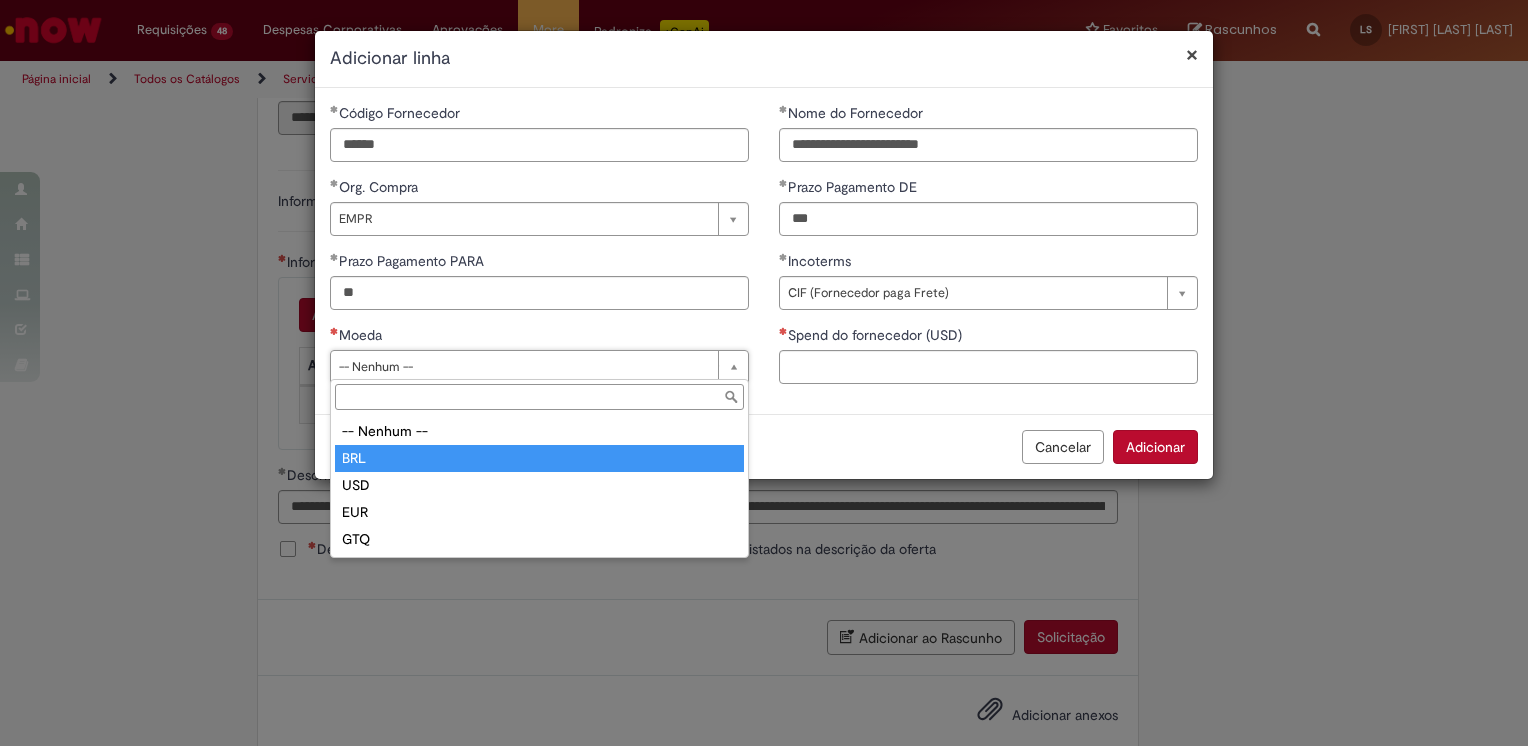 drag, startPoint x: 400, startPoint y: 454, endPoint x: 498, endPoint y: 454, distance: 98 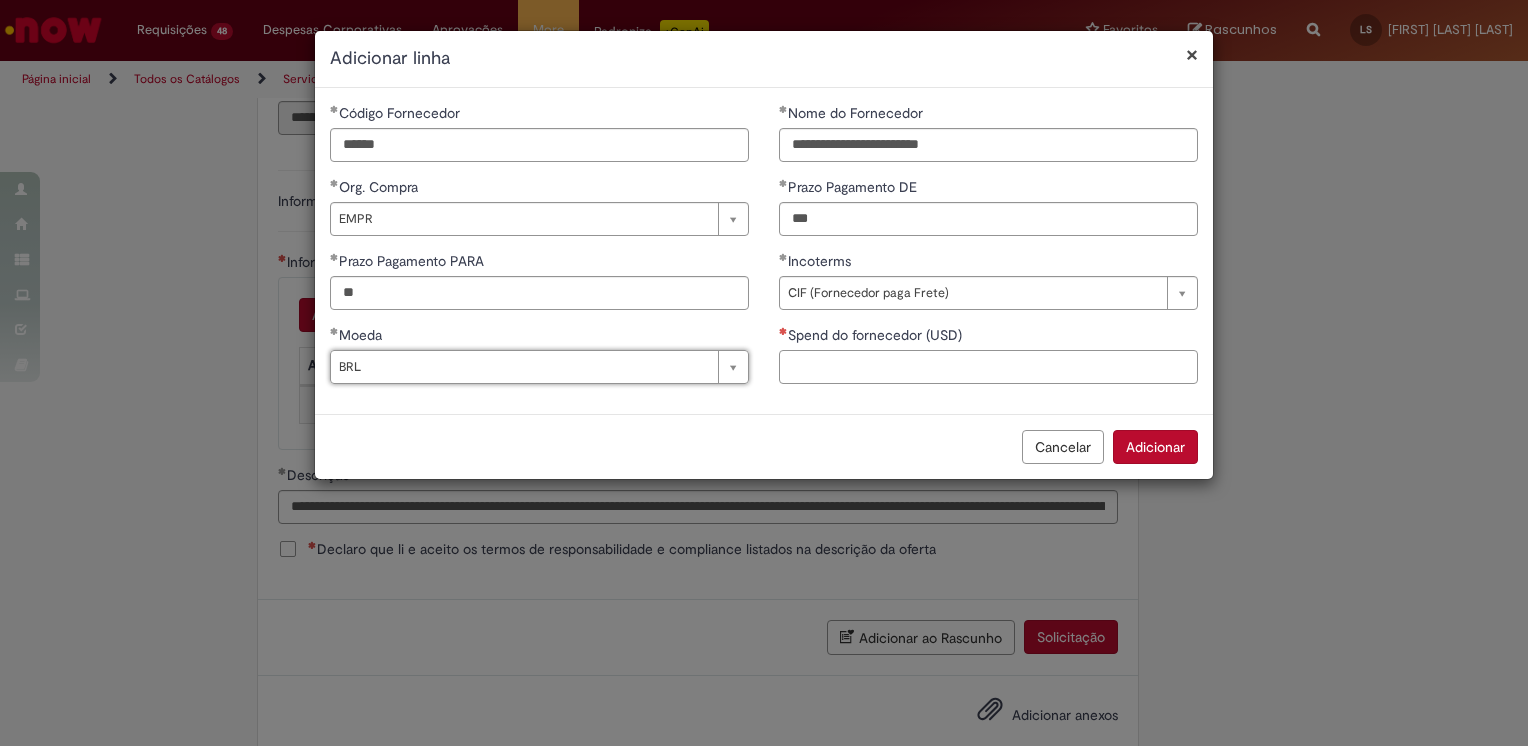click on "Spend do fornecedor (USD)" at bounding box center (988, 367) 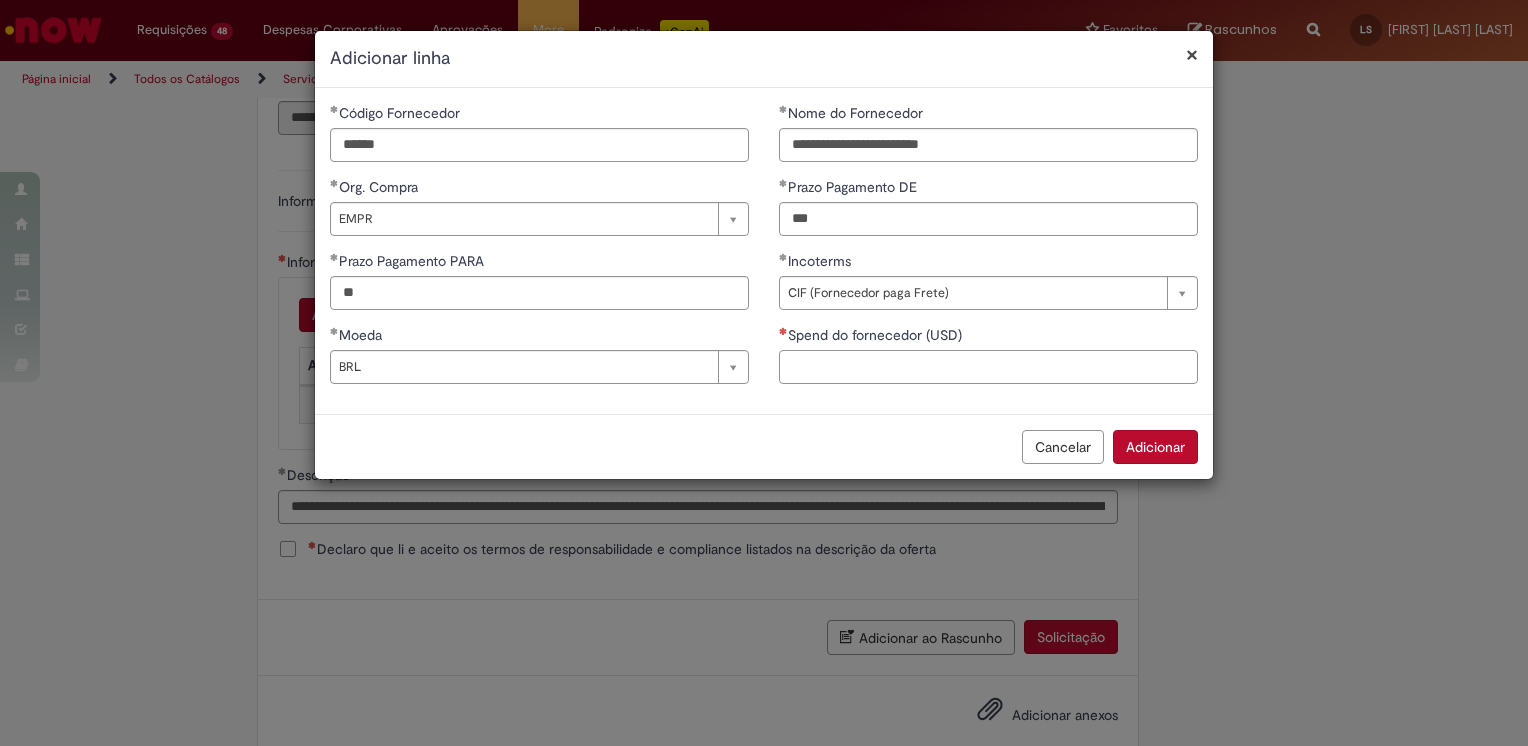 paste on "*****" 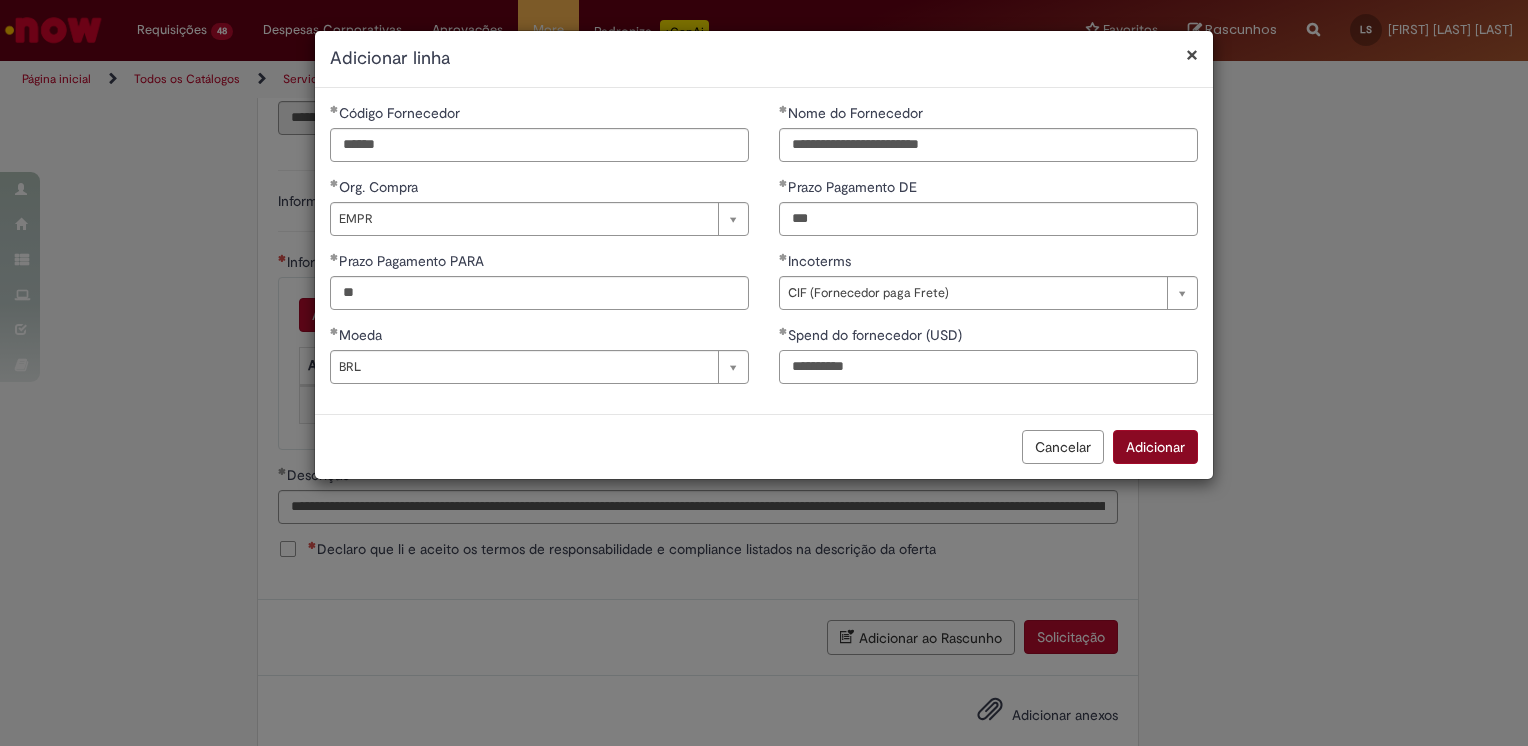 type on "*********" 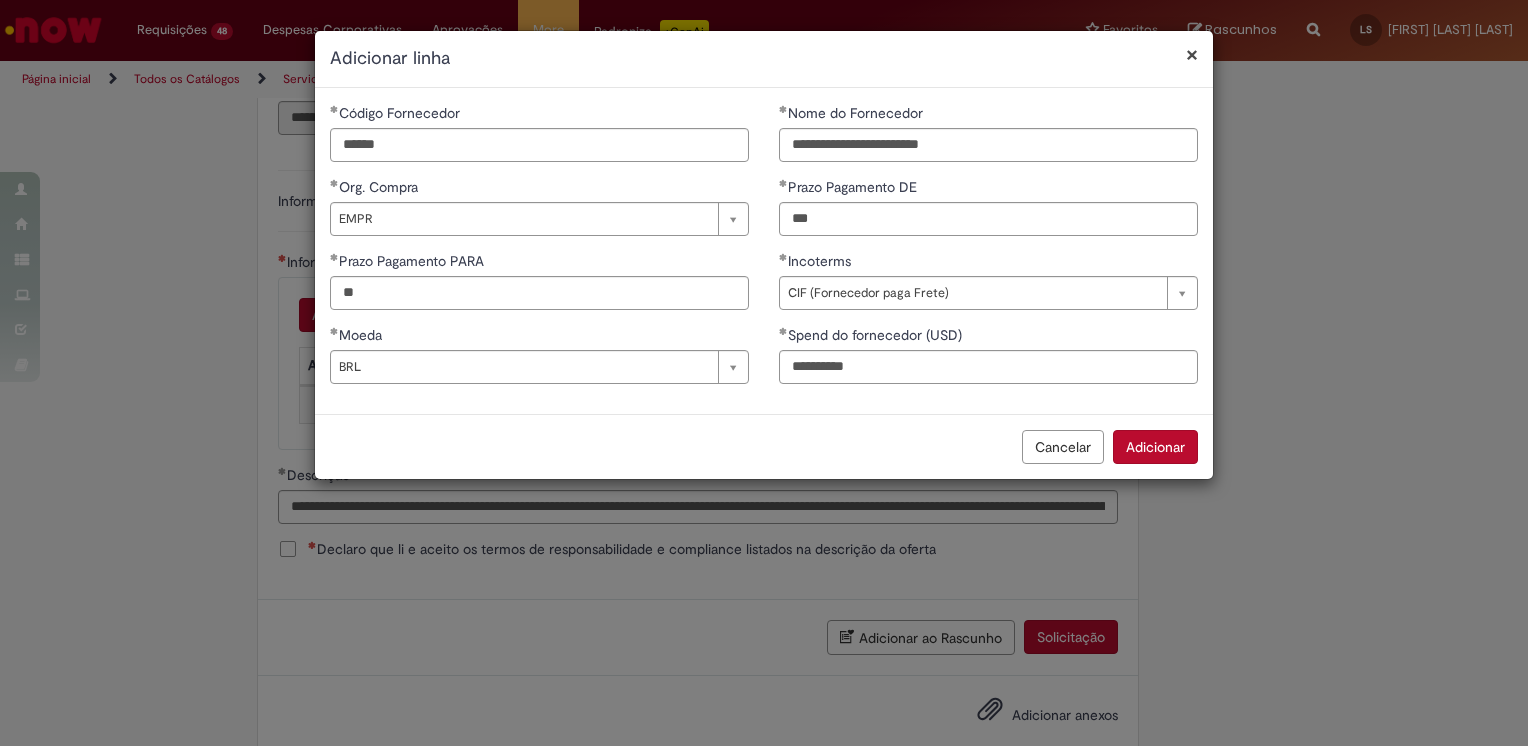click on "Adicionar" at bounding box center (1155, 447) 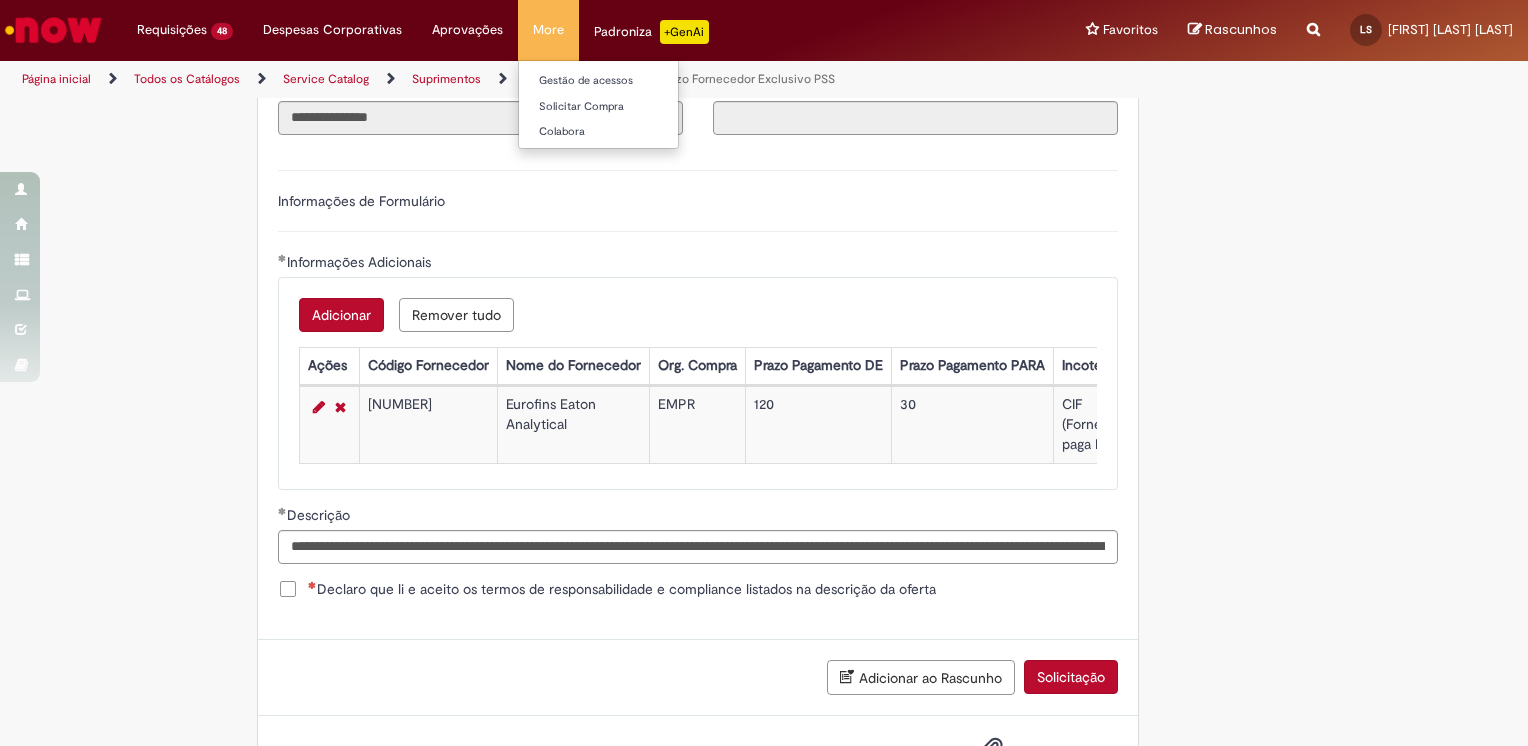 type 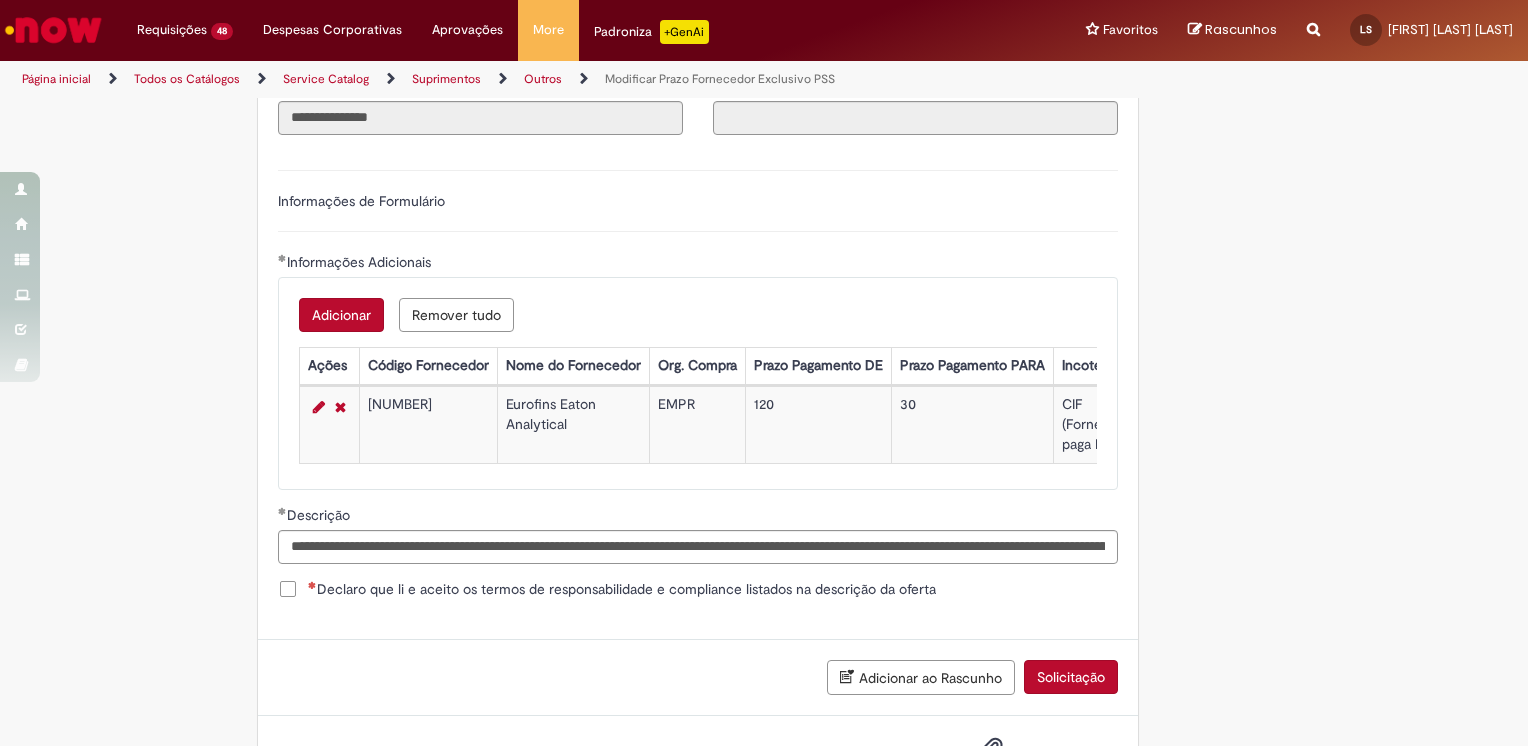 click on "Adicionar" at bounding box center [341, 315] 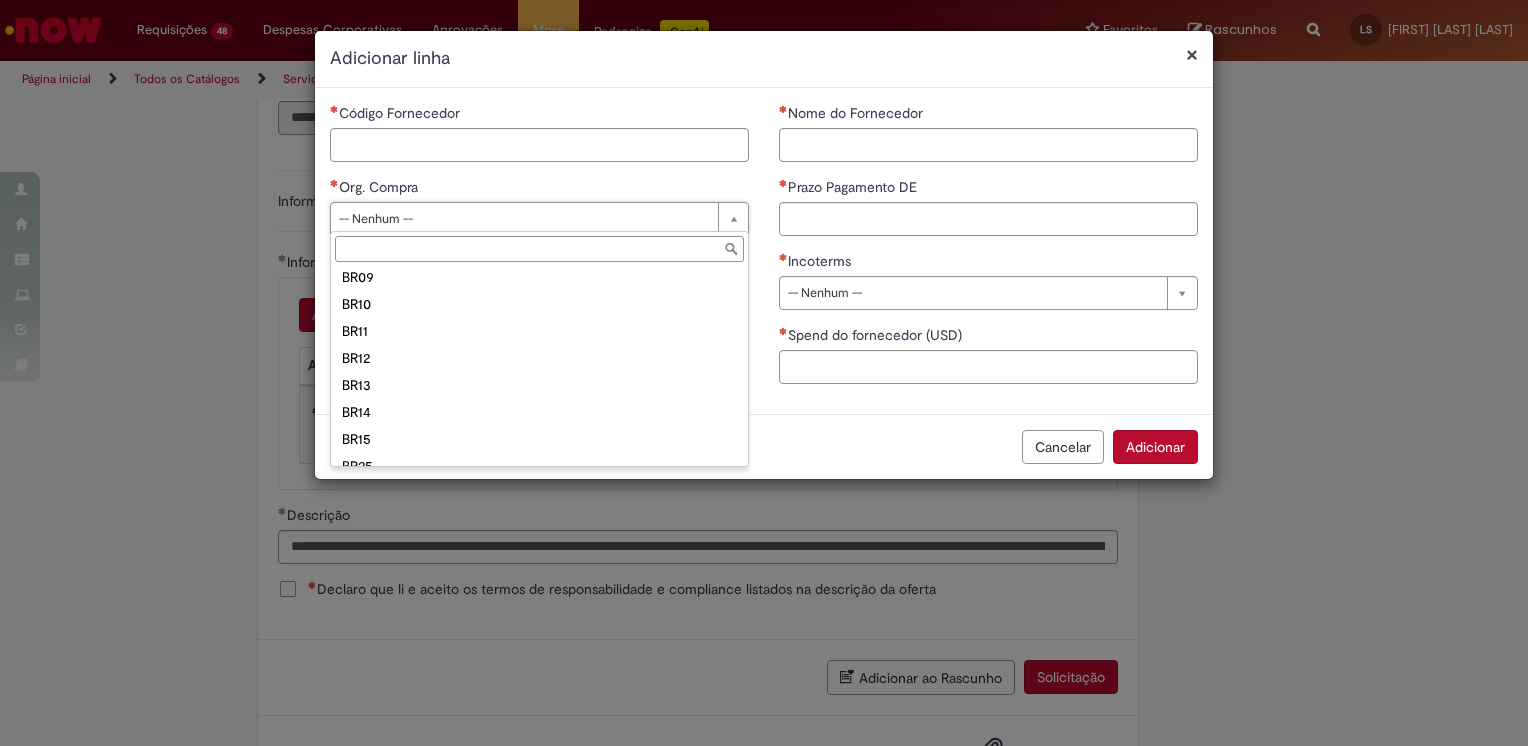 scroll, scrollTop: 248, scrollLeft: 0, axis: vertical 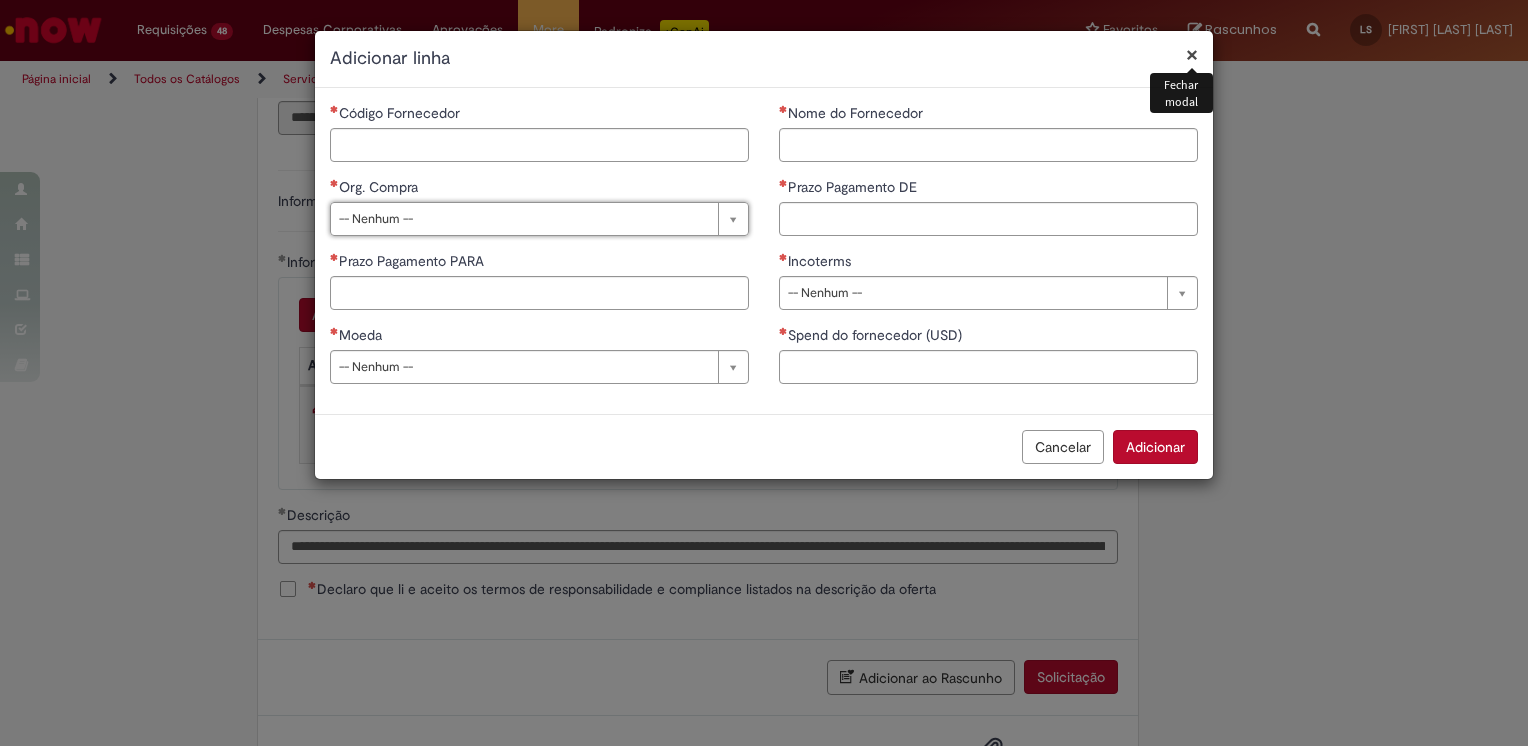 click on "×" at bounding box center (1192, 54) 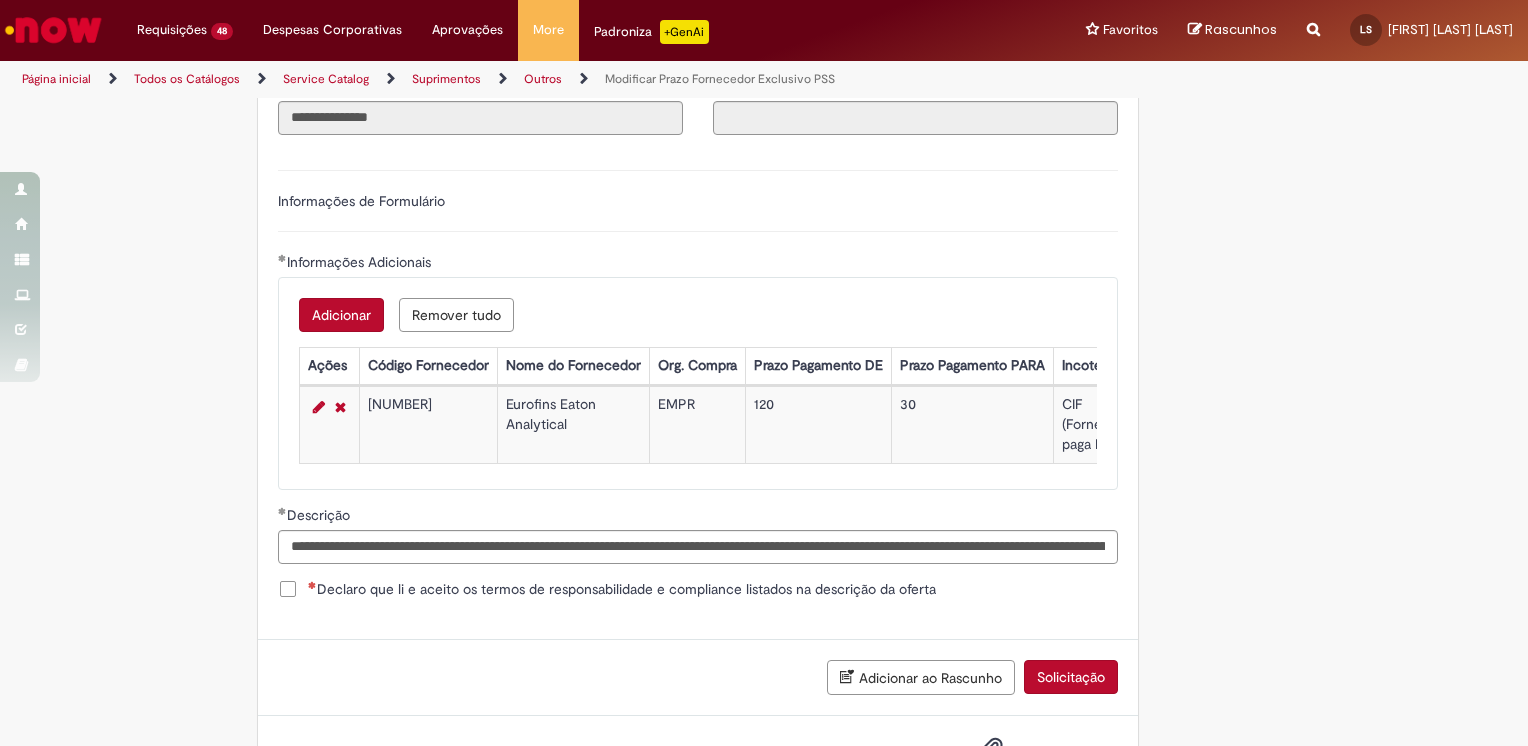 click on "Adicionar" at bounding box center (341, 315) 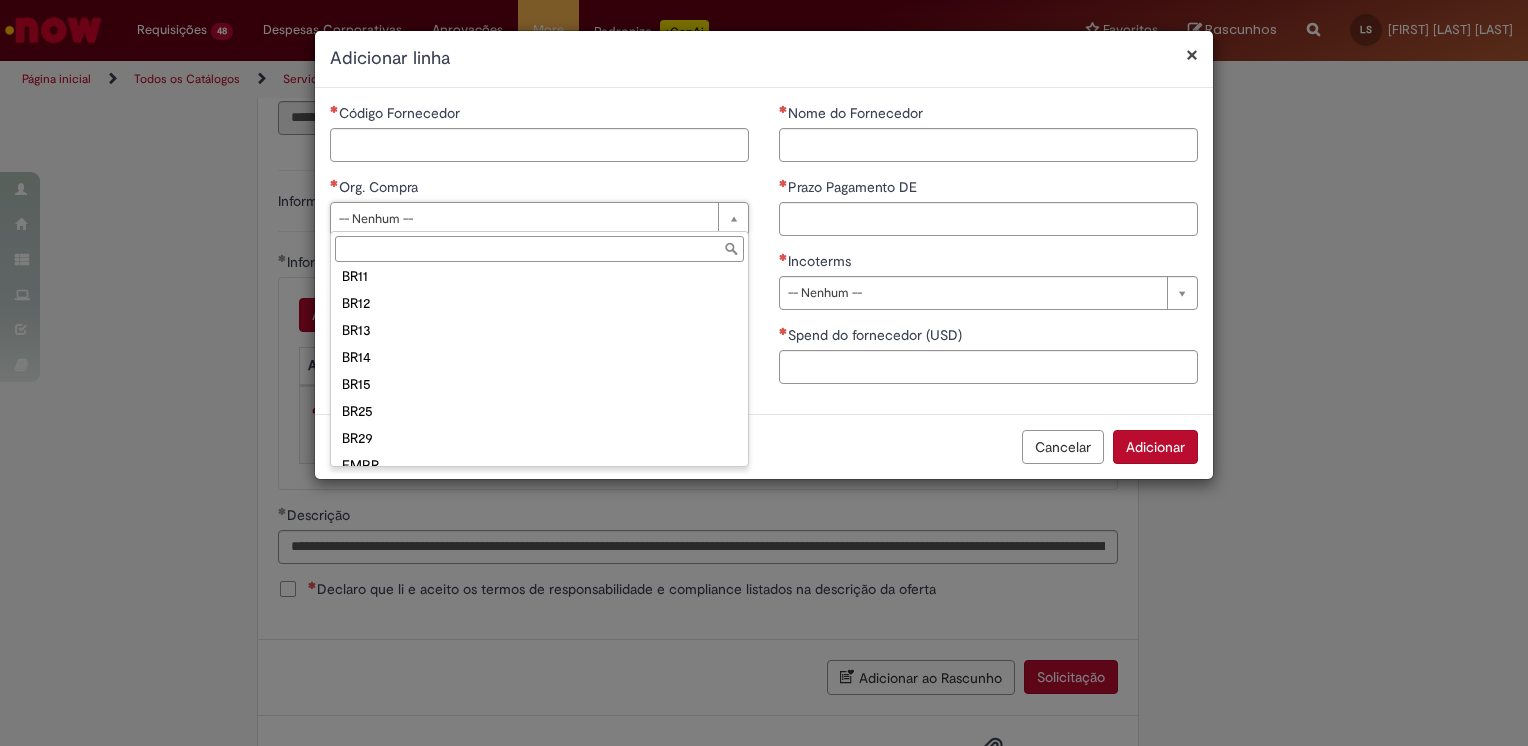 scroll, scrollTop: 348, scrollLeft: 0, axis: vertical 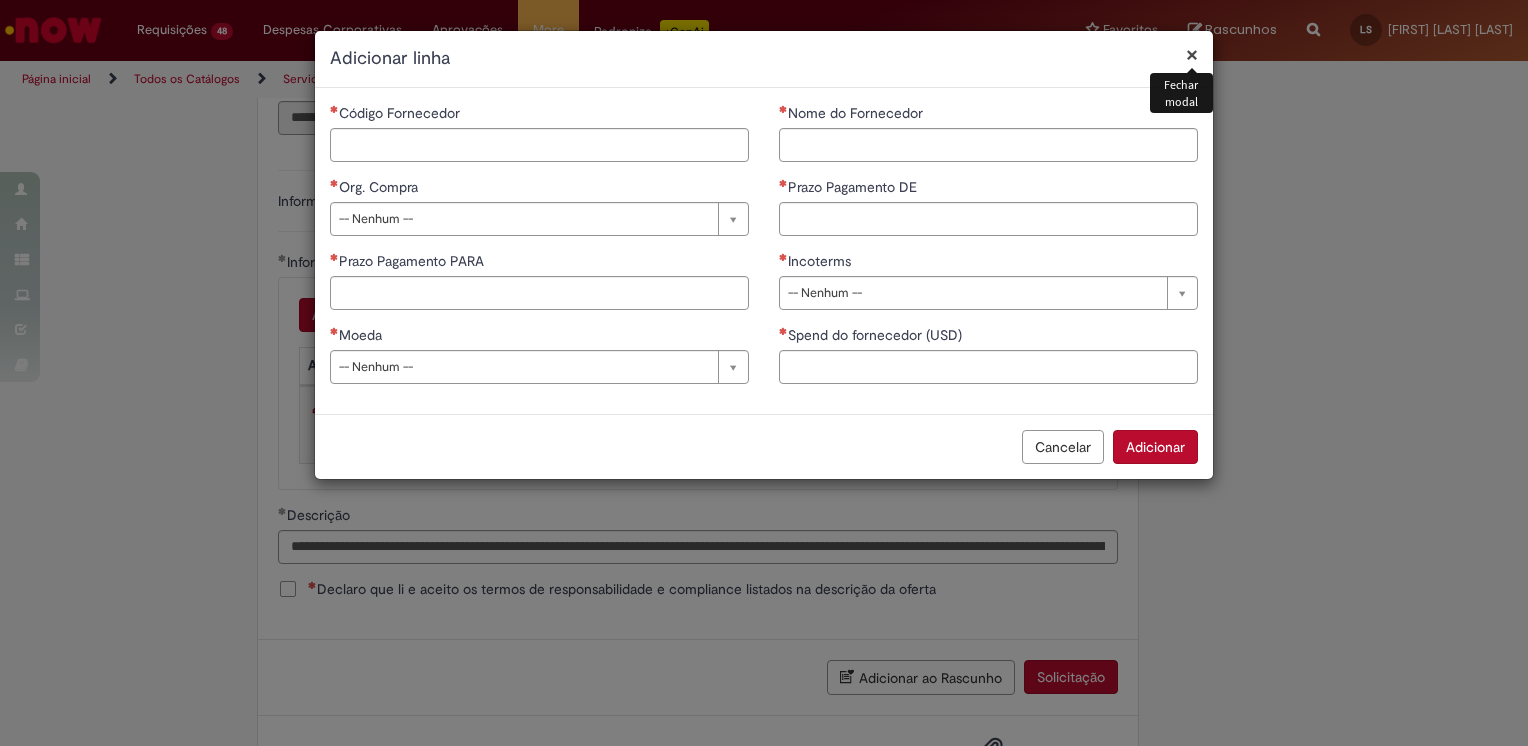 click on "×" at bounding box center (1192, 54) 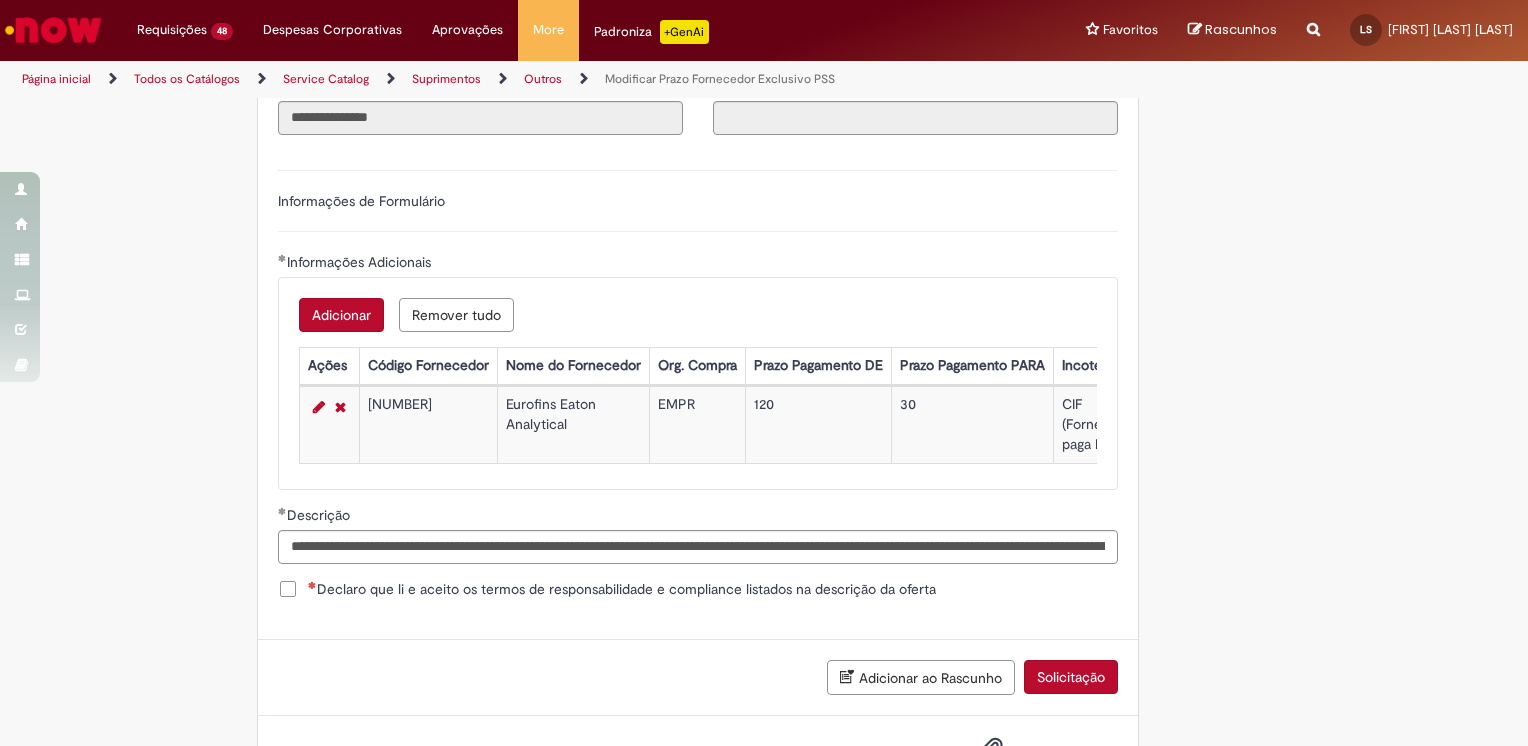 click on "Declaro que li e aceito os termos de responsabilidade e compliance listados na descrição da oferta" at bounding box center [622, 589] 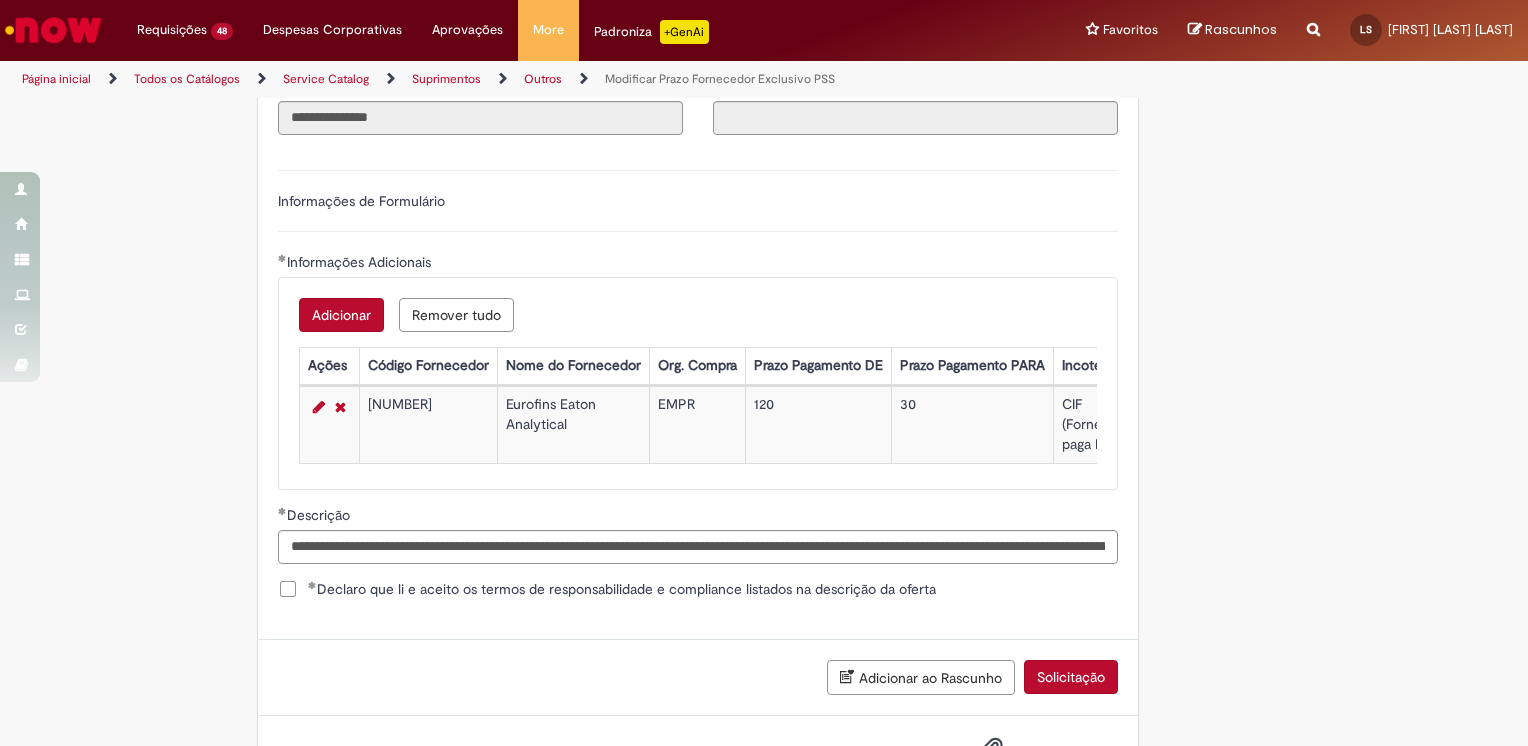 scroll, scrollTop: 1288, scrollLeft: 0, axis: vertical 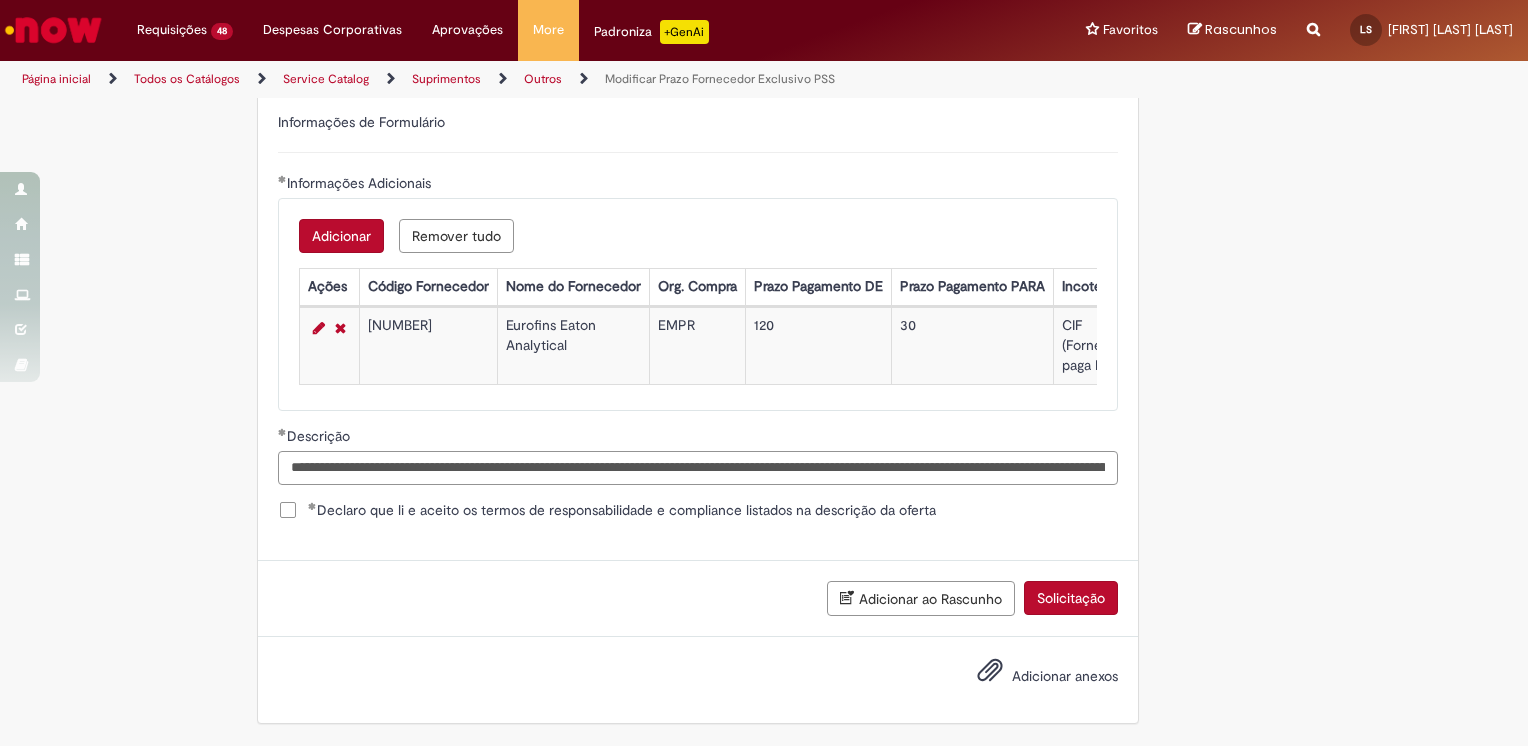 click on "**********" at bounding box center [698, 468] 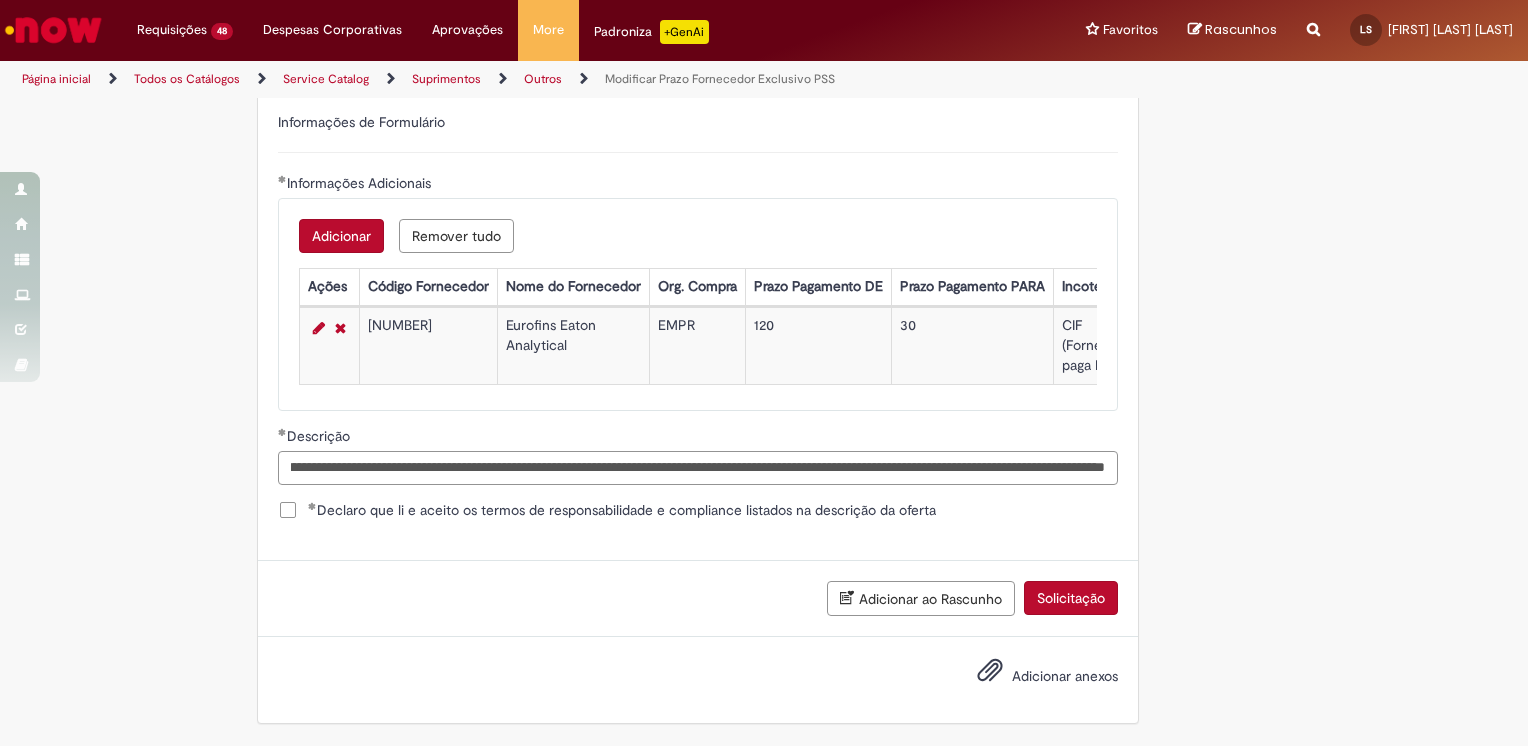 scroll, scrollTop: 0, scrollLeft: 4149, axis: horizontal 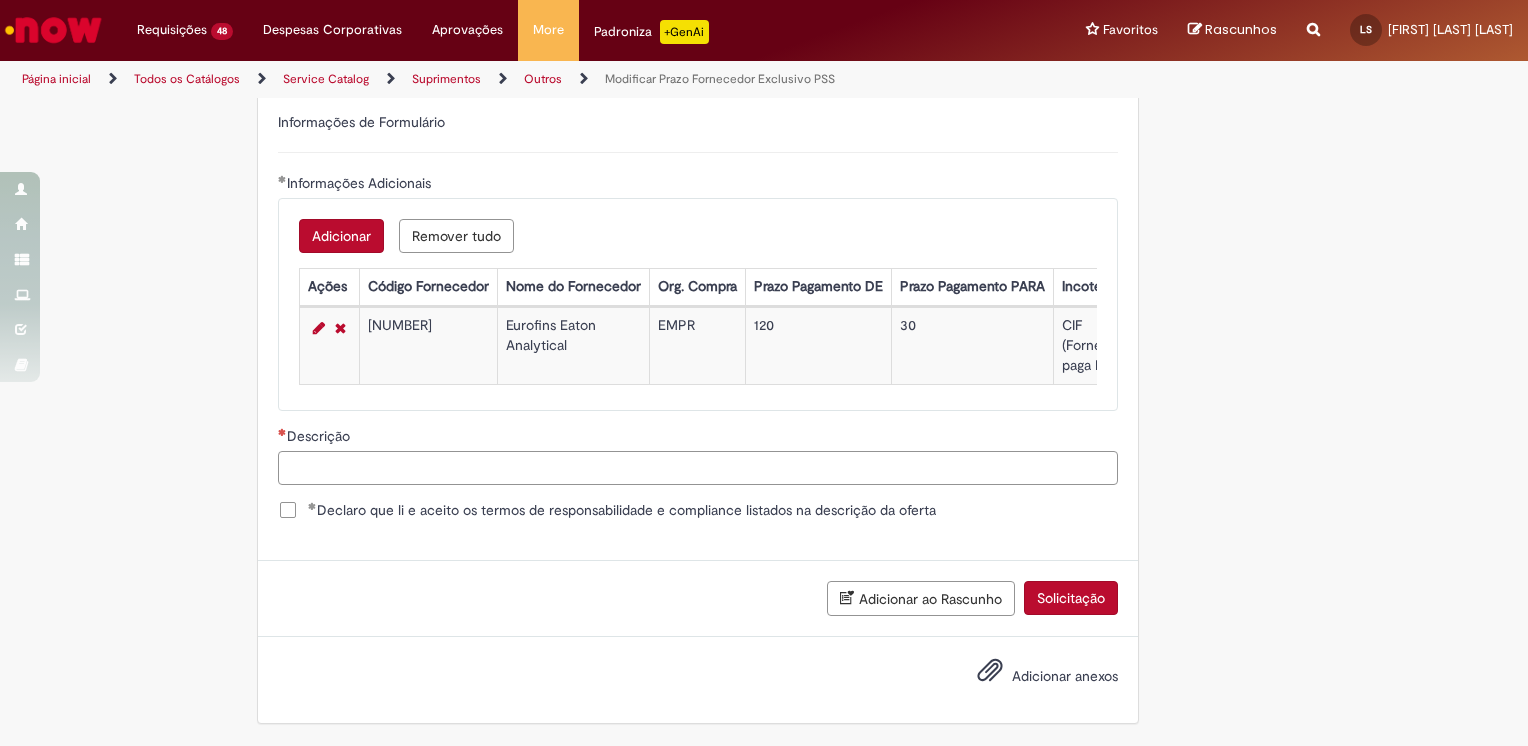 paste on "**********" 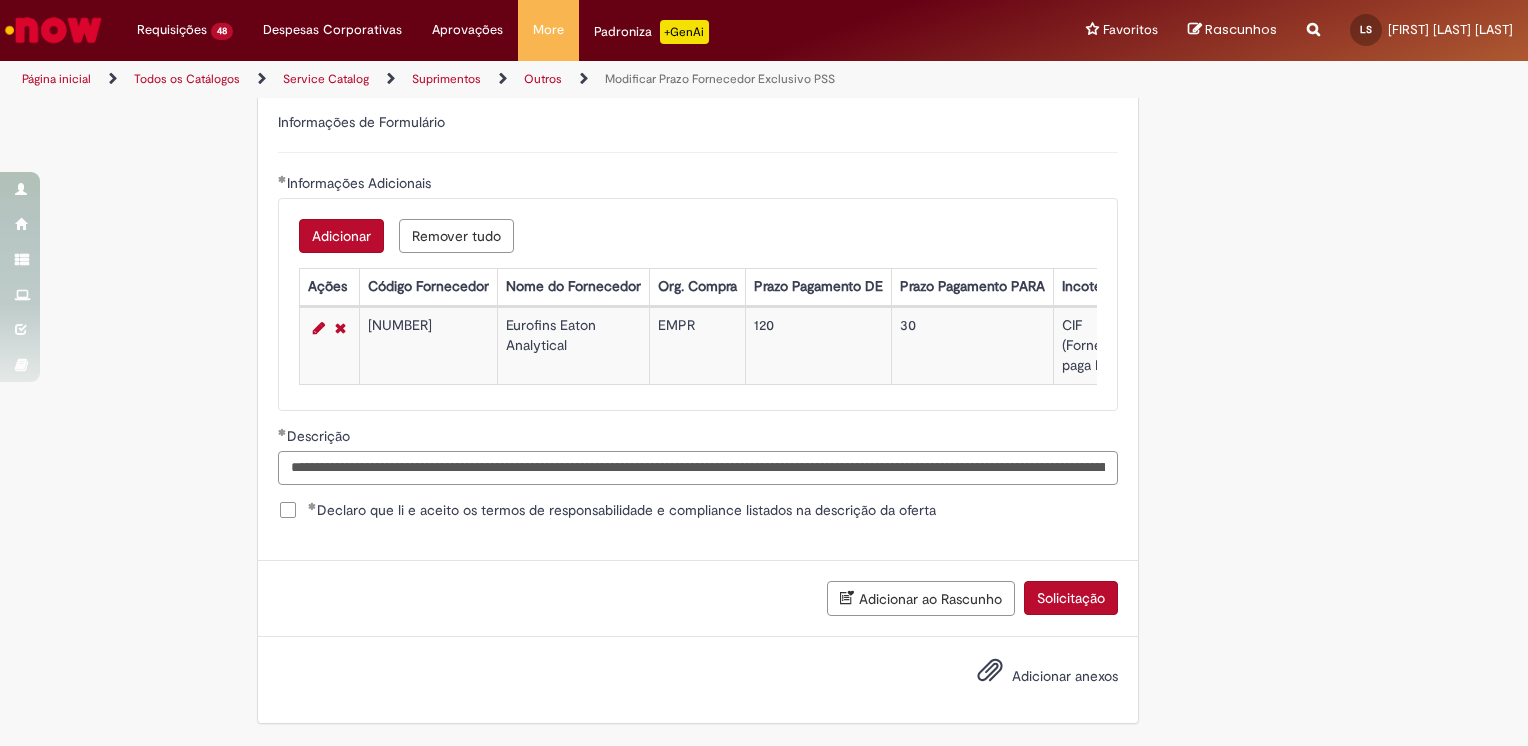 scroll, scrollTop: 0, scrollLeft: 386, axis: horizontal 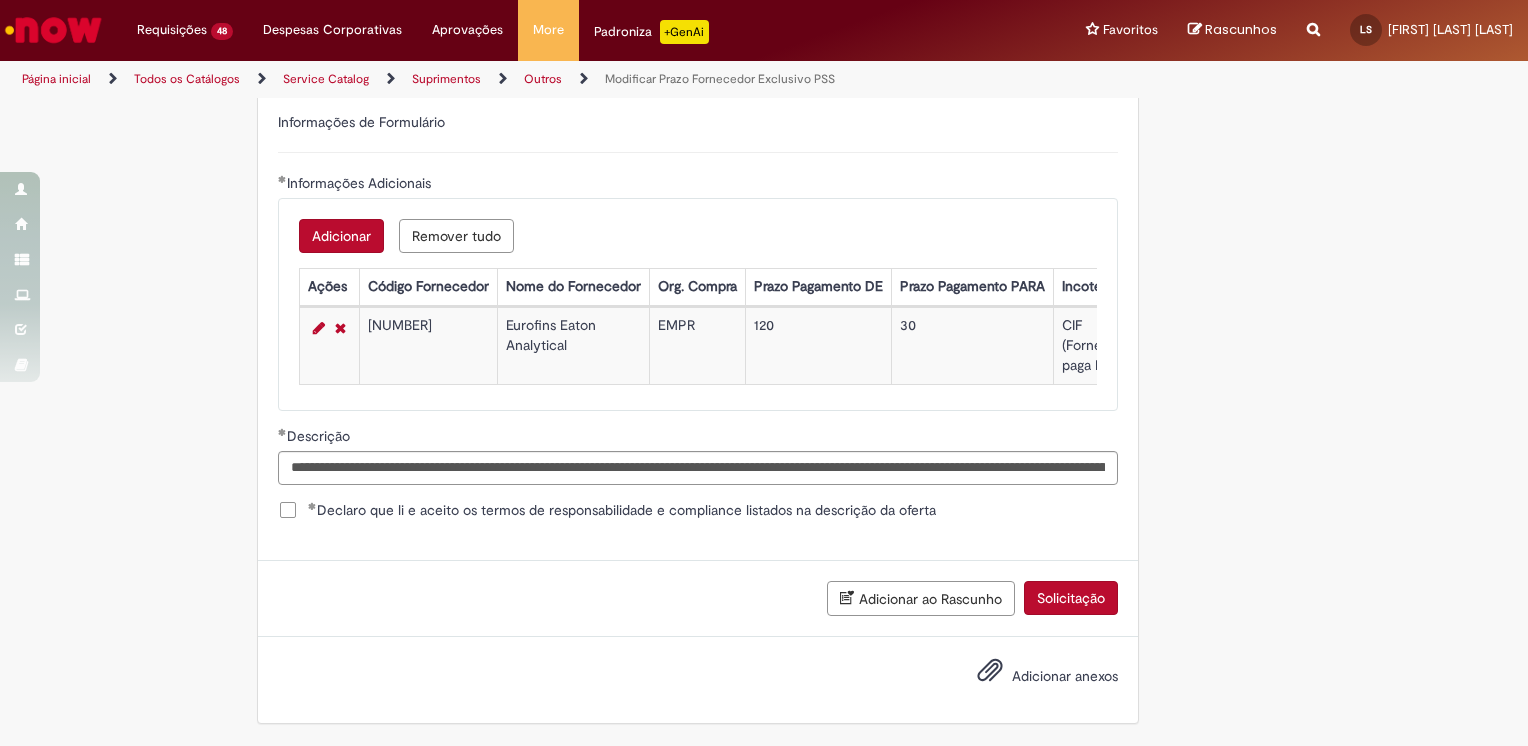 click on "Adicionar anexos" at bounding box center (1065, 676) 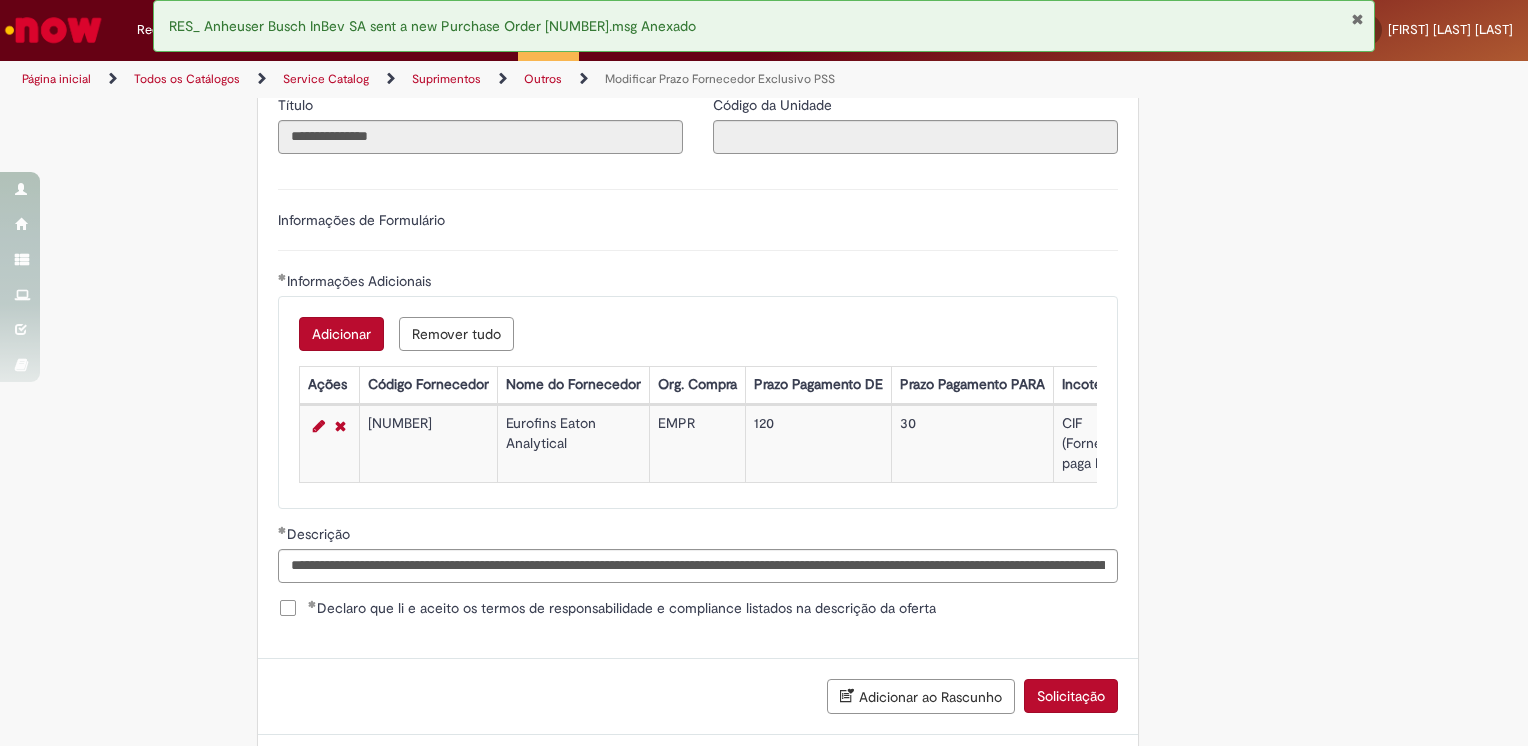 scroll, scrollTop: 1188, scrollLeft: 0, axis: vertical 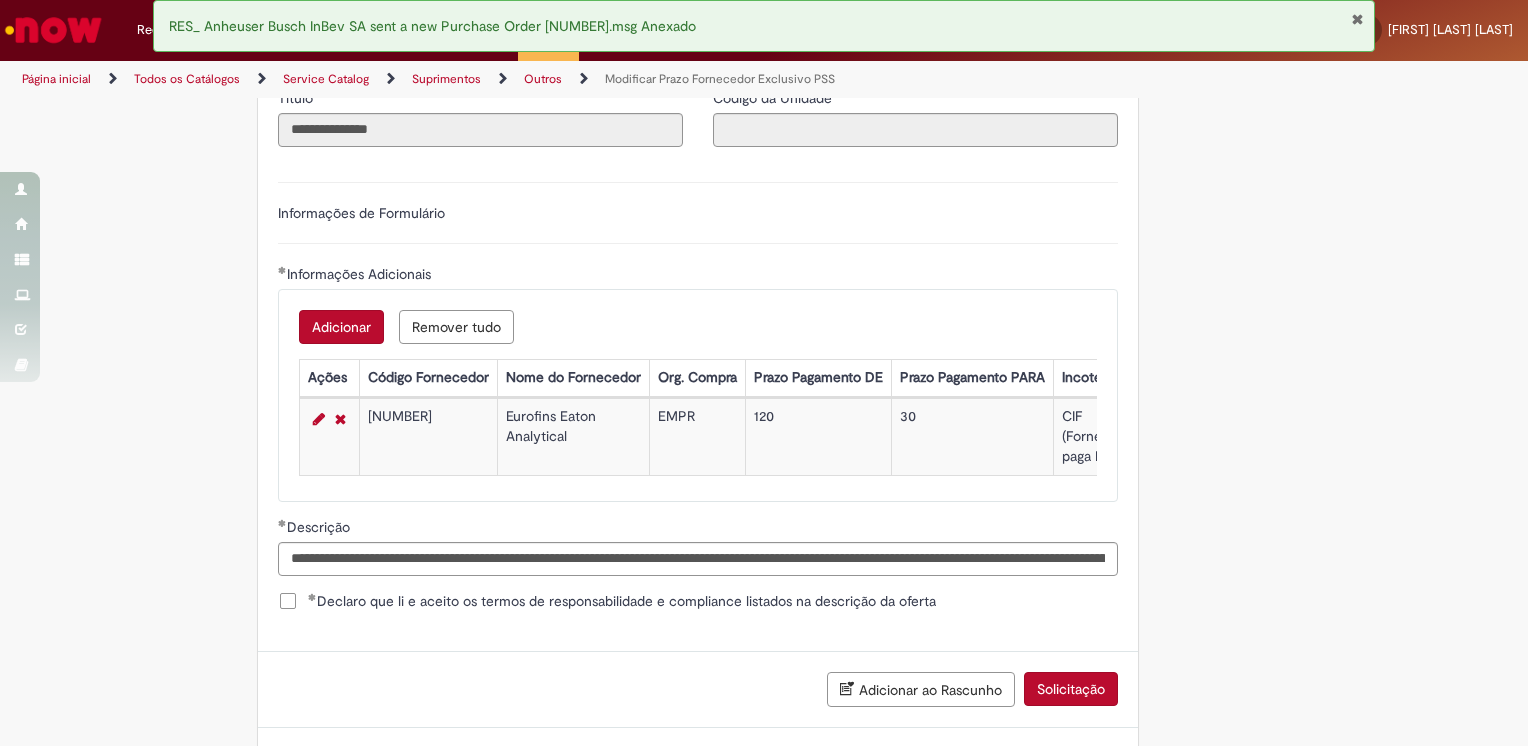 click on "Solicitação" at bounding box center (1071, 689) 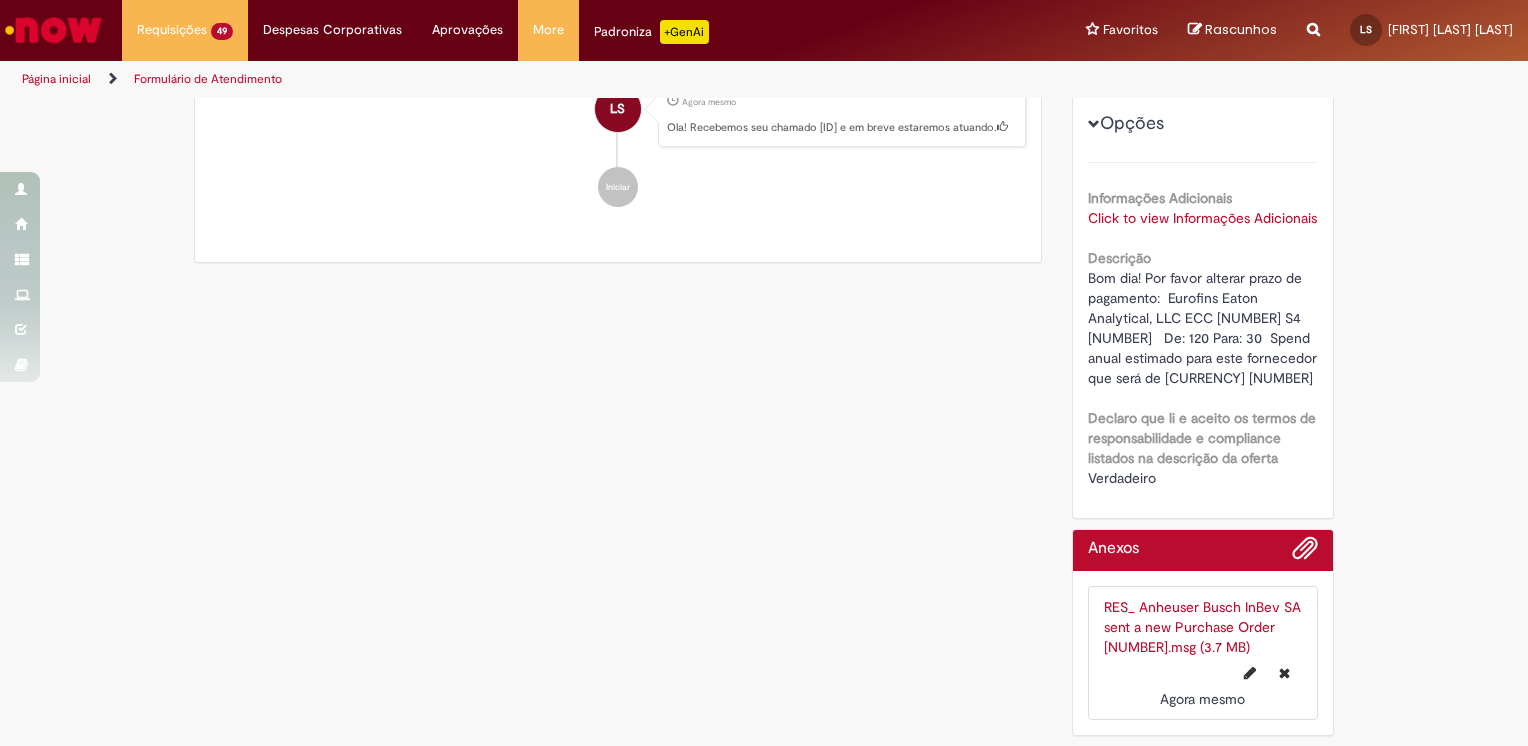 scroll, scrollTop: 0, scrollLeft: 0, axis: both 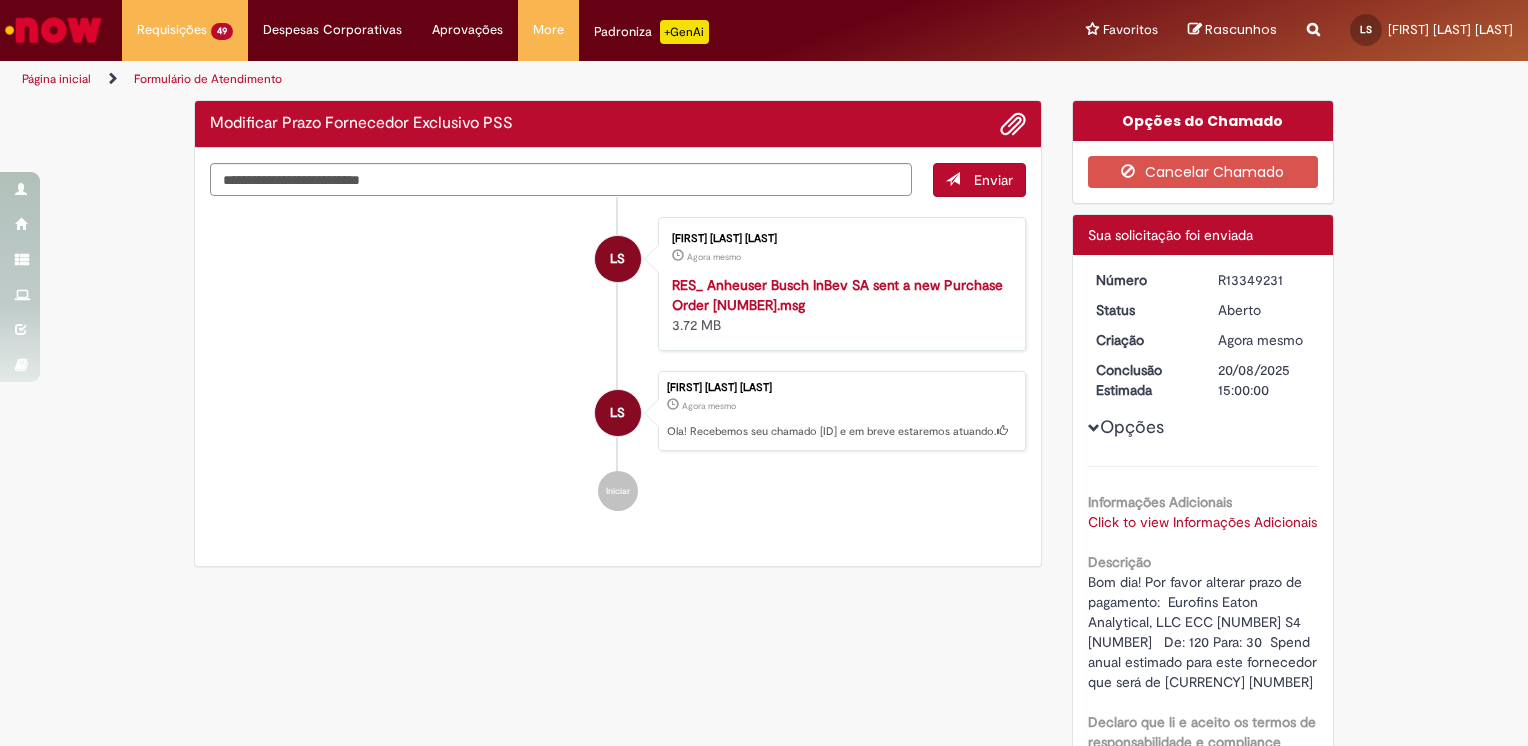 click on "Click to view Informações Adicionais" at bounding box center (1202, 522) 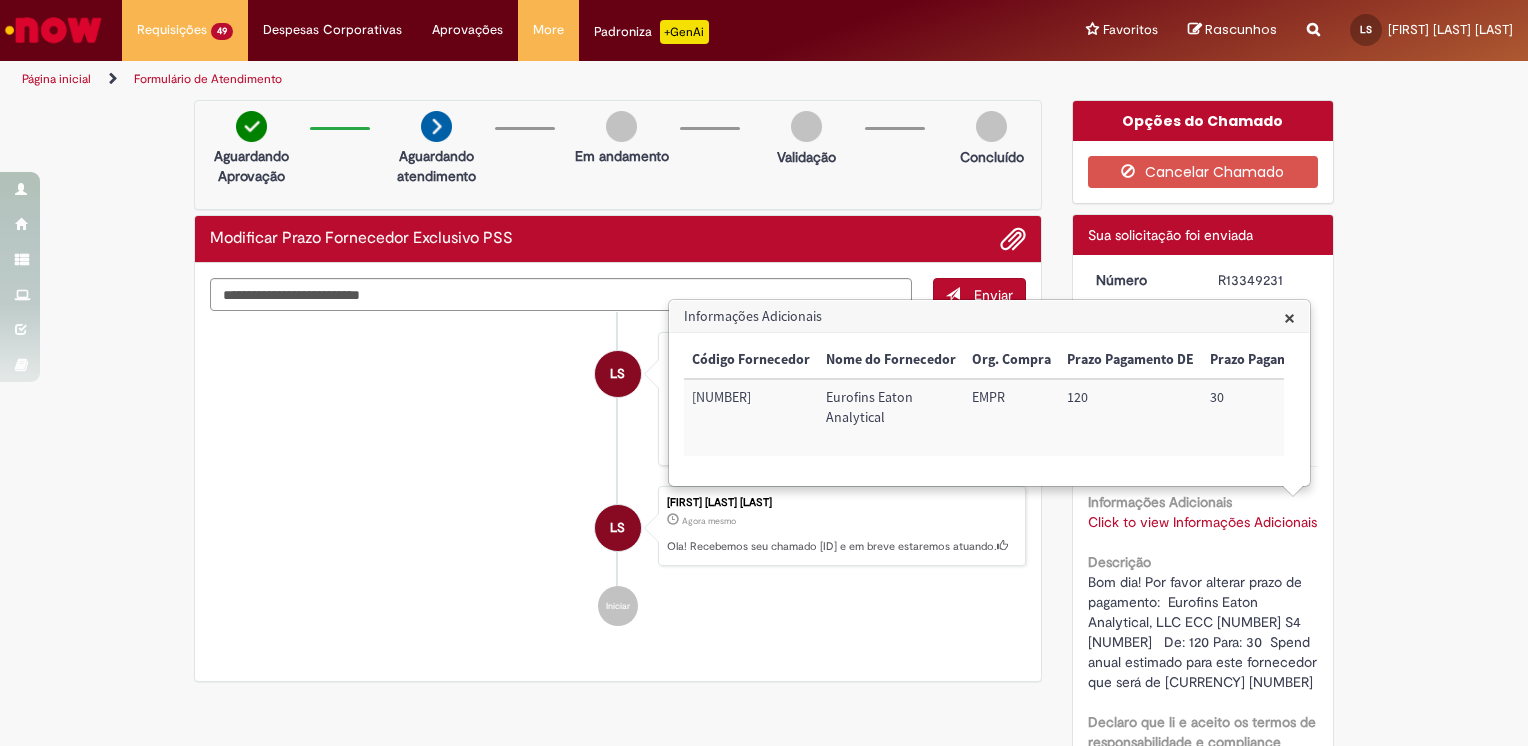 click on "Verificar Código de Barras
Aguardando Aprovação
Aguardando atendimento
Em andamento
Validação
Concluído
Modificar Prazo Fornecedor Exclusivo PSS
Enviar
LS
Lidiane Scotti Santos
Agora mesmo Agora mesmo
RES_ Anheuser Busch InBev SA sent a new Purchase Order 4501266457.msg  3.72 MB" at bounding box center [764, 575] 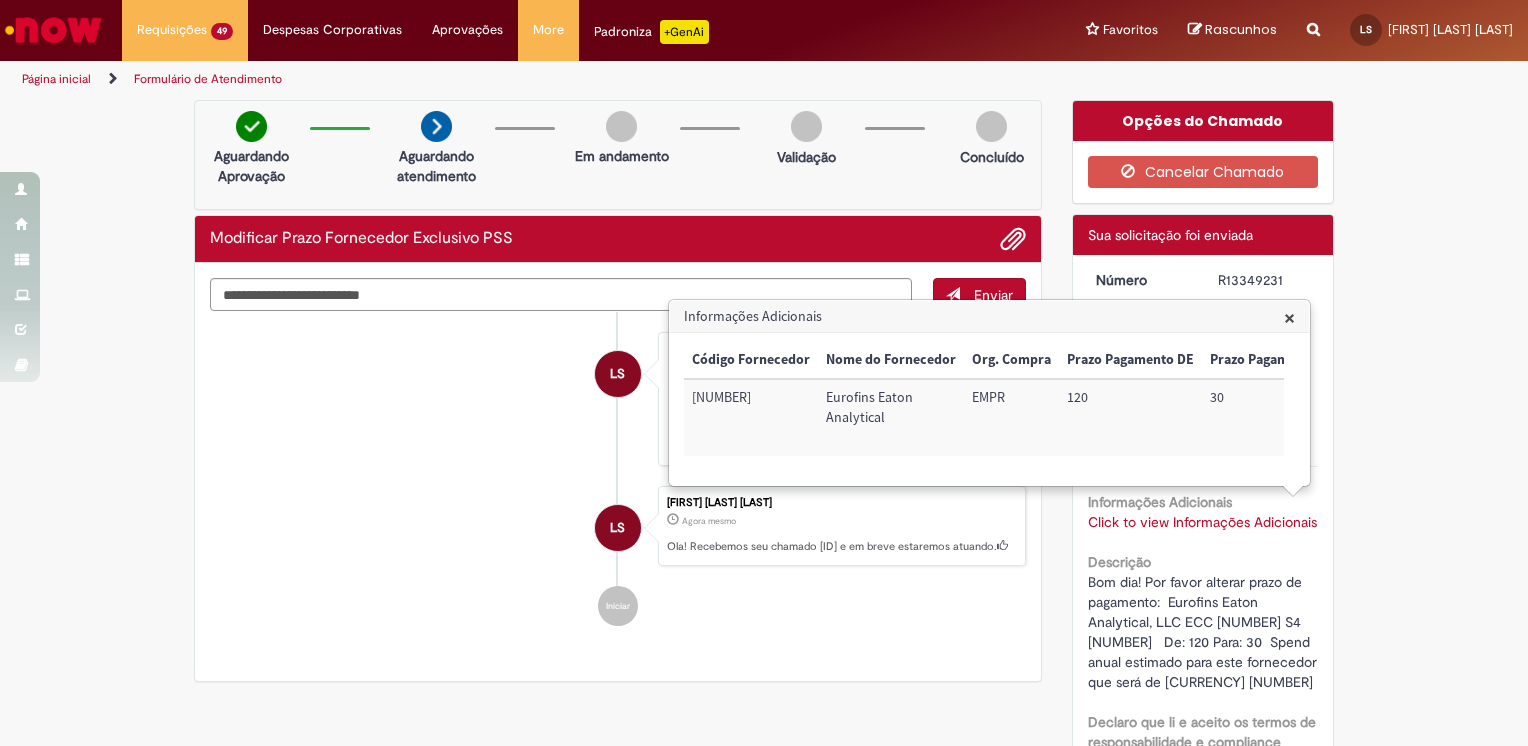 click on "×" at bounding box center (1289, 317) 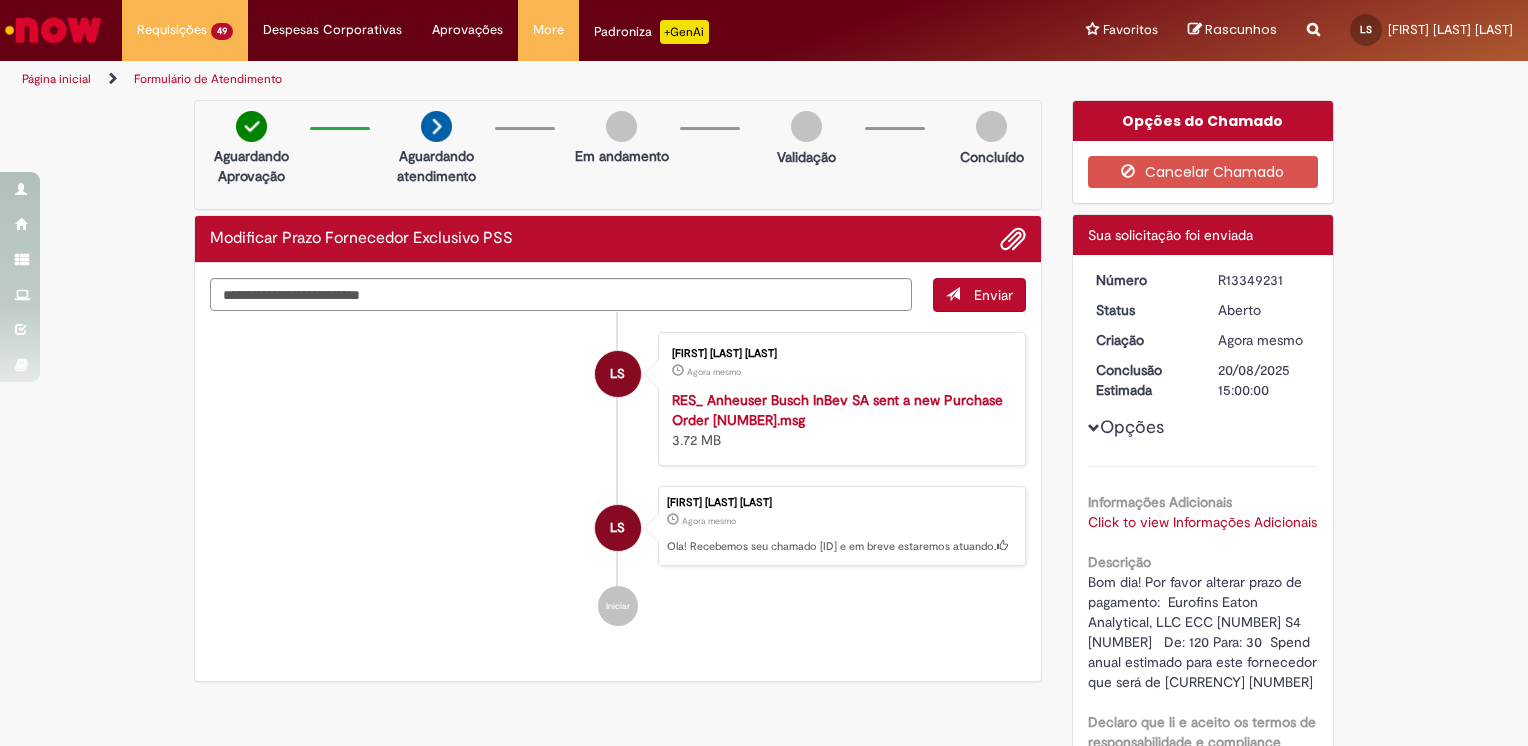 drag, startPoint x: 1276, startPoint y: 279, endPoint x: 1208, endPoint y: 283, distance: 68.117546 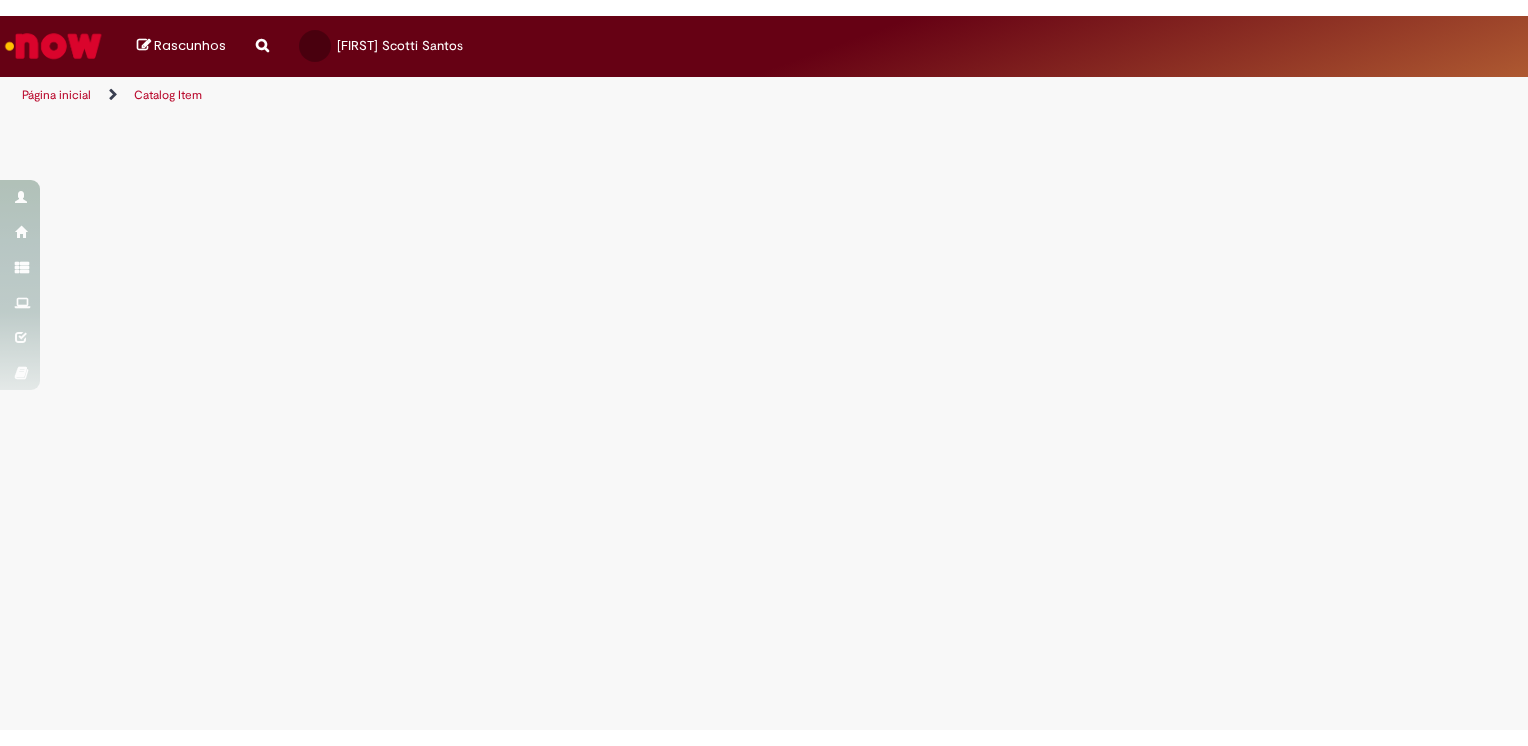 scroll, scrollTop: 0, scrollLeft: 0, axis: both 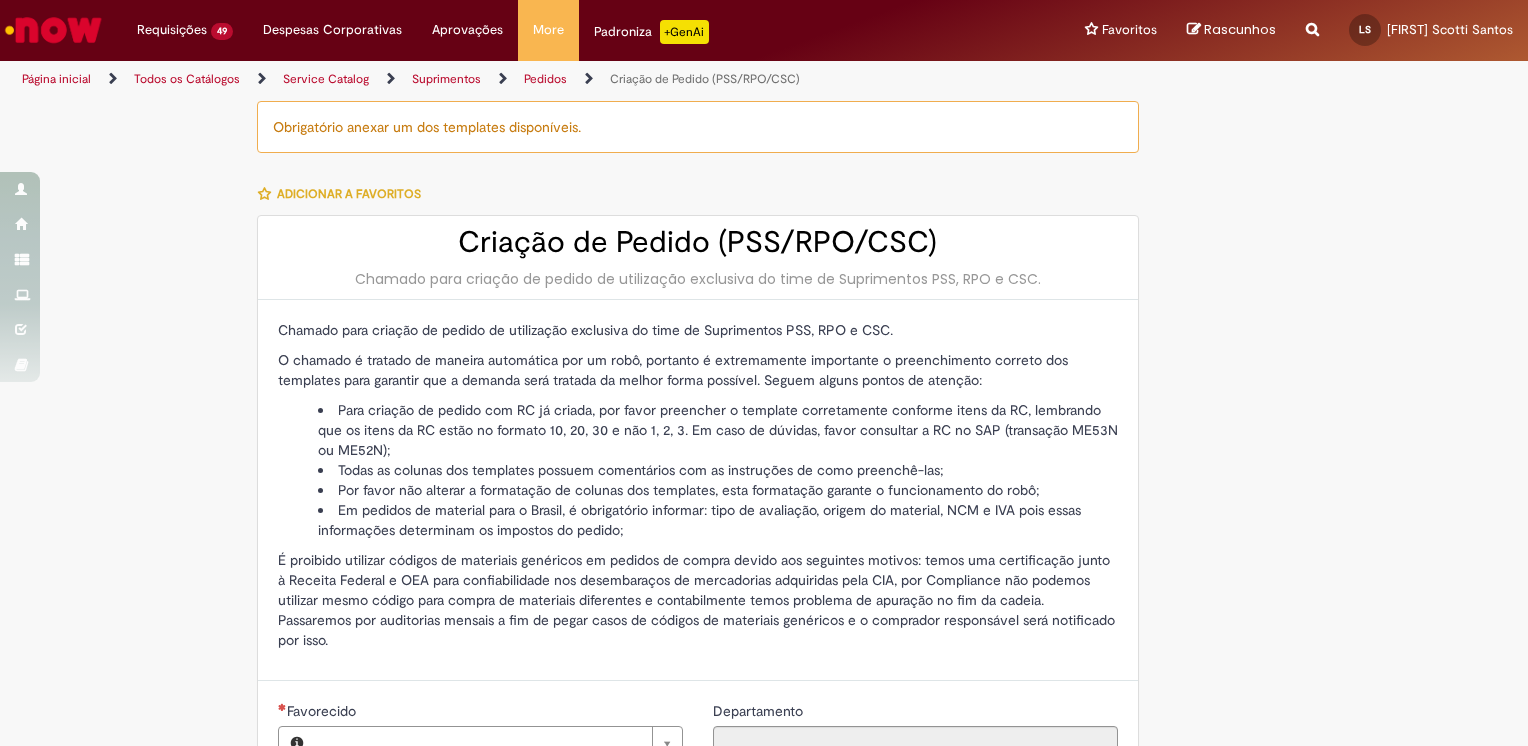 type on "**********" 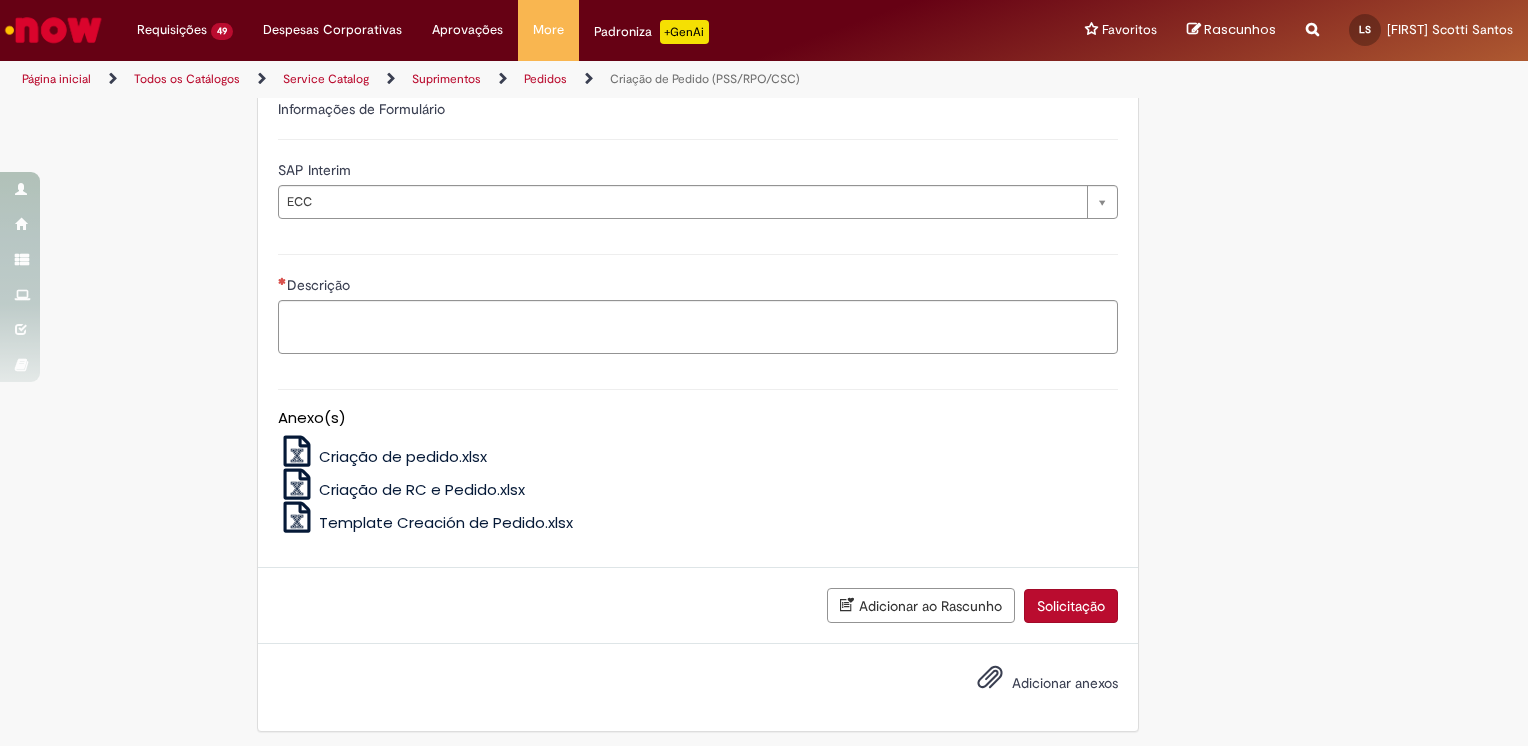 scroll, scrollTop: 958, scrollLeft: 0, axis: vertical 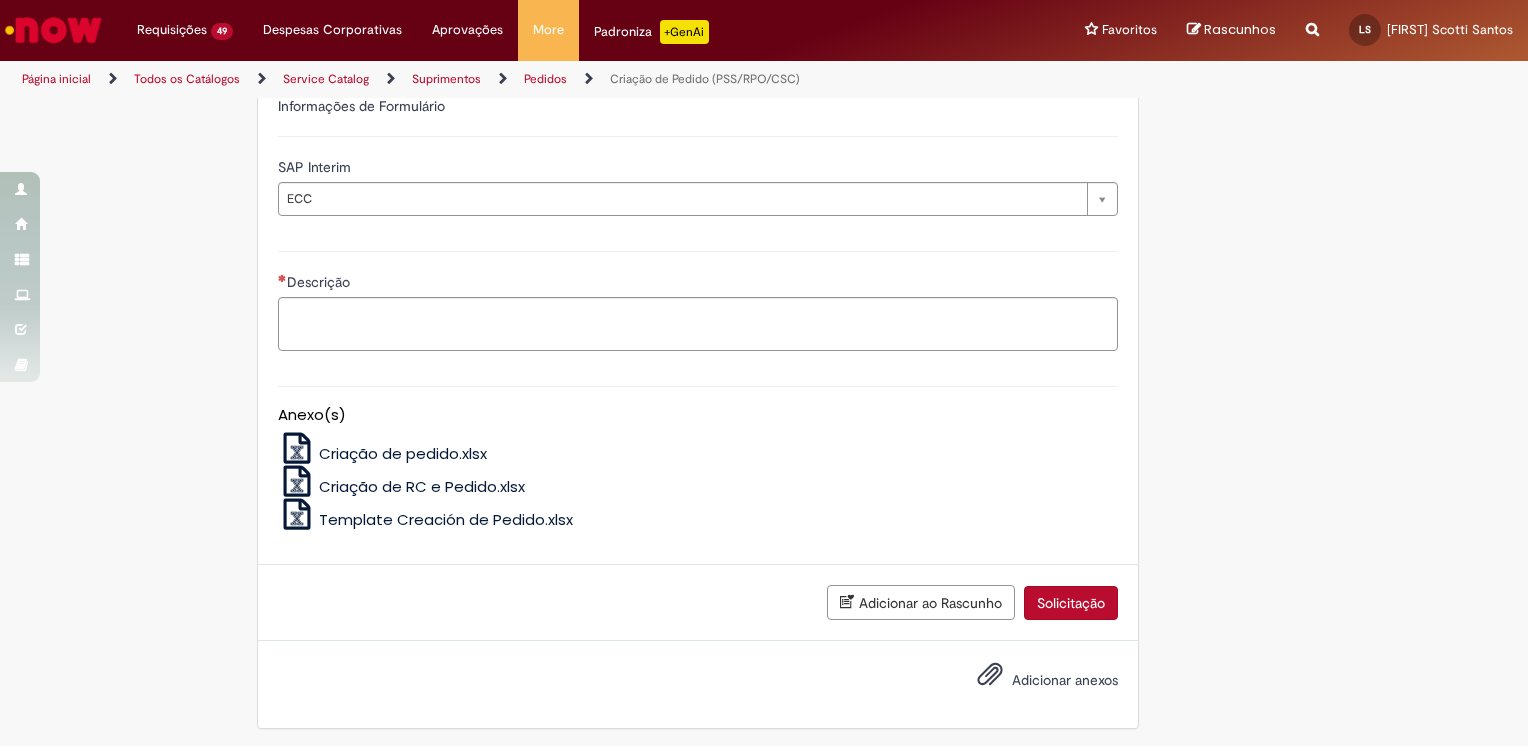 click on "Criação de pedido.xlsx" at bounding box center (403, 453) 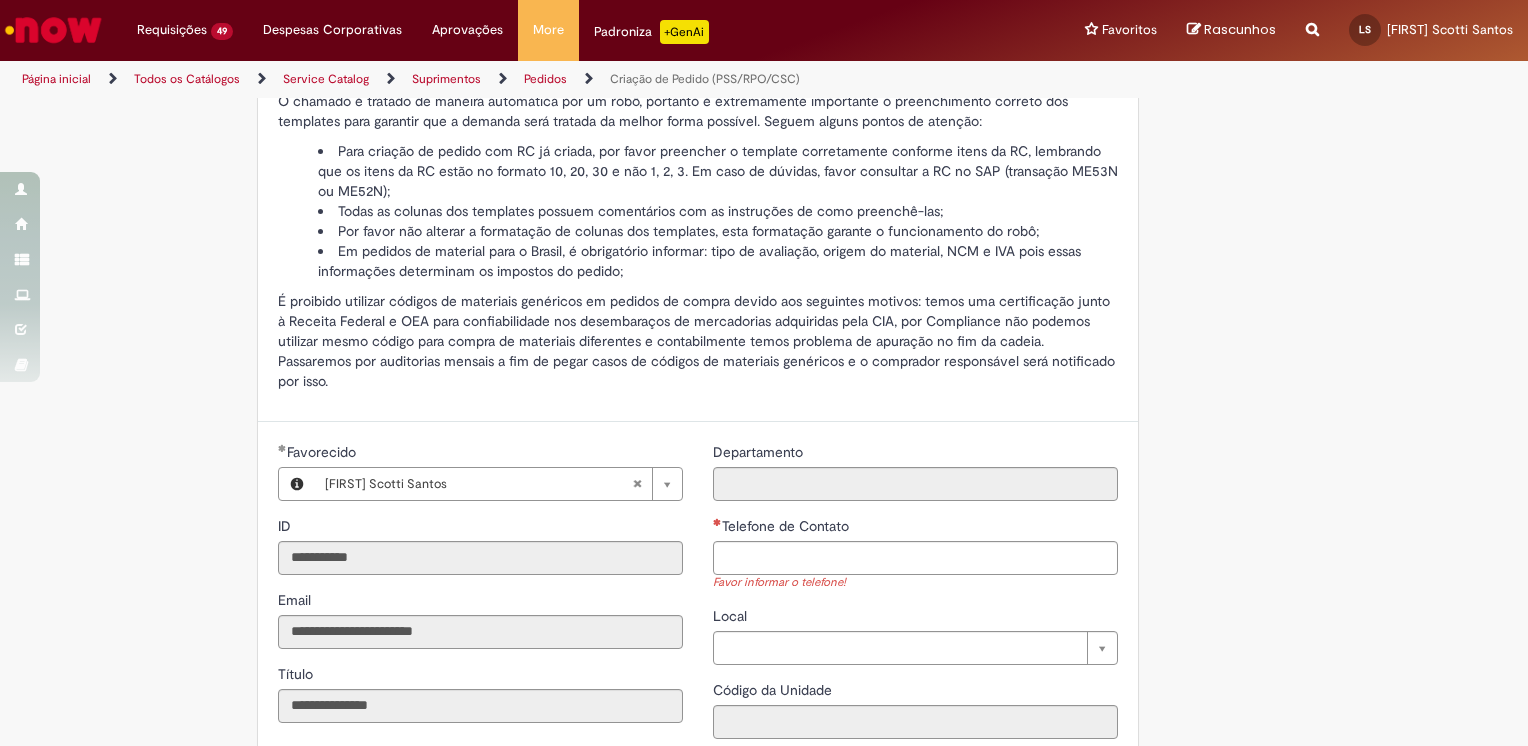 scroll, scrollTop: 258, scrollLeft: 0, axis: vertical 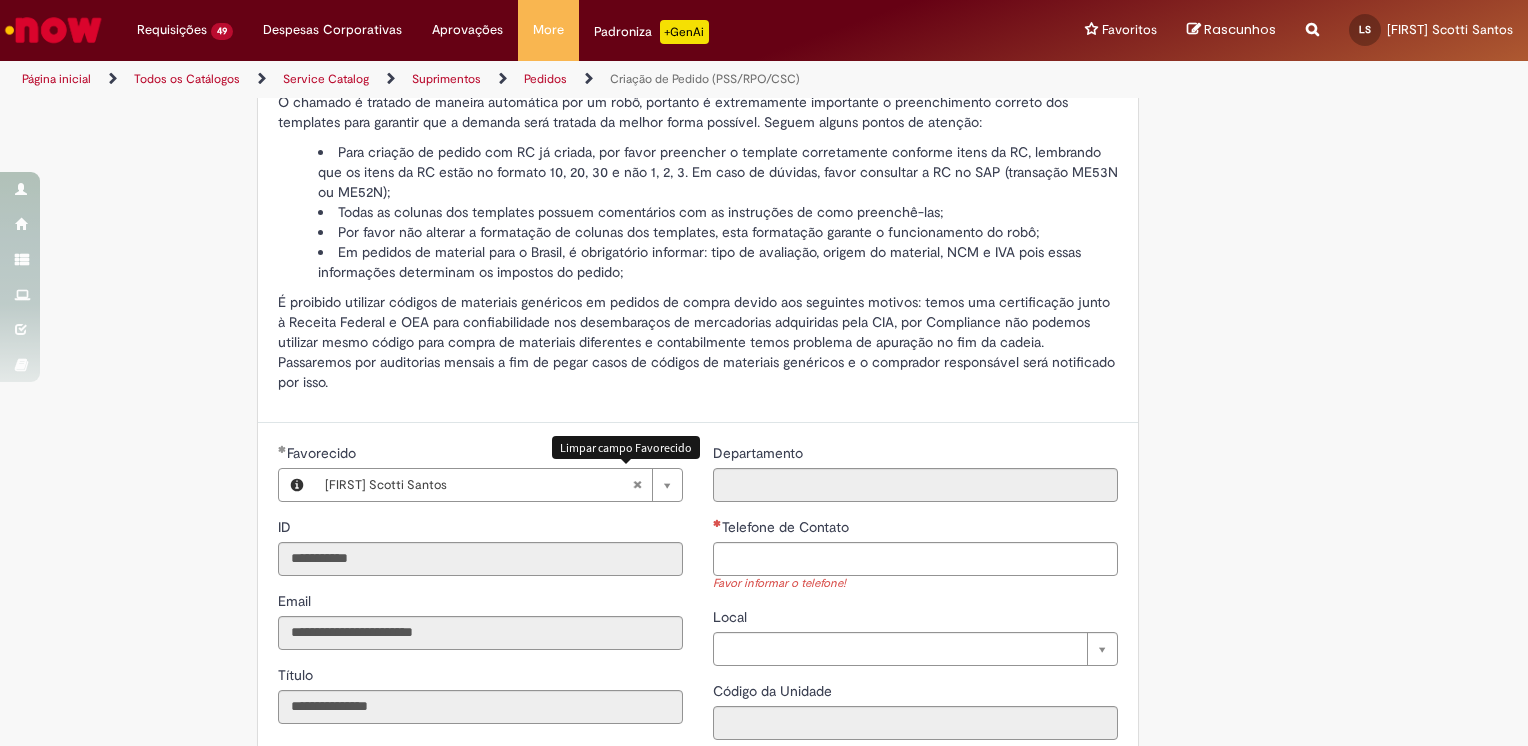 click at bounding box center [637, 485] 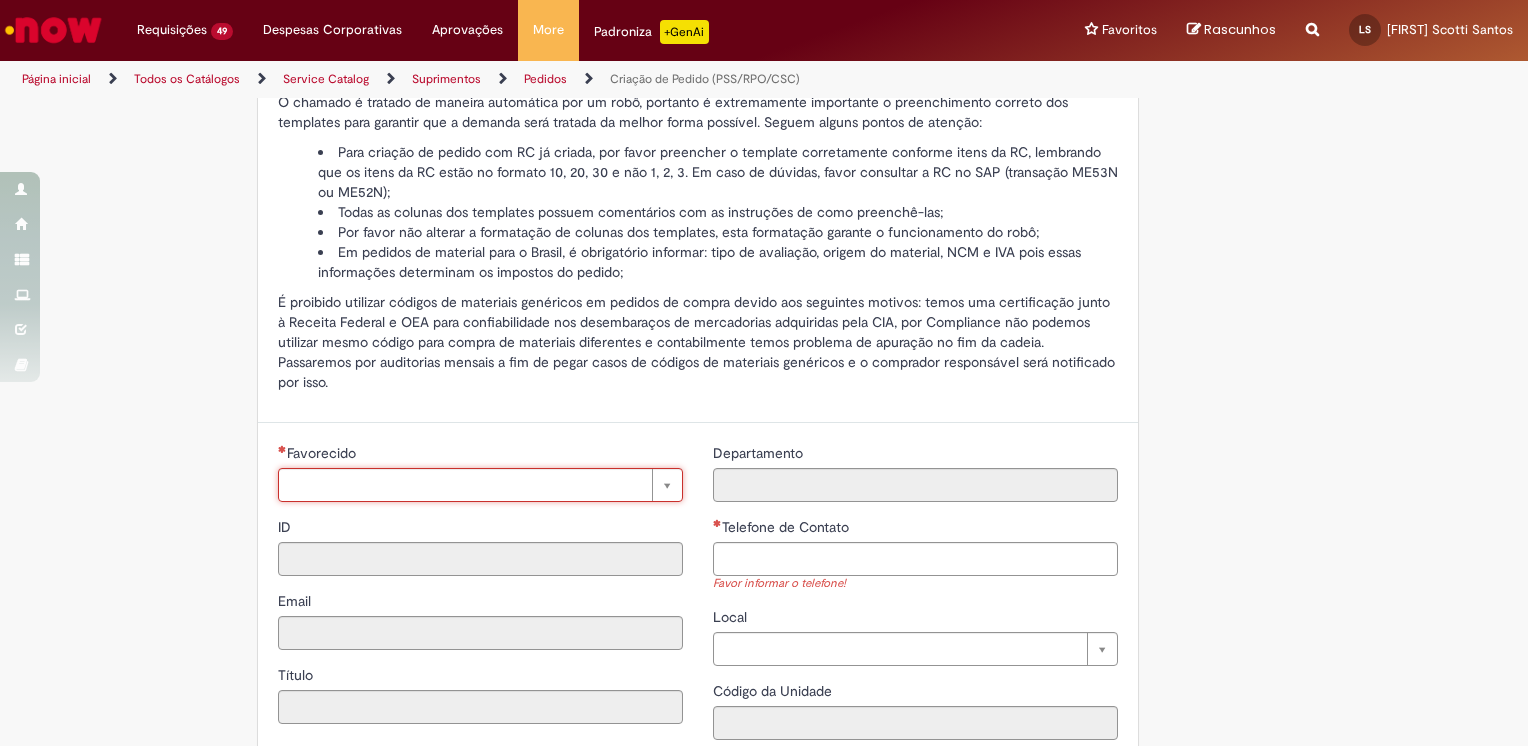 scroll, scrollTop: 0, scrollLeft: 0, axis: both 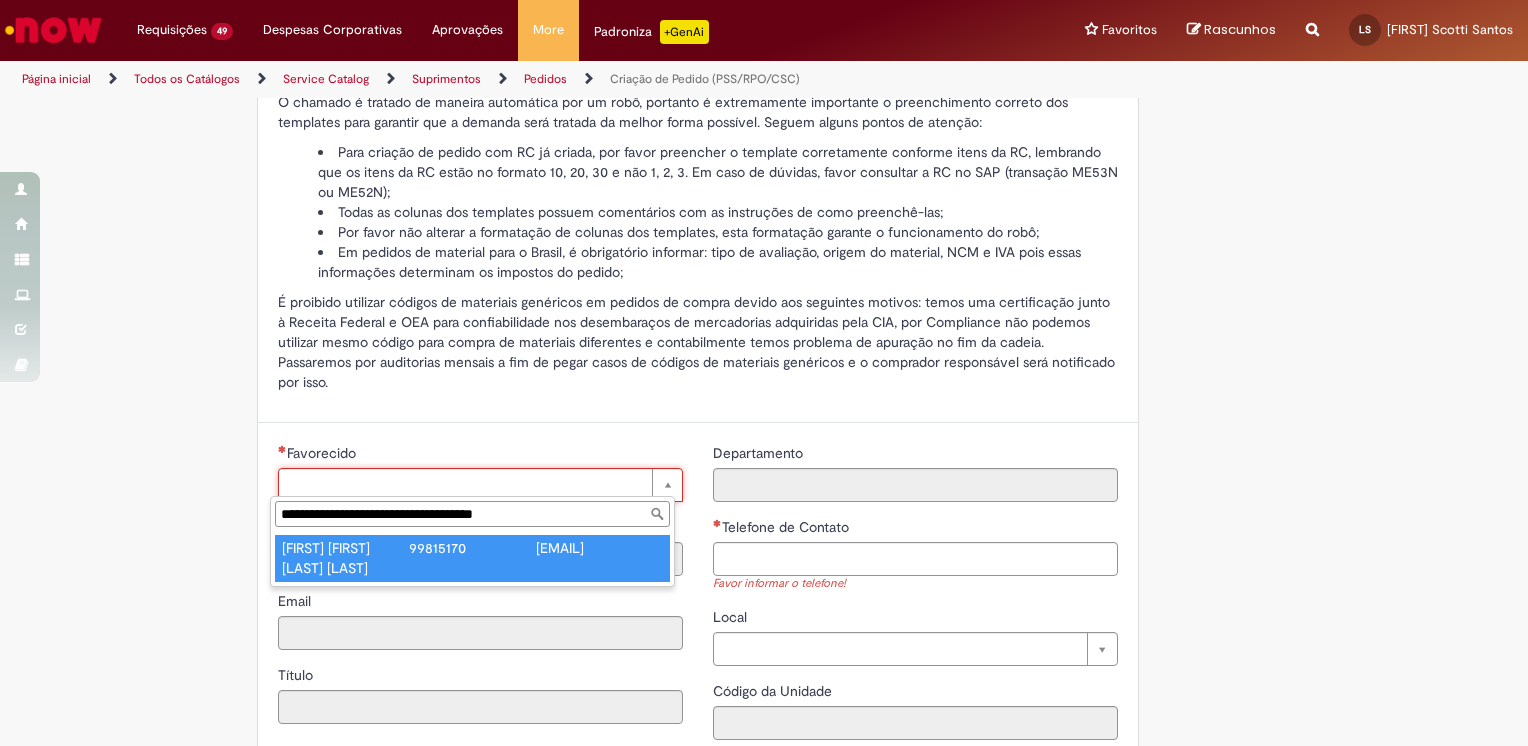 type on "**********" 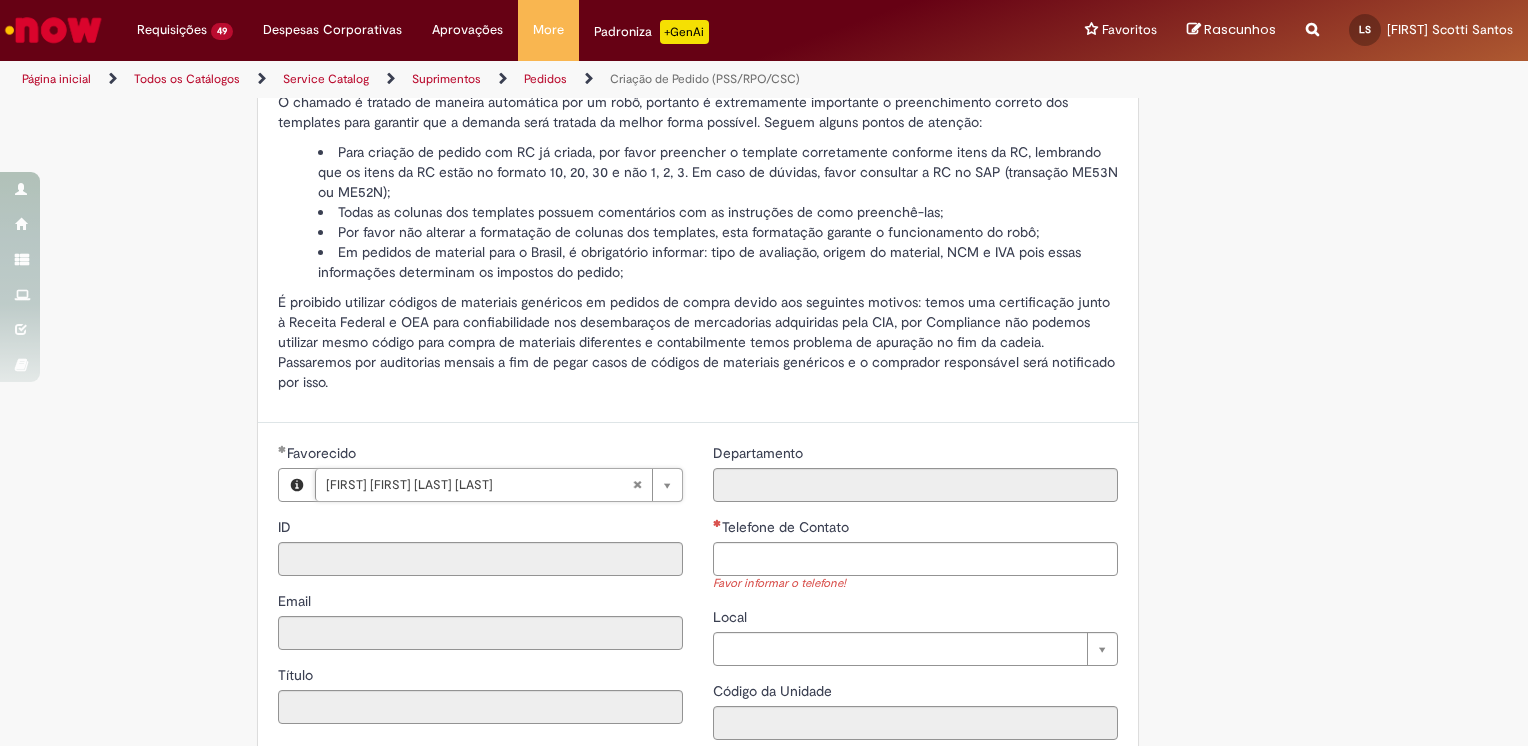 type on "********" 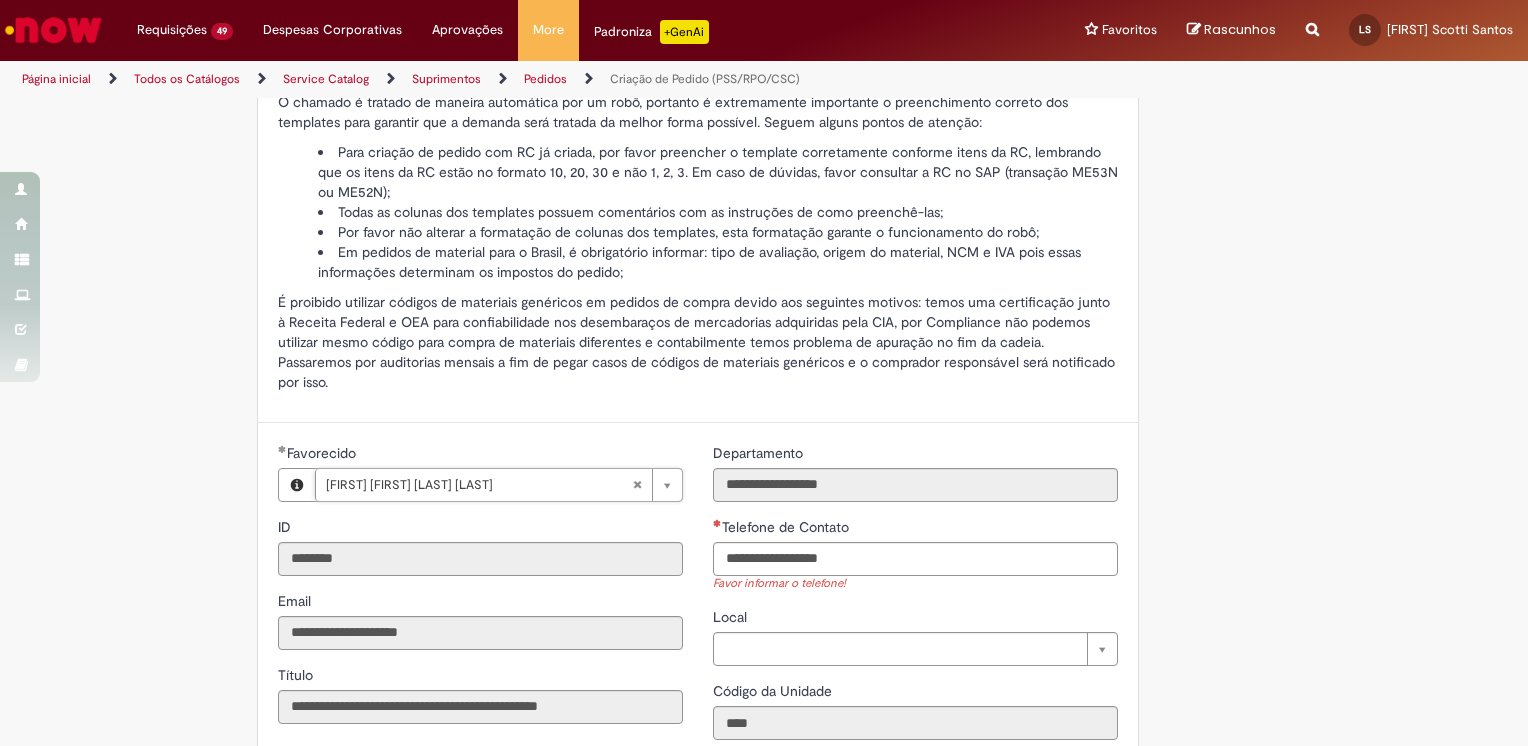 type on "**********" 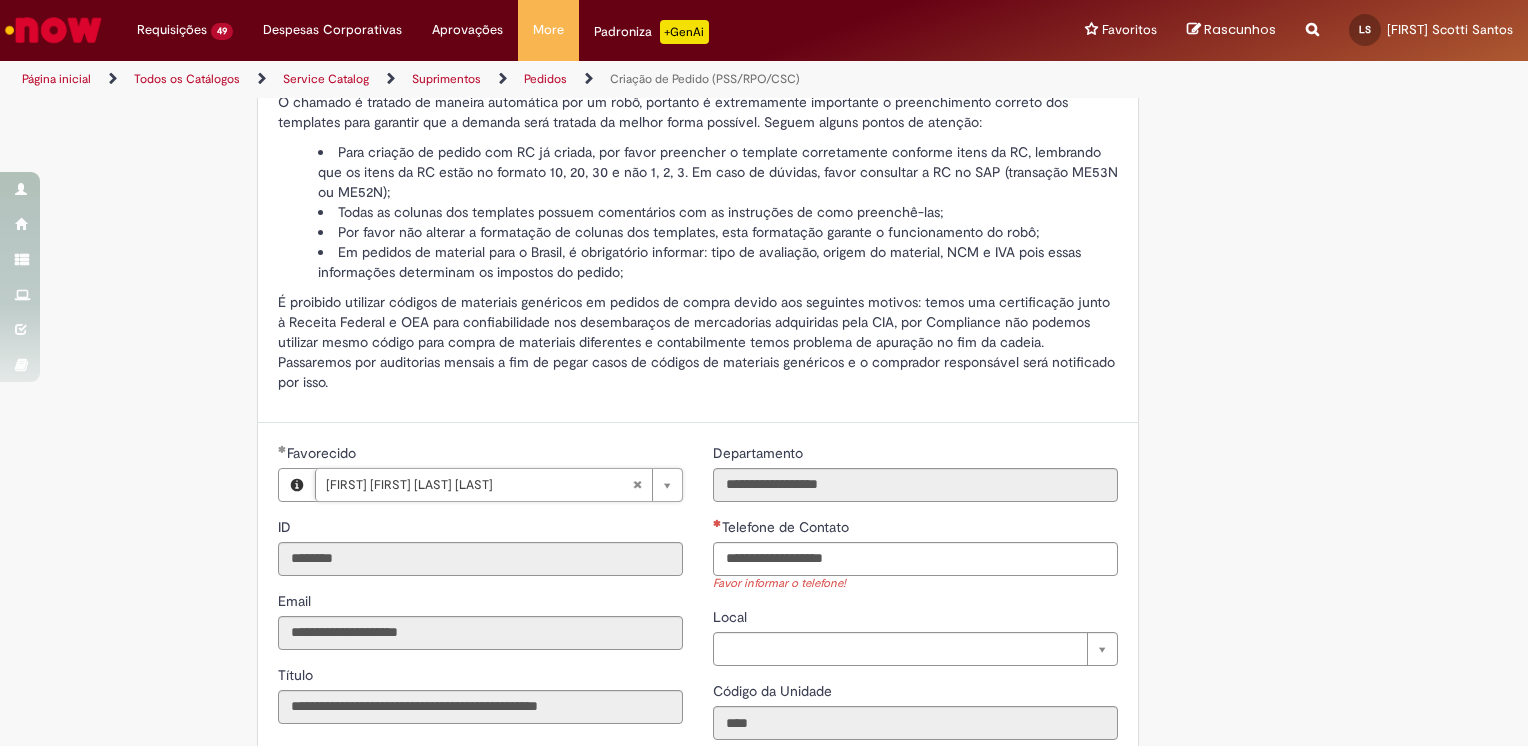 type on "**********" 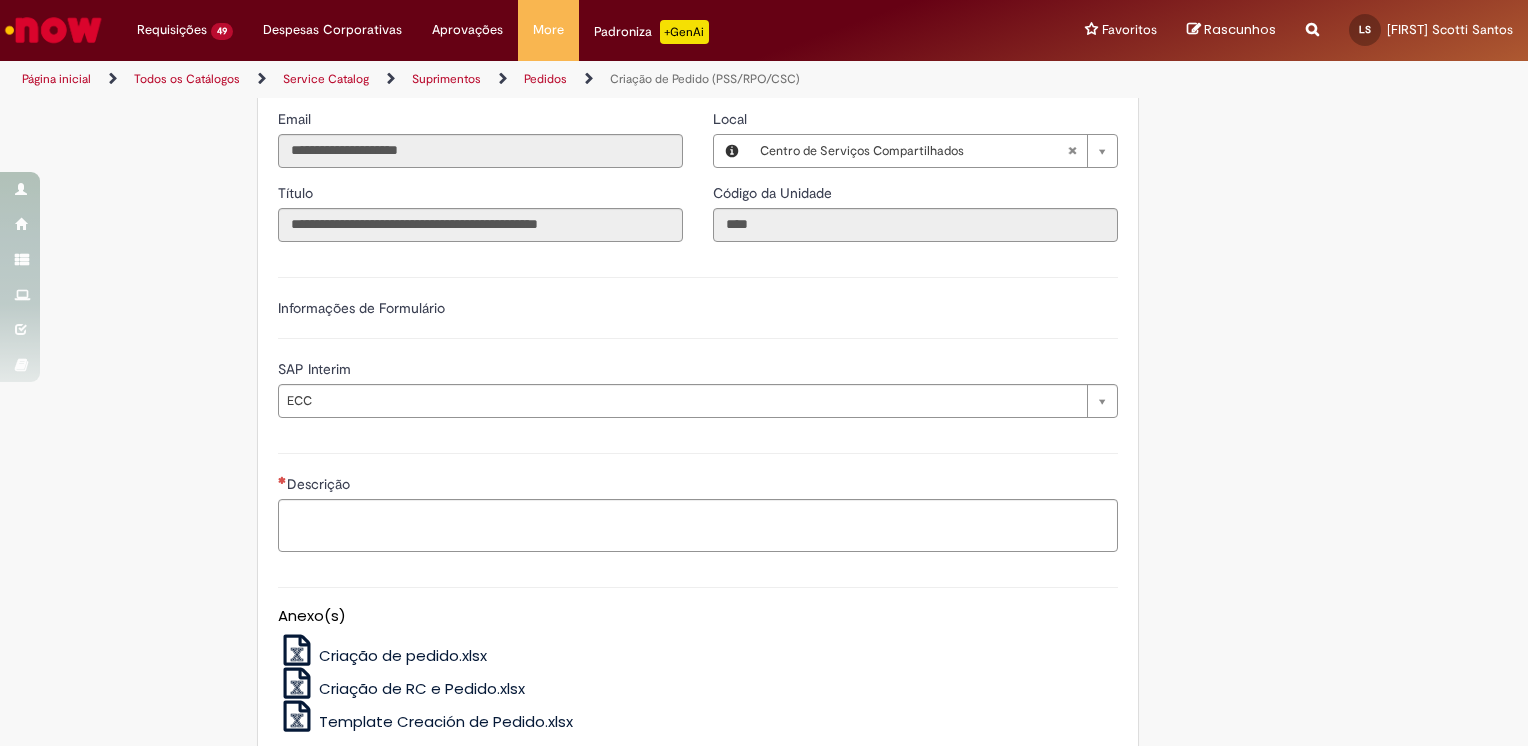 scroll, scrollTop: 758, scrollLeft: 0, axis: vertical 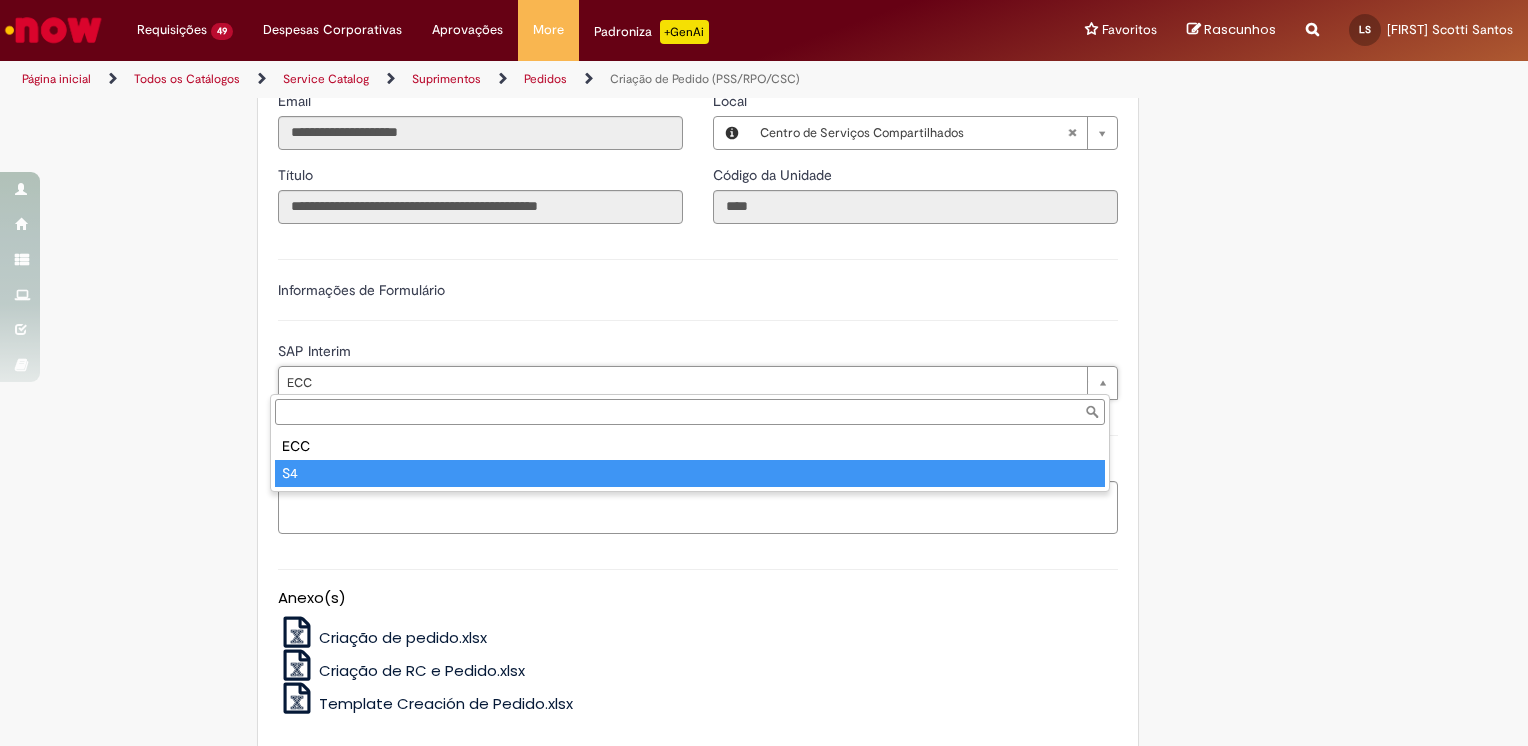 type on "**" 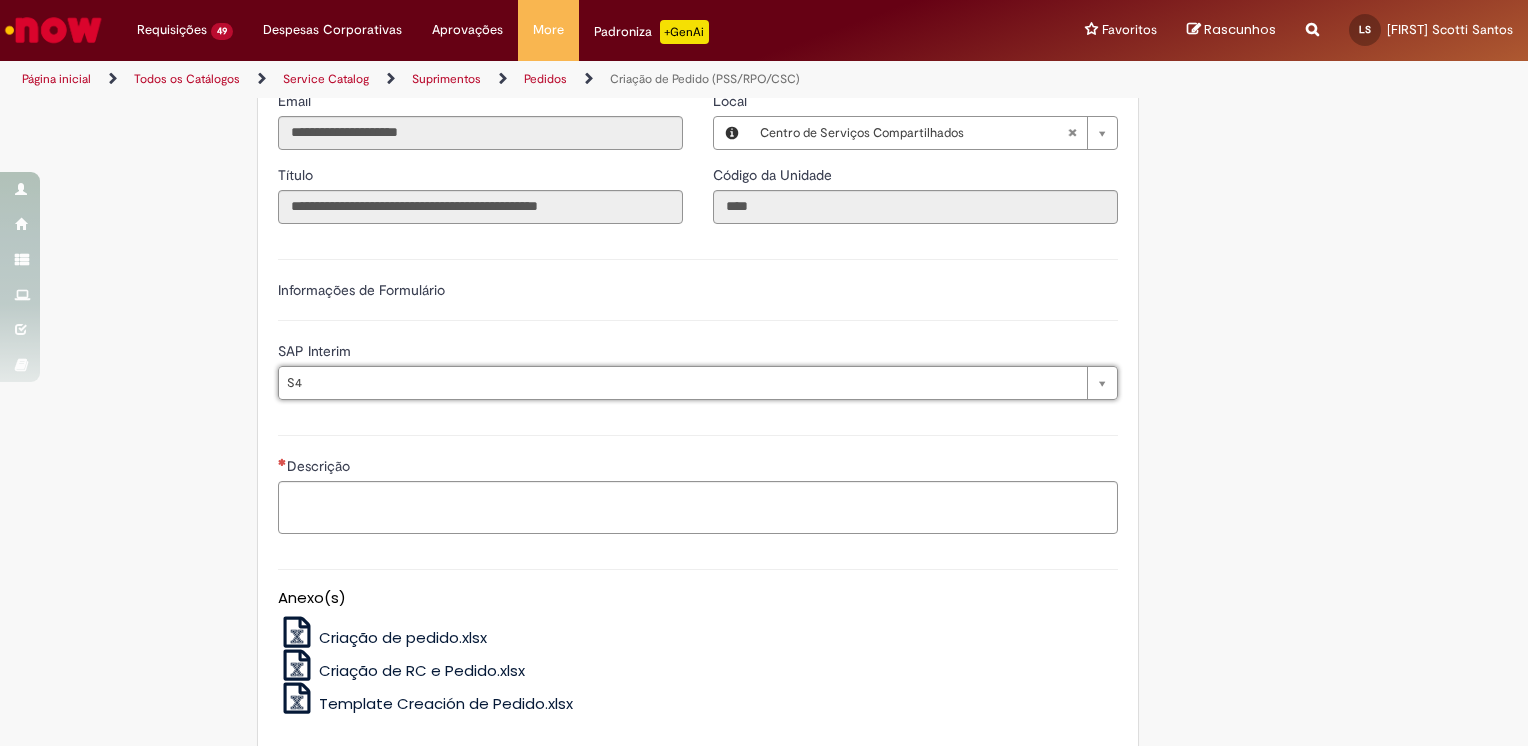 scroll, scrollTop: 0, scrollLeft: 16, axis: horizontal 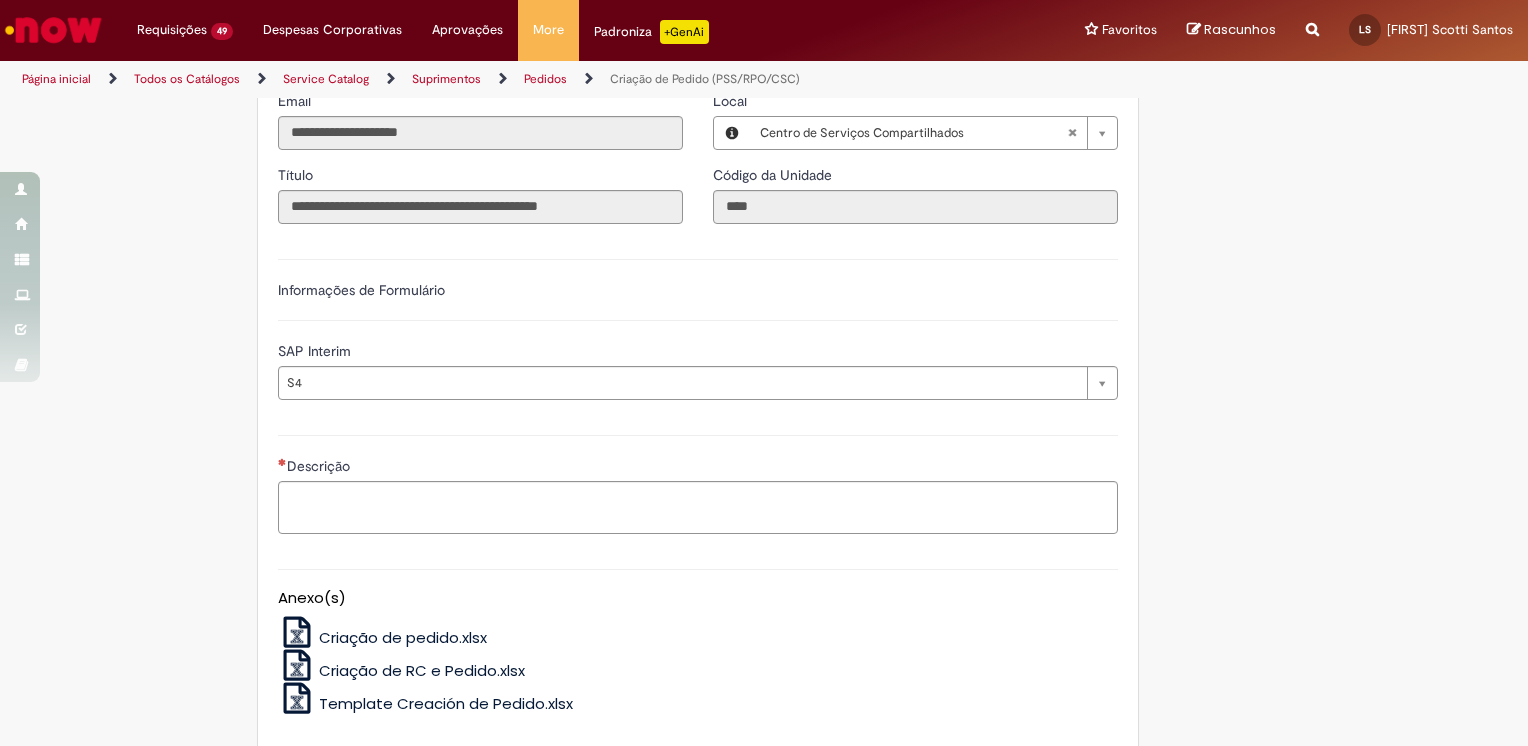 click on "Anexo(s)
Criação de pedido.xlsx
Criação de RC e Pedido.xlsx
Template Creación de Pedido.xlsx" at bounding box center [698, 638] 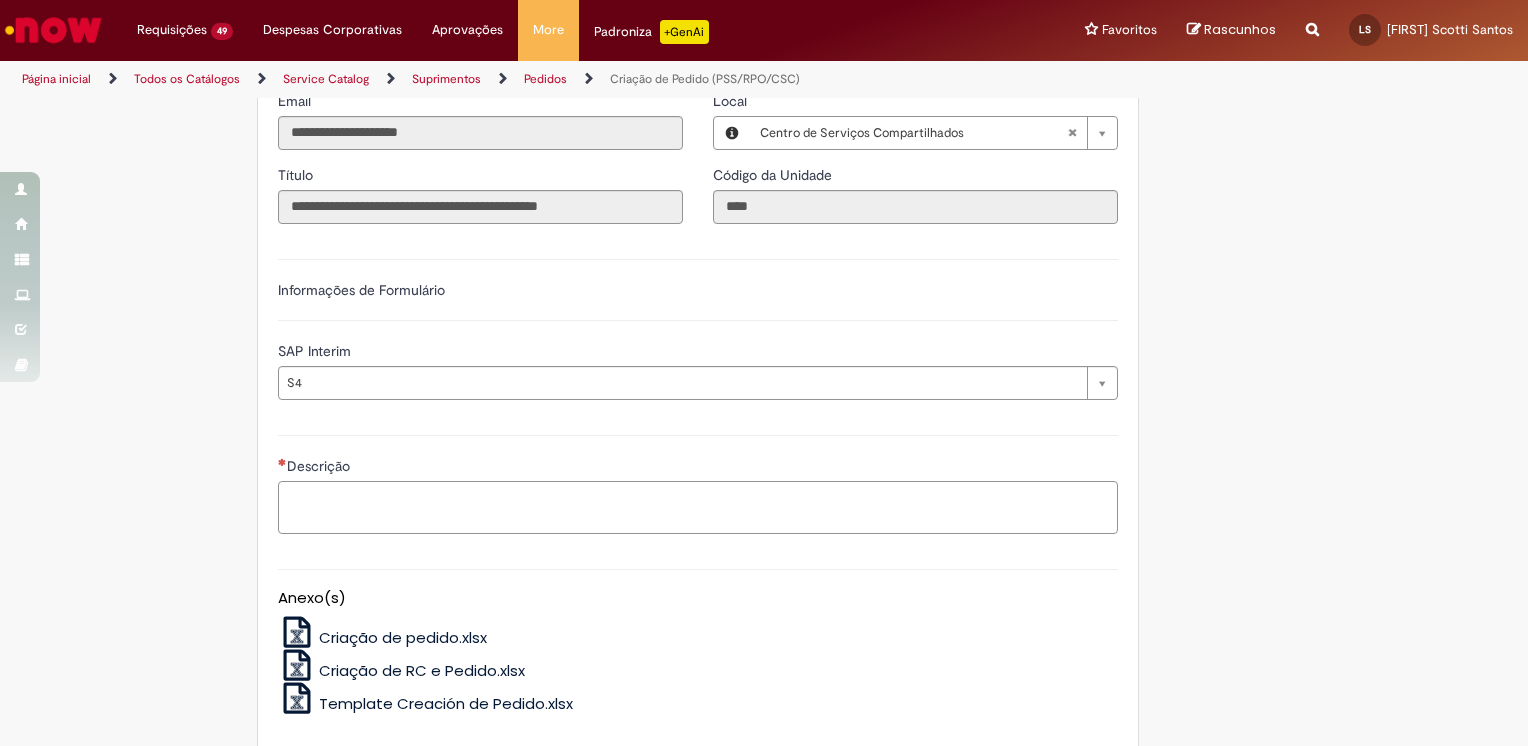 click on "Descrição" at bounding box center (698, 508) 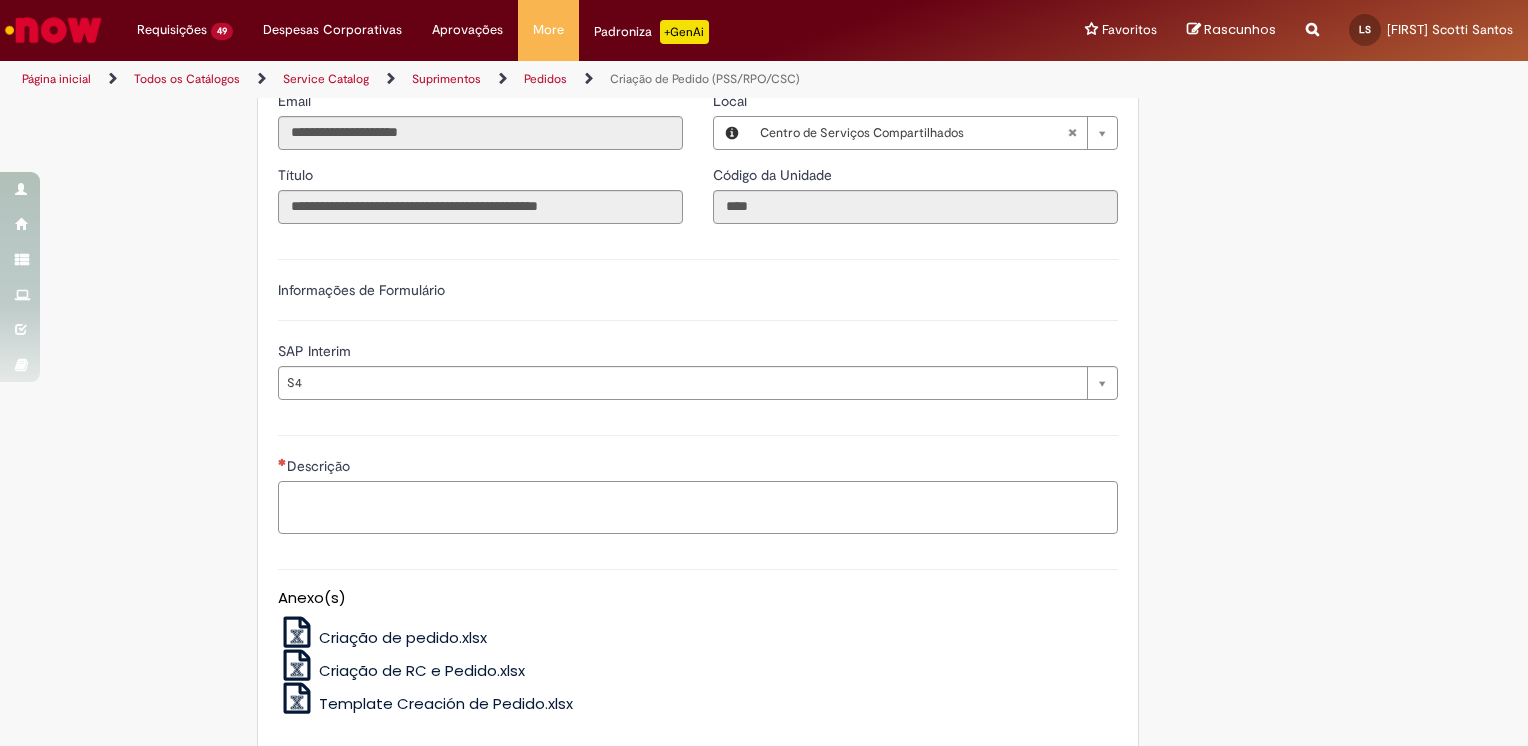 paste on "**********" 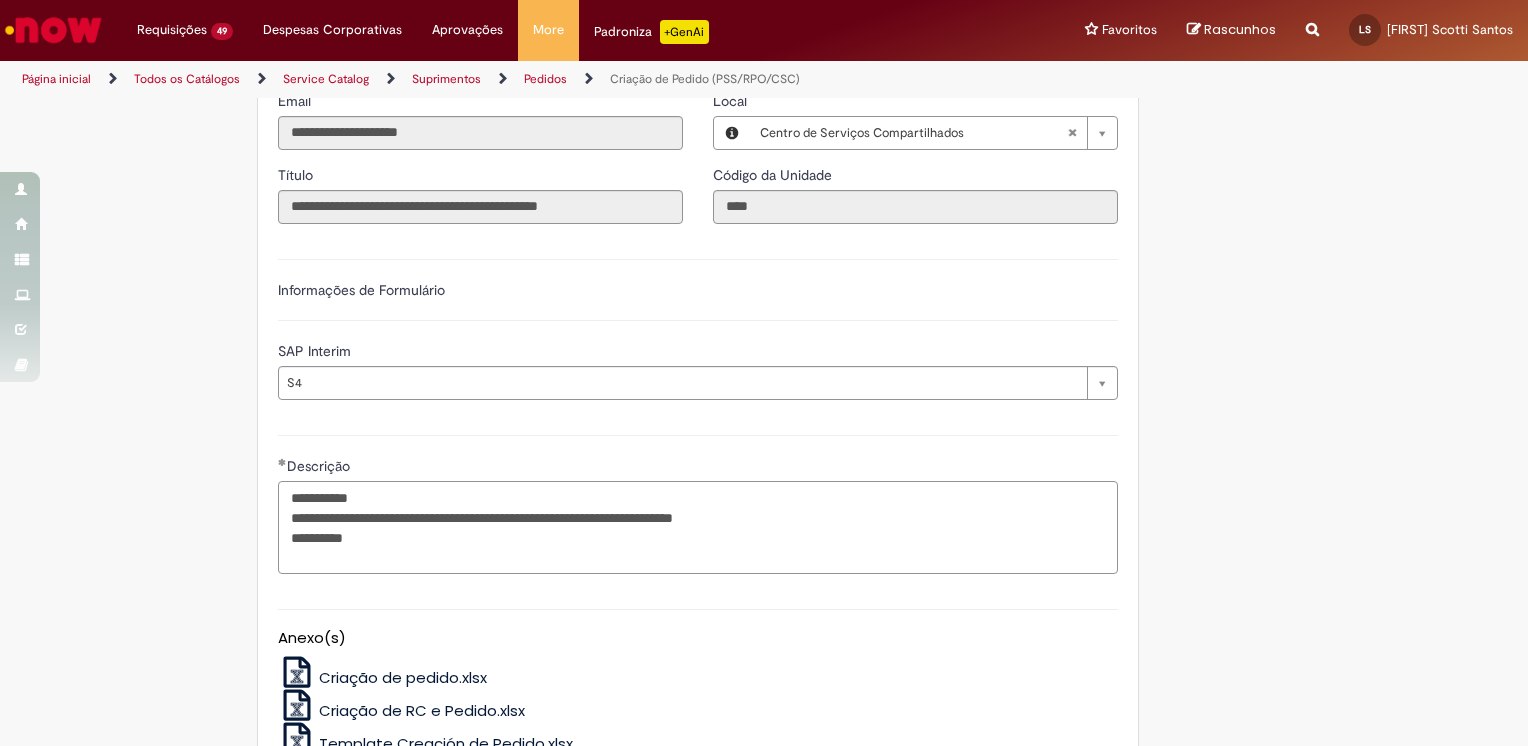 drag, startPoint x: 226, startPoint y: 493, endPoint x: 213, endPoint y: 493, distance: 13 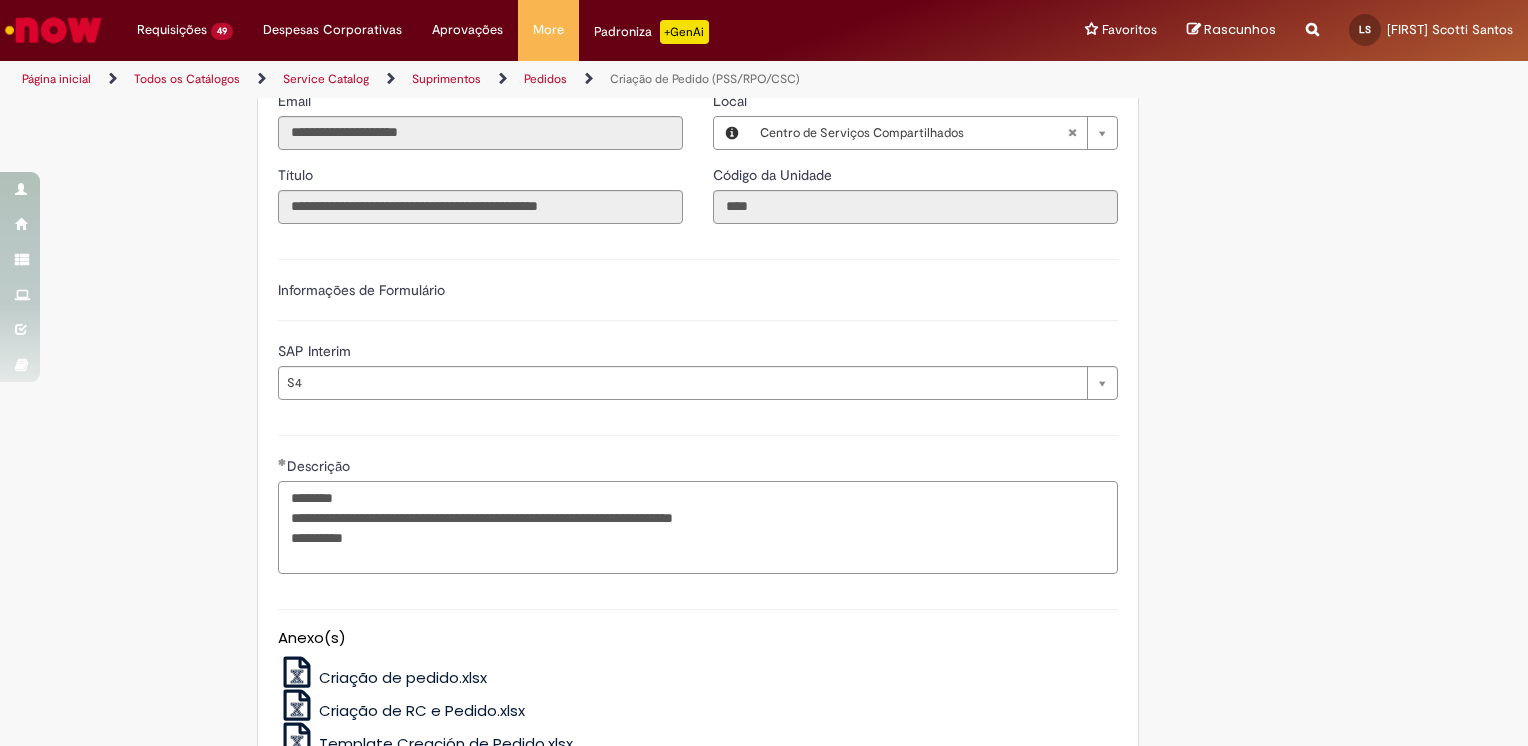 click on "**********" at bounding box center (698, 528) 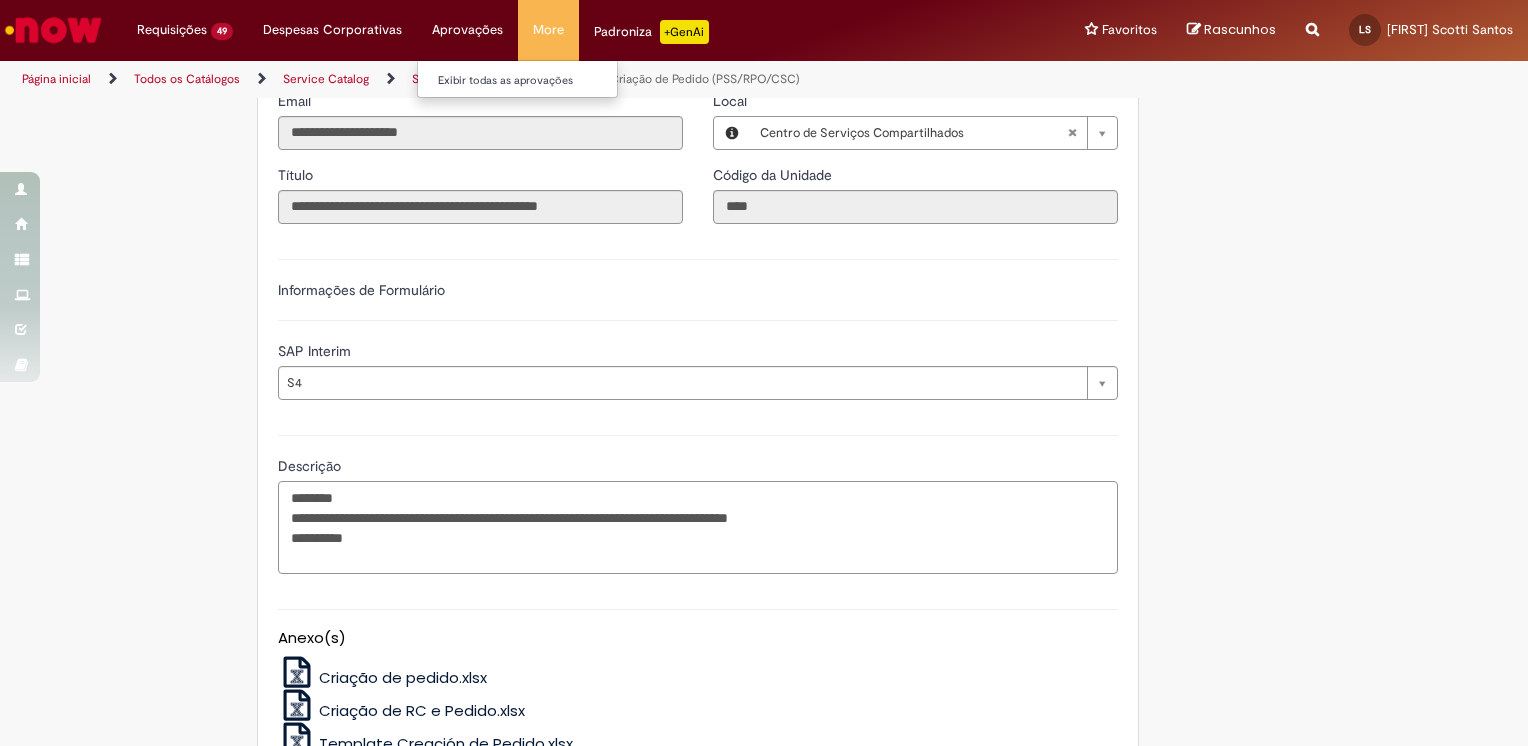 paste on "*********" 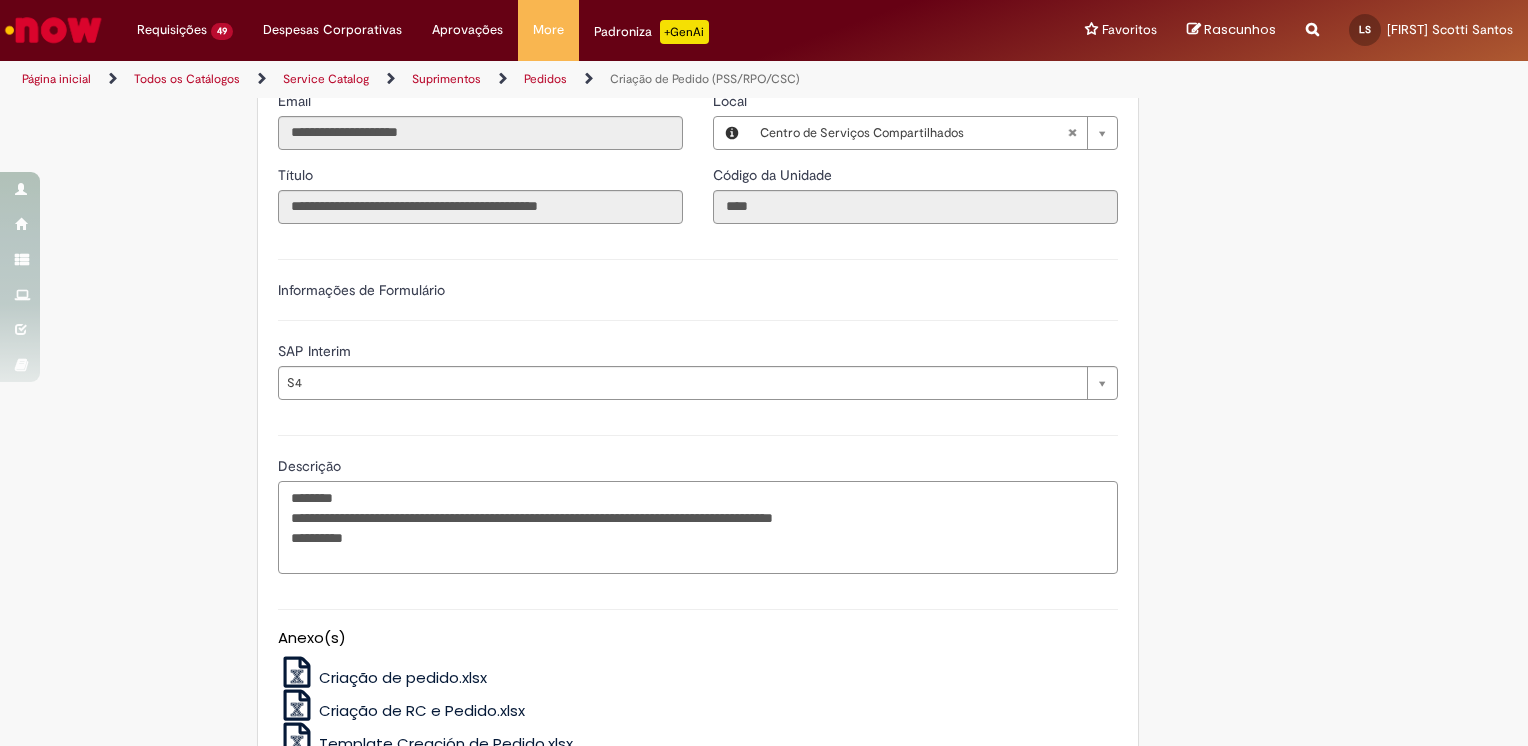 click on "**********" at bounding box center [698, 528] 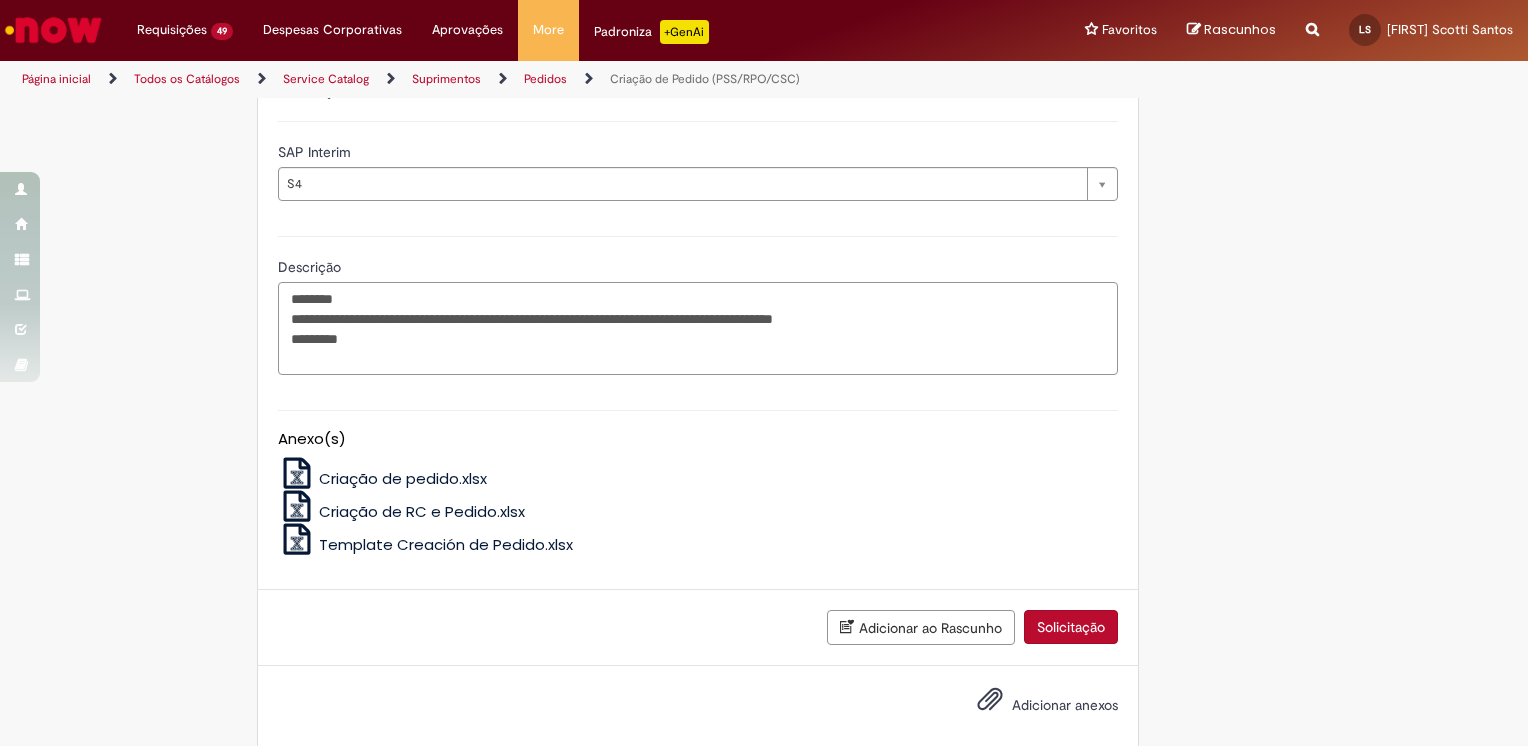 scroll, scrollTop: 981, scrollLeft: 0, axis: vertical 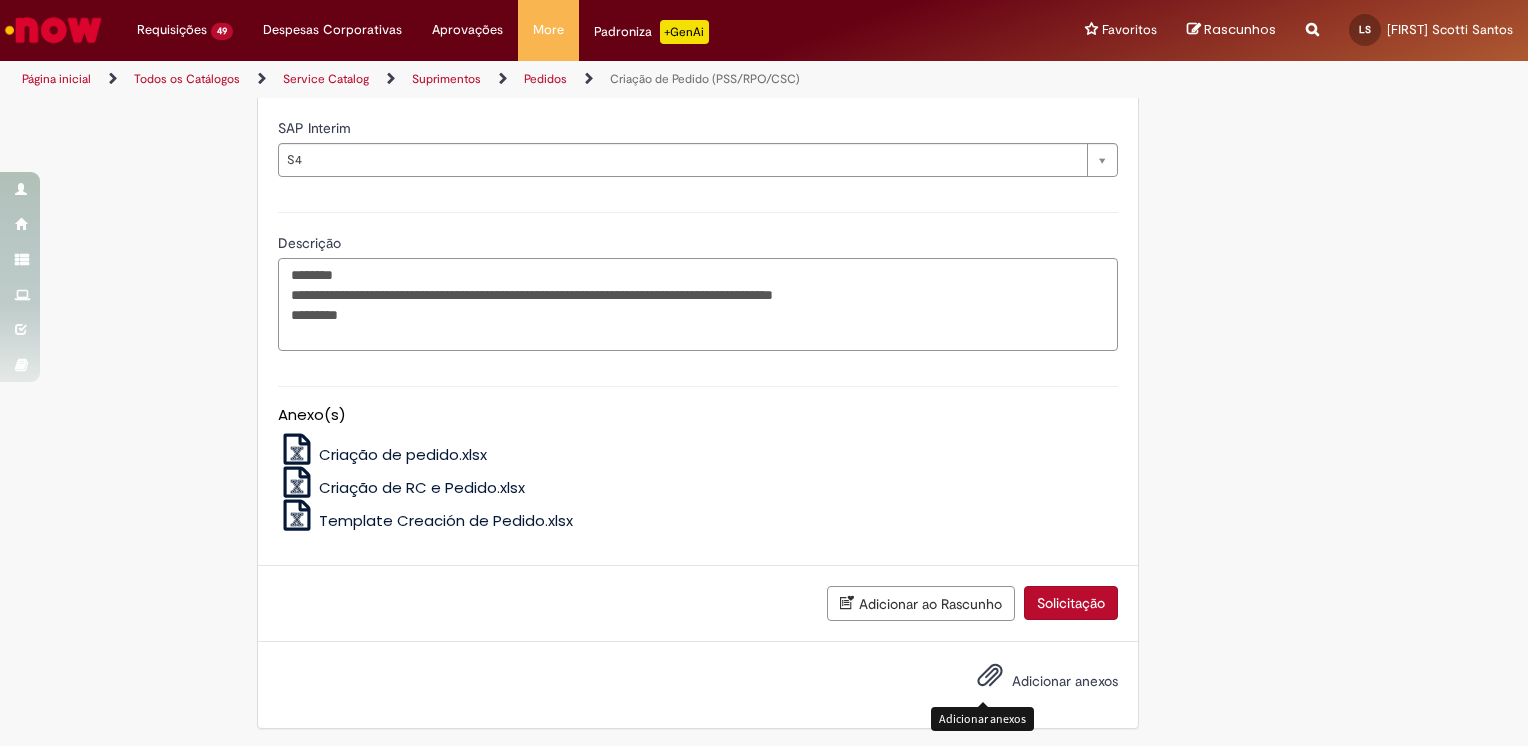 type on "**********" 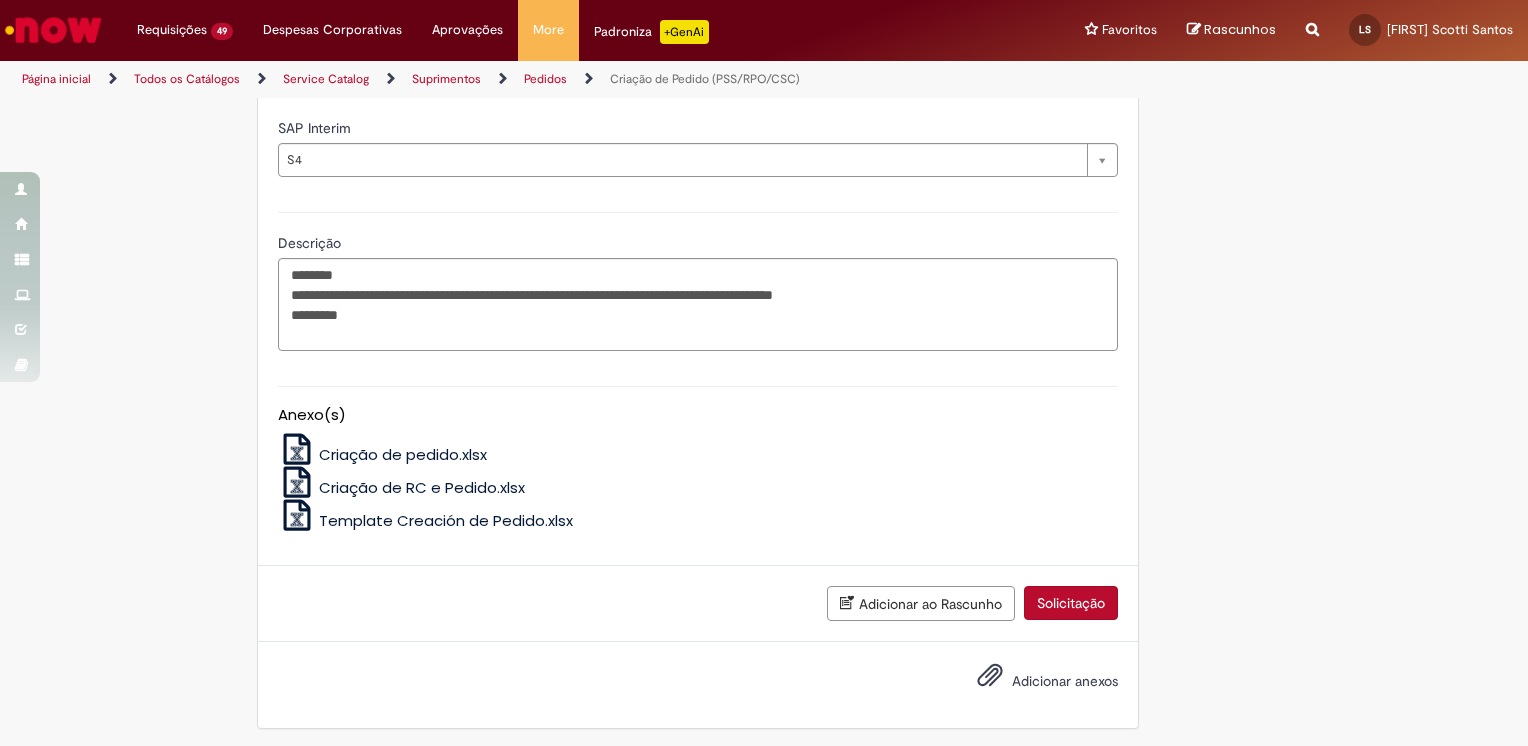 click on "Adicionar anexos" at bounding box center (1065, 681) 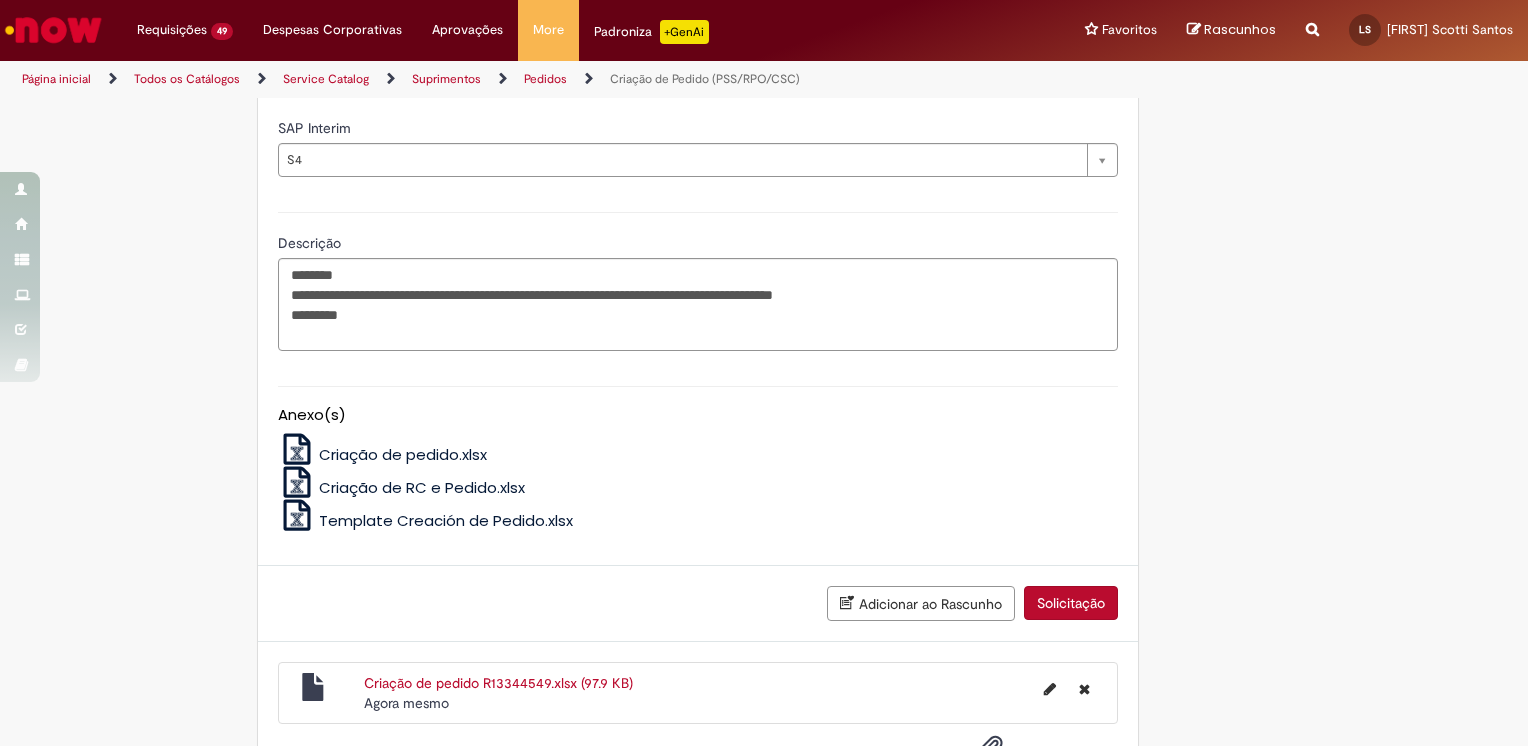 click on "Solicitação" at bounding box center (1071, 603) 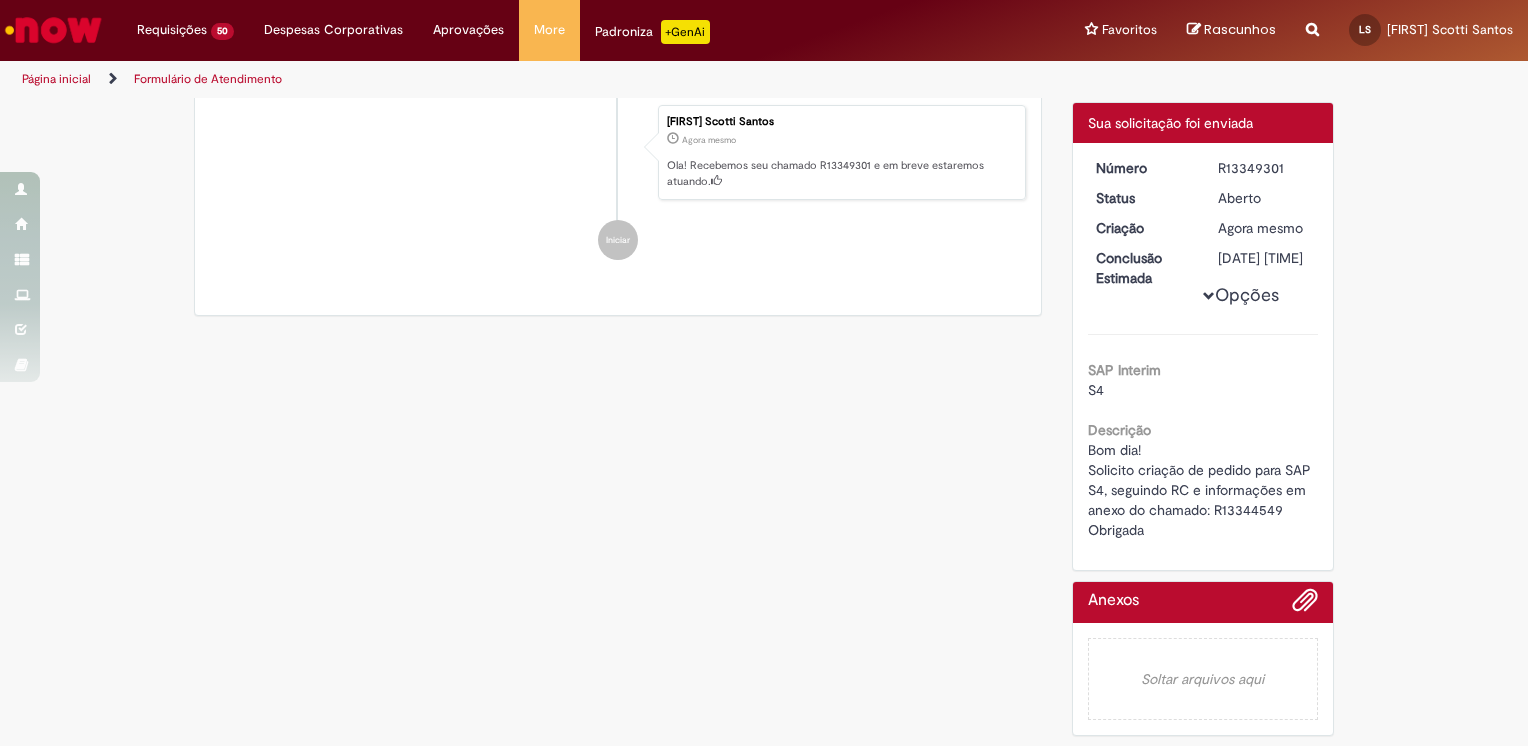 scroll, scrollTop: 0, scrollLeft: 0, axis: both 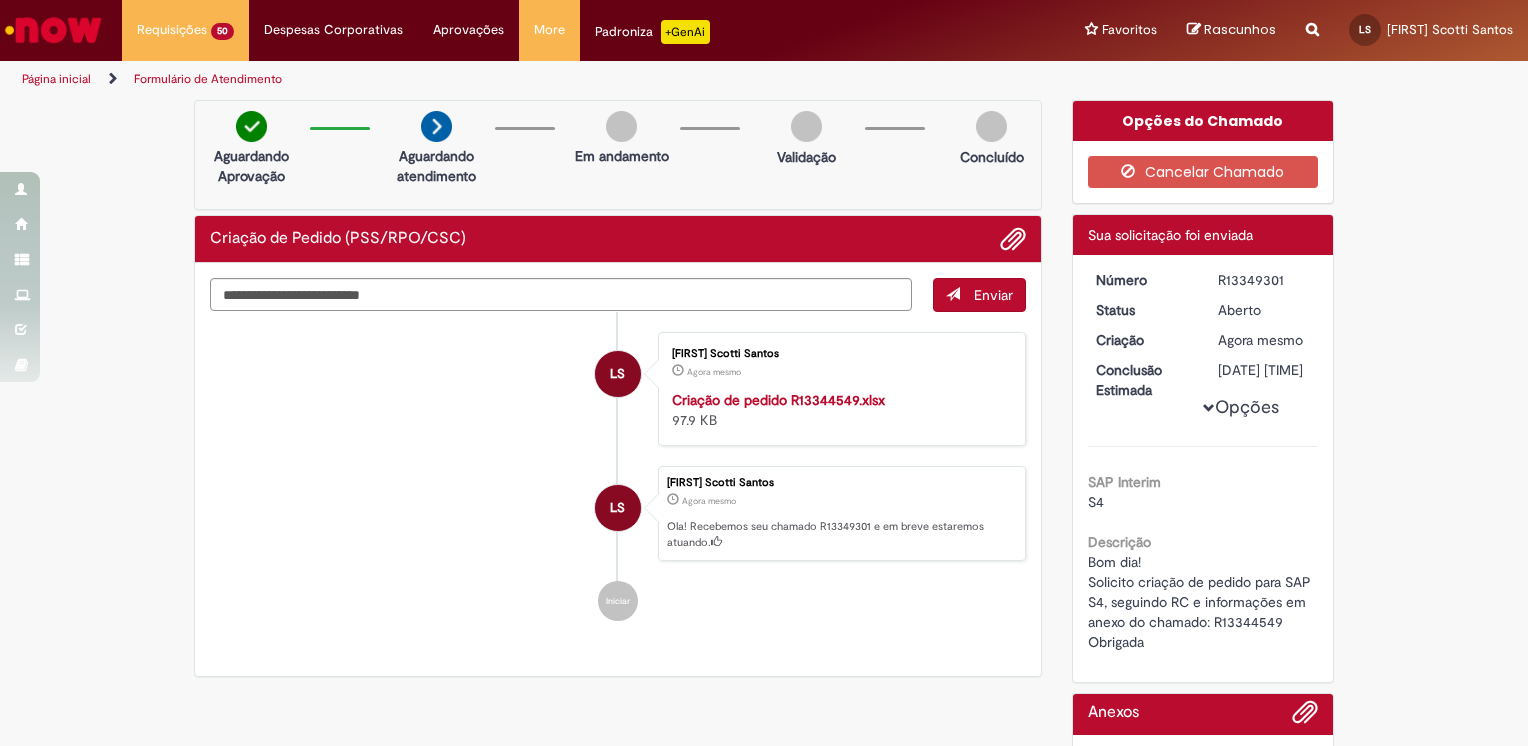 drag, startPoint x: 1249, startPoint y: 278, endPoint x: 1203, endPoint y: 284, distance: 46.389652 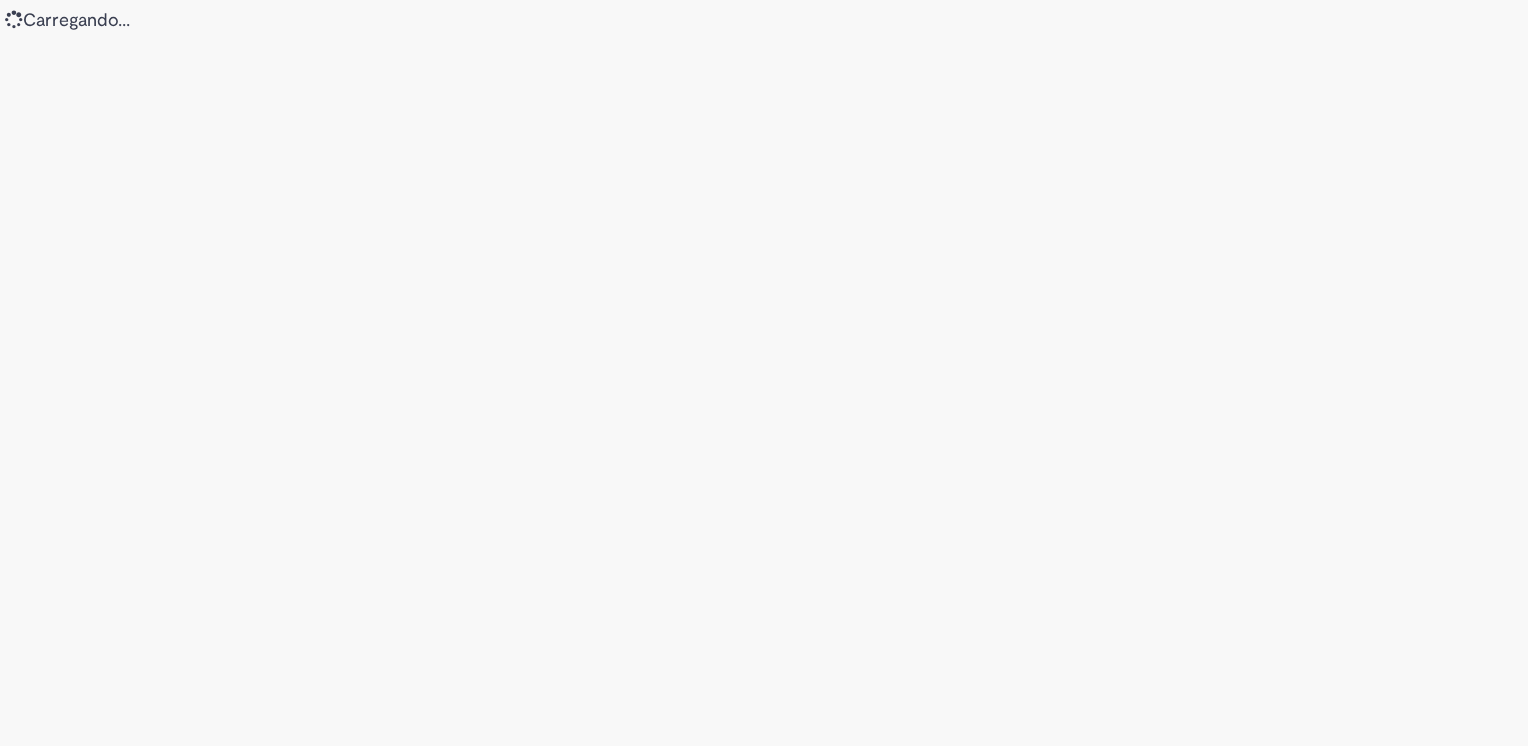 scroll, scrollTop: 0, scrollLeft: 0, axis: both 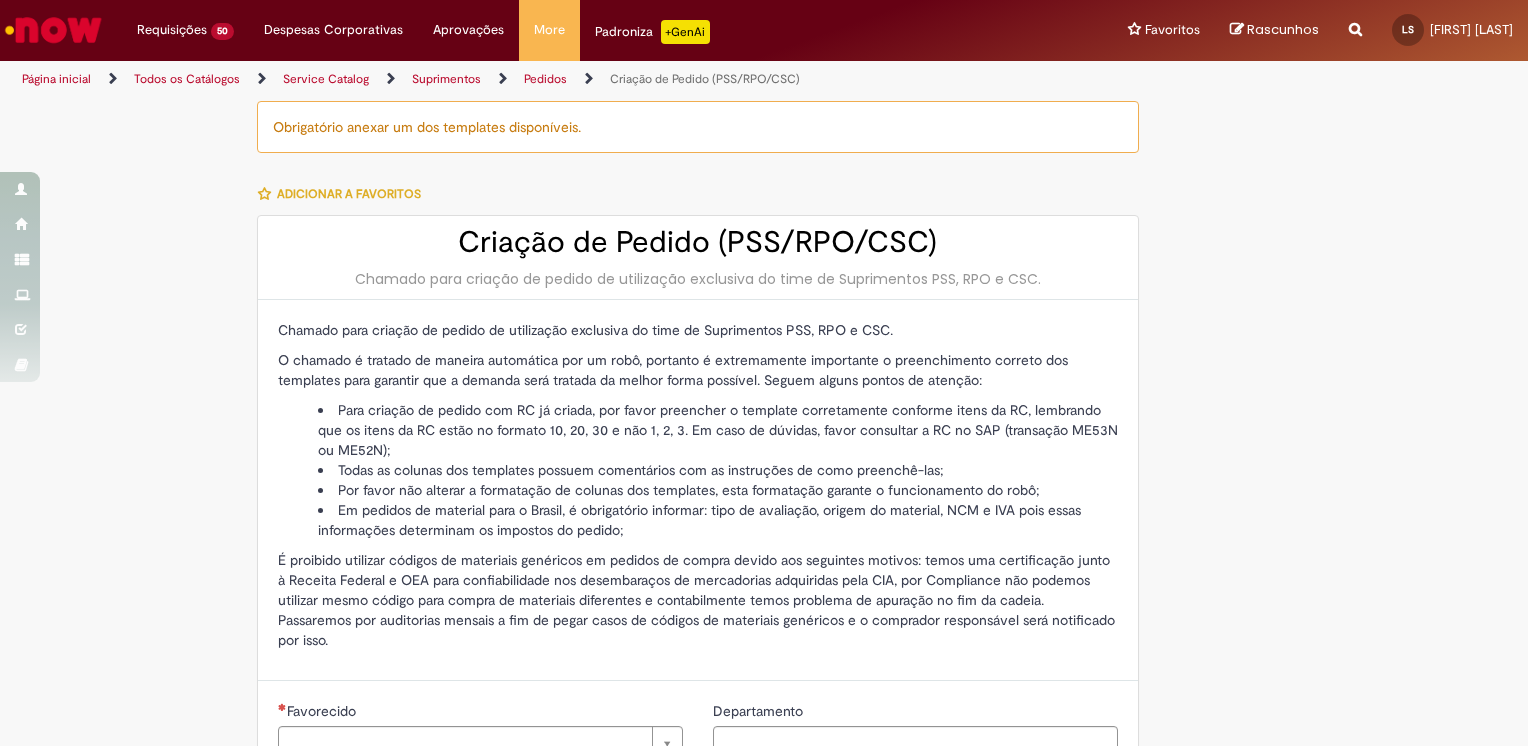 type on "**********" 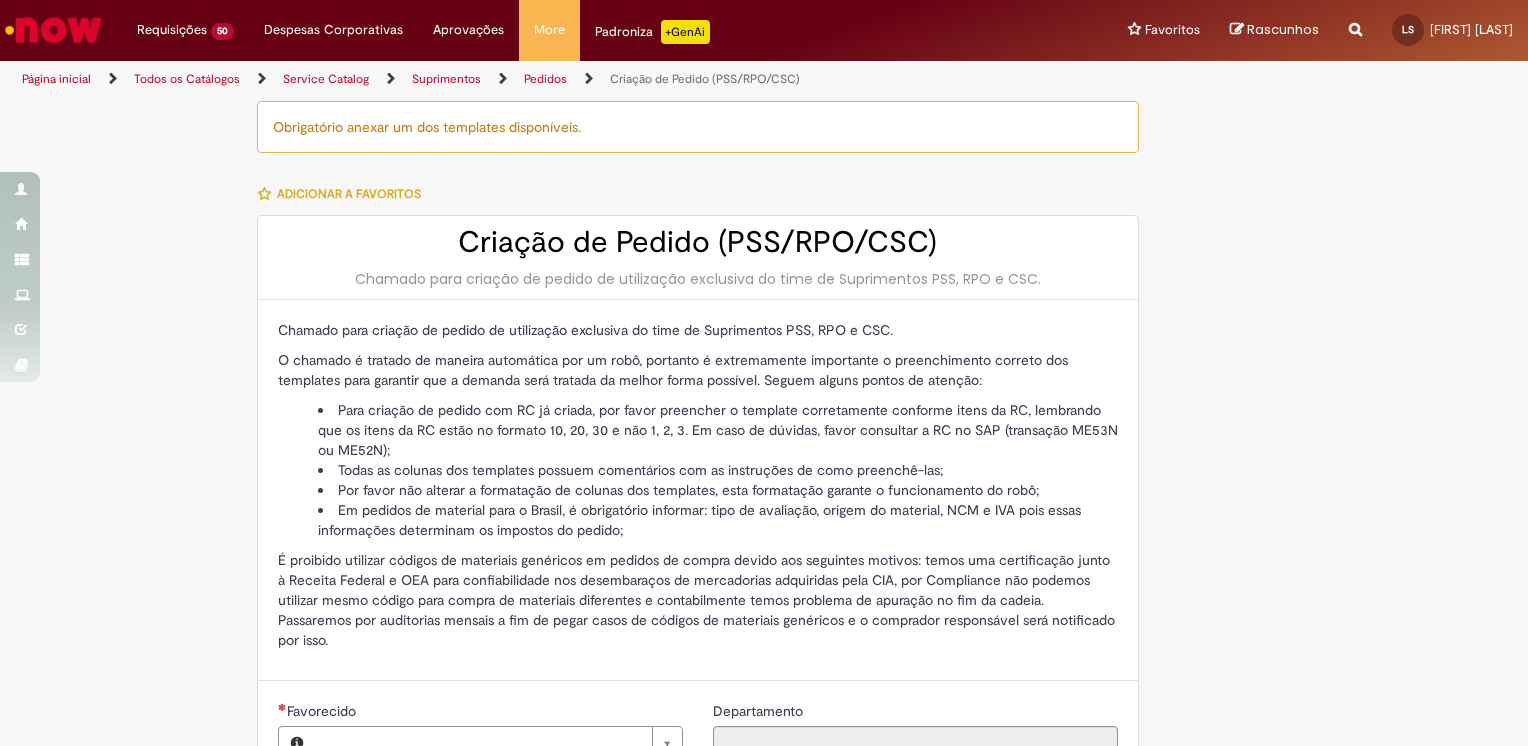 type on "**********" 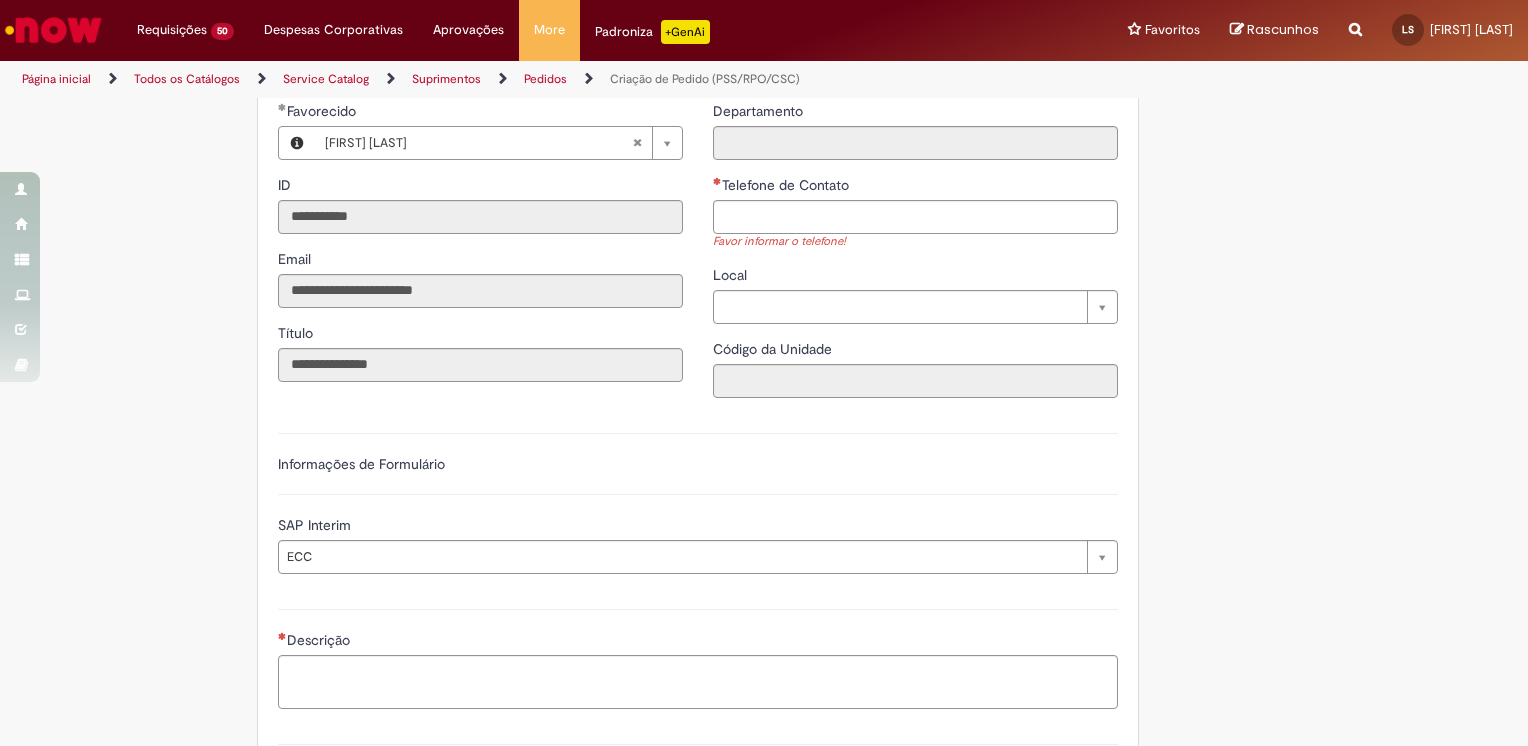 scroll, scrollTop: 600, scrollLeft: 0, axis: vertical 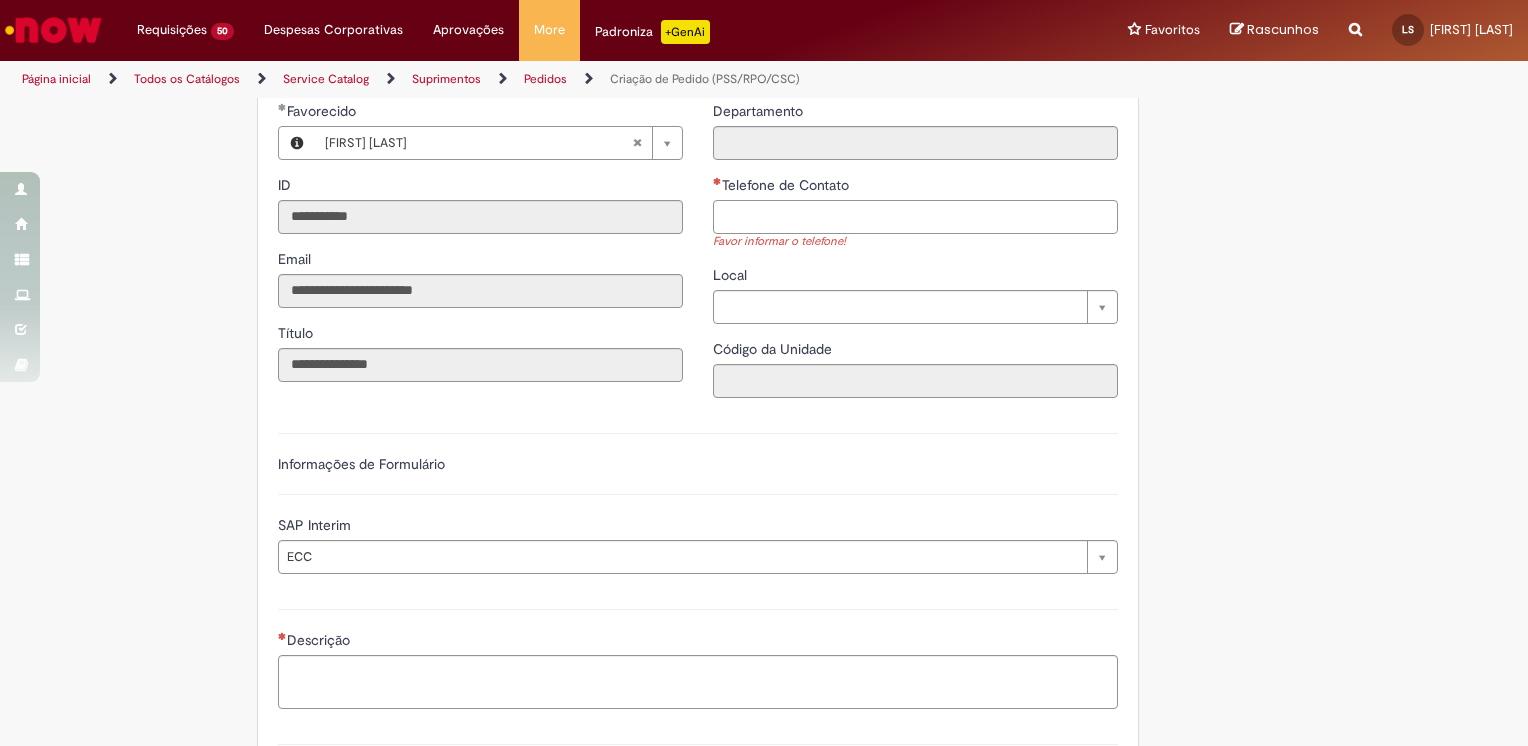click on "Telefone de Contato" at bounding box center (915, 217) 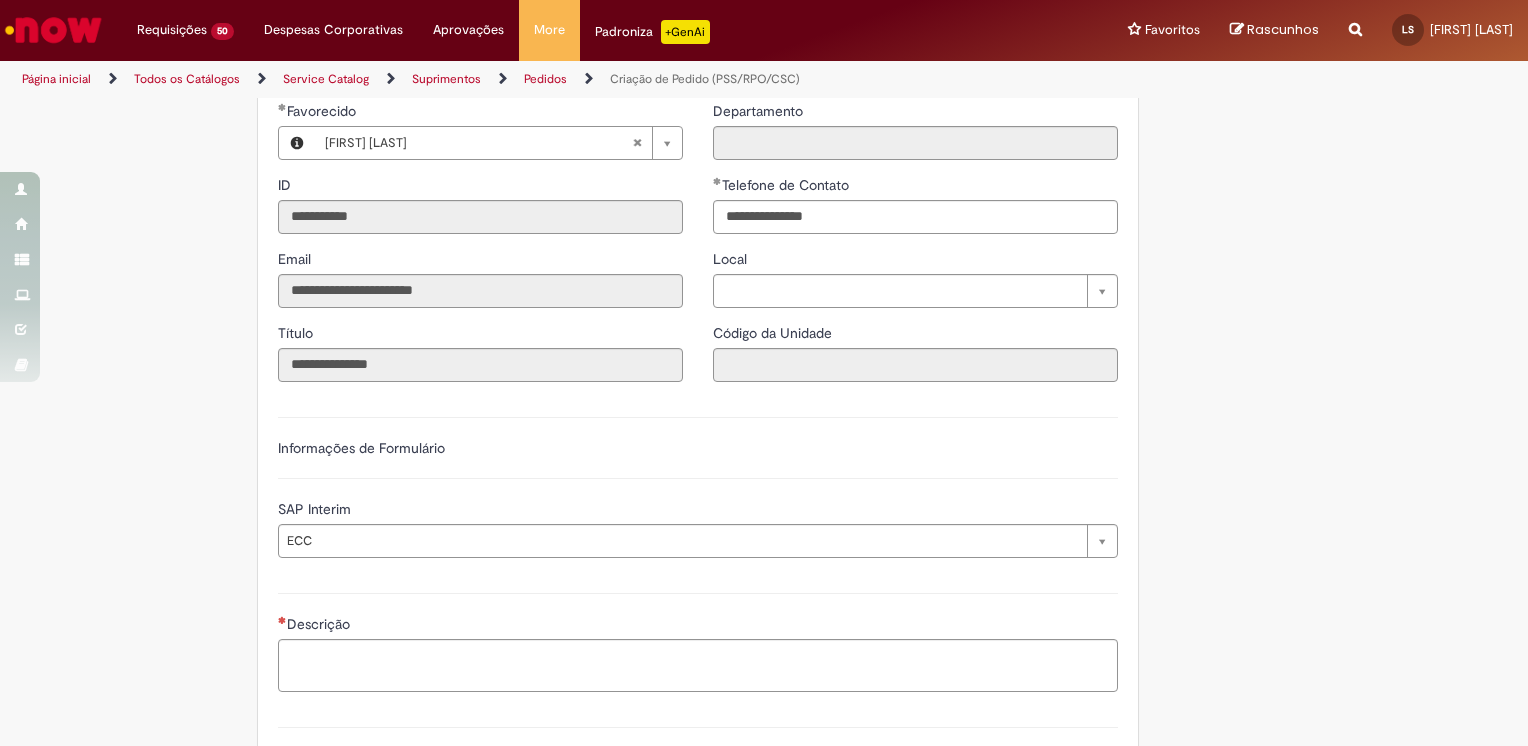 click on "Tire dúvidas com LupiAssist    +GenAI
Oi! Eu sou LupiAssist, uma Inteligência Artificial Generativa em constante aprendizado   Meu conteúdo é monitorado para trazer uma melhor experiência
Dúvidas comuns:
Só mais um instante, estou consultando nossas bases de conhecimento  e escrevendo a melhor resposta pra você!
Title
Lorem ipsum dolor sit amet    Fazer uma nova pergunta
Gerei esta resposta utilizando IA Generativa em conjunto com os nossos padrões. Em caso de divergência, os documentos oficiais prevalecerão.
Saiba mais em:
Ou ligue para:
E aí, te ajudei?
Sim, obrigado!" at bounding box center (764, 296) 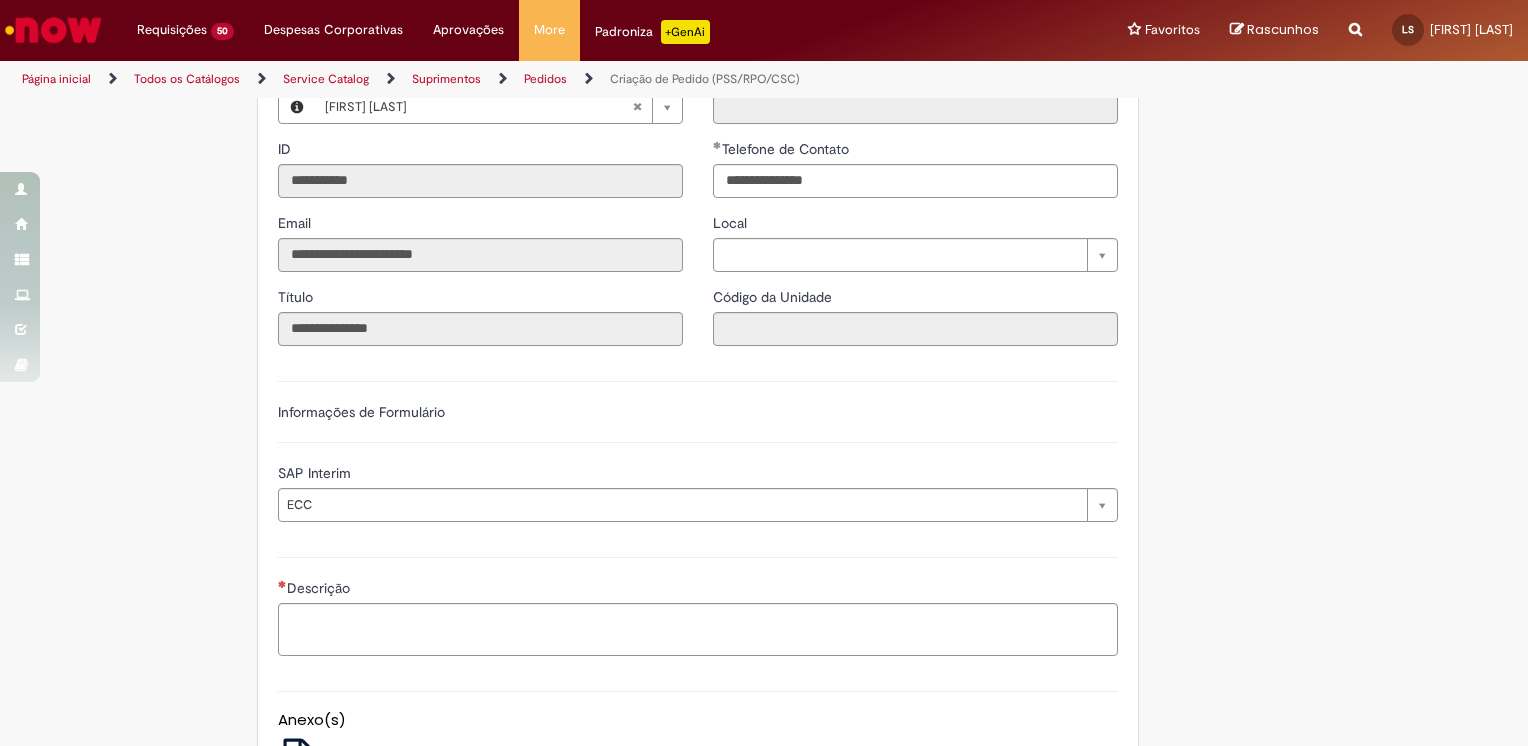 scroll, scrollTop: 700, scrollLeft: 0, axis: vertical 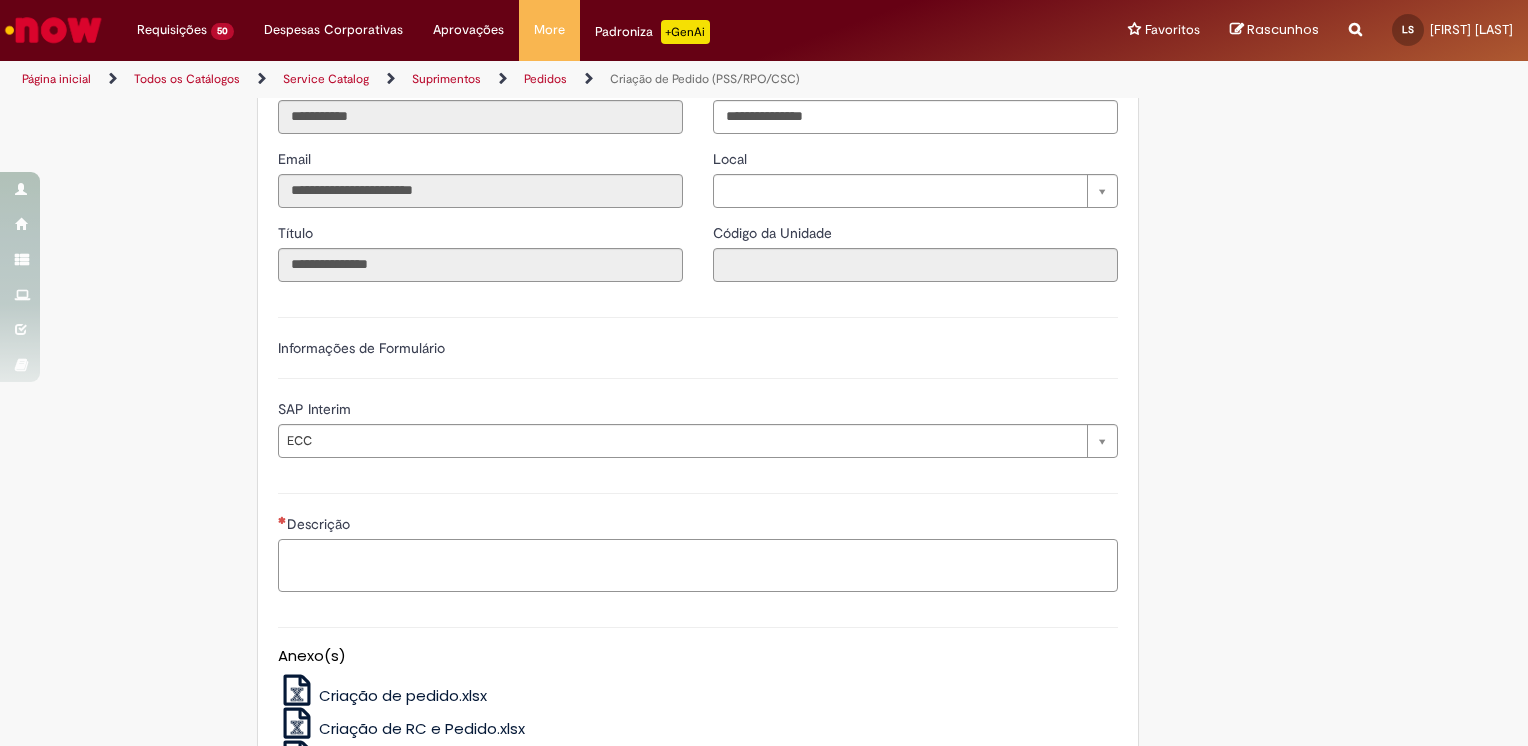 click on "Descrição" at bounding box center (698, 566) 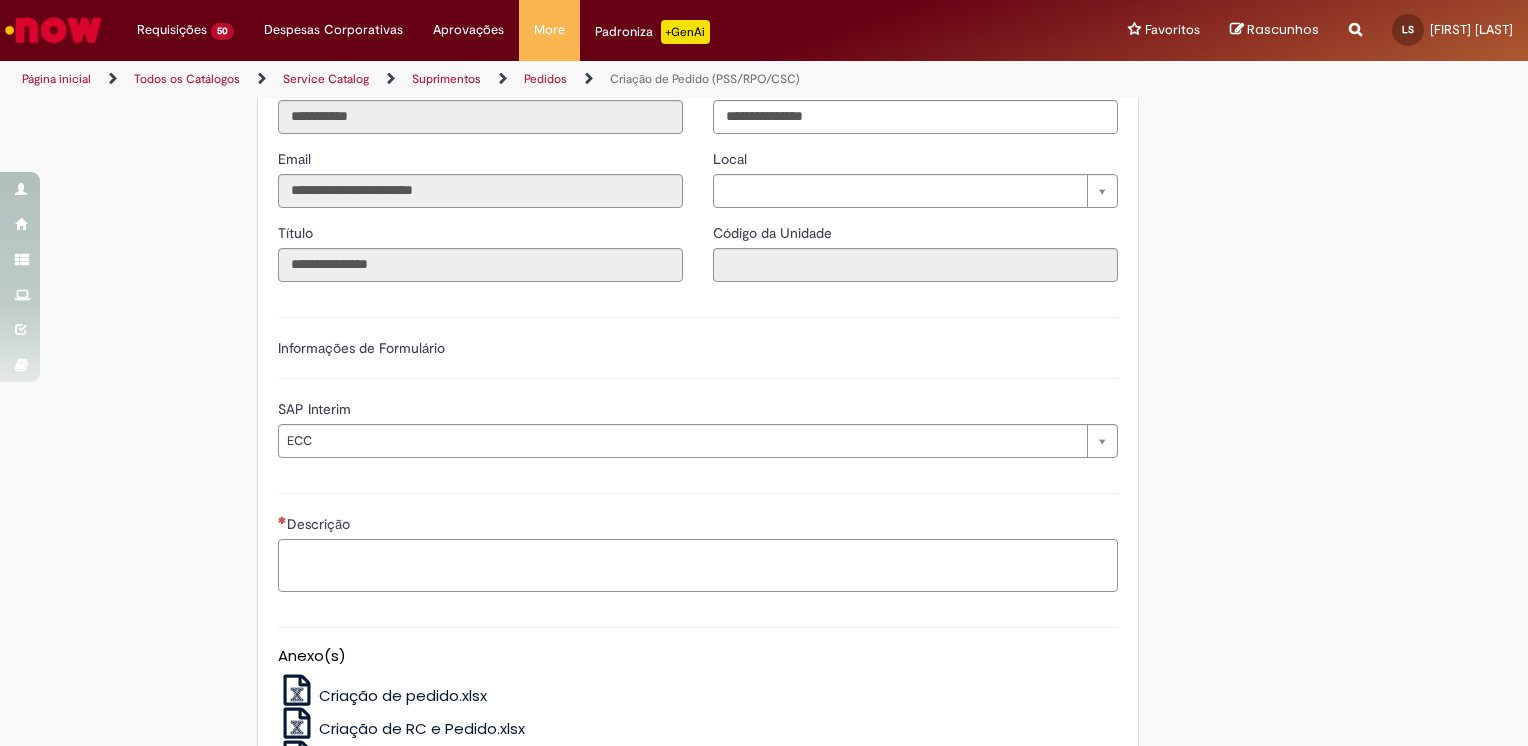 paste on "**********" 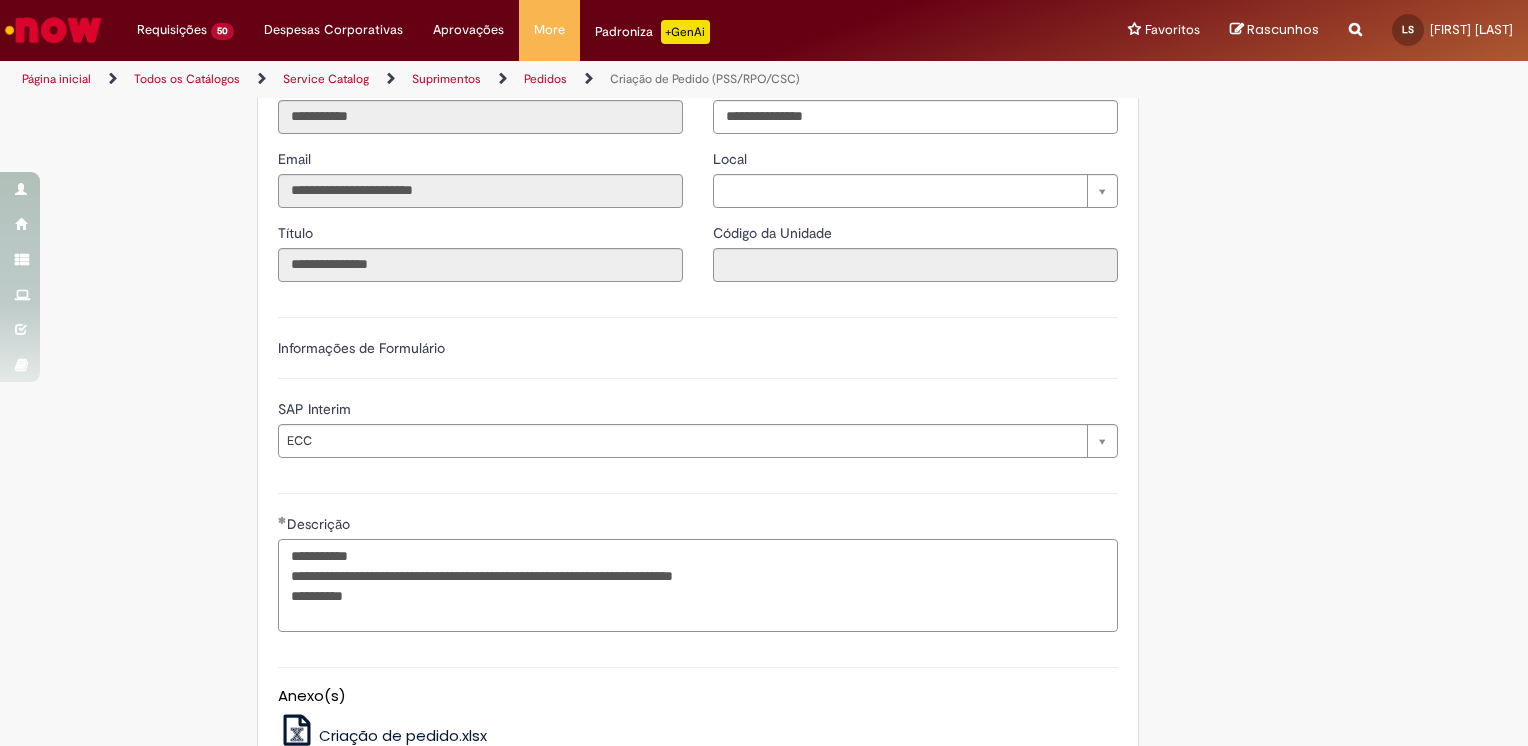 drag, startPoint x: 376, startPoint y: 556, endPoint x: 212, endPoint y: 545, distance: 164.36848 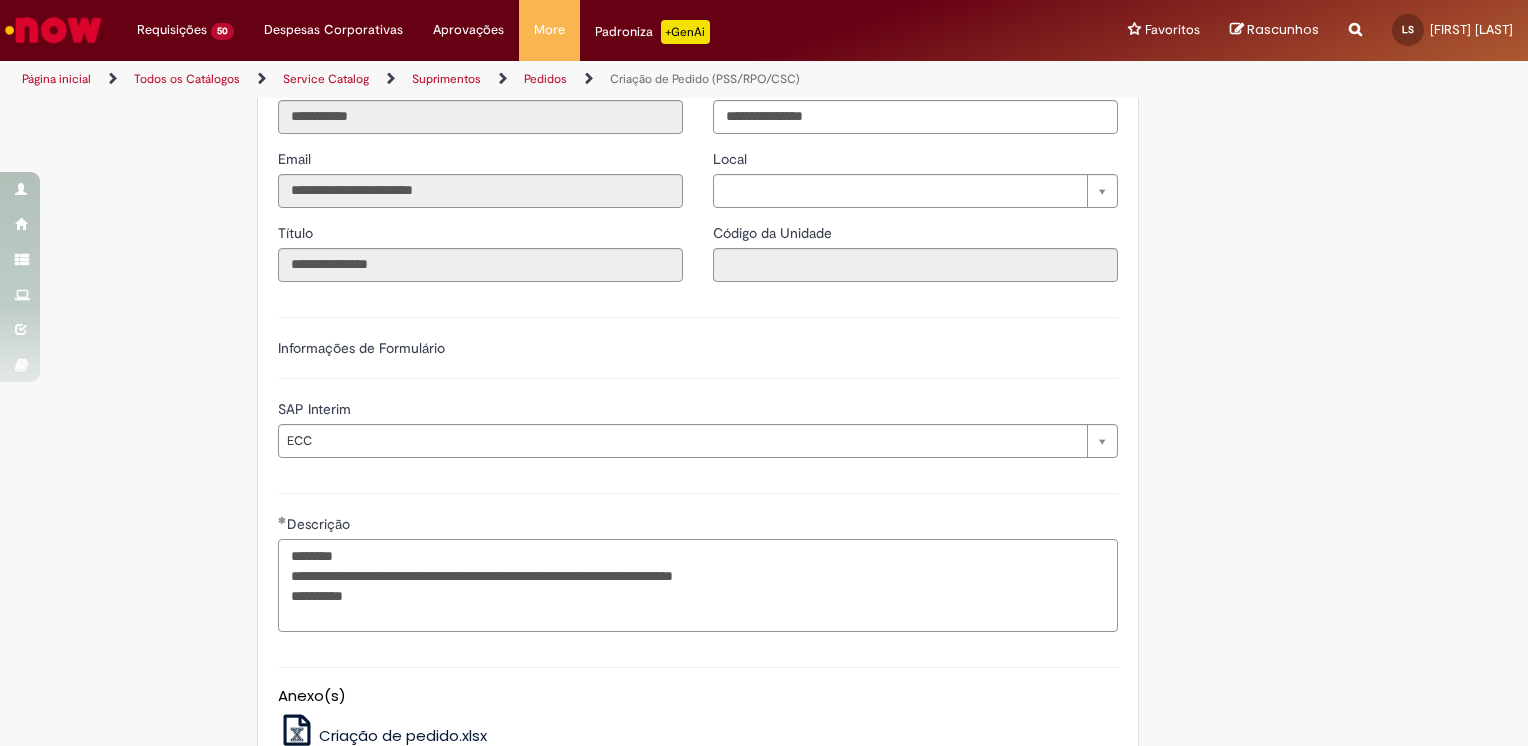 click on "**********" at bounding box center (698, 586) 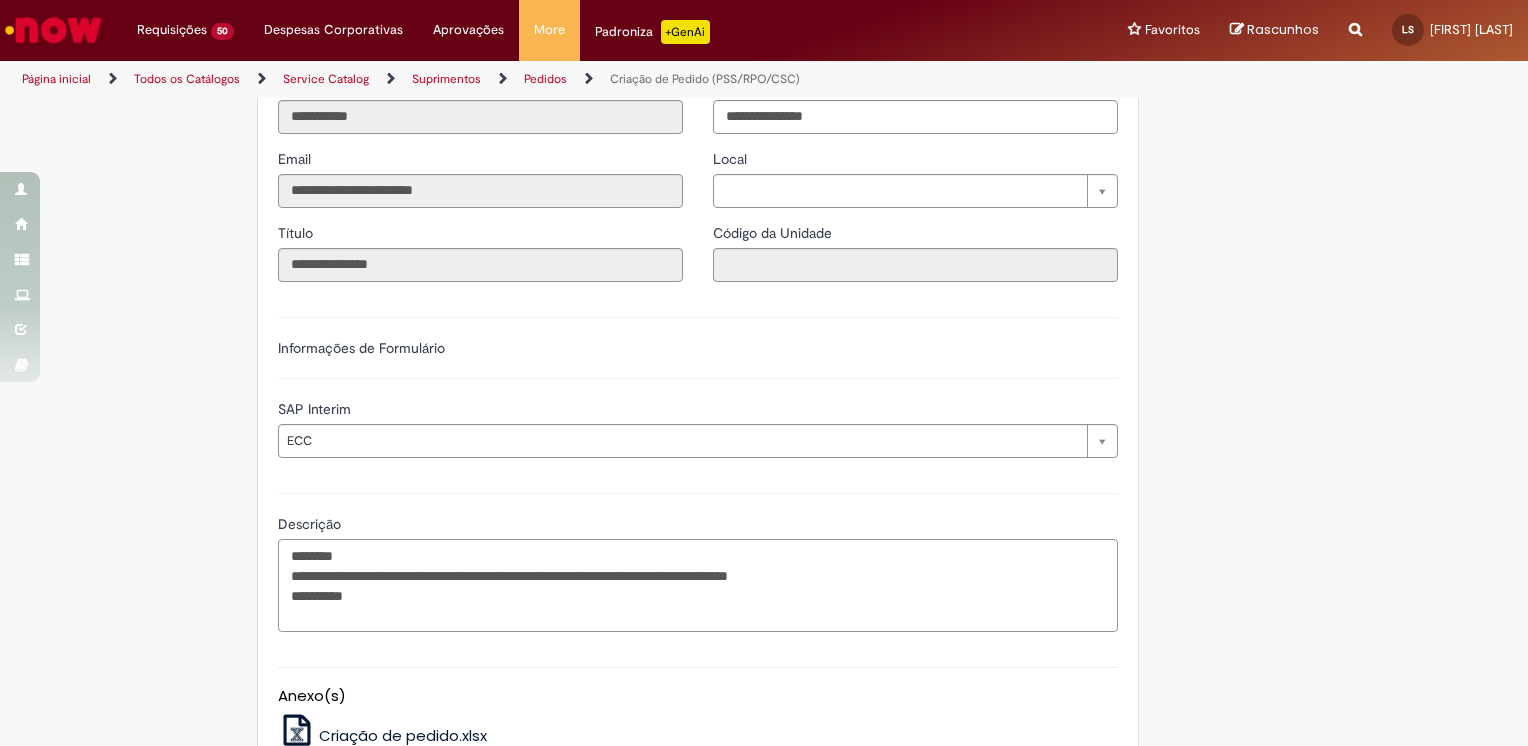 paste on "*********" 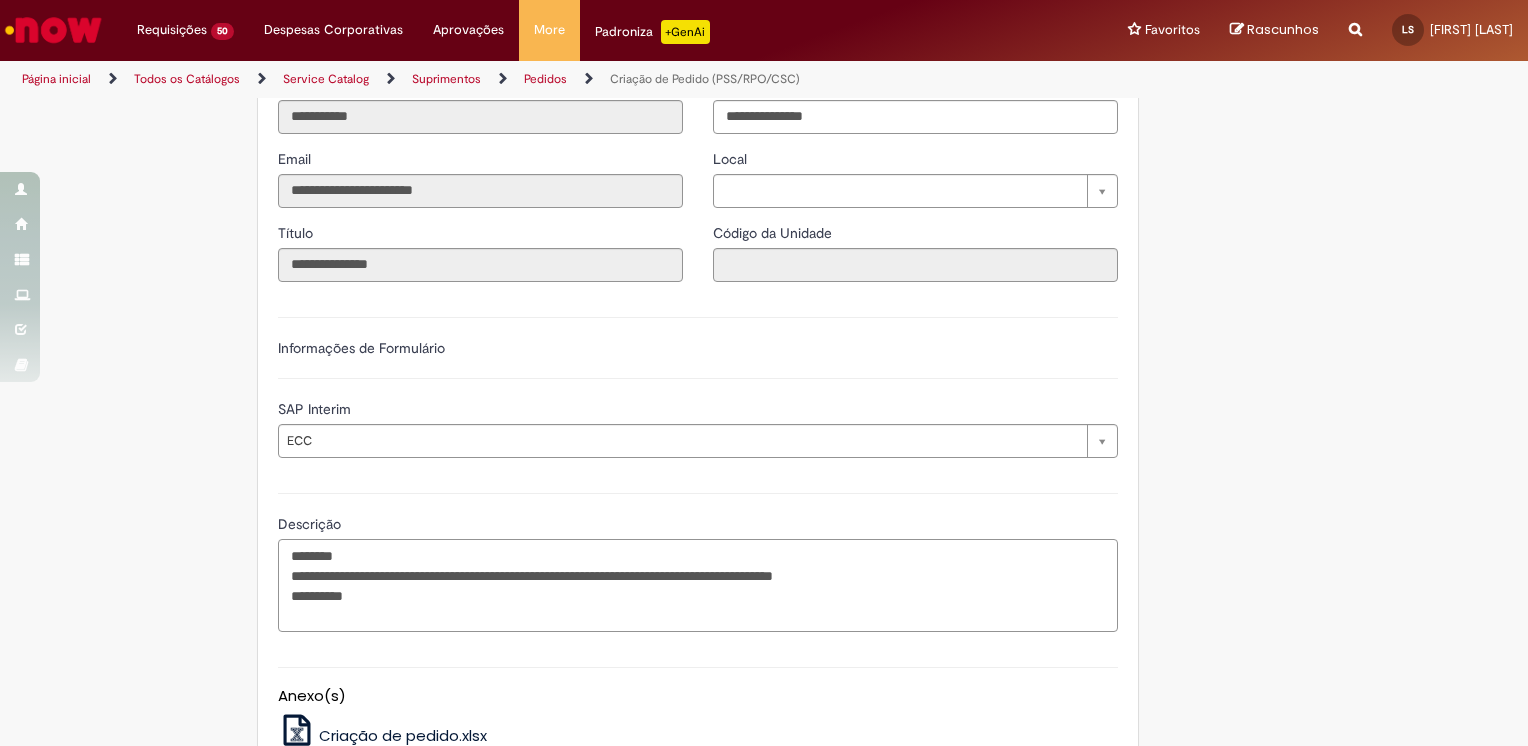 click on "**********" at bounding box center [698, 586] 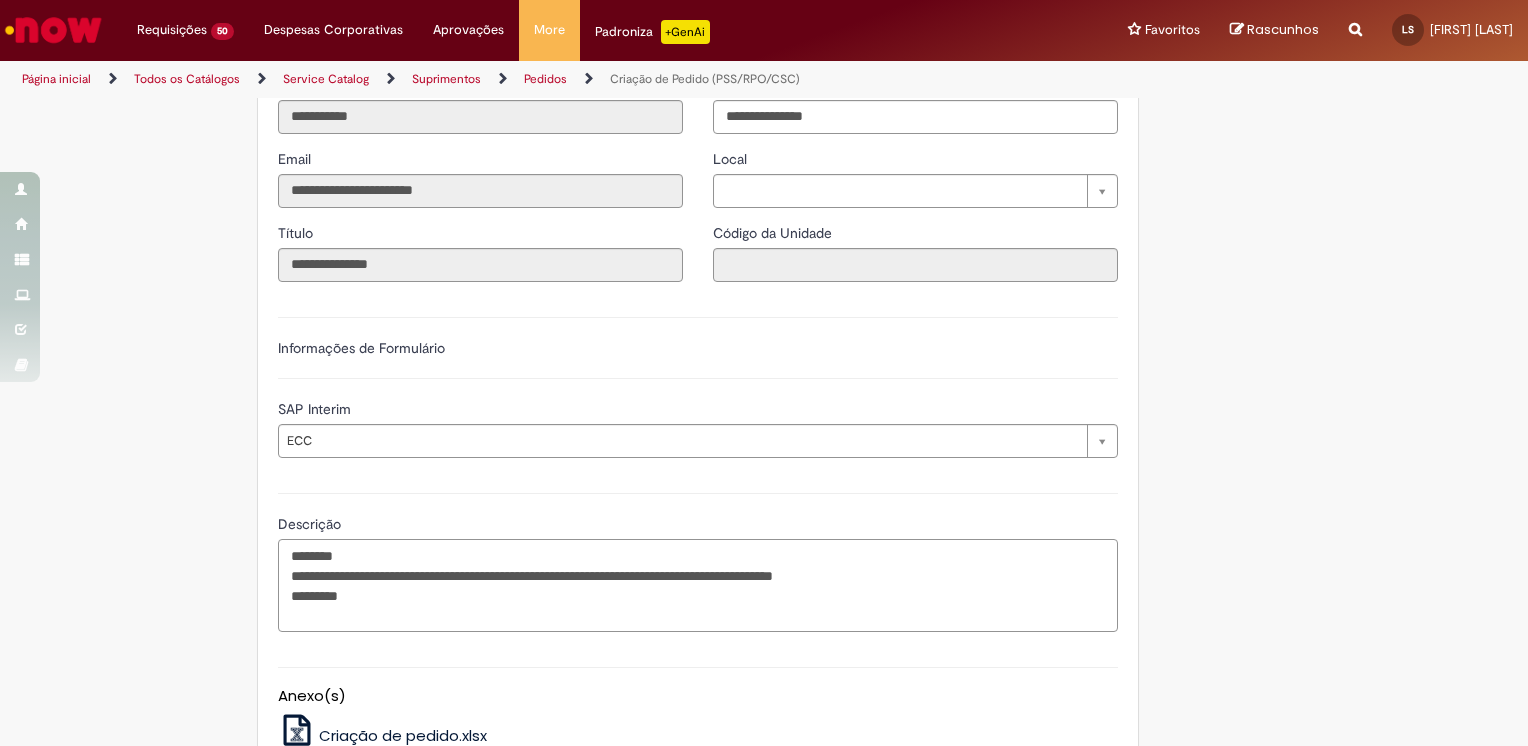 click on "**********" at bounding box center (698, 586) 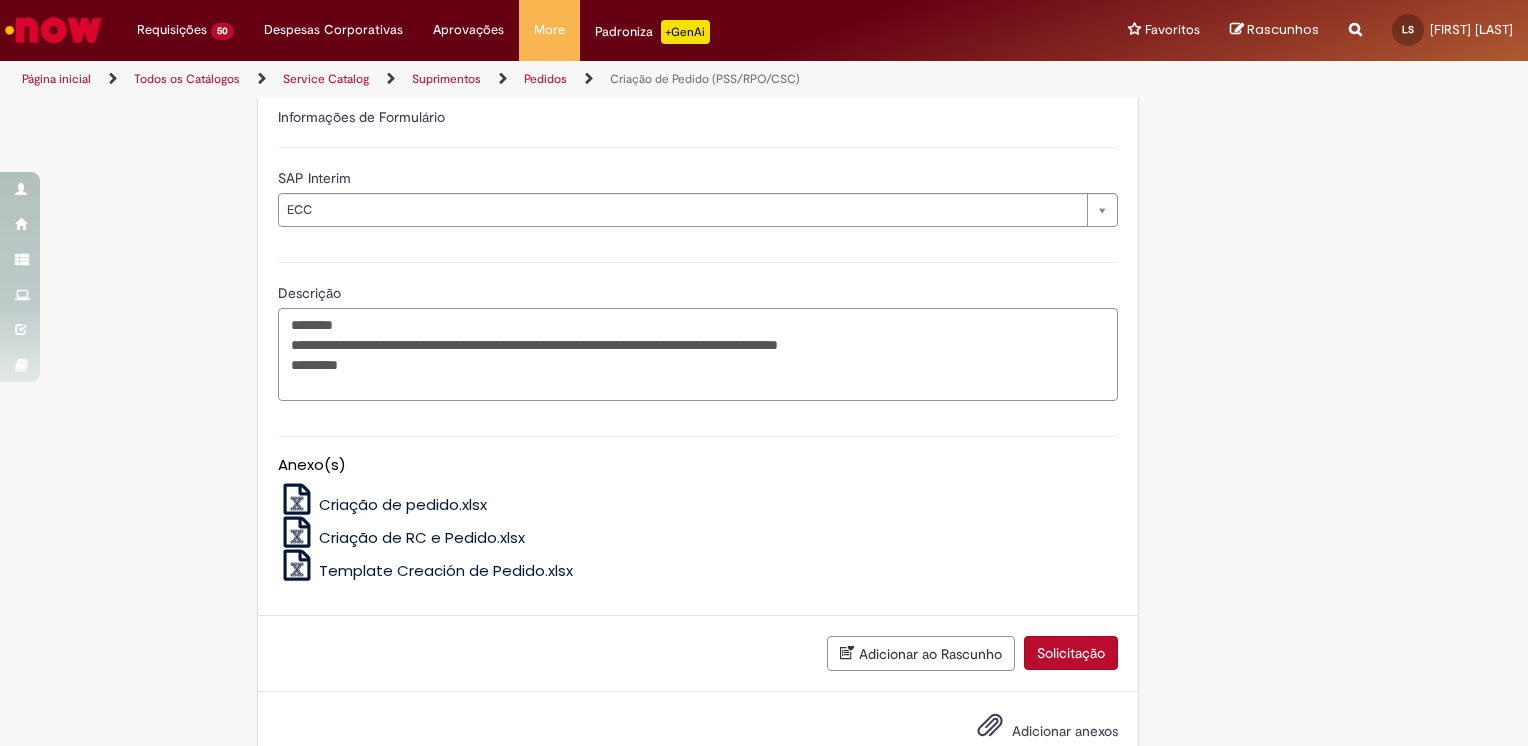 scroll, scrollTop: 981, scrollLeft: 0, axis: vertical 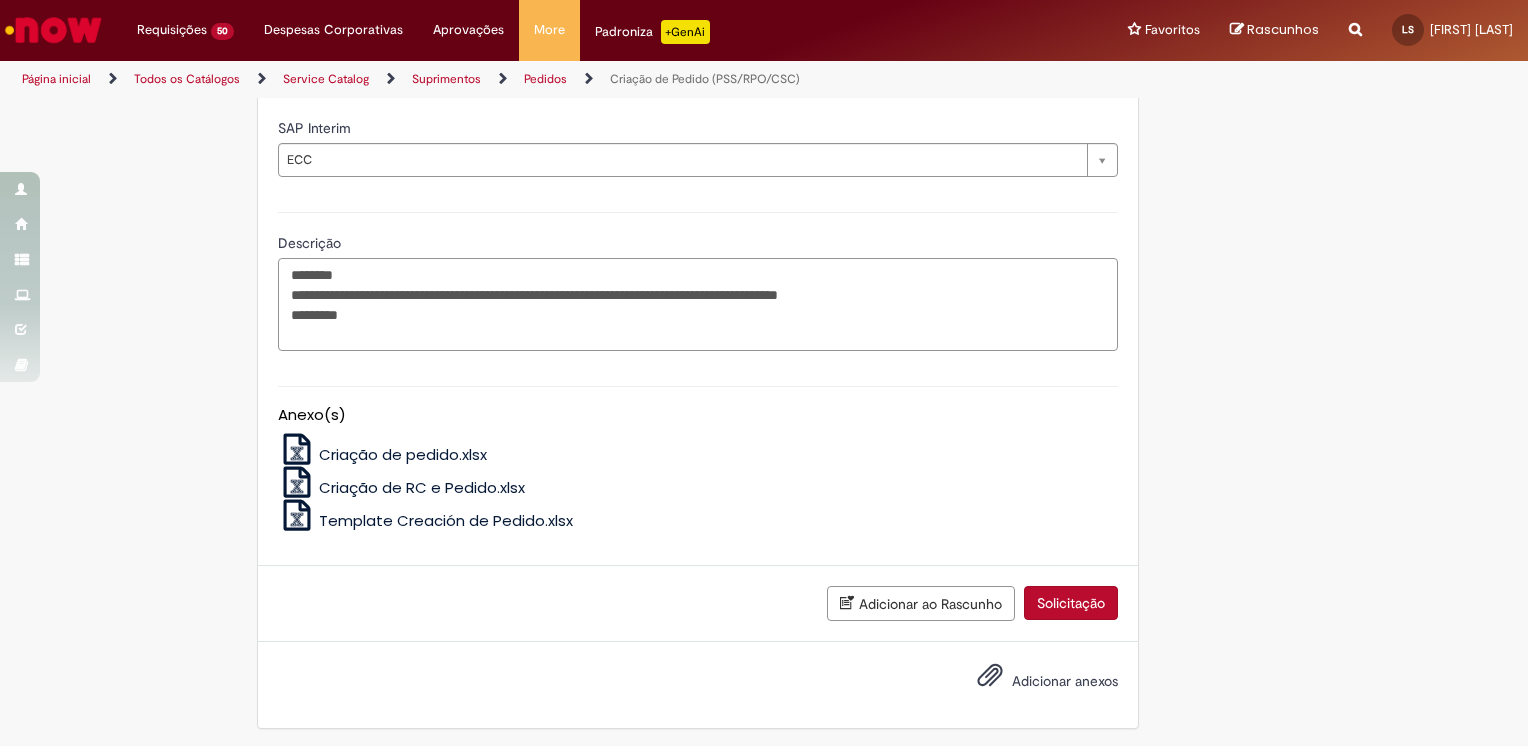 type on "**********" 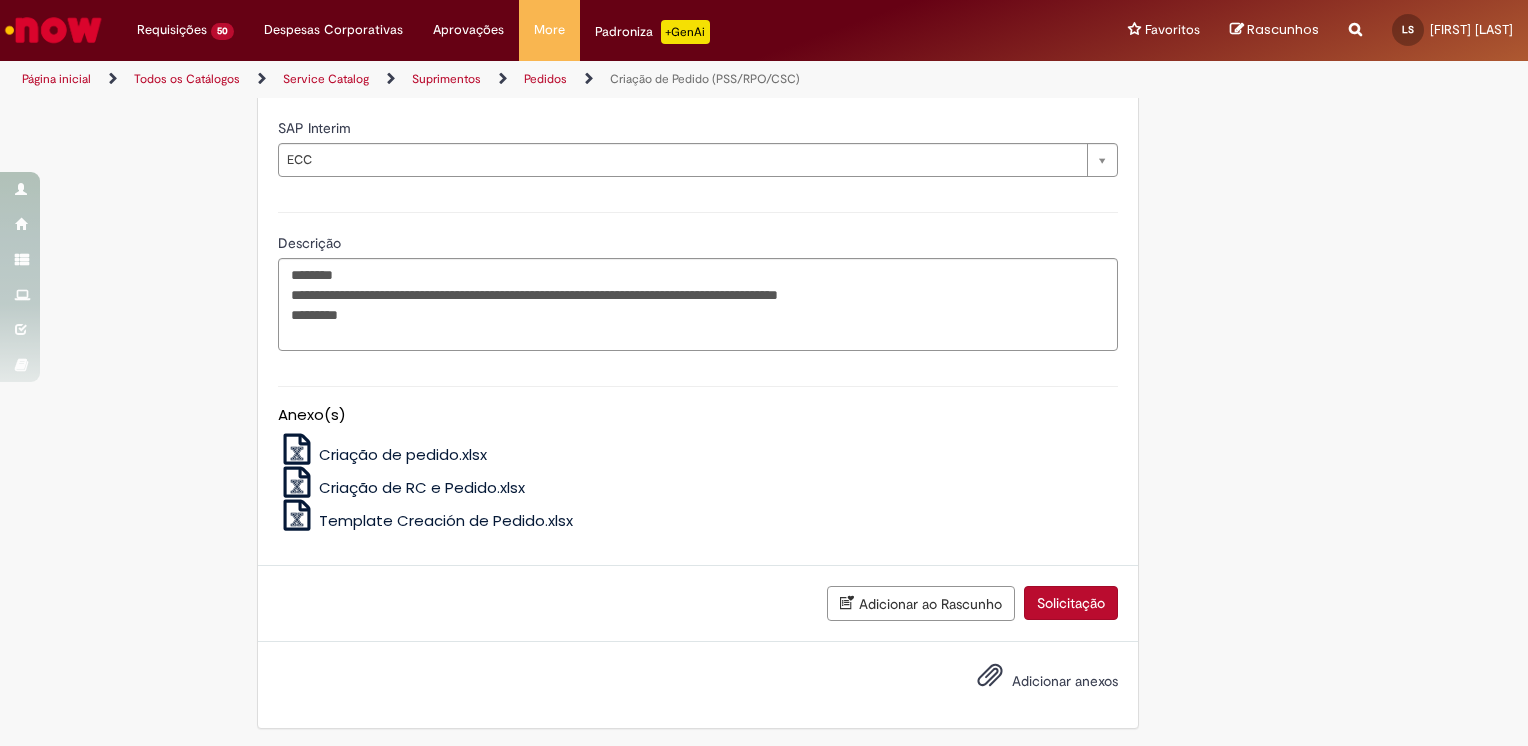 click on "Adicionar anexos" at bounding box center (1065, 681) 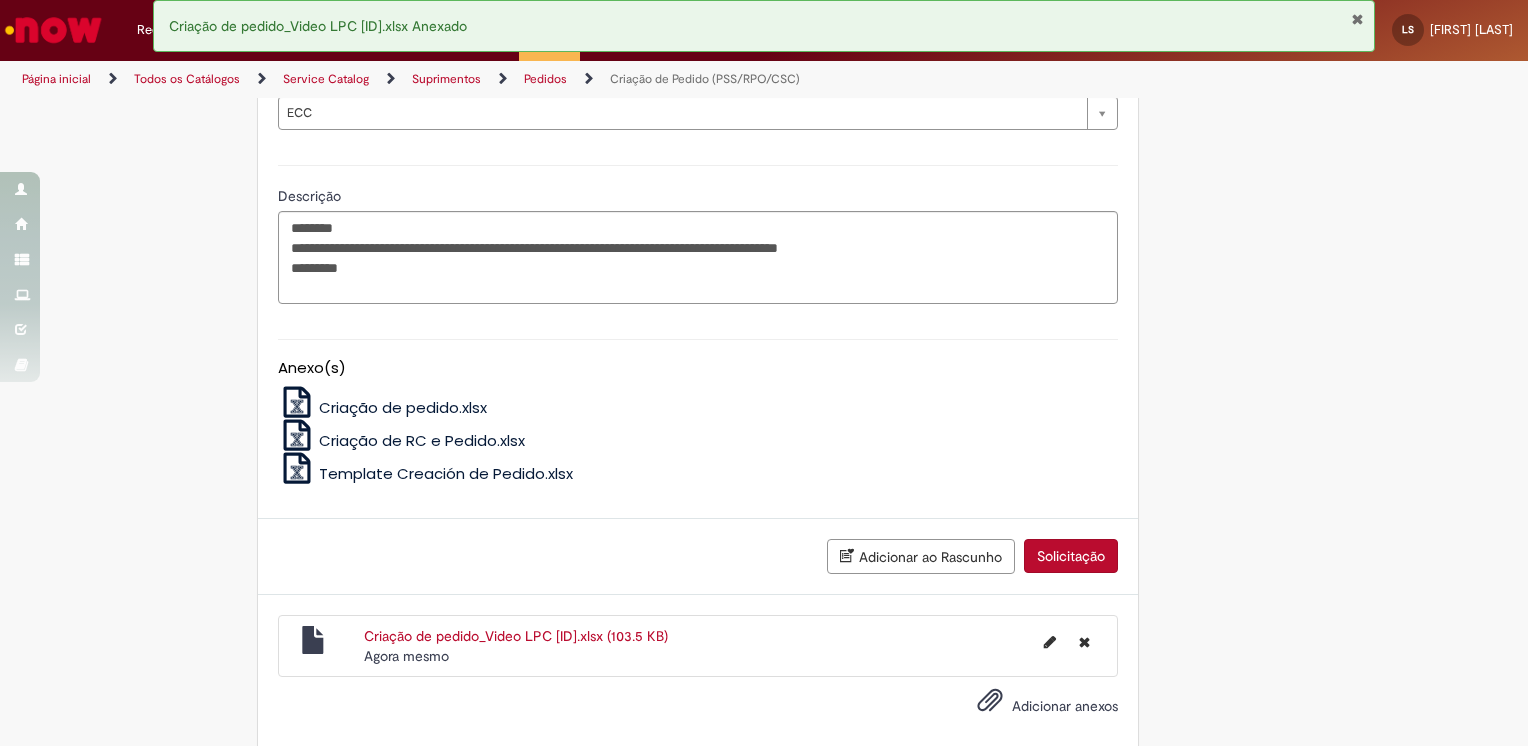 scroll, scrollTop: 1053, scrollLeft: 0, axis: vertical 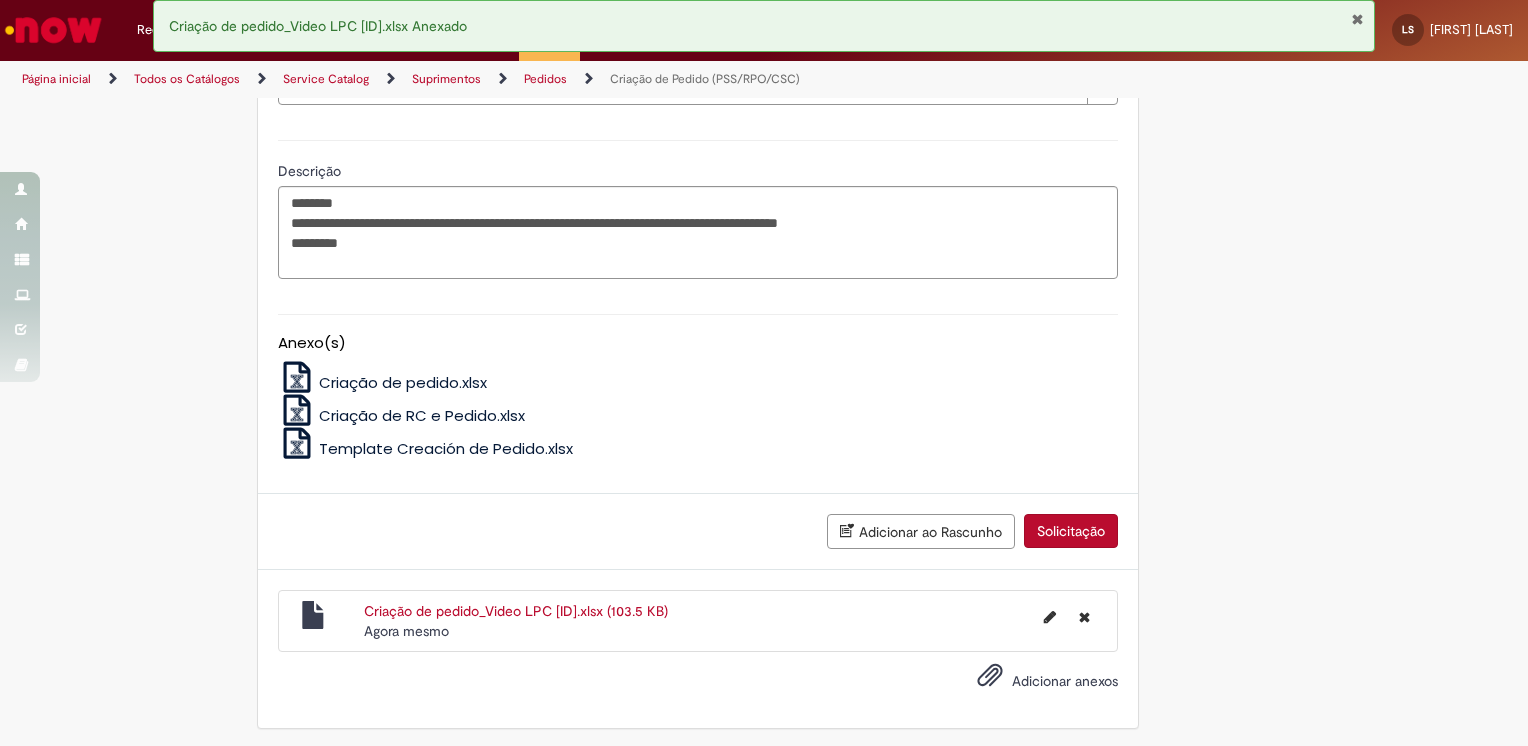 click on "Solicitação" at bounding box center [1071, 531] 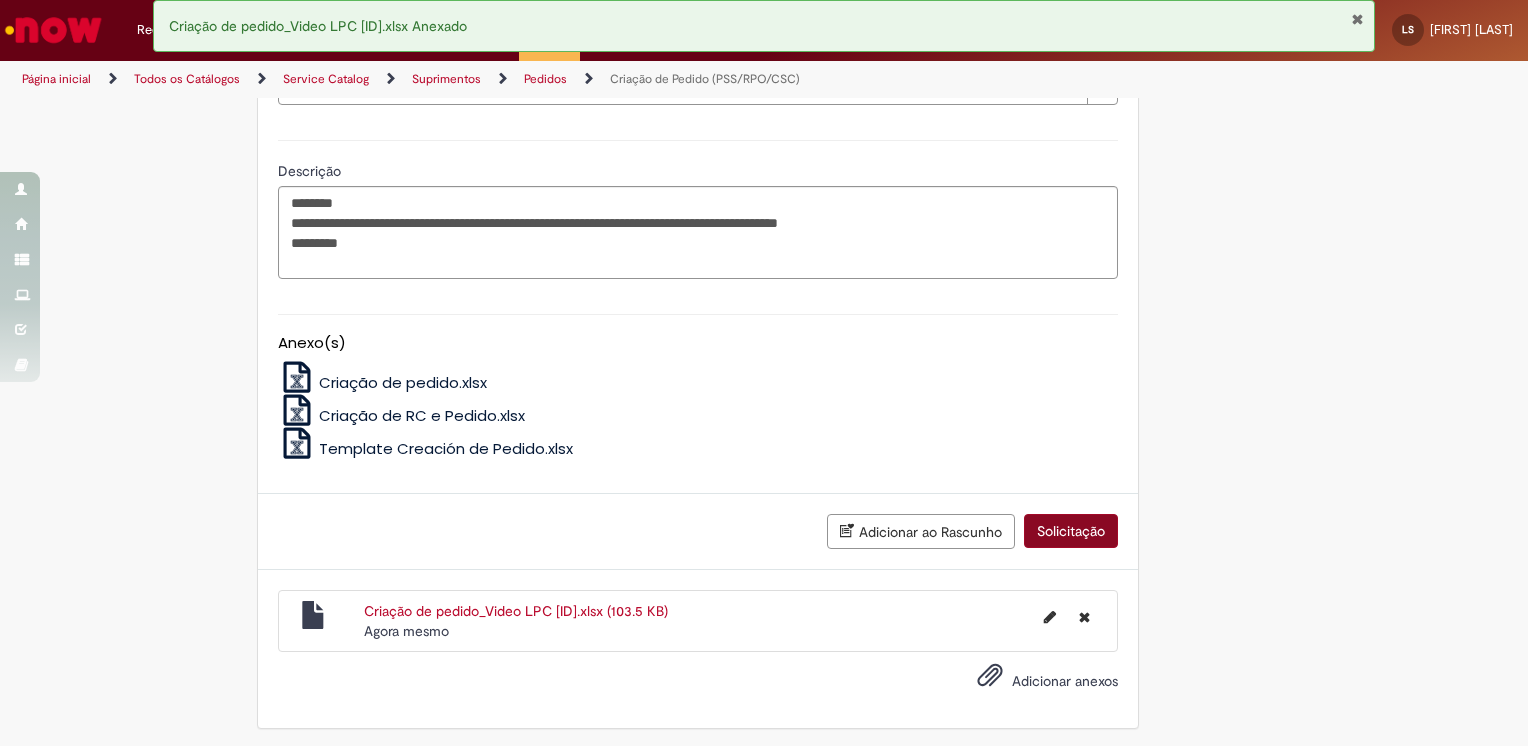 scroll, scrollTop: 1007, scrollLeft: 0, axis: vertical 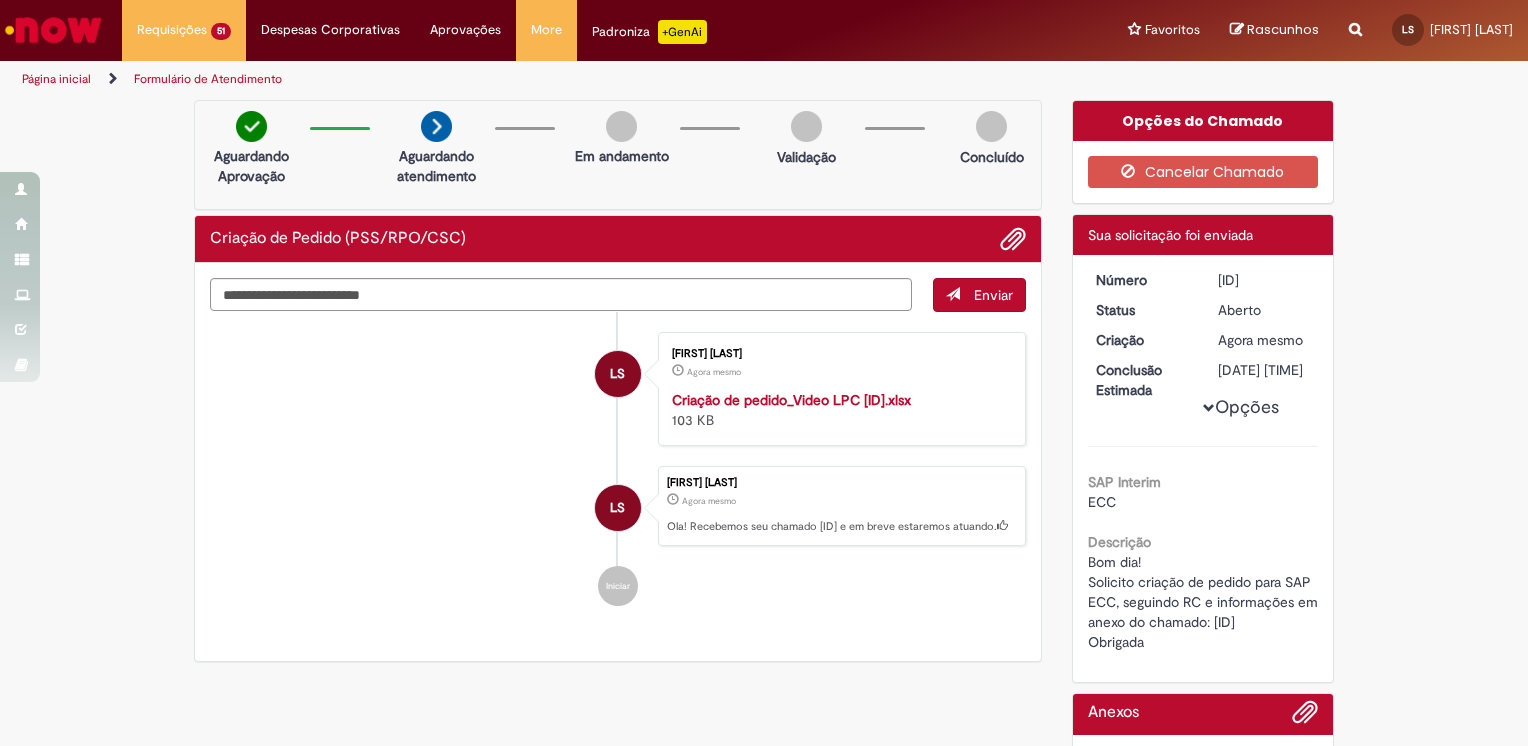 drag, startPoint x: 1258, startPoint y: 279, endPoint x: 1211, endPoint y: 279, distance: 47 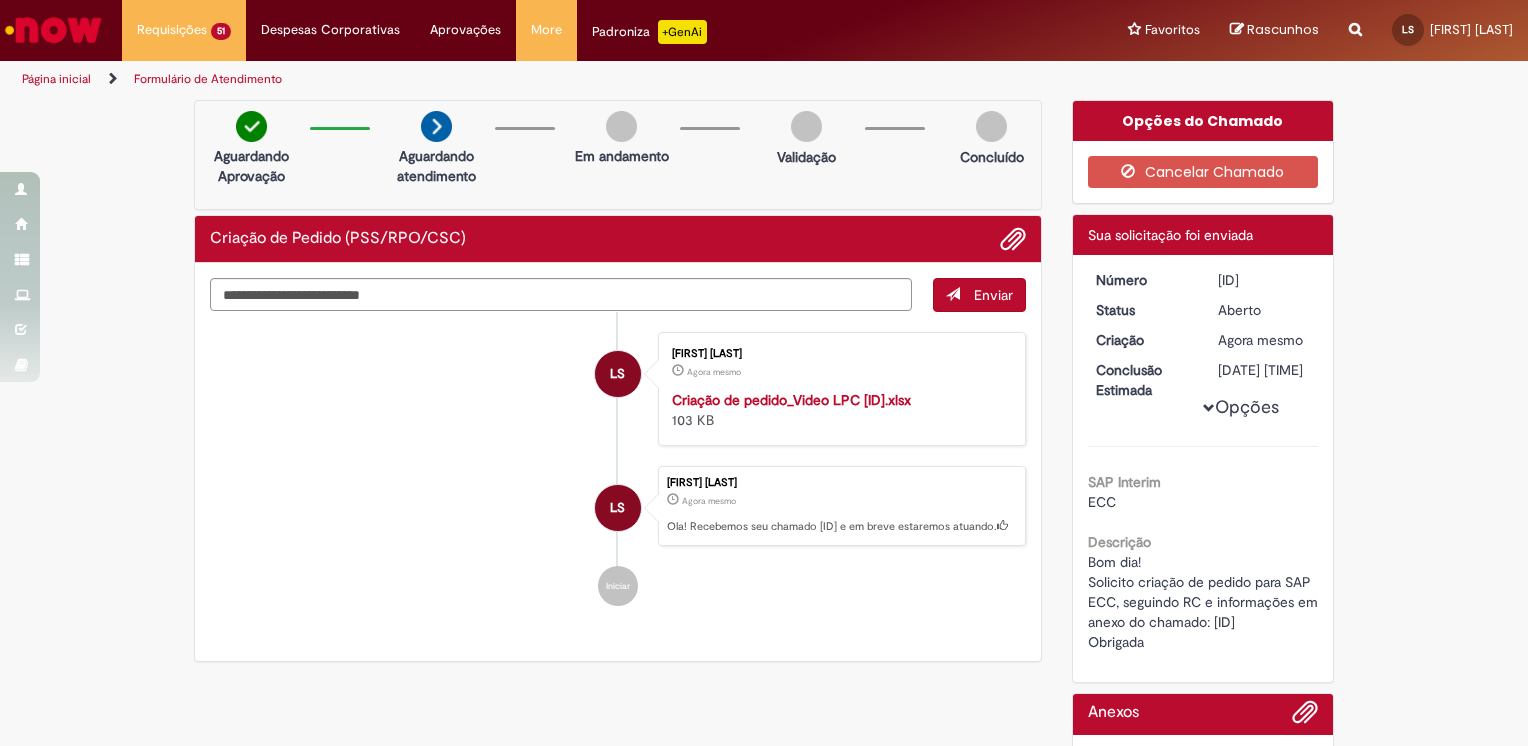 copy on "R13349444" 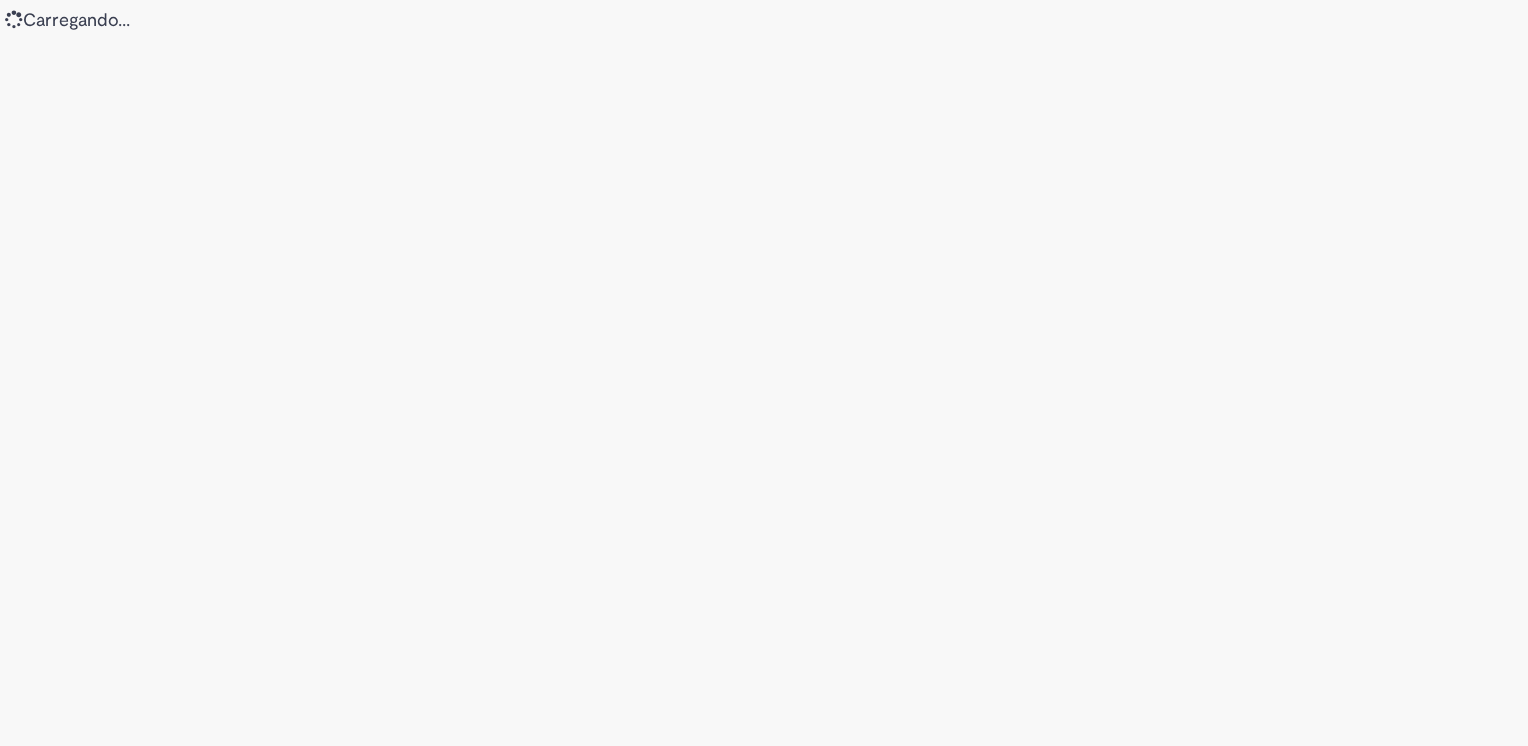 scroll, scrollTop: 0, scrollLeft: 0, axis: both 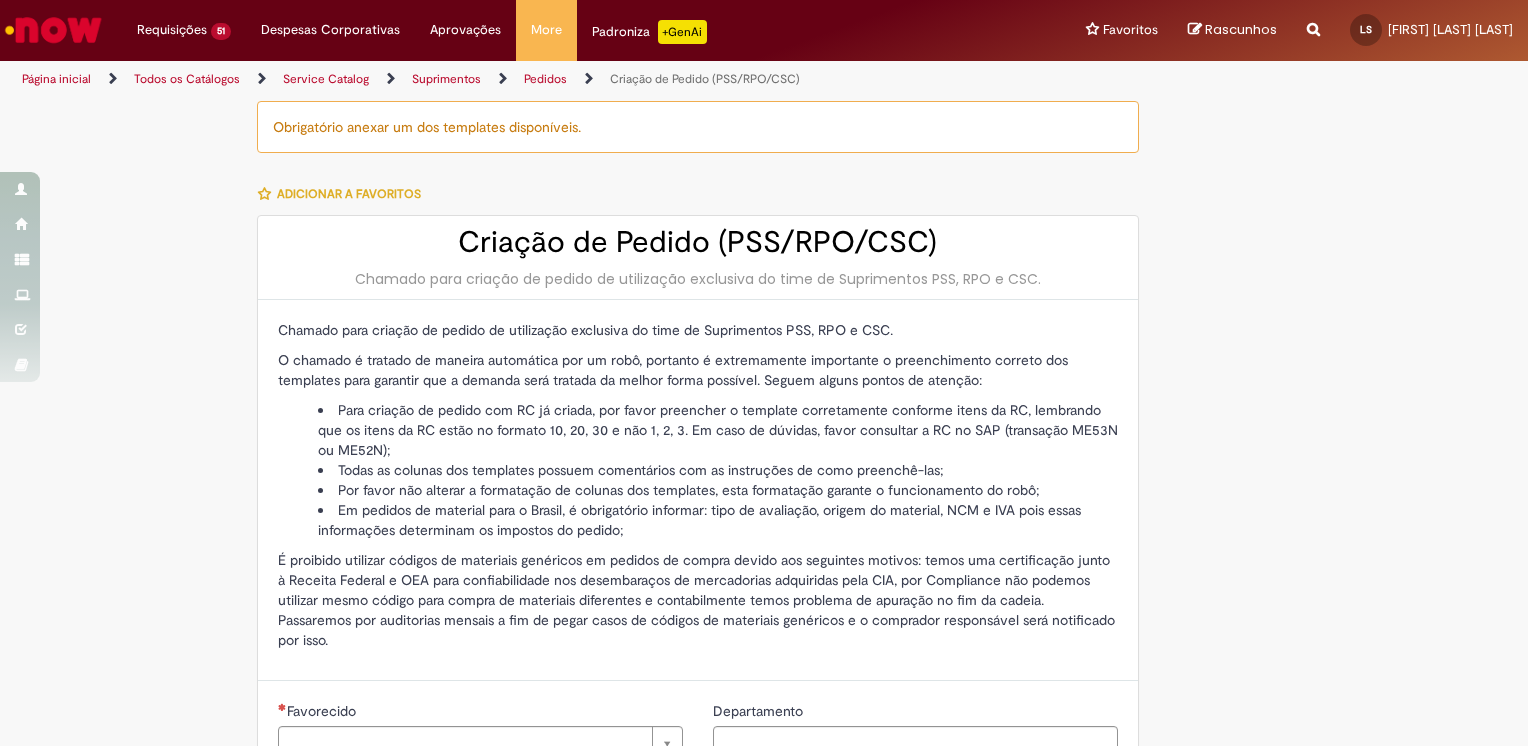 type on "**********" 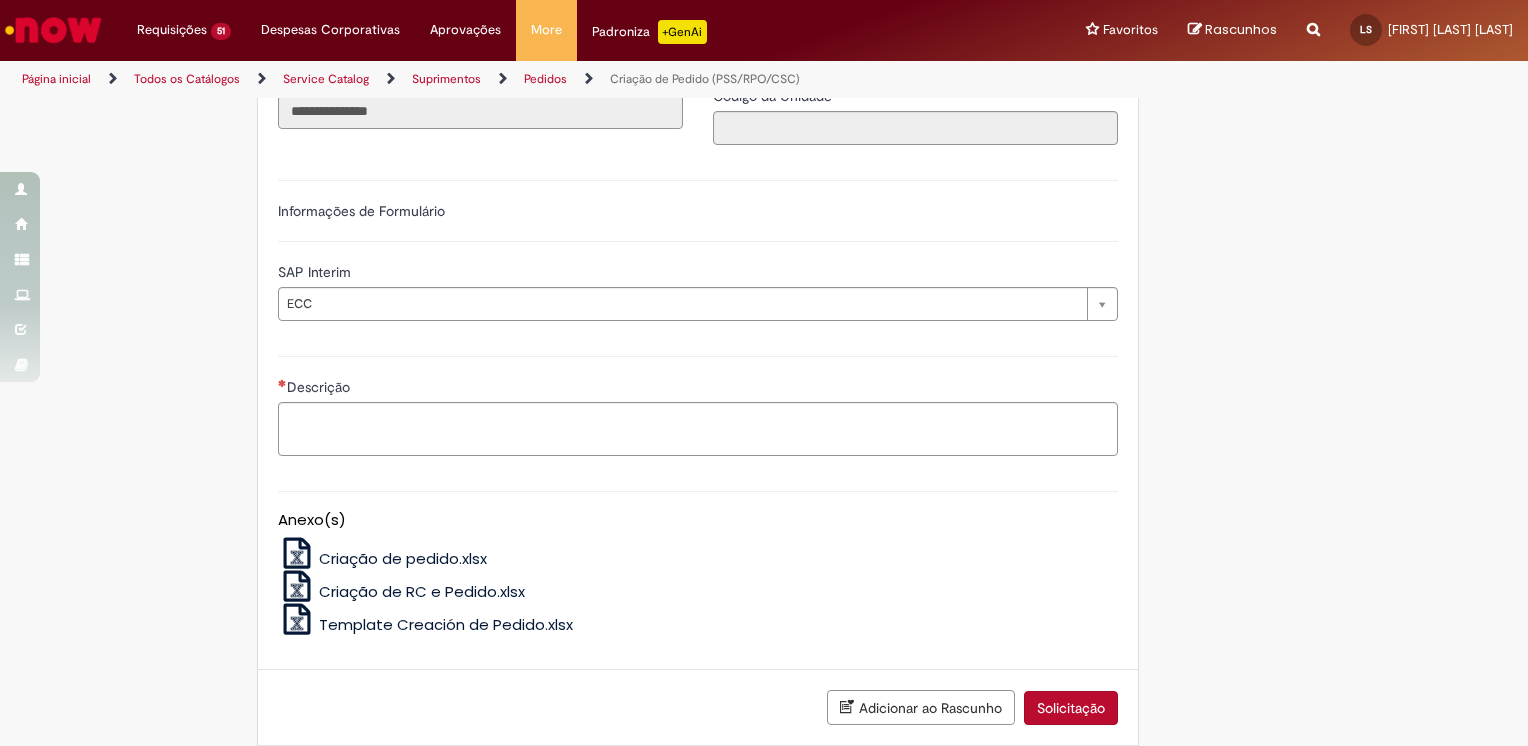 scroll, scrollTop: 958, scrollLeft: 0, axis: vertical 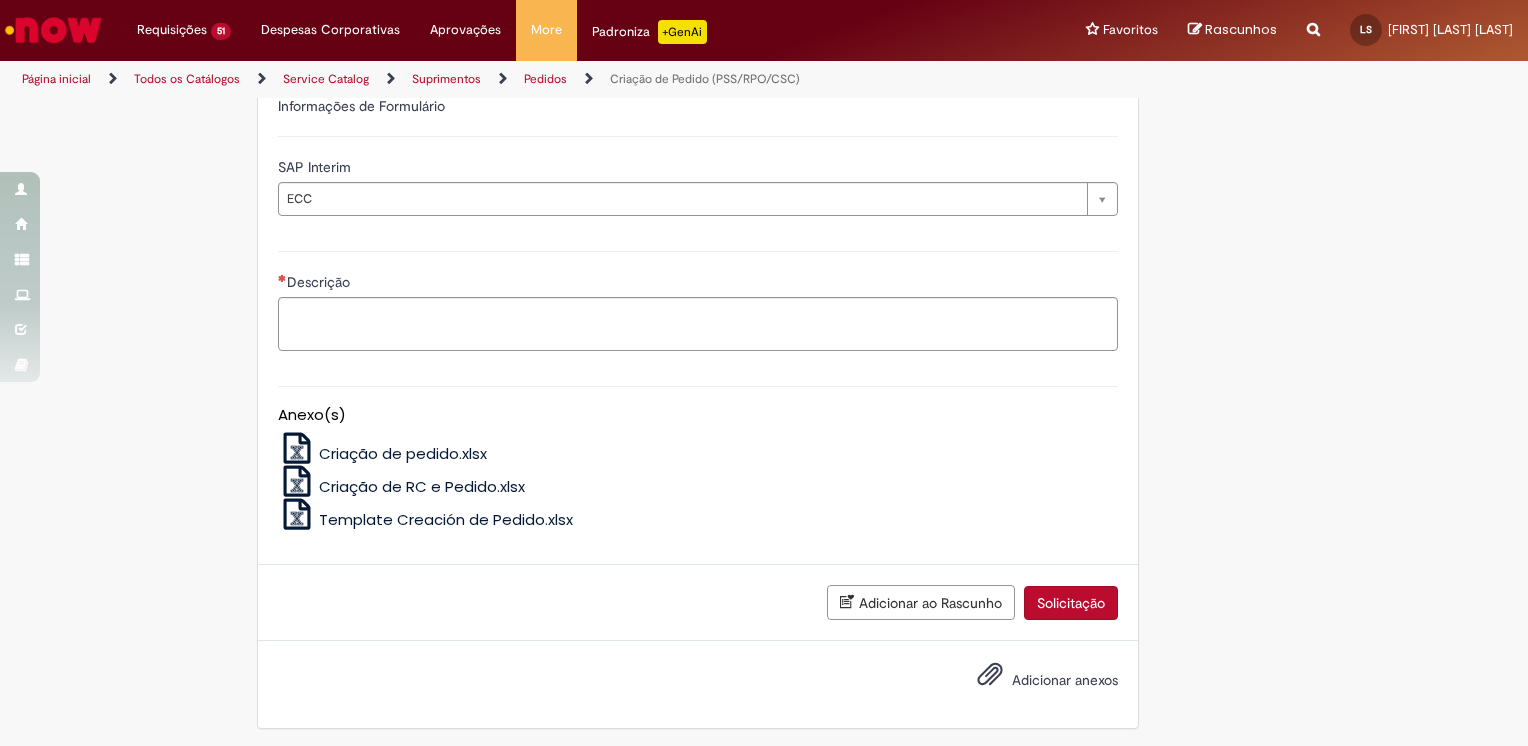 click on "Criação de pedido.xlsx" at bounding box center [403, 453] 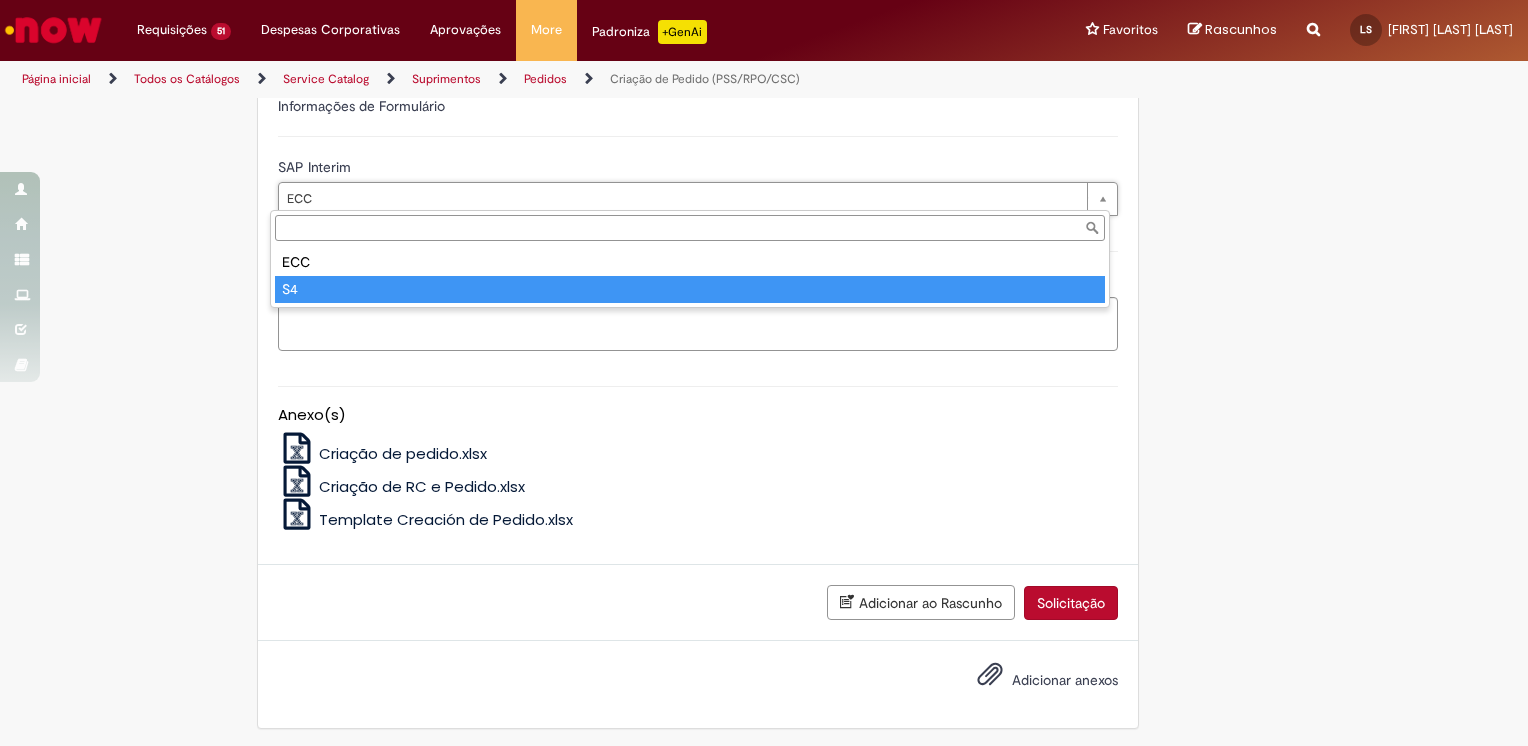 type on "**" 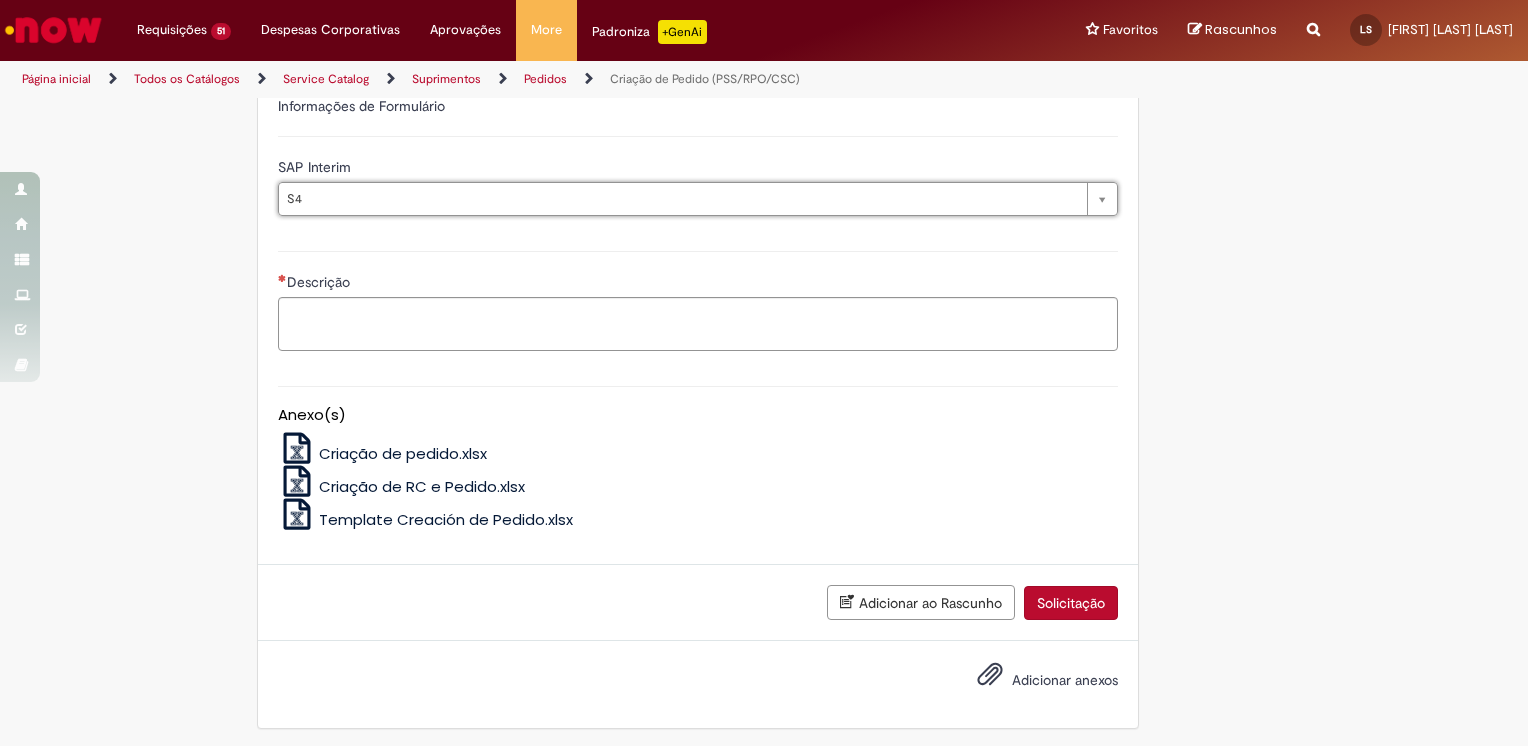 scroll, scrollTop: 0, scrollLeft: 16, axis: horizontal 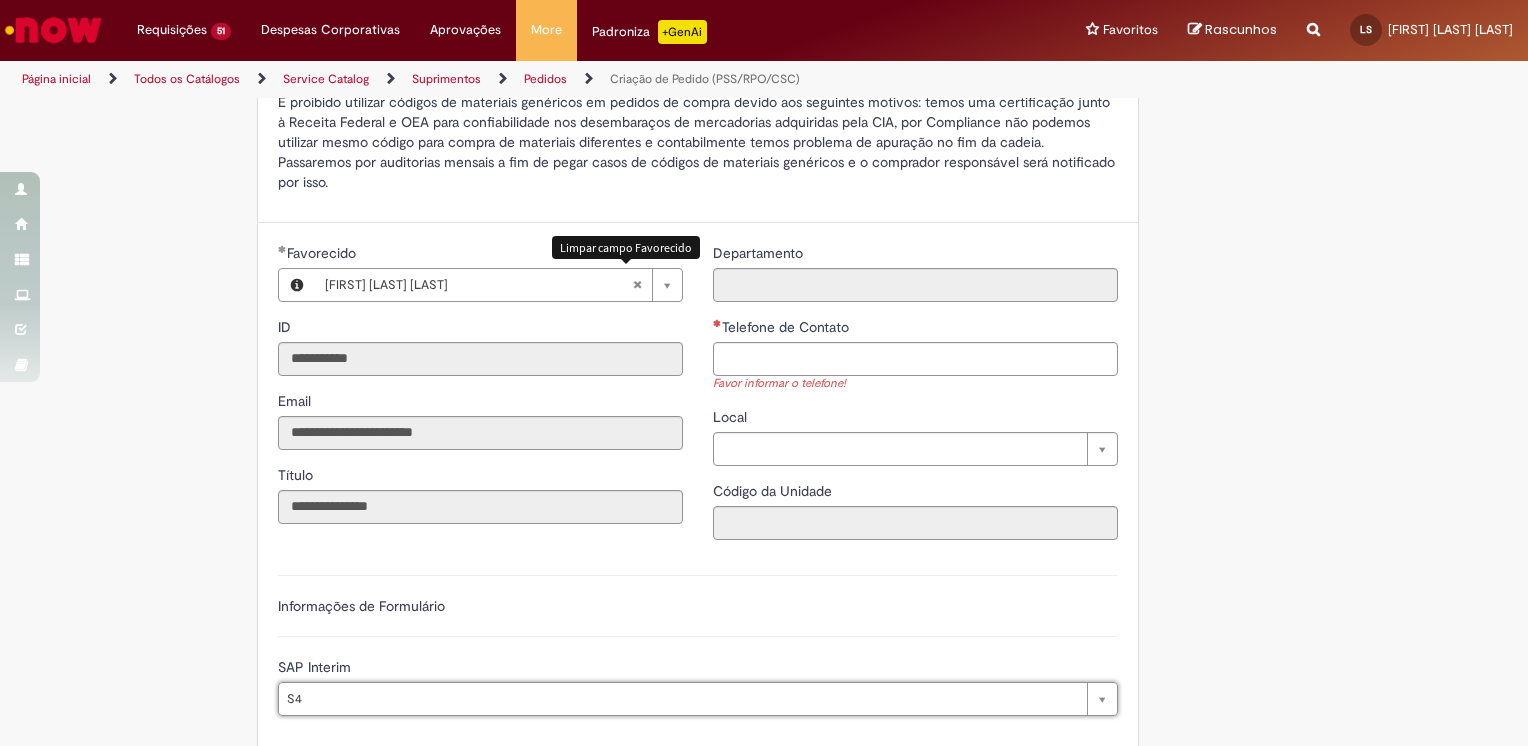 click at bounding box center [637, 285] 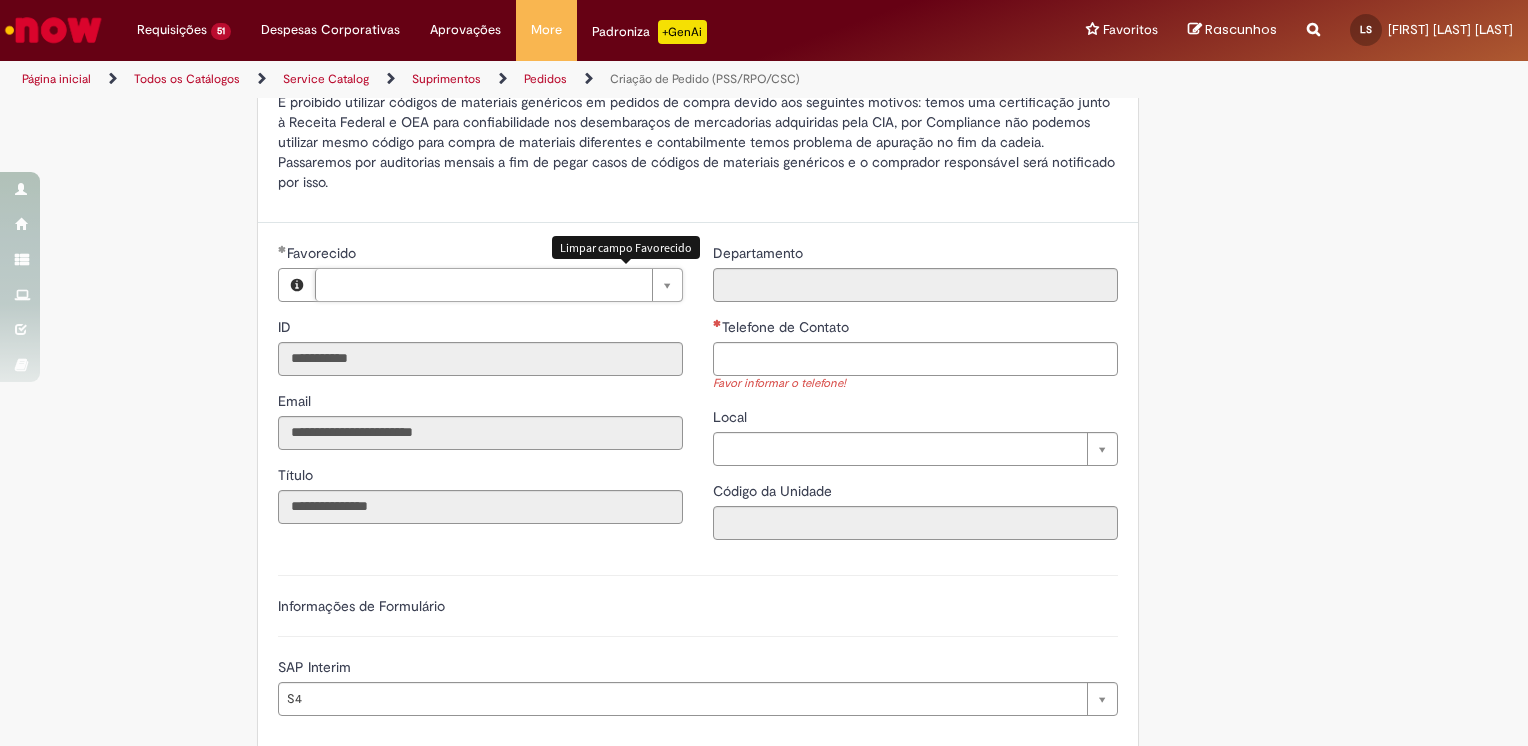 type 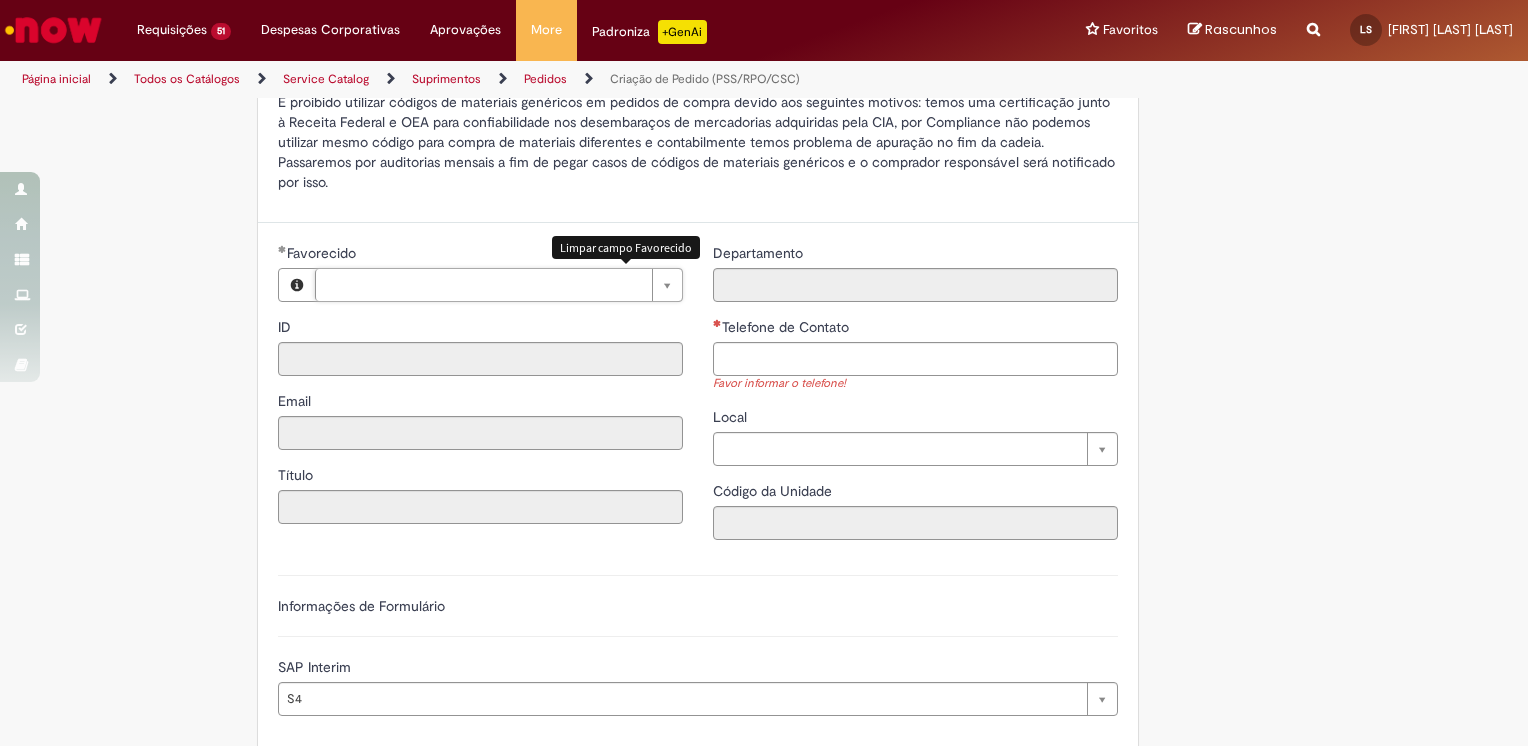 scroll, scrollTop: 0, scrollLeft: 0, axis: both 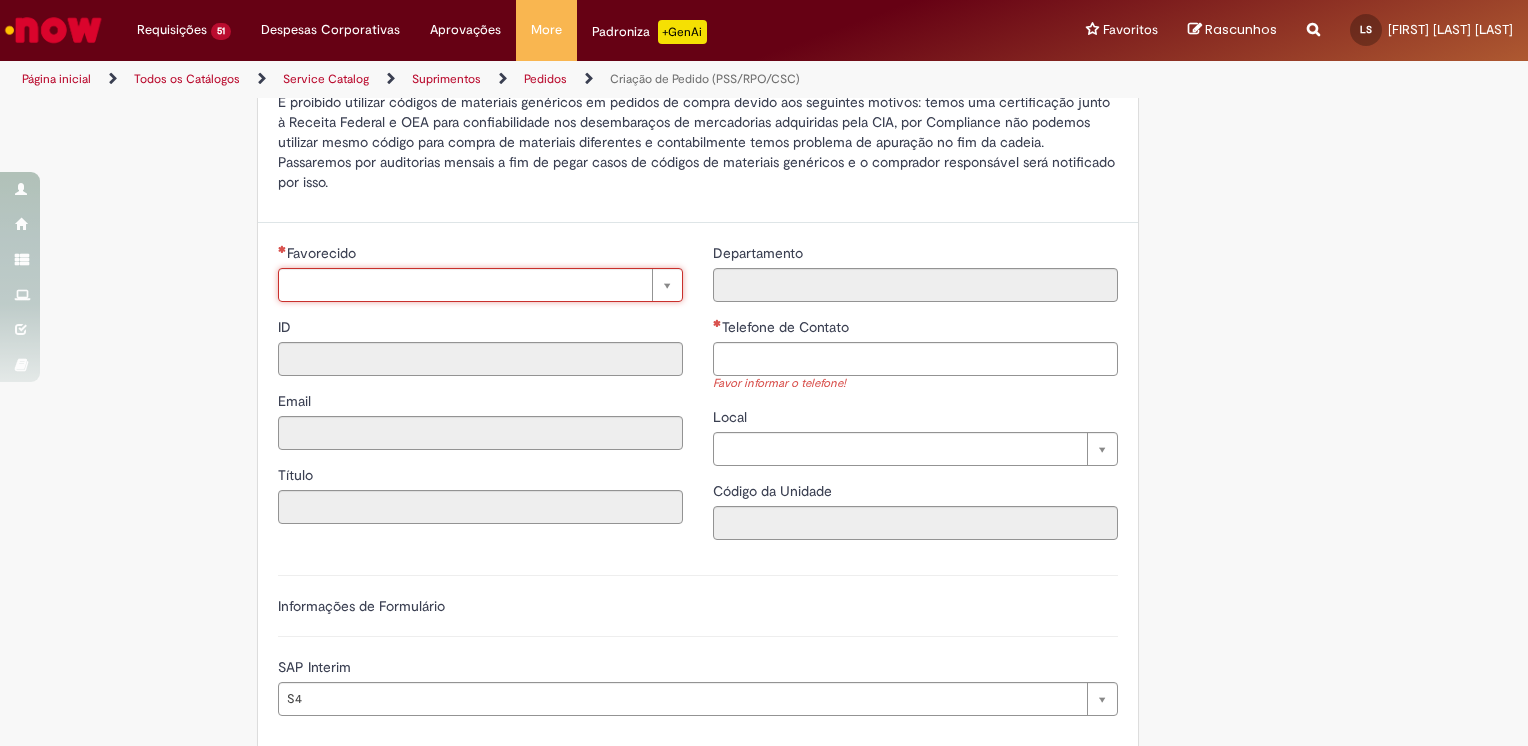type on "*" 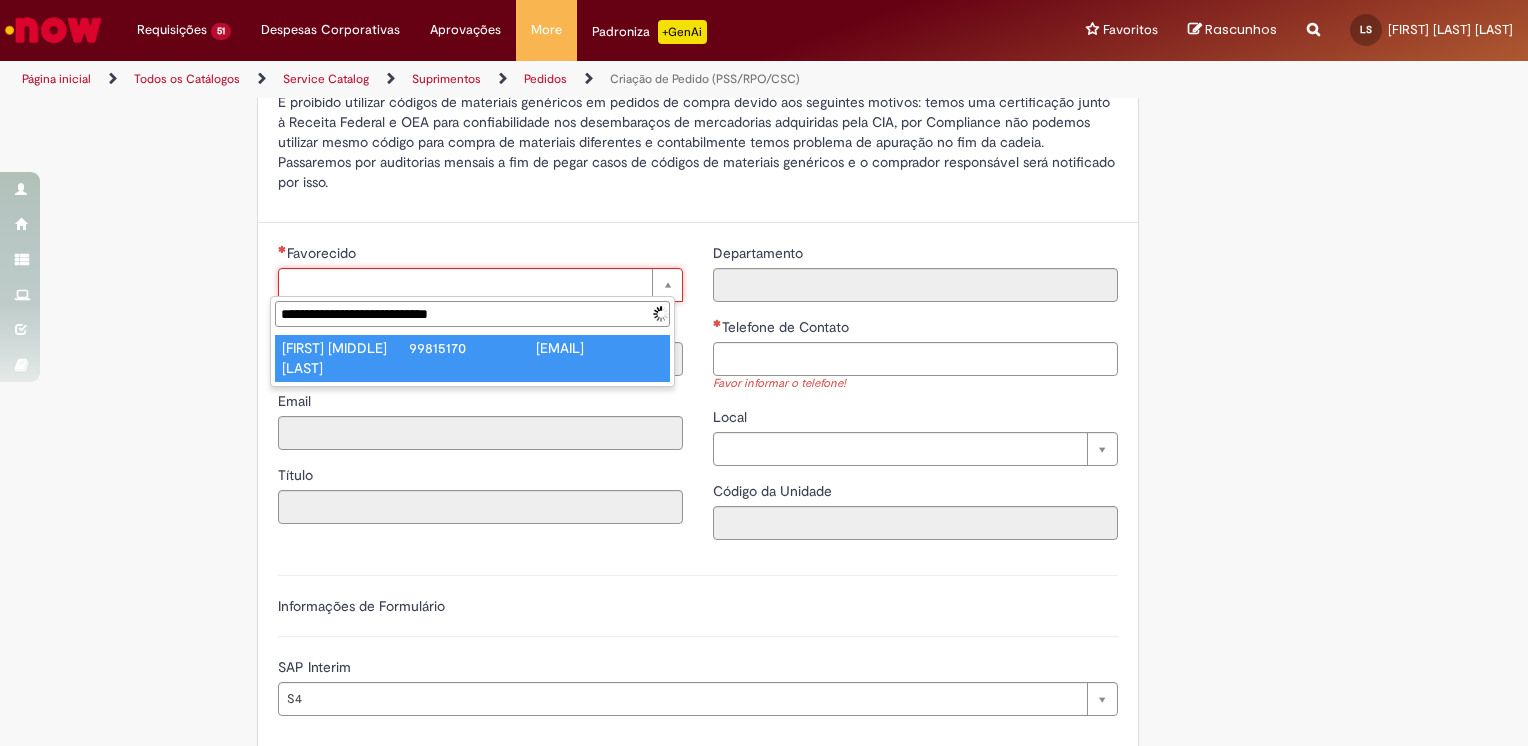 type on "**********" 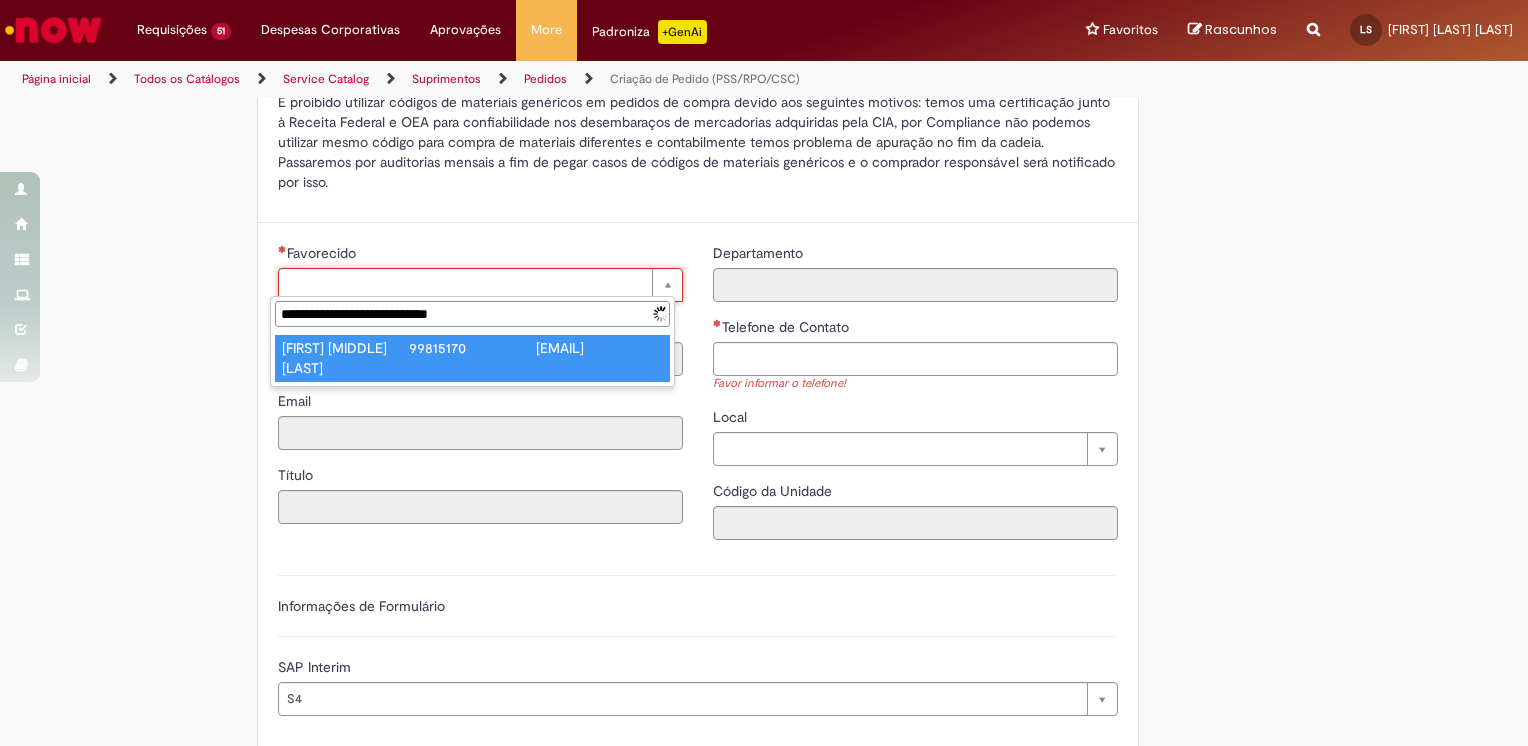 type on "**********" 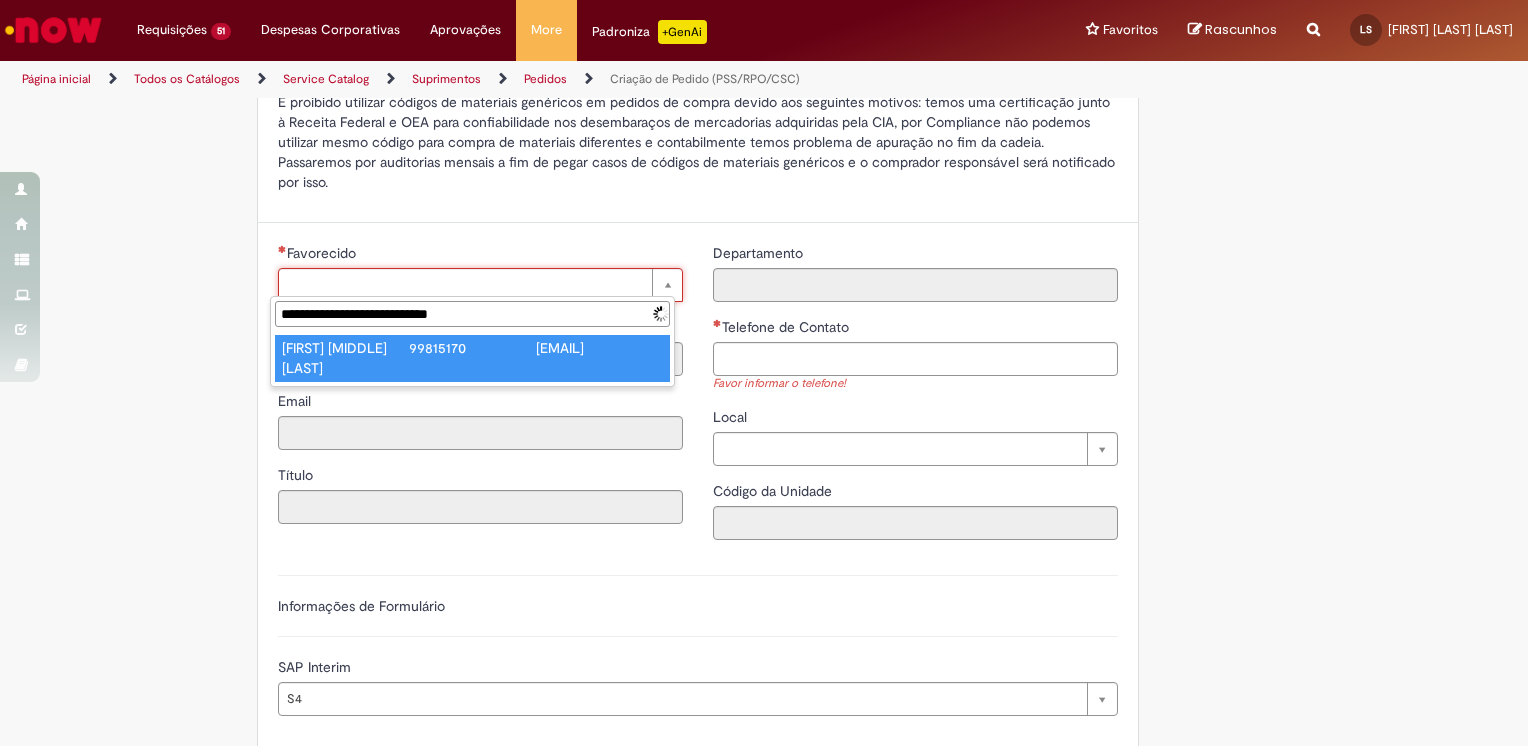 type on "**********" 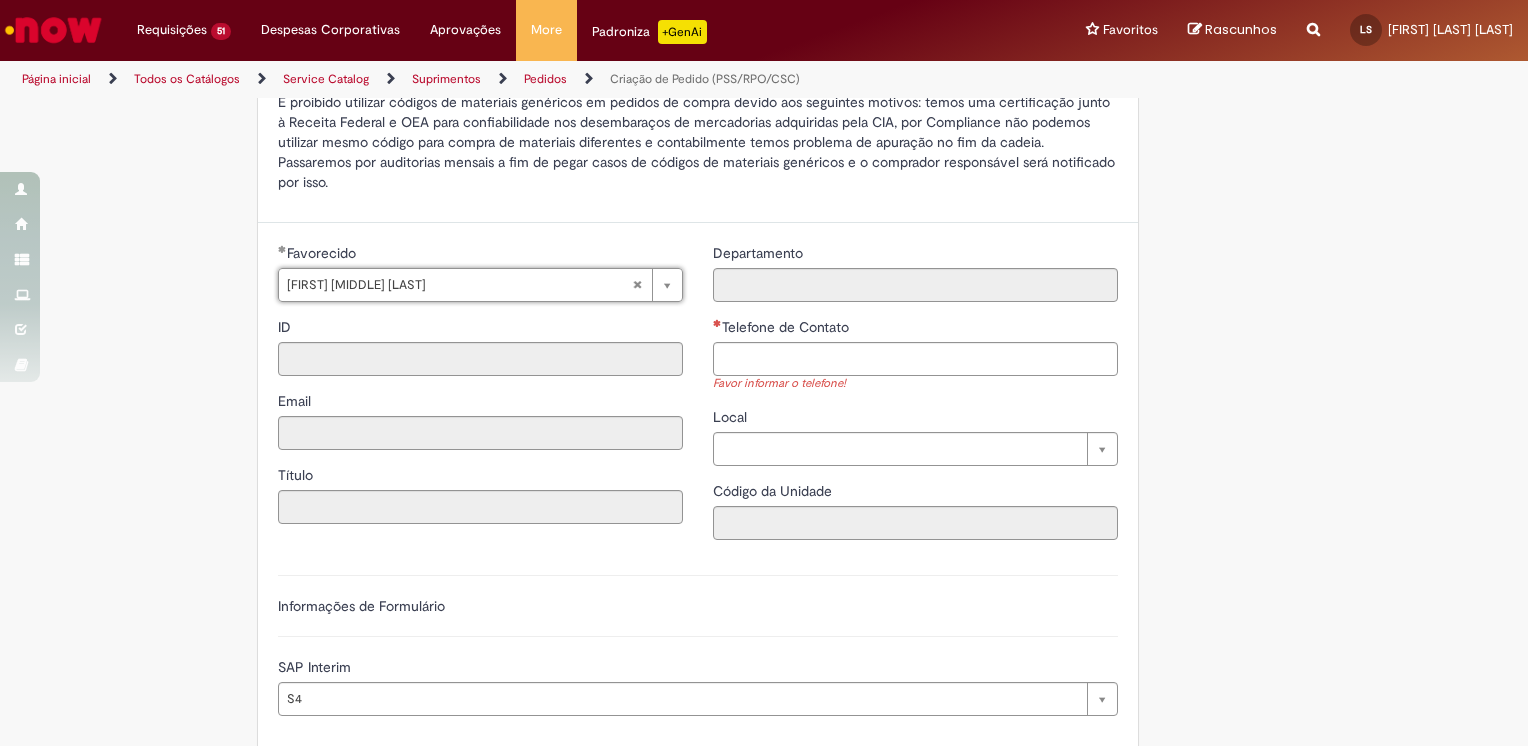 type on "********" 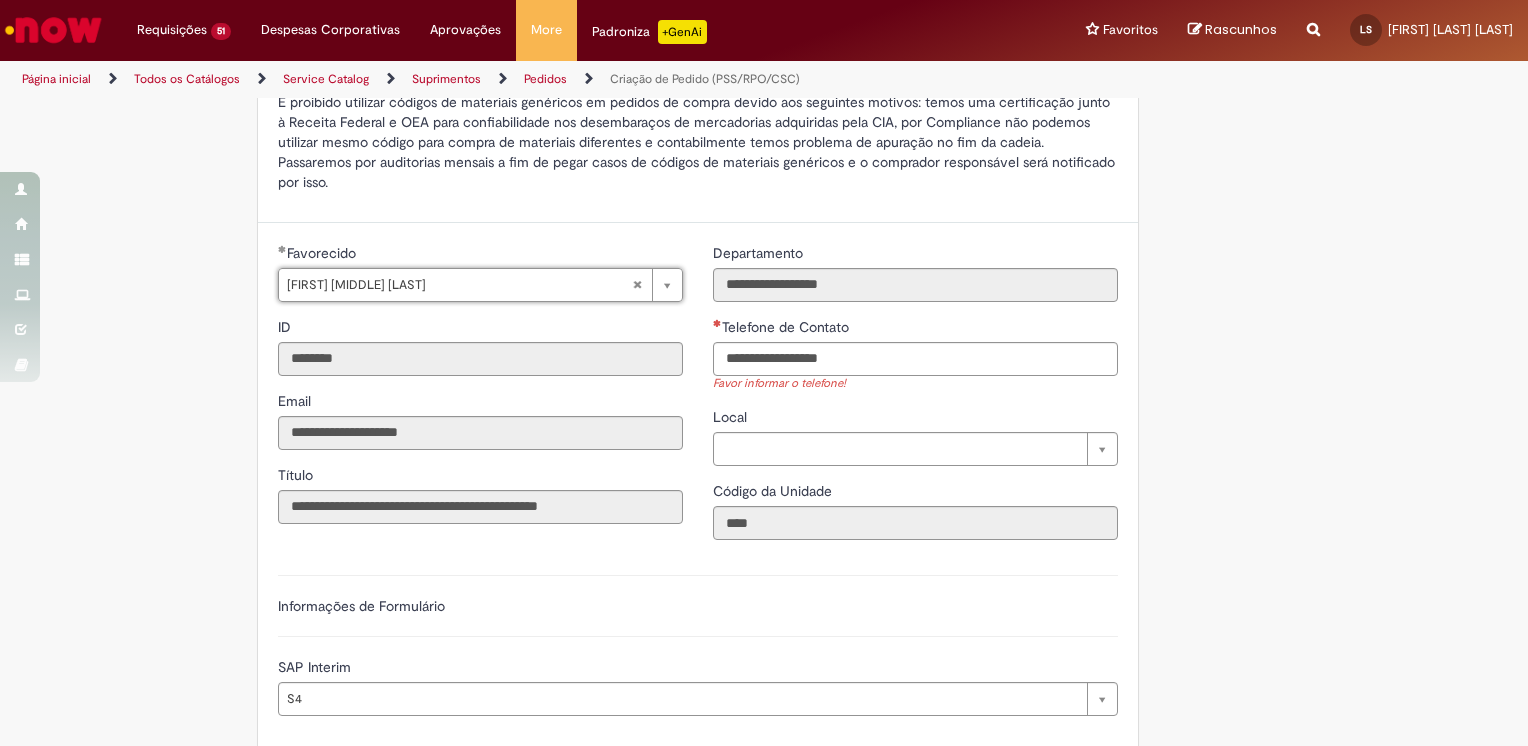 type on "**********" 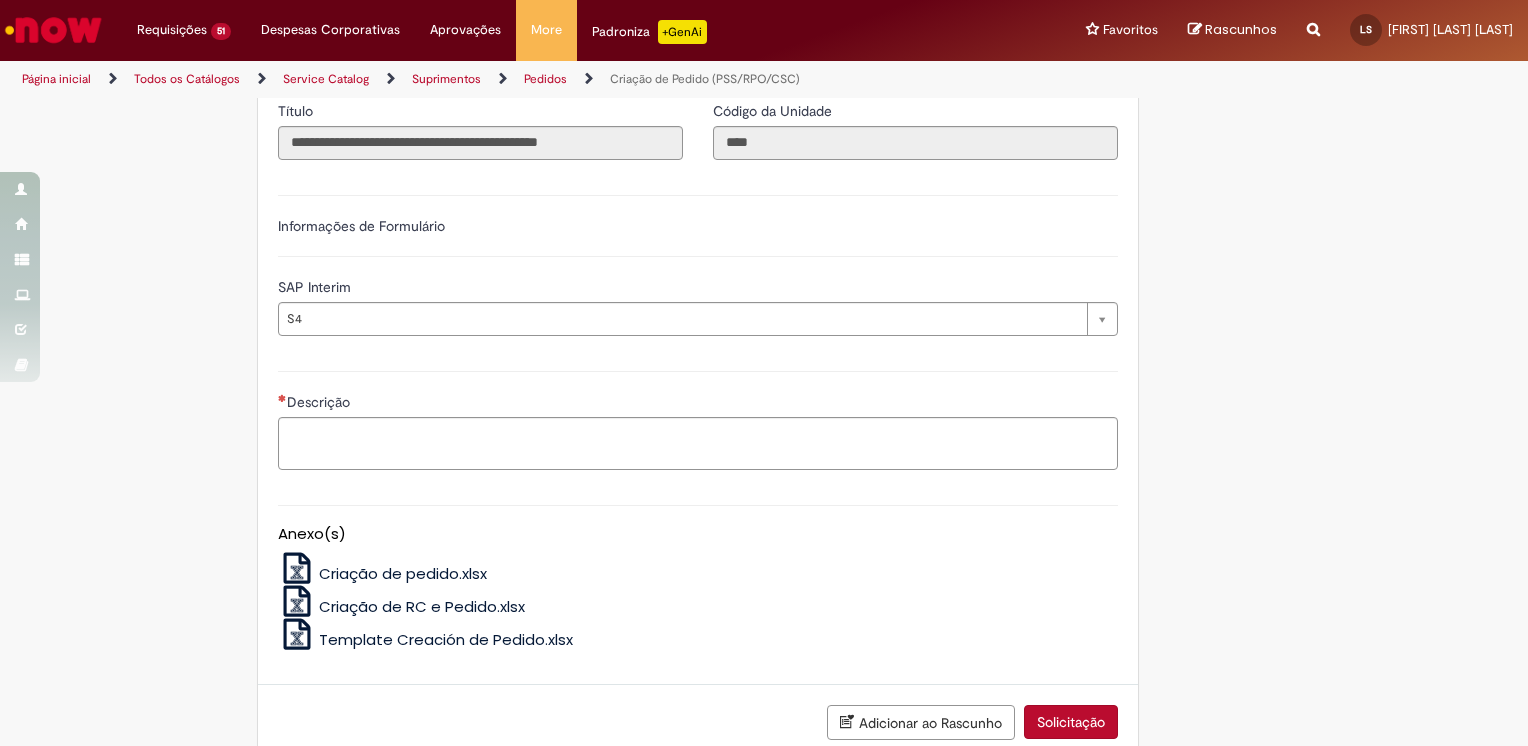 scroll, scrollTop: 858, scrollLeft: 0, axis: vertical 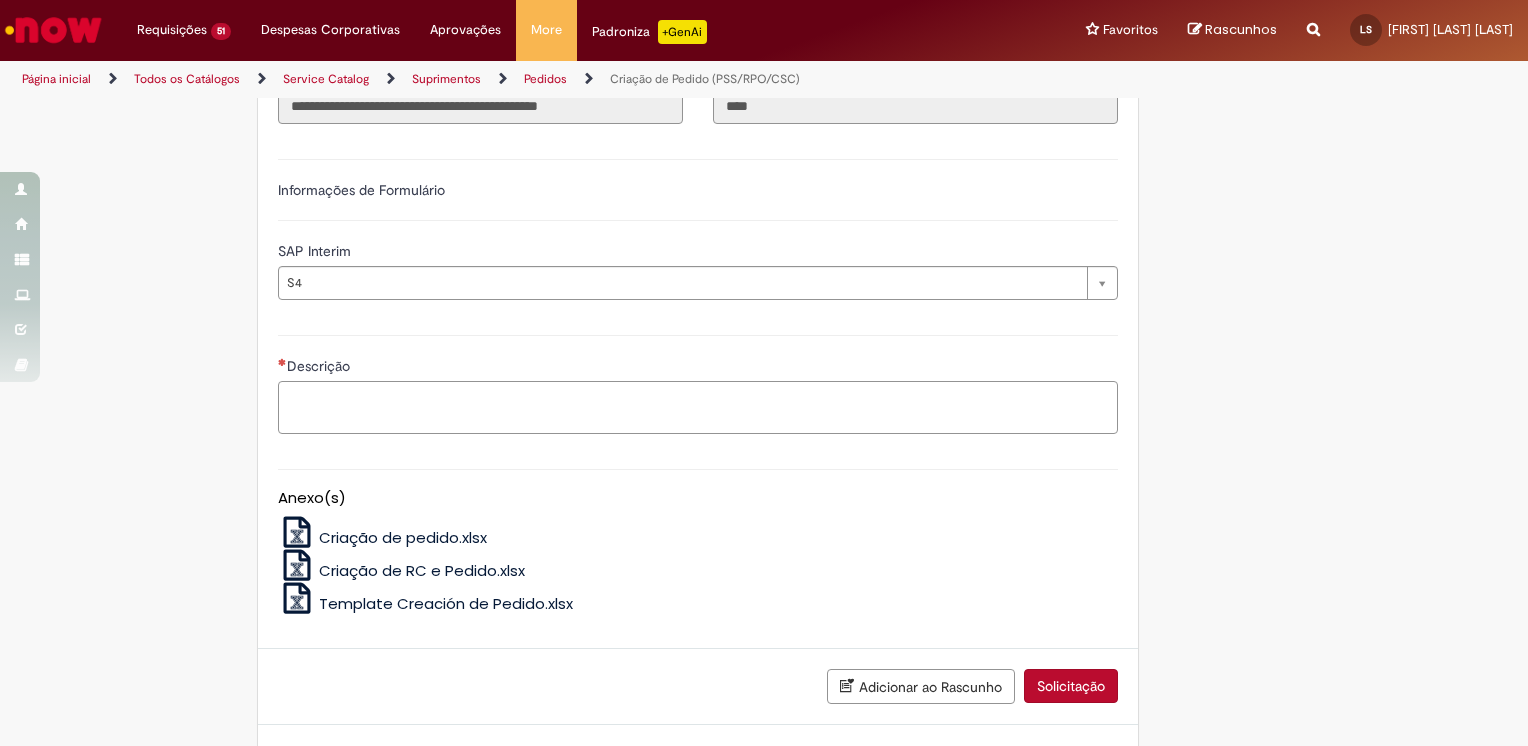 click on "Descrição" at bounding box center [698, 408] 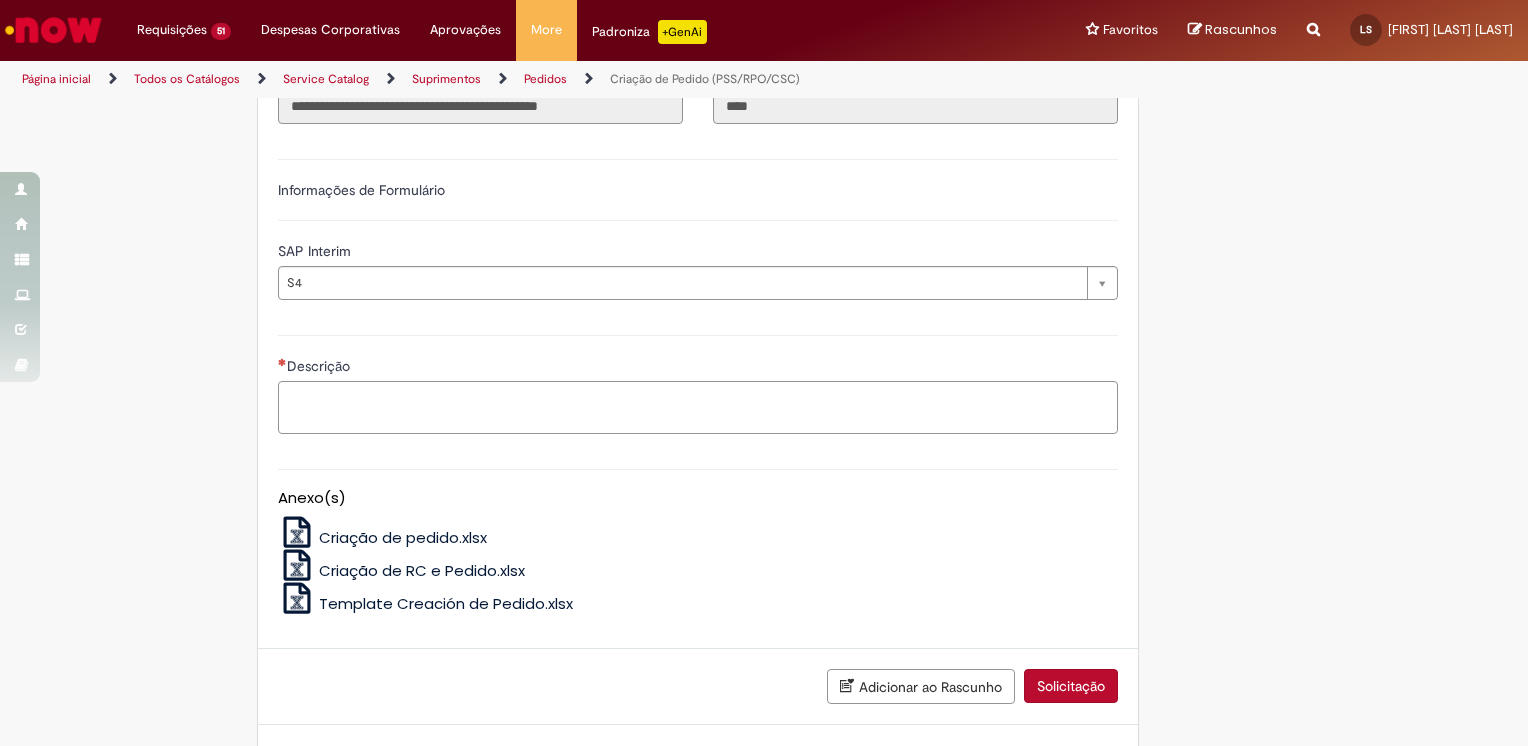 paste on "**********" 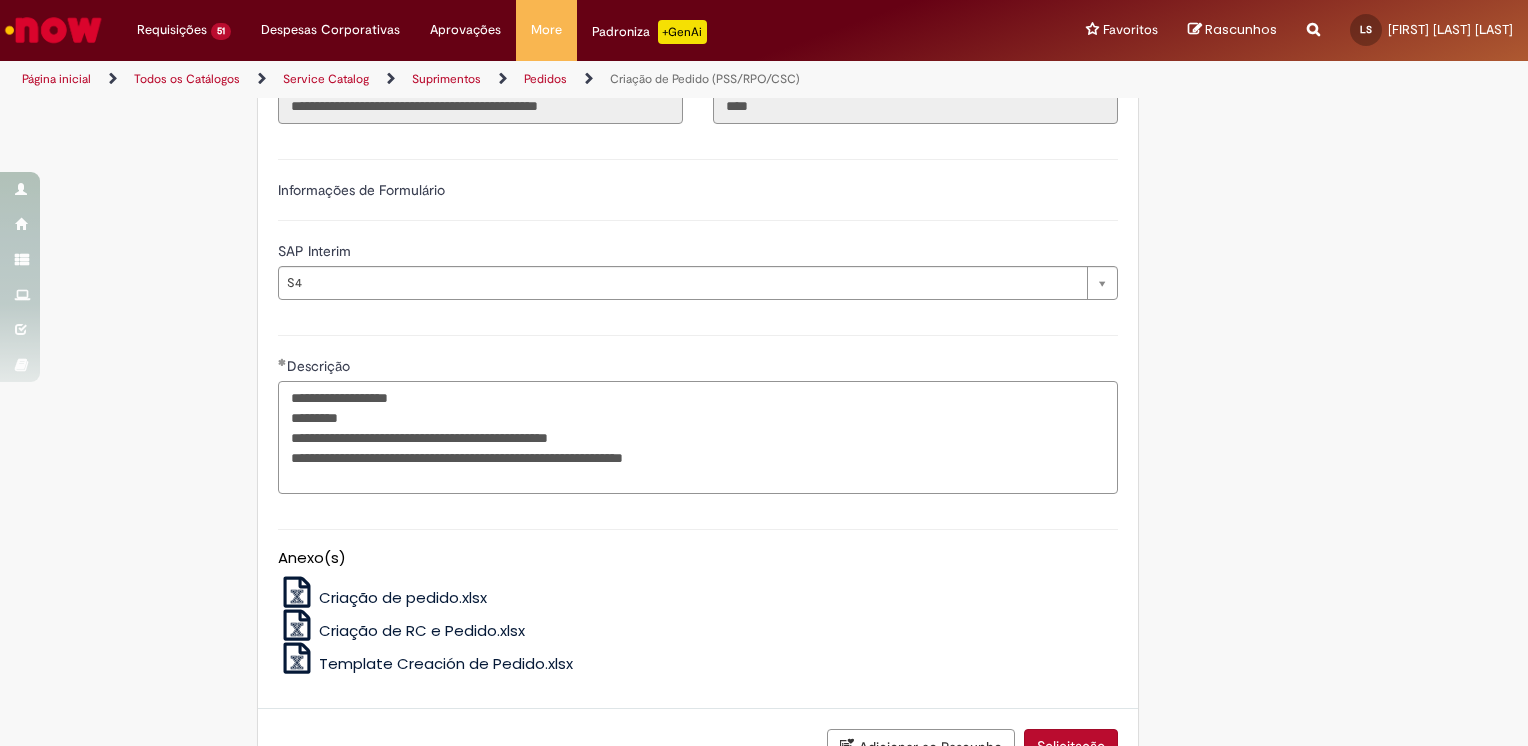 drag, startPoint x: 311, startPoint y: 389, endPoint x: 201, endPoint y: 386, distance: 110.0409 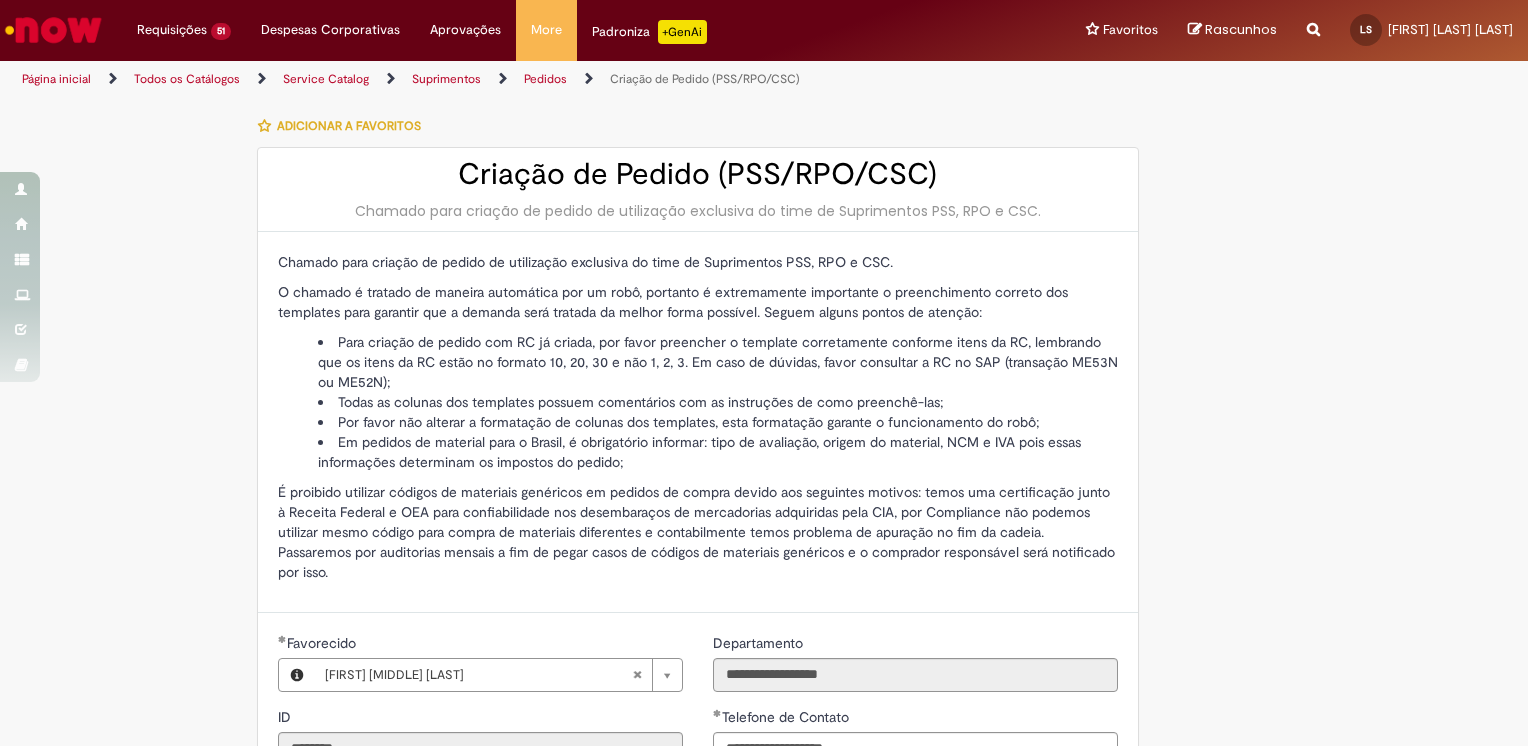 scroll, scrollTop: 0, scrollLeft: 0, axis: both 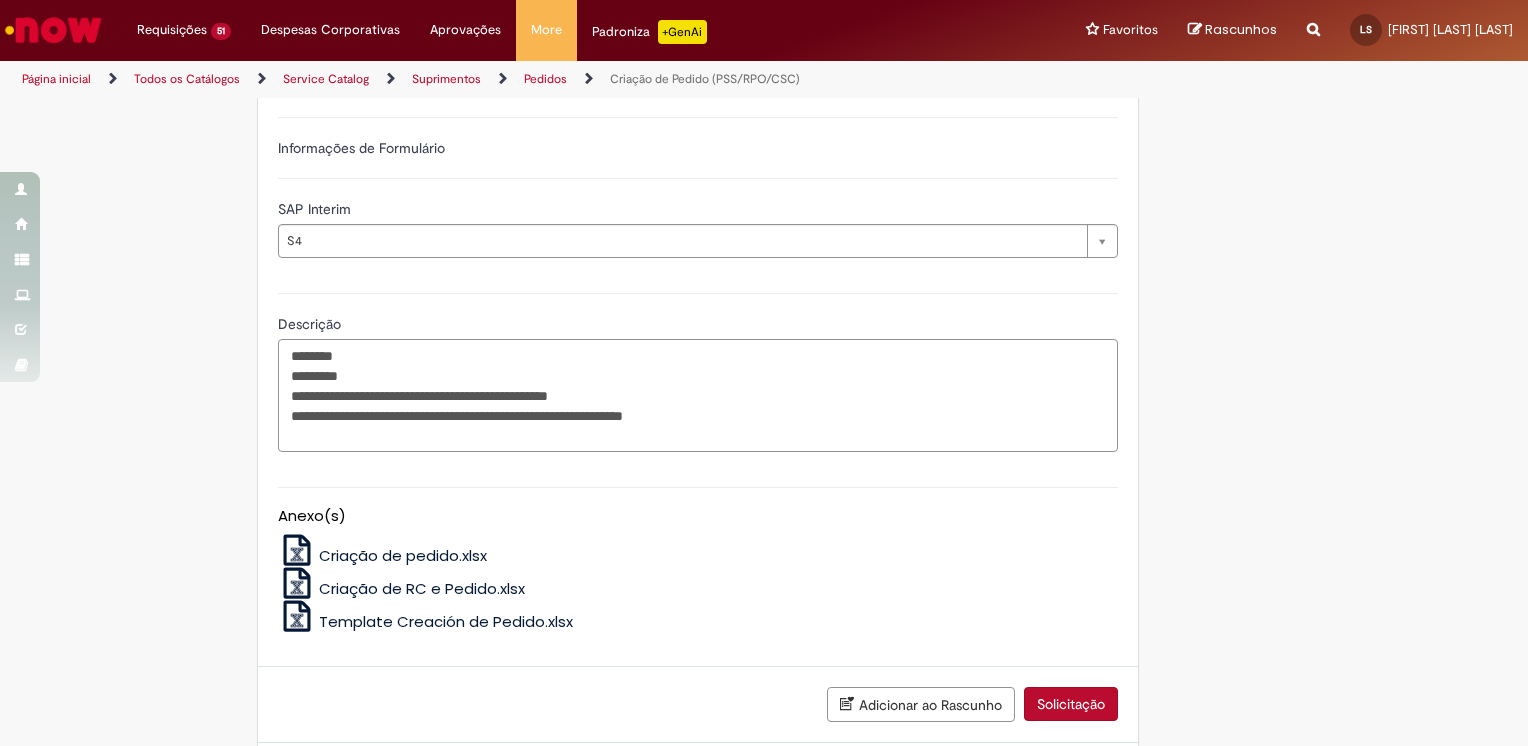 type on "**********" 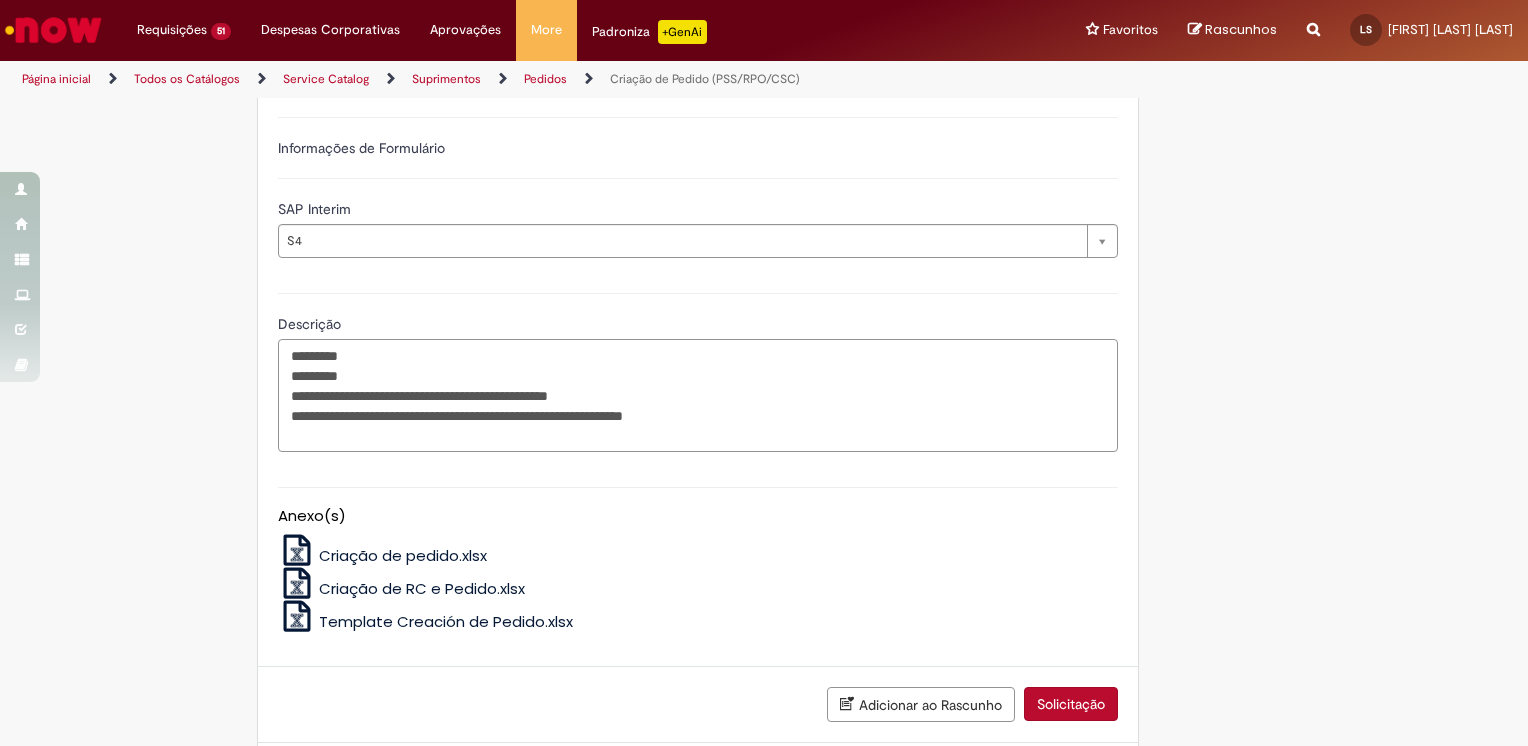 drag, startPoint x: 815, startPoint y: 406, endPoint x: 120, endPoint y: 332, distance: 698.92847 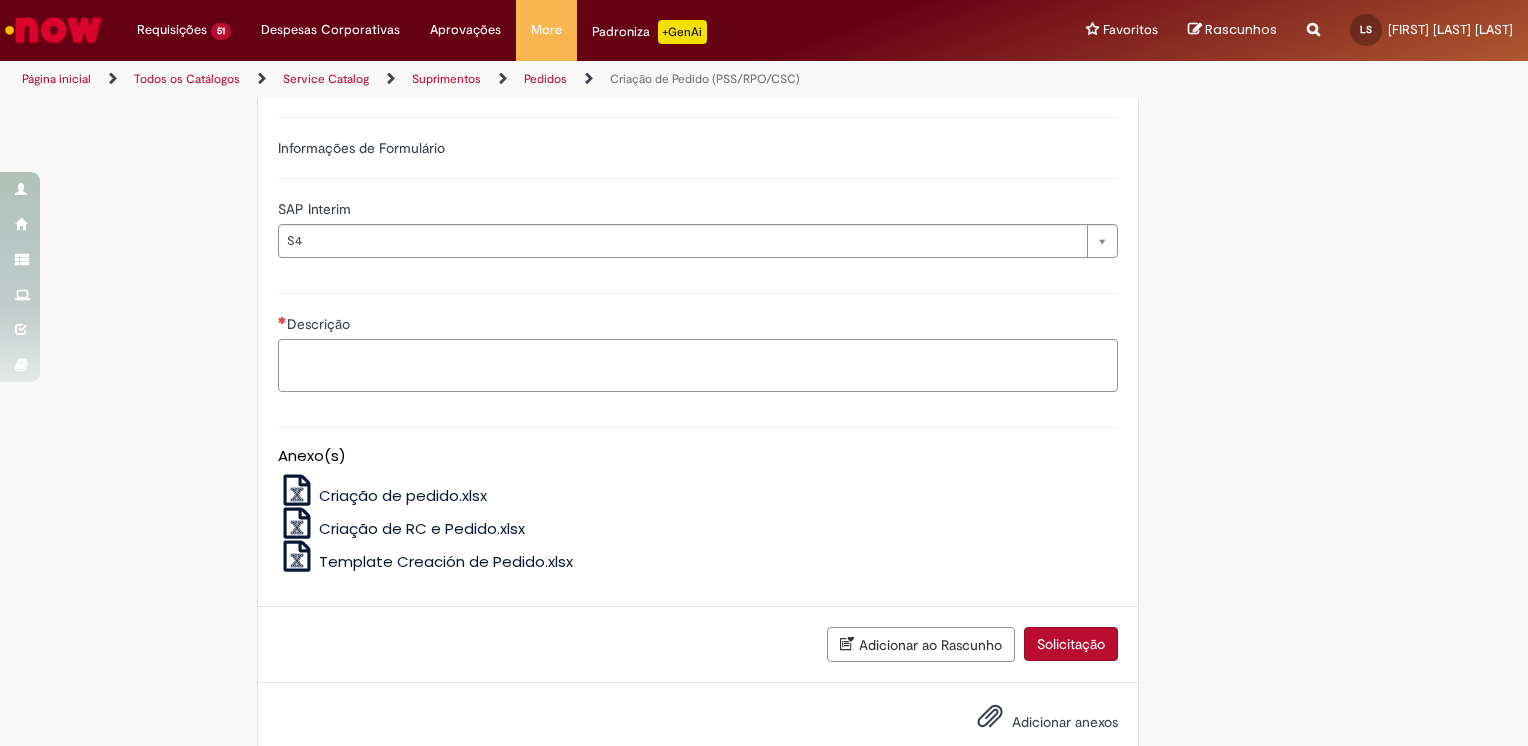 paste on "**********" 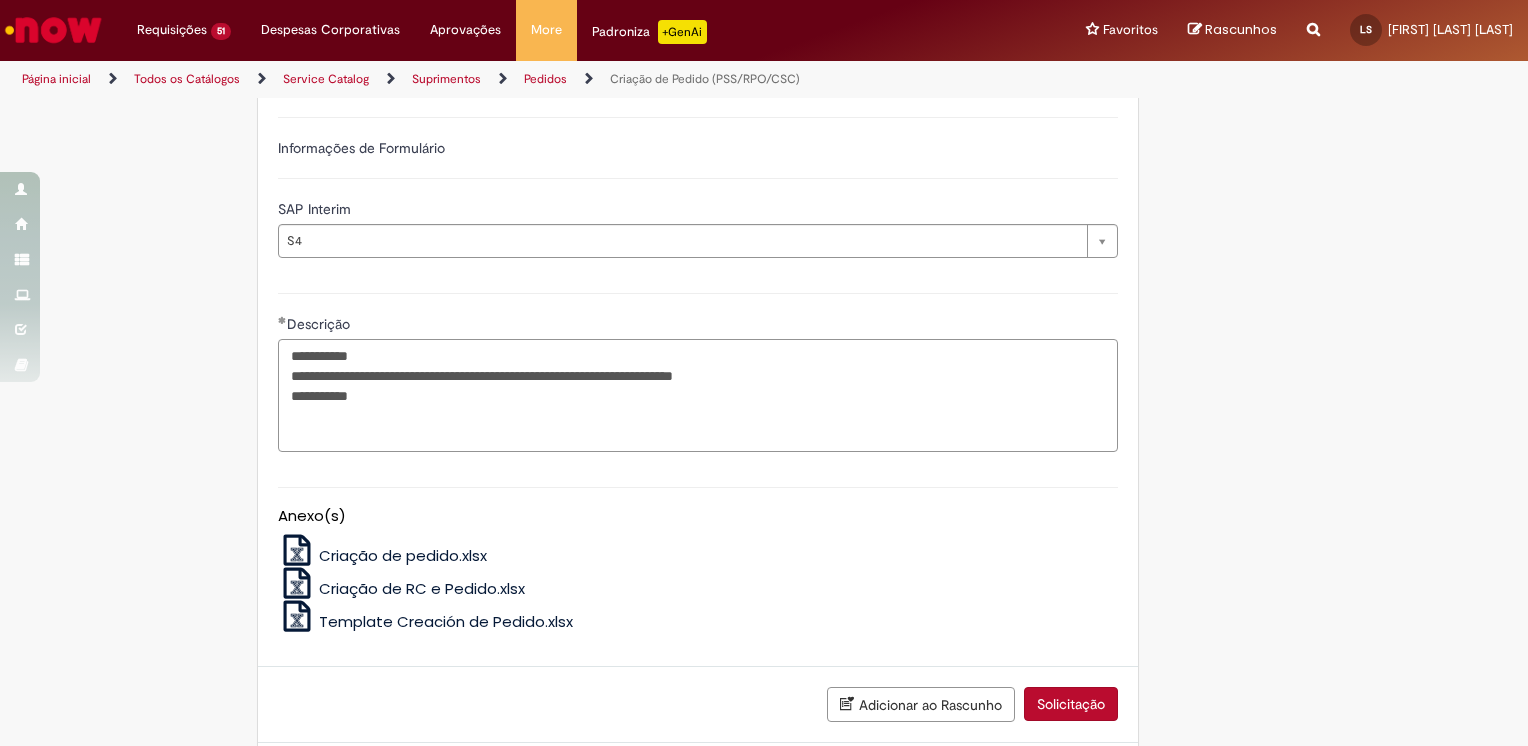 drag, startPoint x: 339, startPoint y: 346, endPoint x: 192, endPoint y: 350, distance: 147.05441 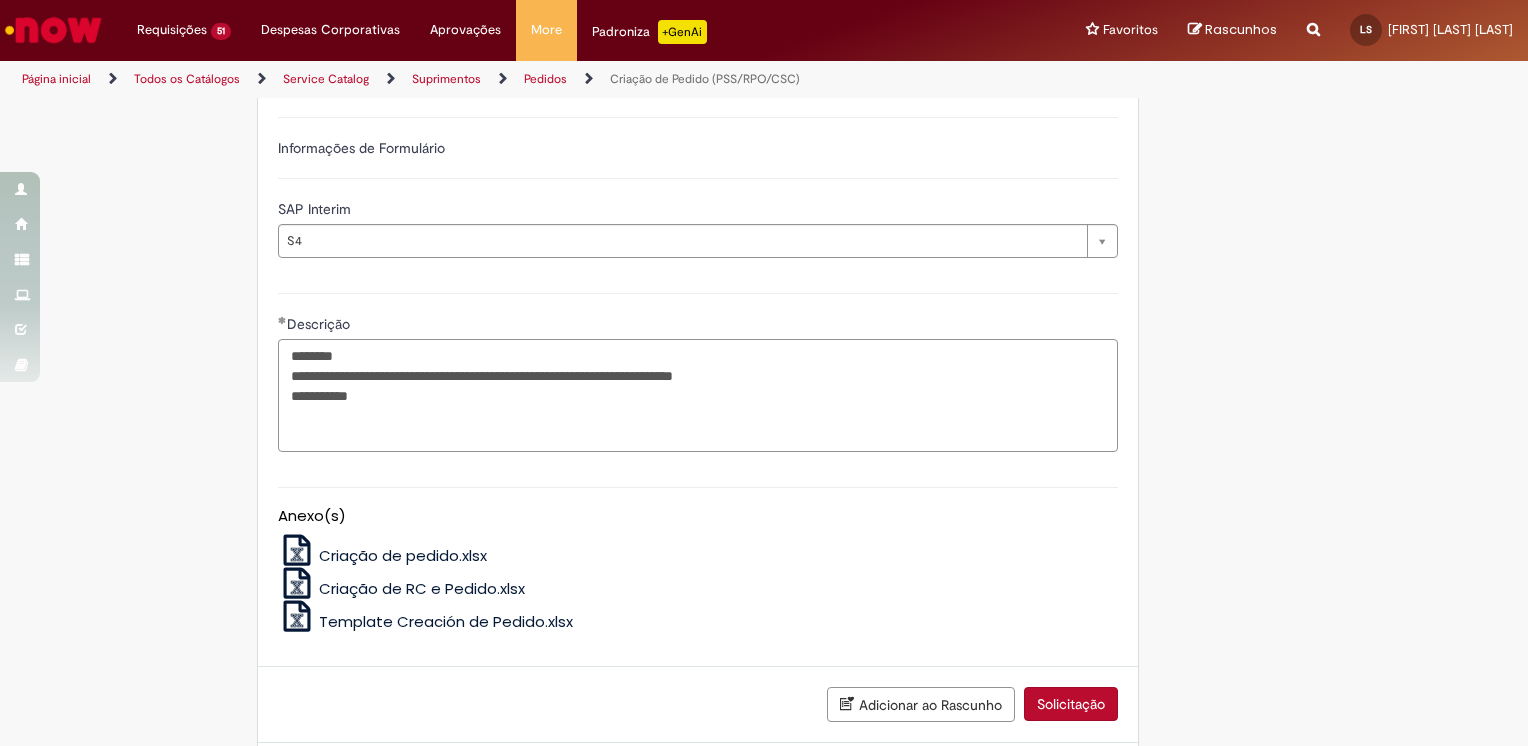 drag, startPoint x: 808, startPoint y: 354, endPoint x: 816, endPoint y: 371, distance: 18.788294 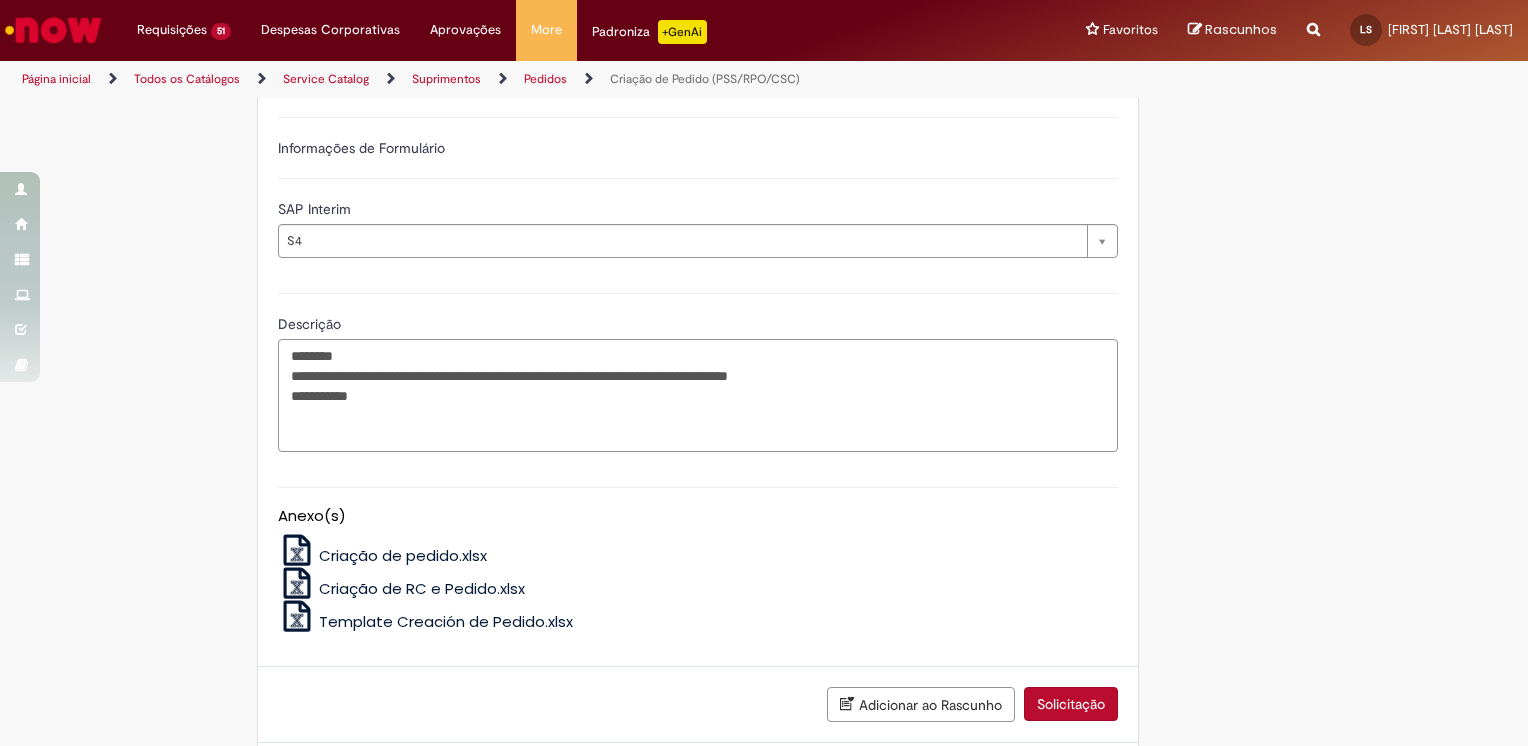 paste on "*********" 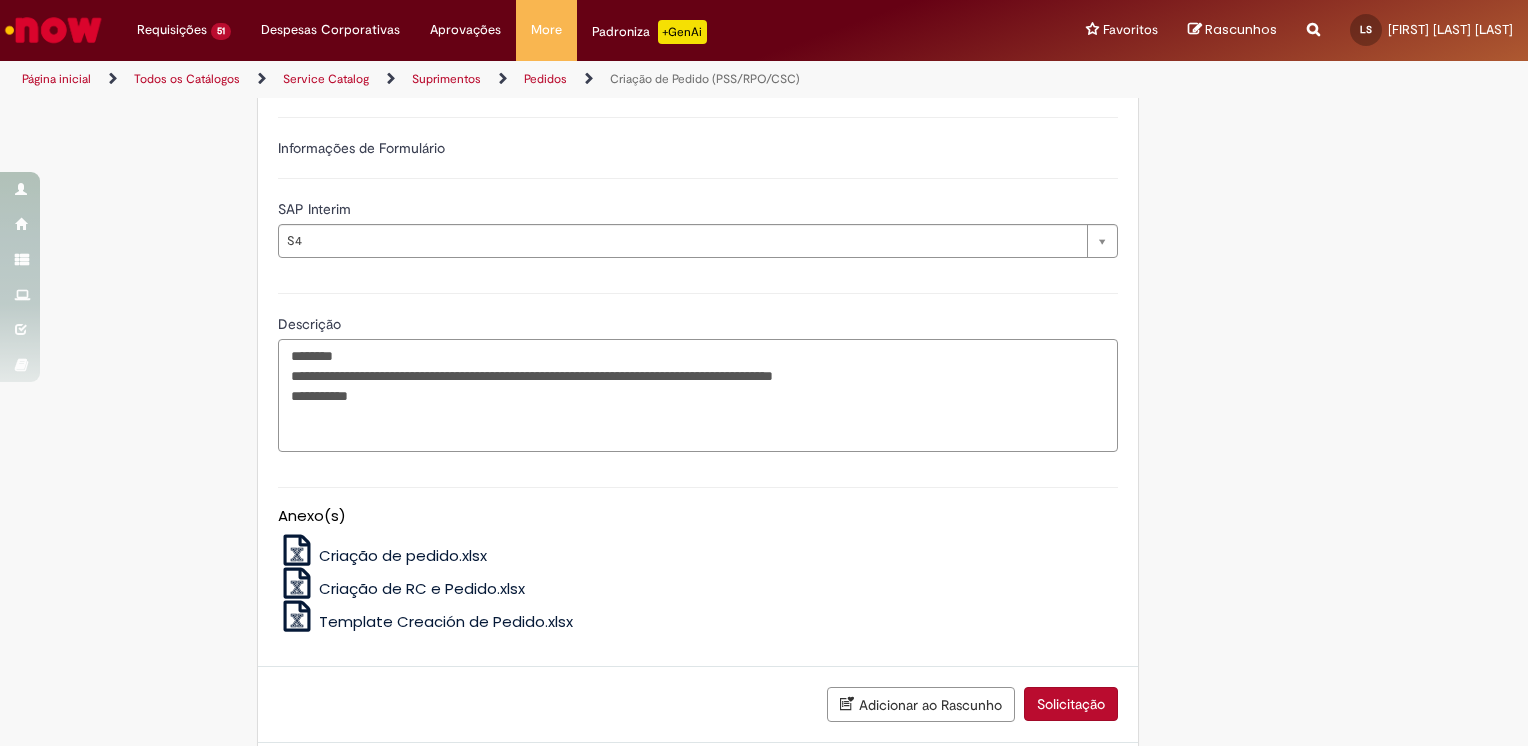 click on "**********" at bounding box center [698, 396] 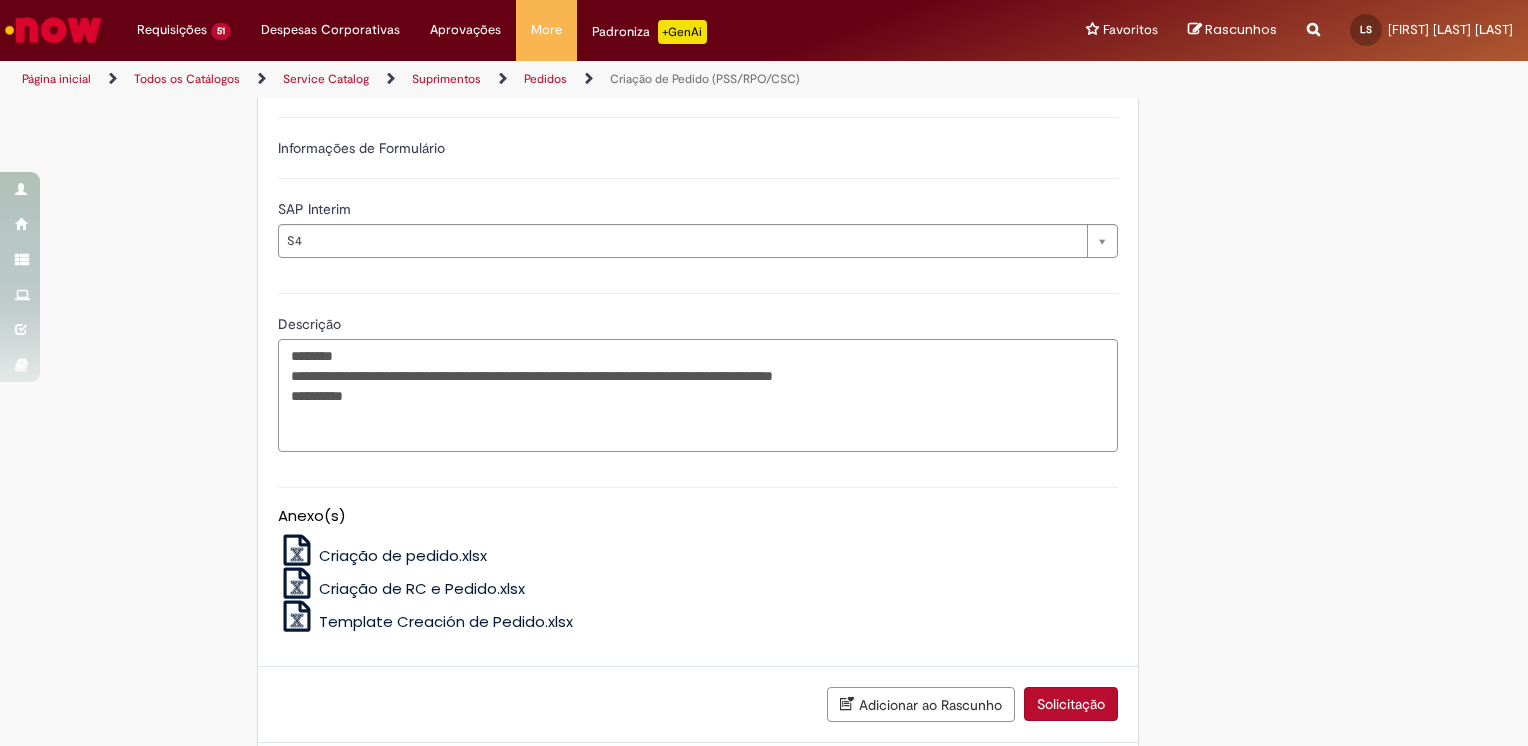 click on "**********" at bounding box center [698, 396] 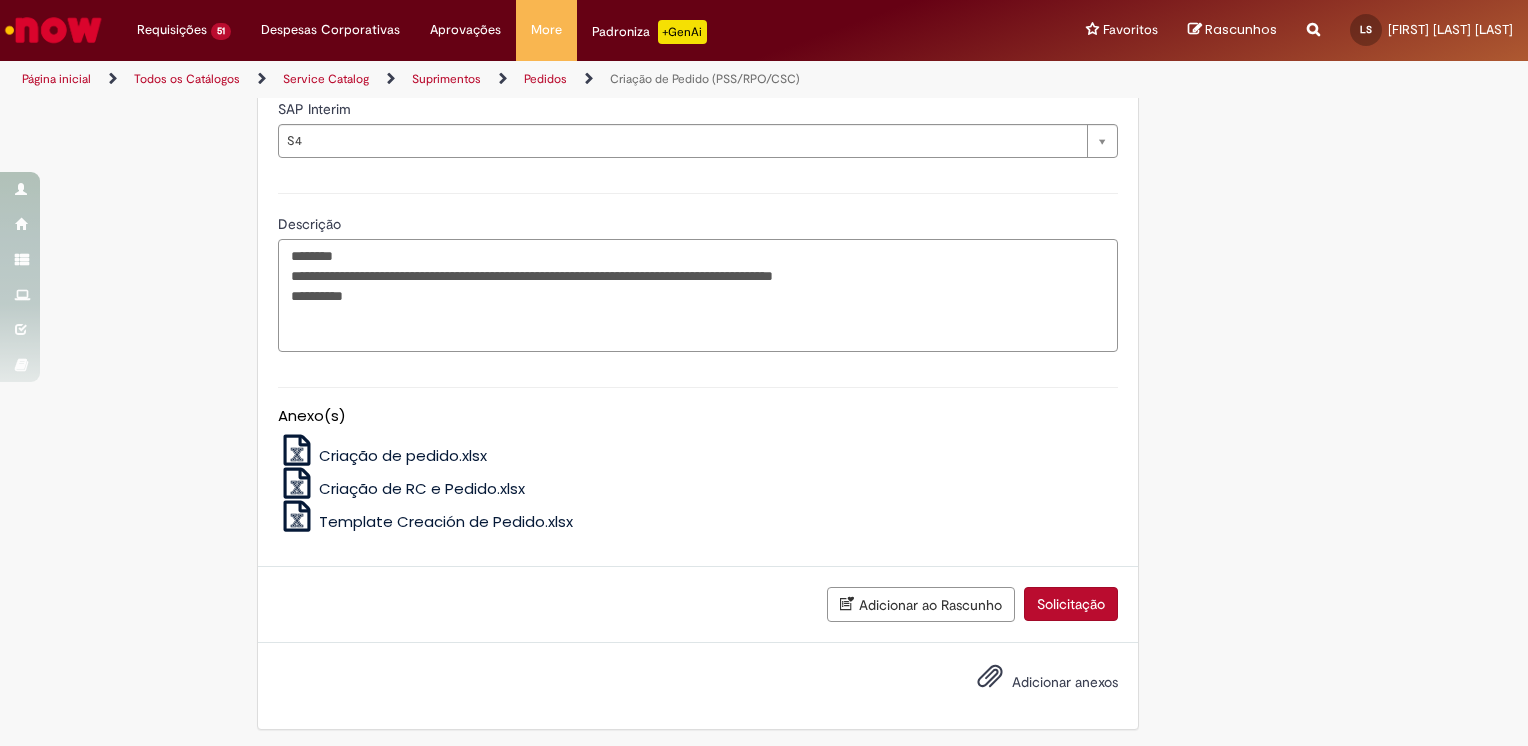 scroll, scrollTop: 1001, scrollLeft: 0, axis: vertical 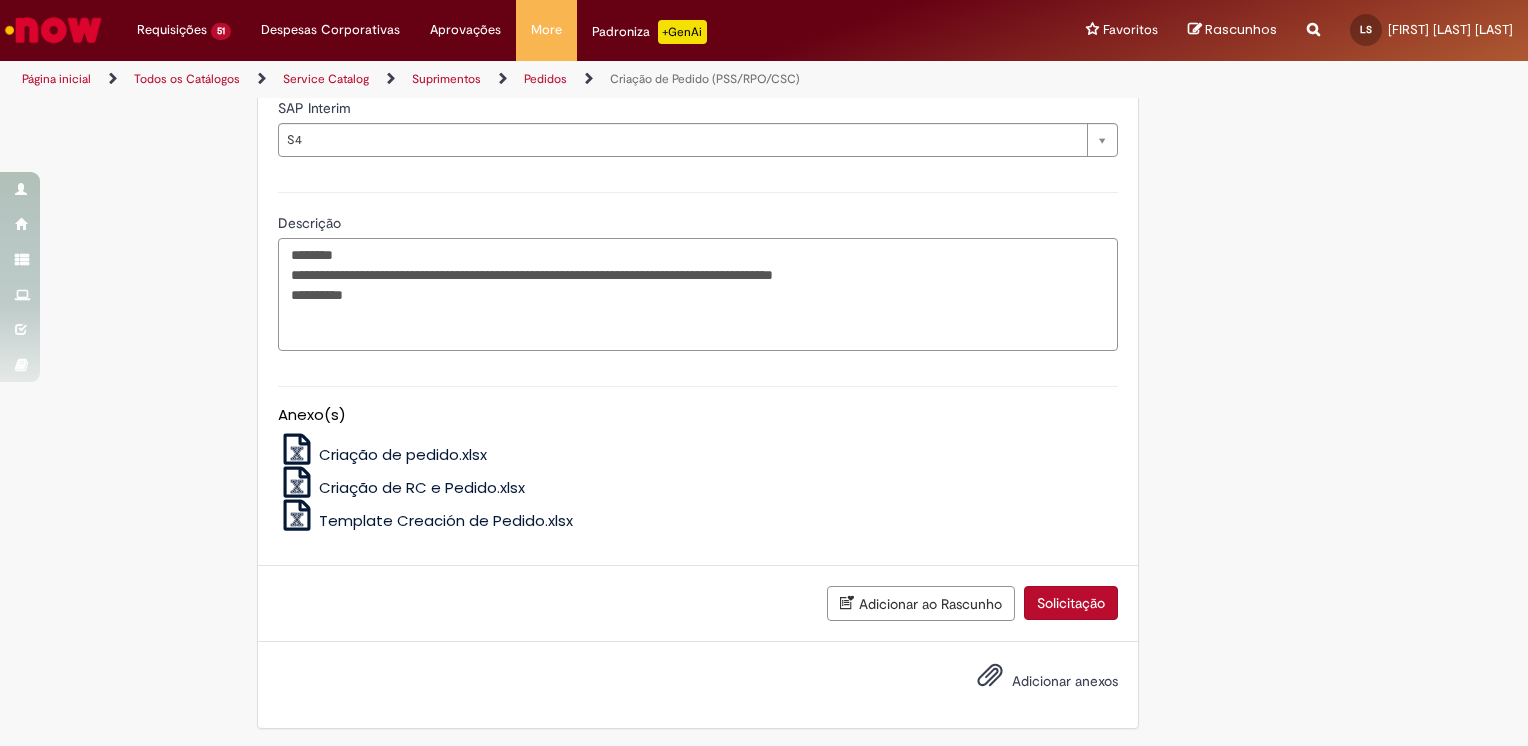 type on "**********" 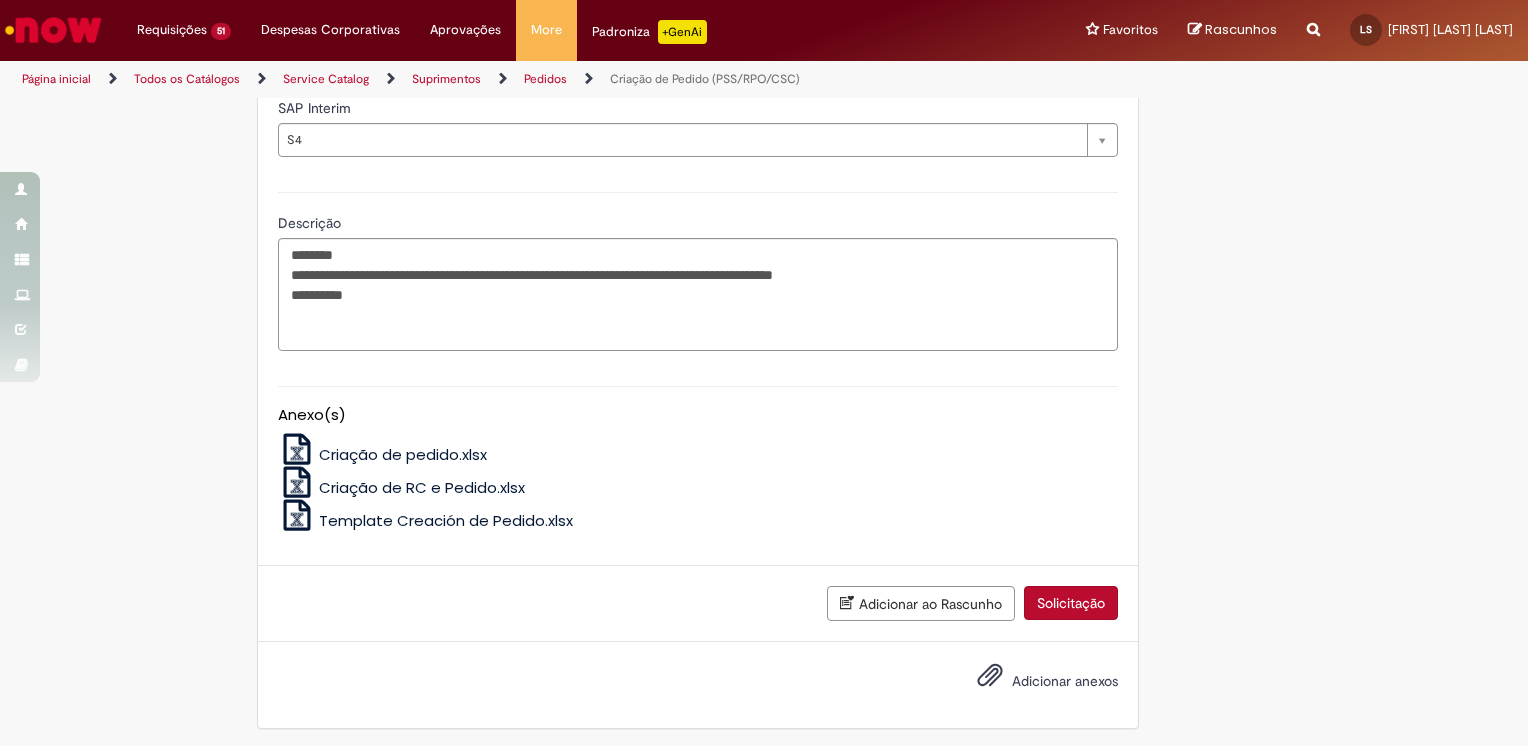 click on "Adicionar anexos" at bounding box center [1065, 681] 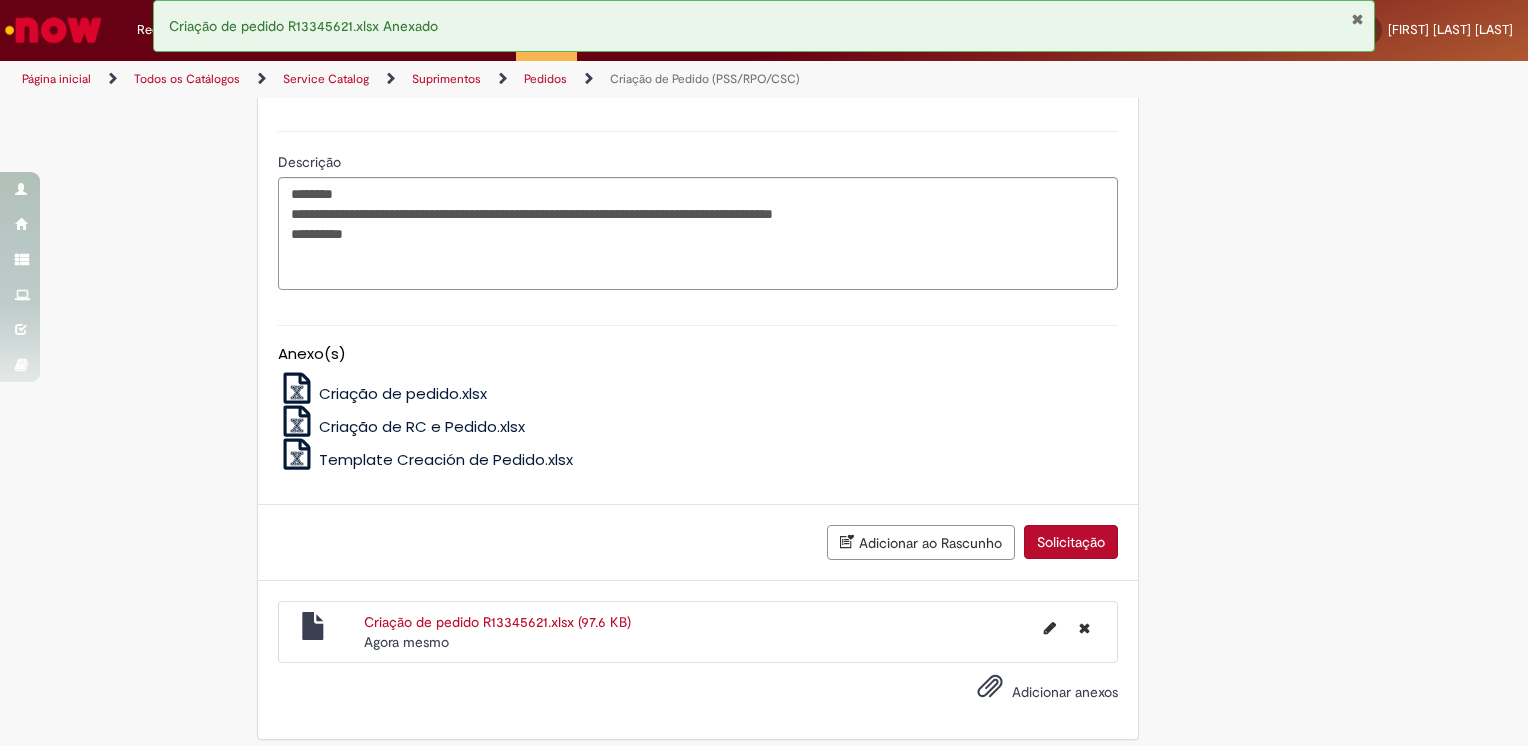 scroll, scrollTop: 1073, scrollLeft: 0, axis: vertical 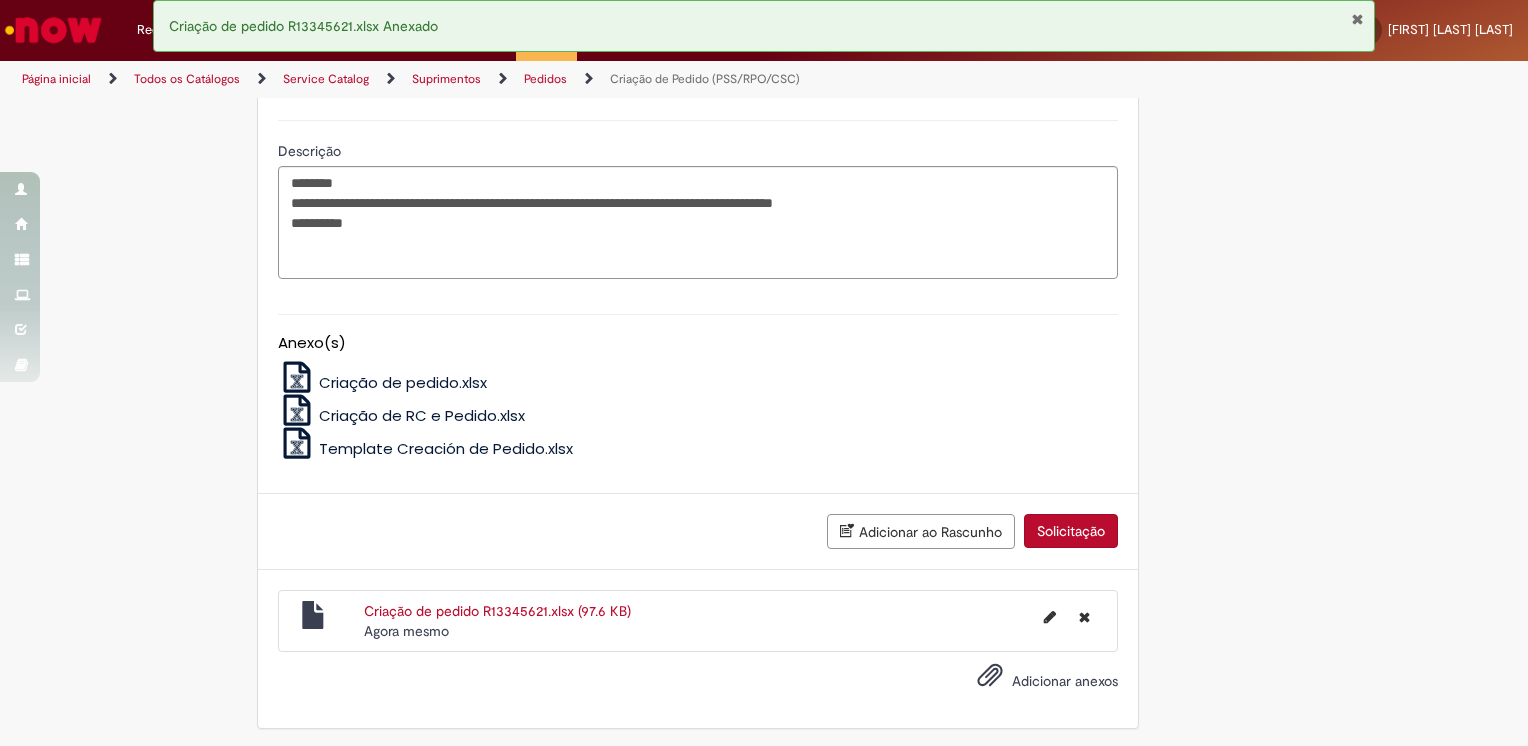 click on "Solicitação" at bounding box center (1071, 531) 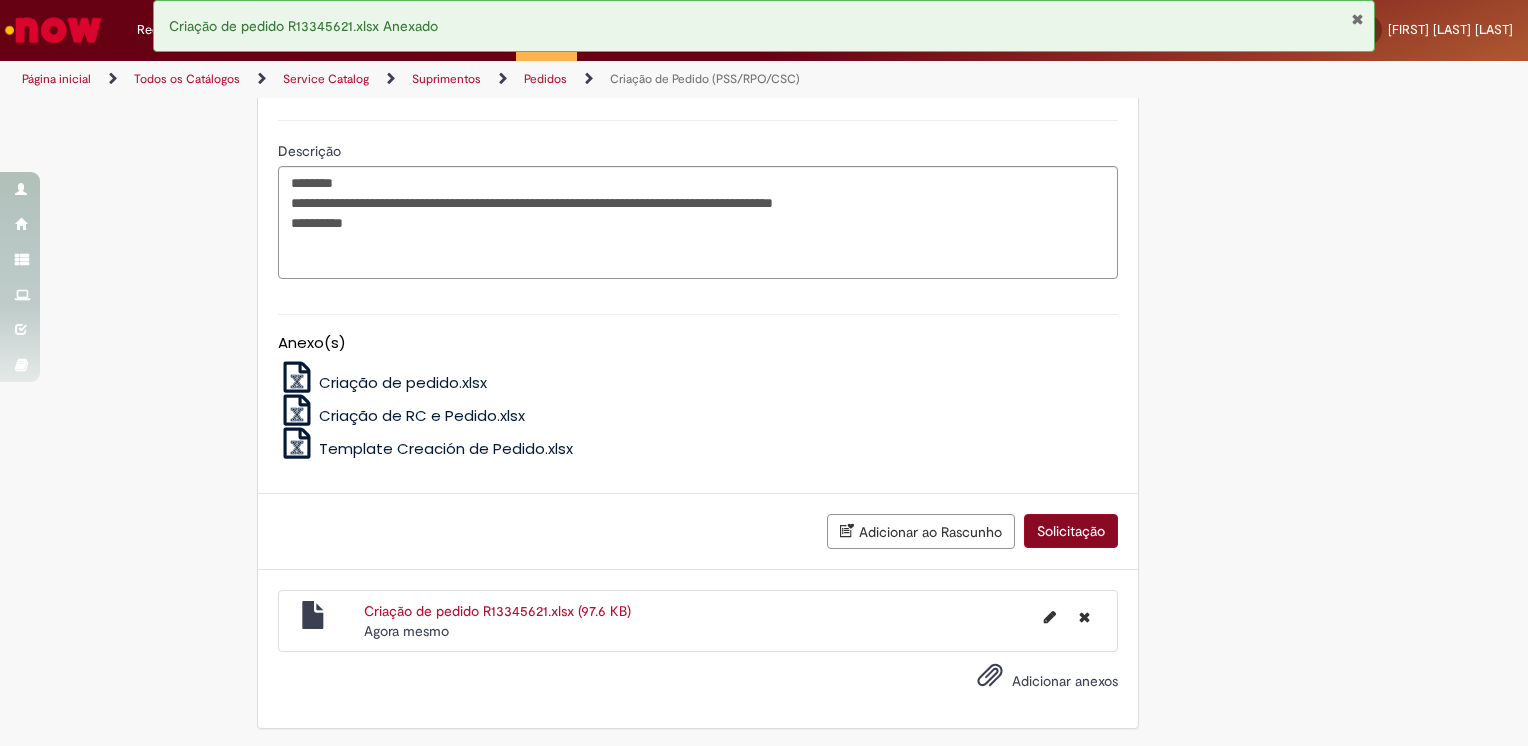 scroll, scrollTop: 1027, scrollLeft: 0, axis: vertical 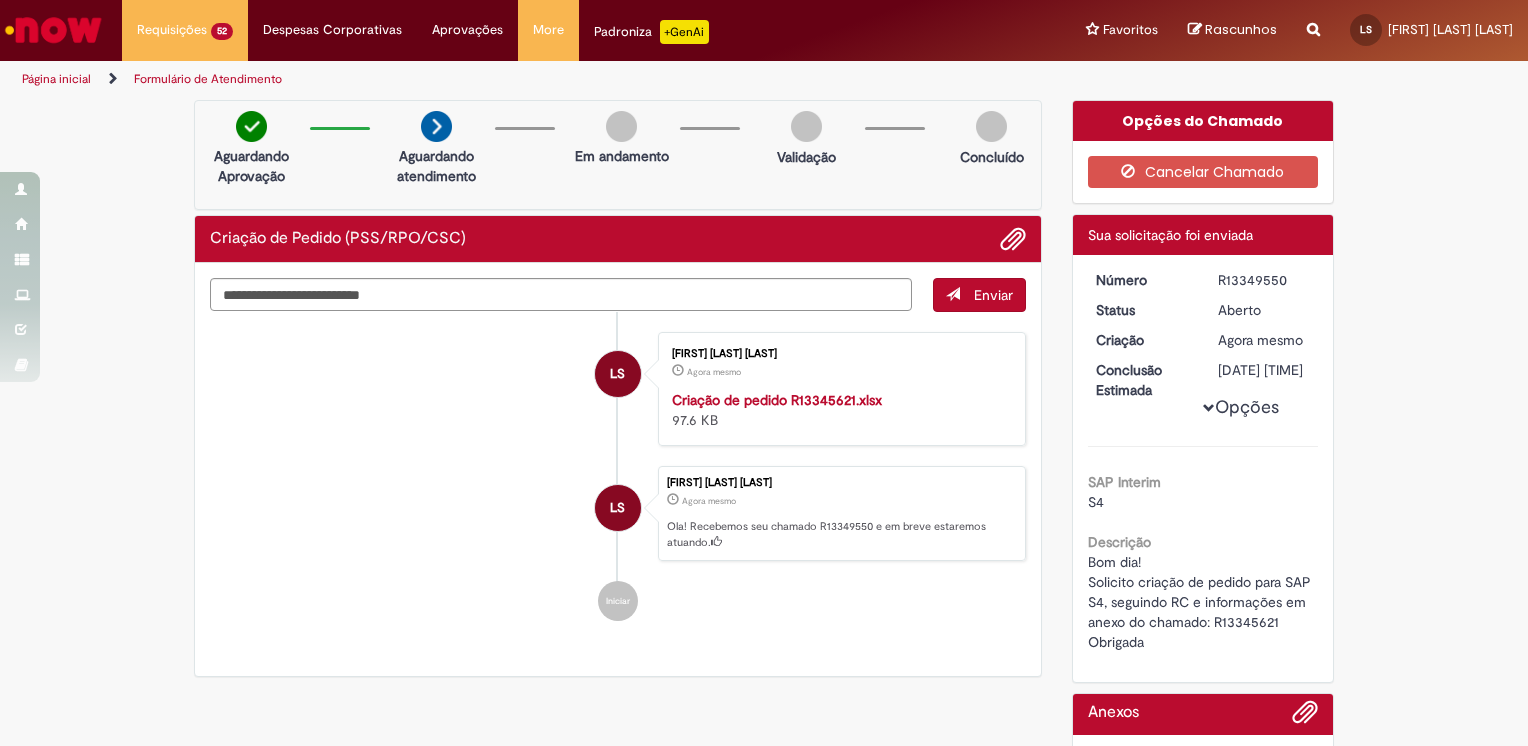 drag, startPoint x: 1283, startPoint y: 274, endPoint x: 1209, endPoint y: 278, distance: 74.10803 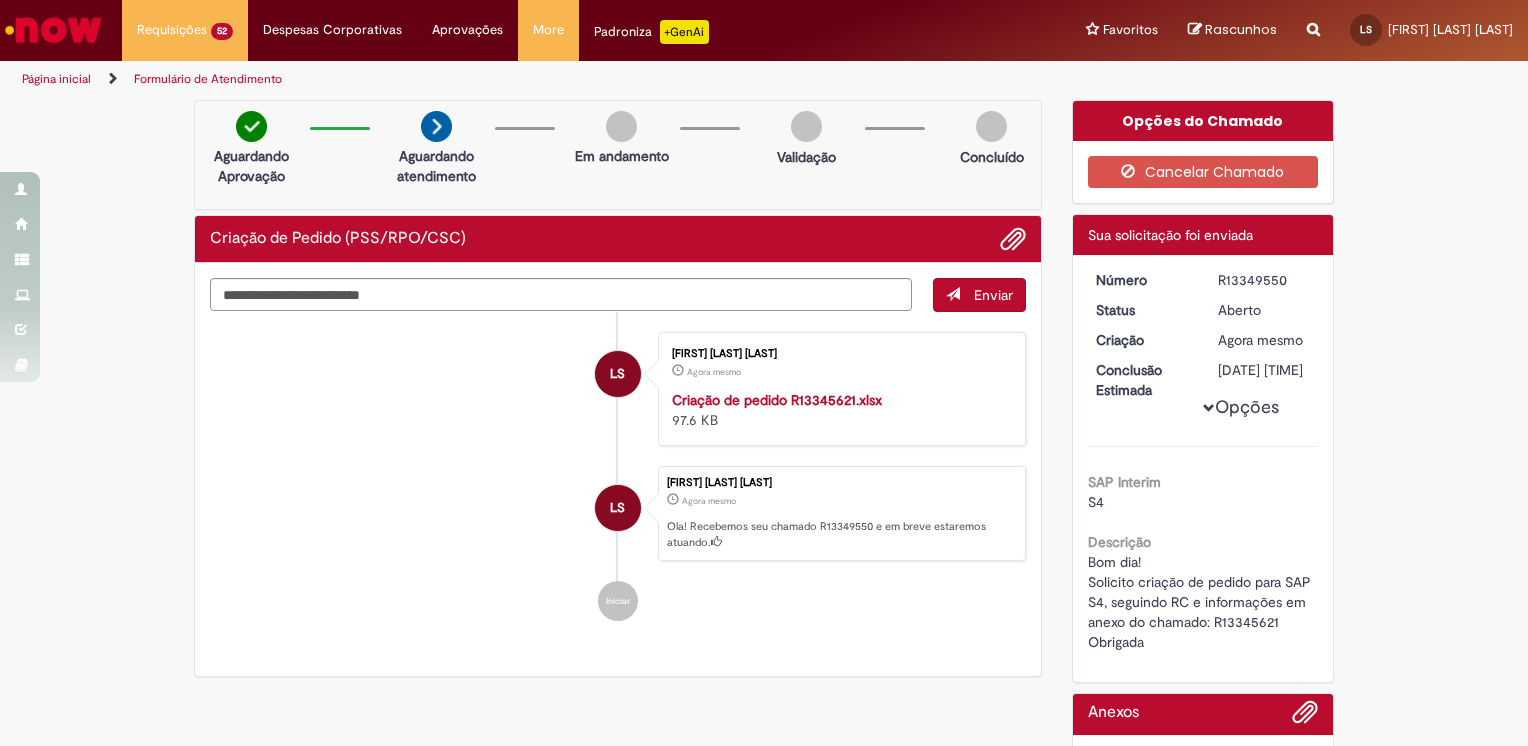 copy on "R13349550" 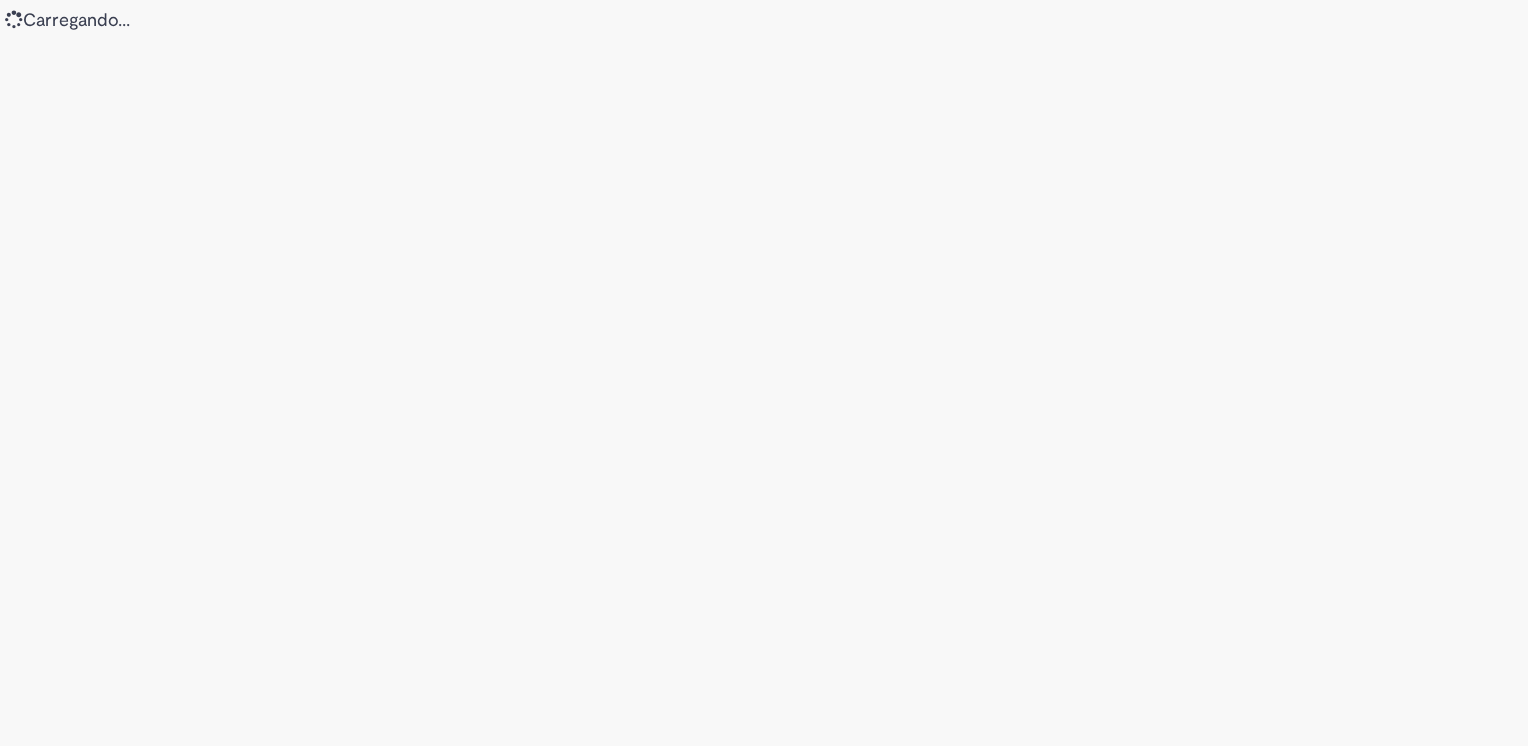 scroll, scrollTop: 0, scrollLeft: 0, axis: both 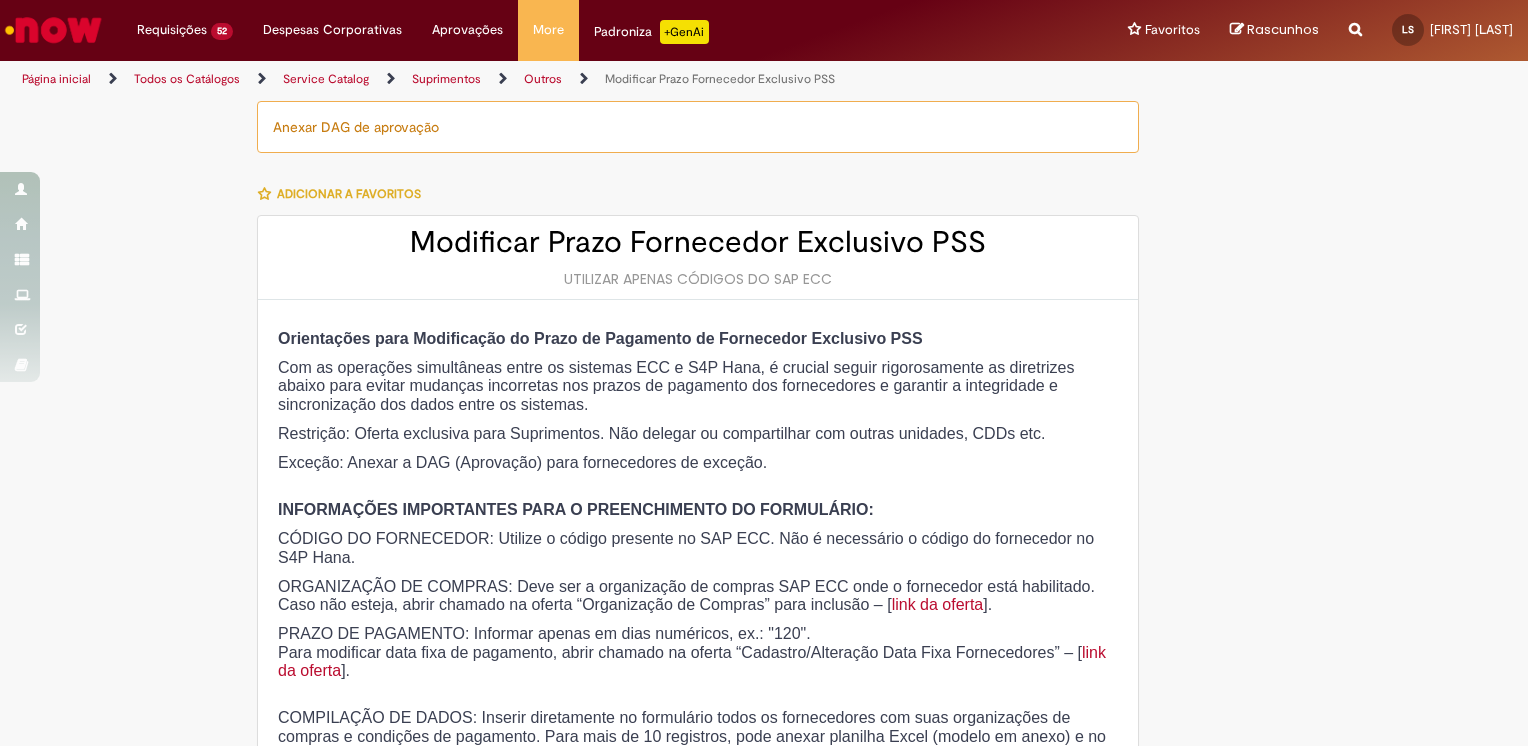 type on "**********" 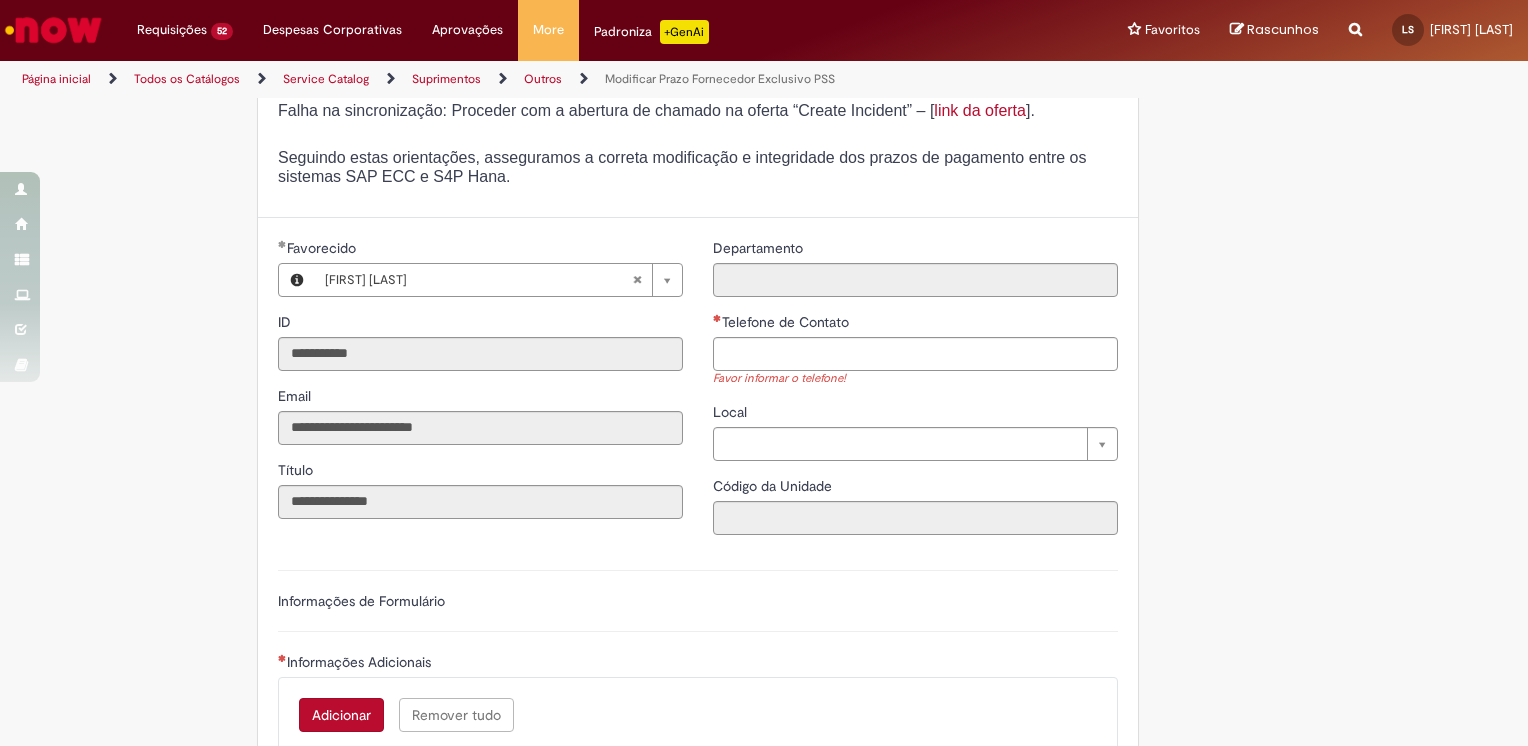 scroll, scrollTop: 900, scrollLeft: 0, axis: vertical 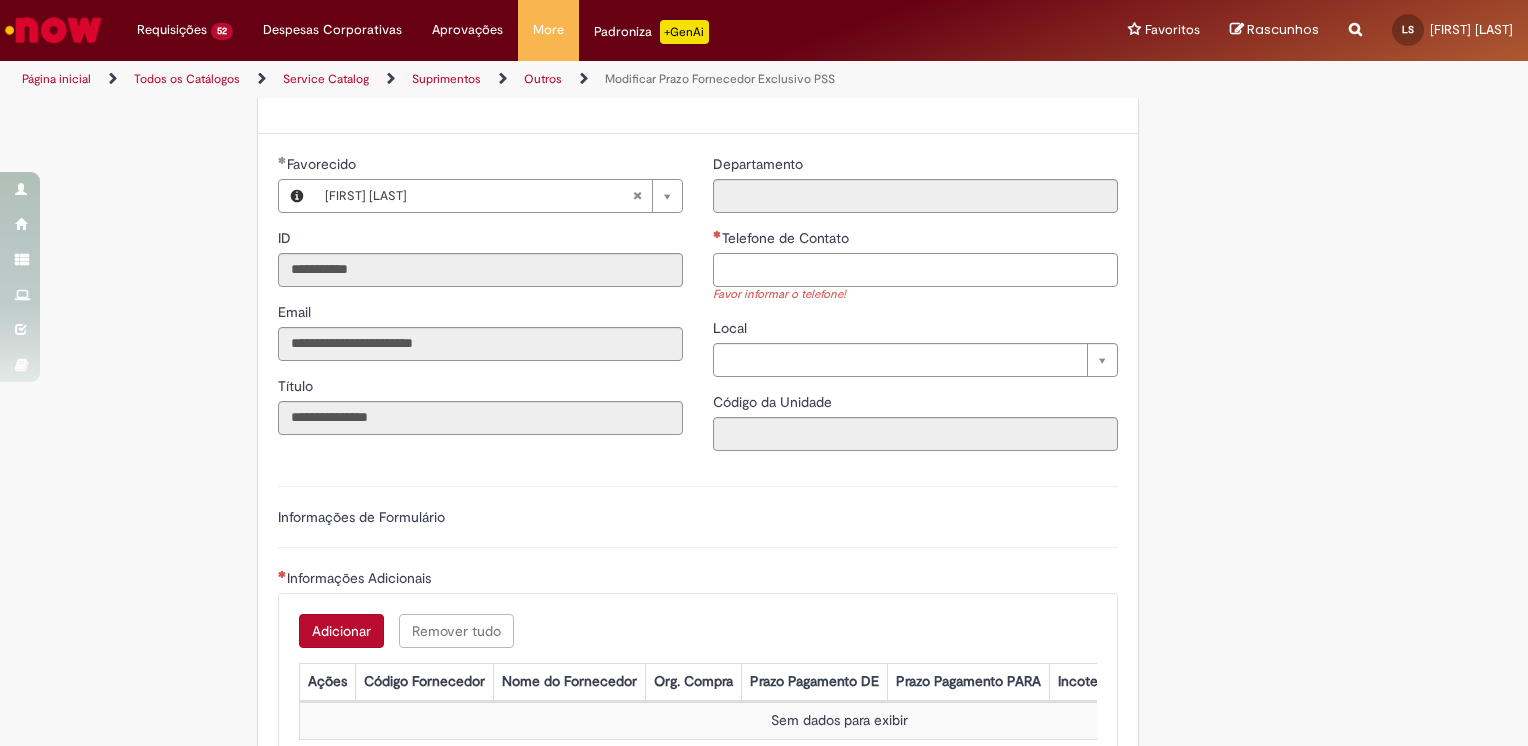 click on "Telefone de Contato" at bounding box center (915, 270) 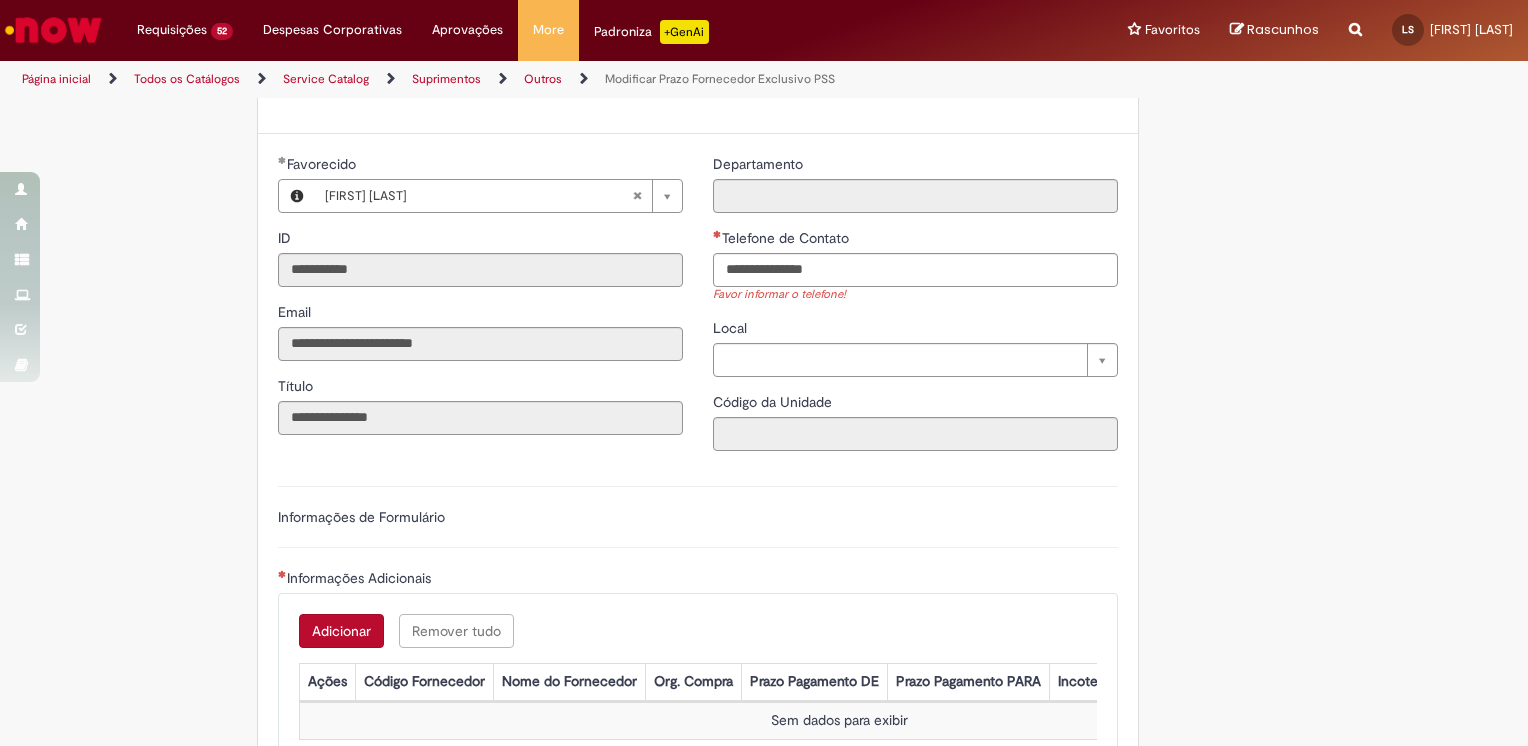 type on "**********" 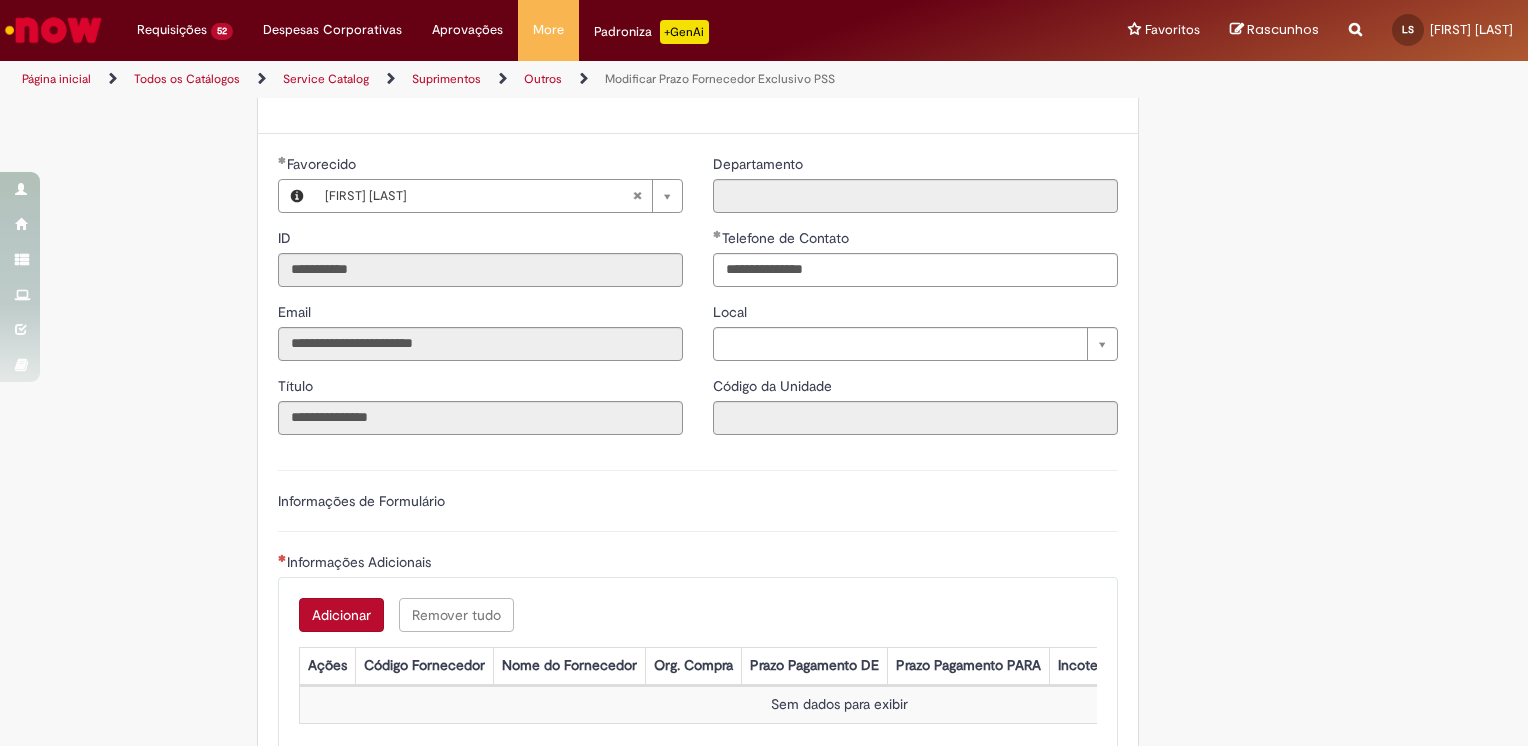 click on "Anexar DAG de aprovação
Adicionar a Favoritos
Modificar Prazo Fornecedor Exclusivo PSS
UTILIZAR APENAS CÓDIGOS DO SAP ECC
Orientações para Modificação do Prazo de Pagamento de Fornecedor Exclusivo PSS
Com as operações simultâneas entre os sistemas ECC e S4P Hana, é crucial seguir rigorosamente as diretrizes abaixo para evitar mudanças incorretas nos prazos de pagamento dos fornecedores e garantir a integridade e sincronização dos dados entre os sistemas.
Restrição: Oferta exclusiva para Suprimentos. Não delegar ou compartilhar com outras unidades, CDDs etc.
Exceção: Anexar a DAG (Aprovação) para fornecedores de exceção.
INFORMAÇÕES IMPORTANTES PARA O PREENCHIMENTO DO FORMULÁRIO:
CÓDIGO DO FORNECEDOR: Utilize o código presente no SAP ECC. Não é necessário o código do fornecedor no S4P Hana.
link da oferta ].
link da oferta ].
]." at bounding box center [764, 142] 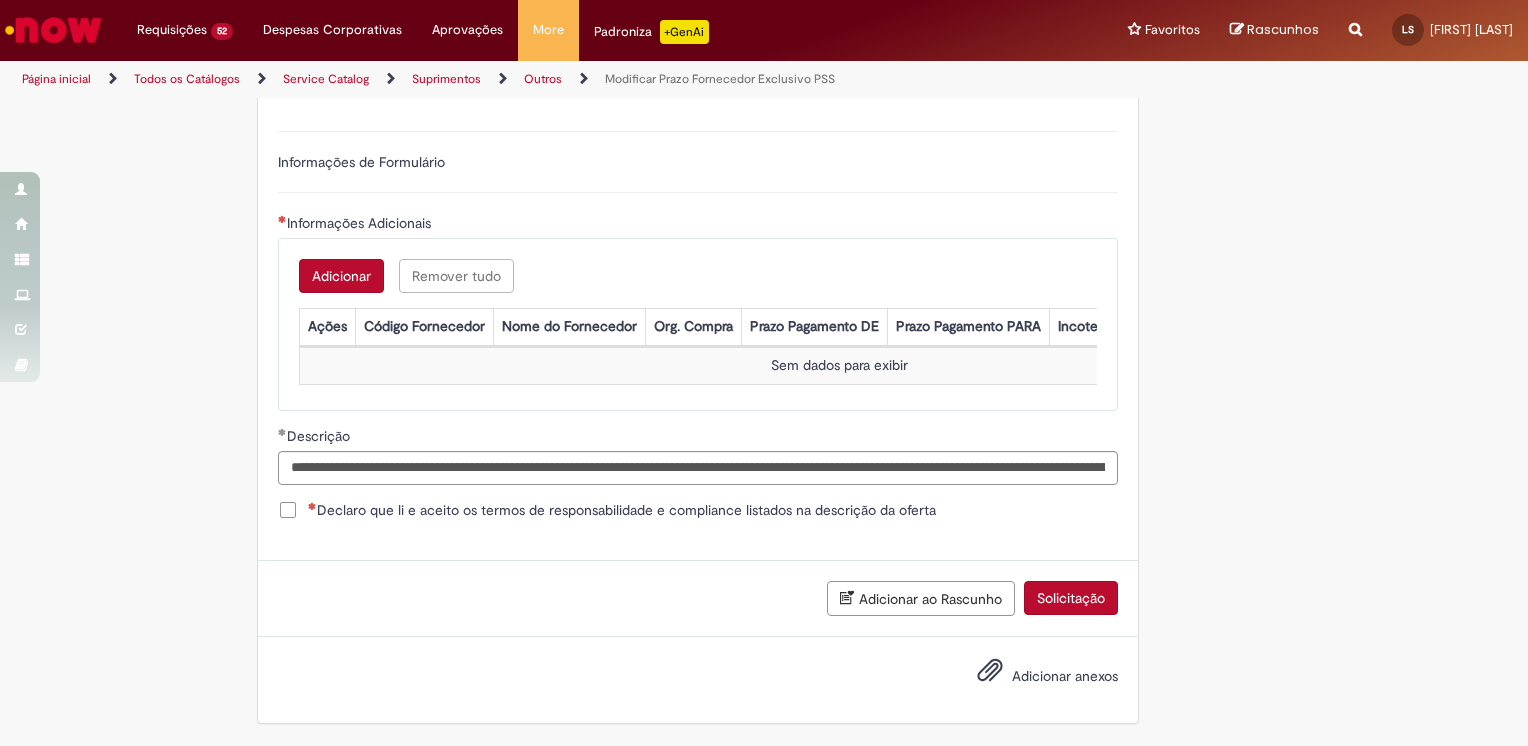scroll, scrollTop: 1248, scrollLeft: 0, axis: vertical 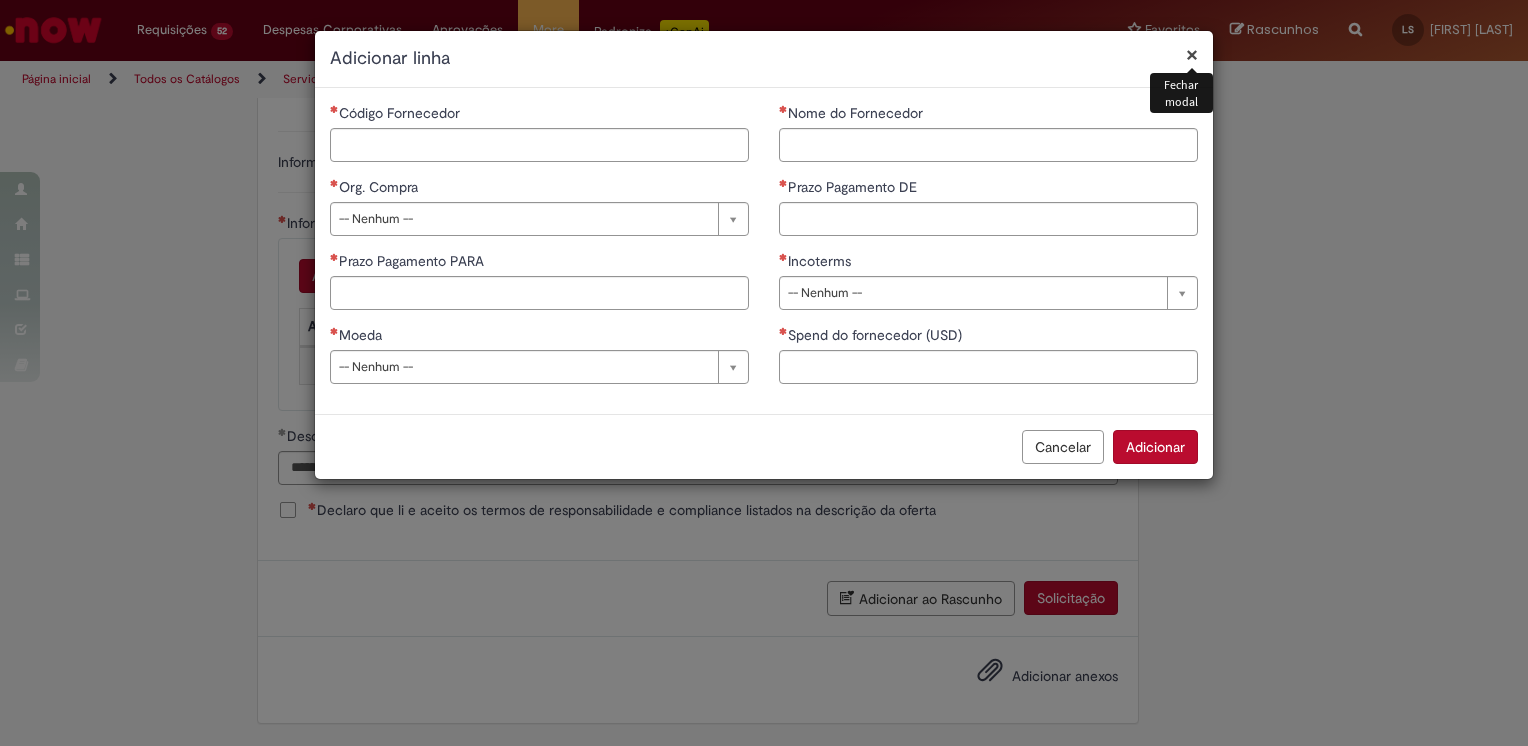 type 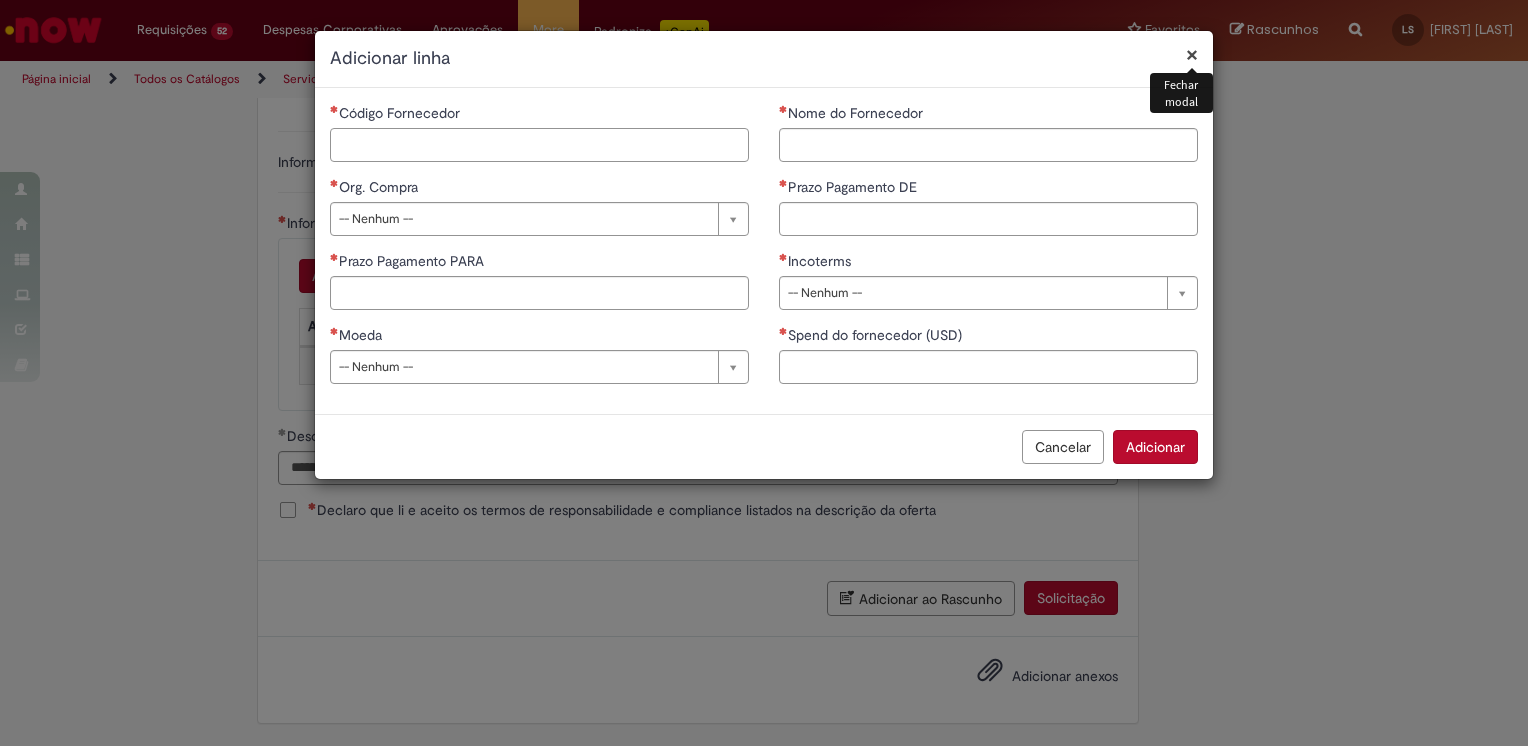 click on "Código Fornecedor" at bounding box center [539, 145] 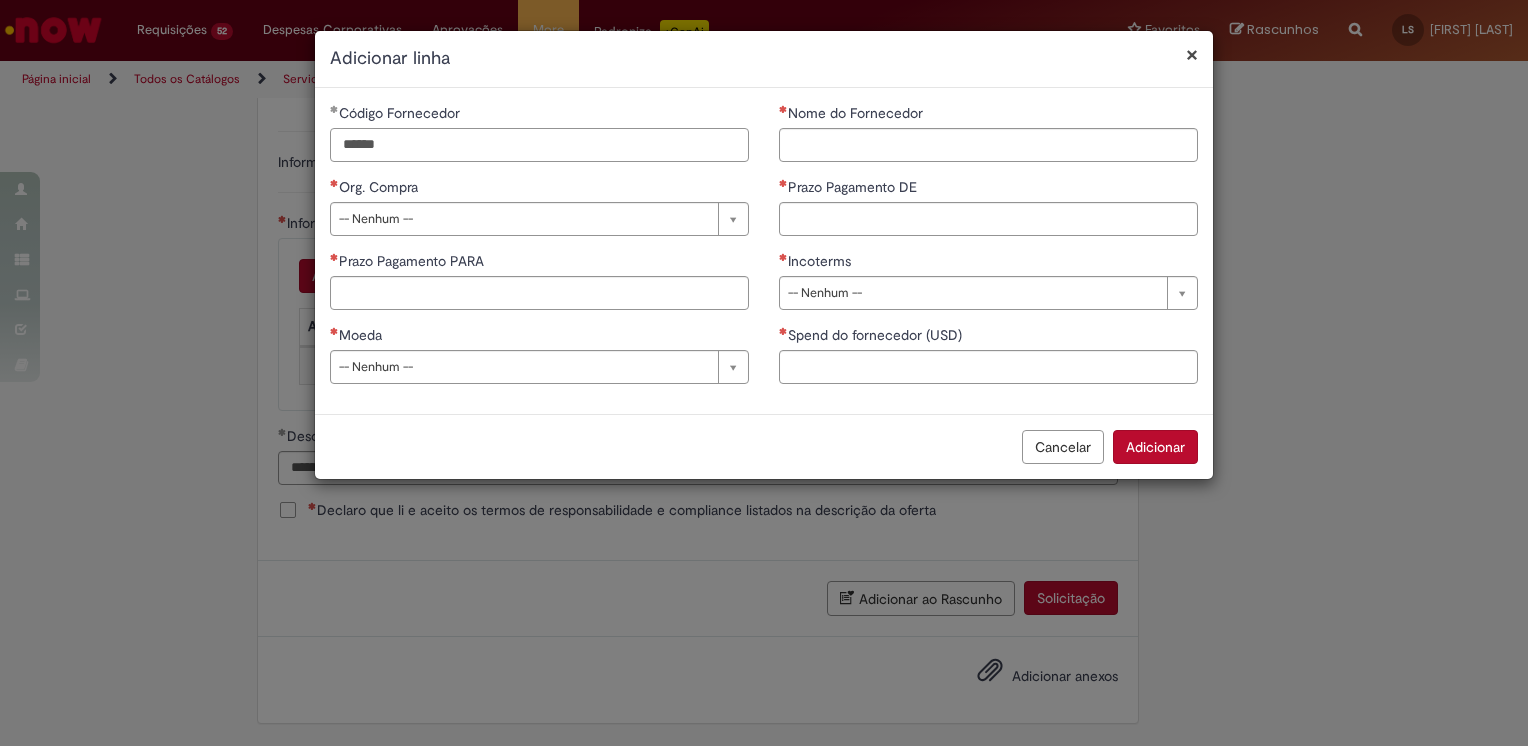 type on "******" 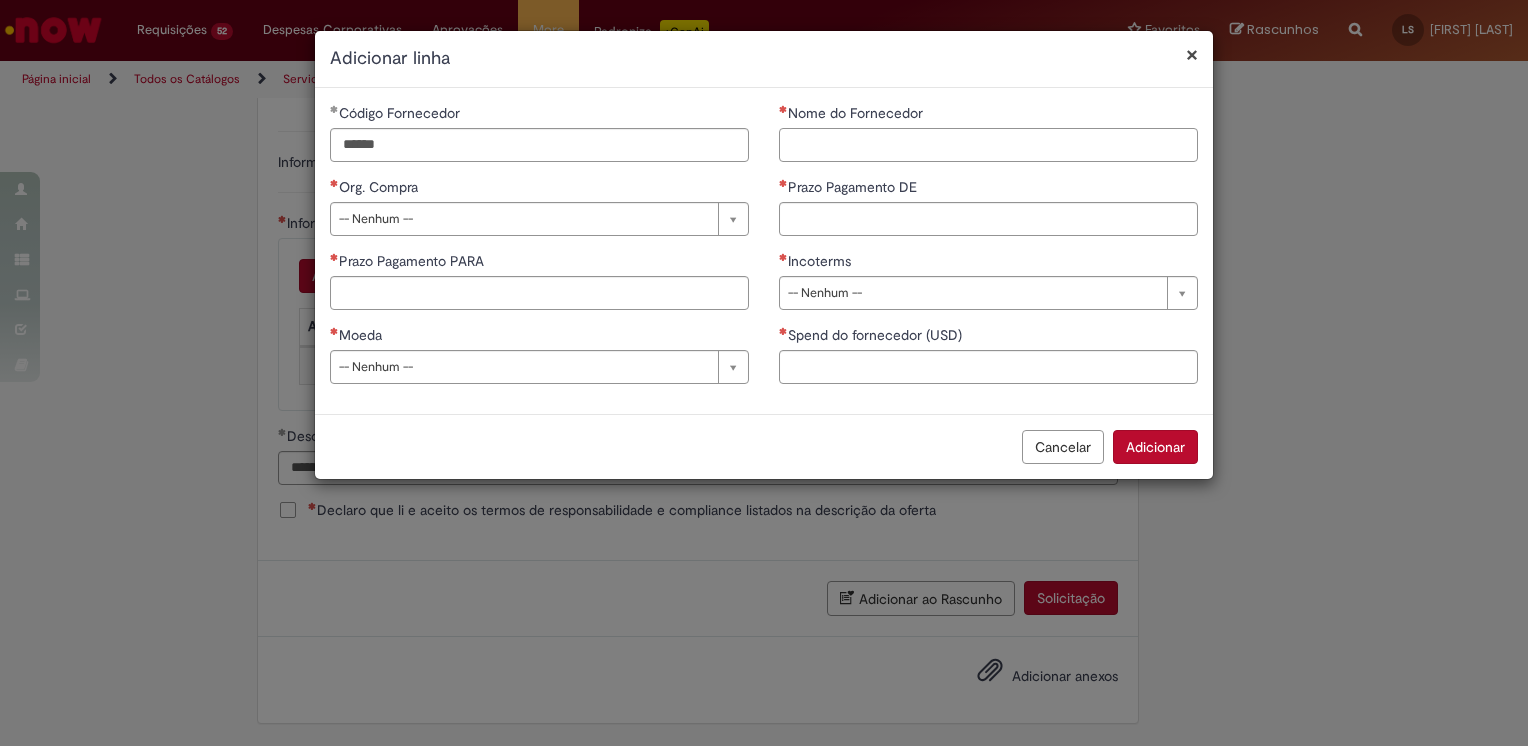 click on "Nome do Fornecedor" at bounding box center (988, 145) 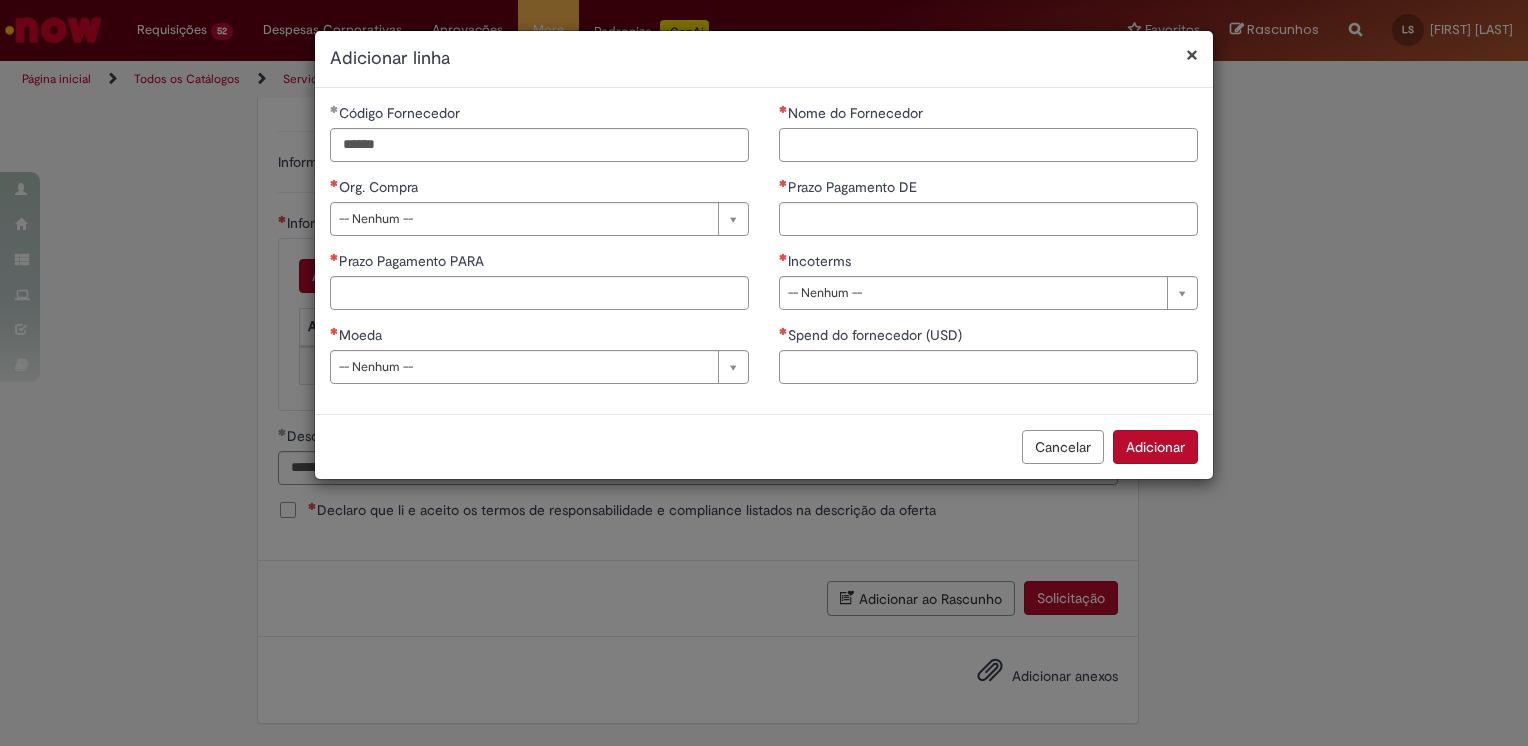 paste on "**********" 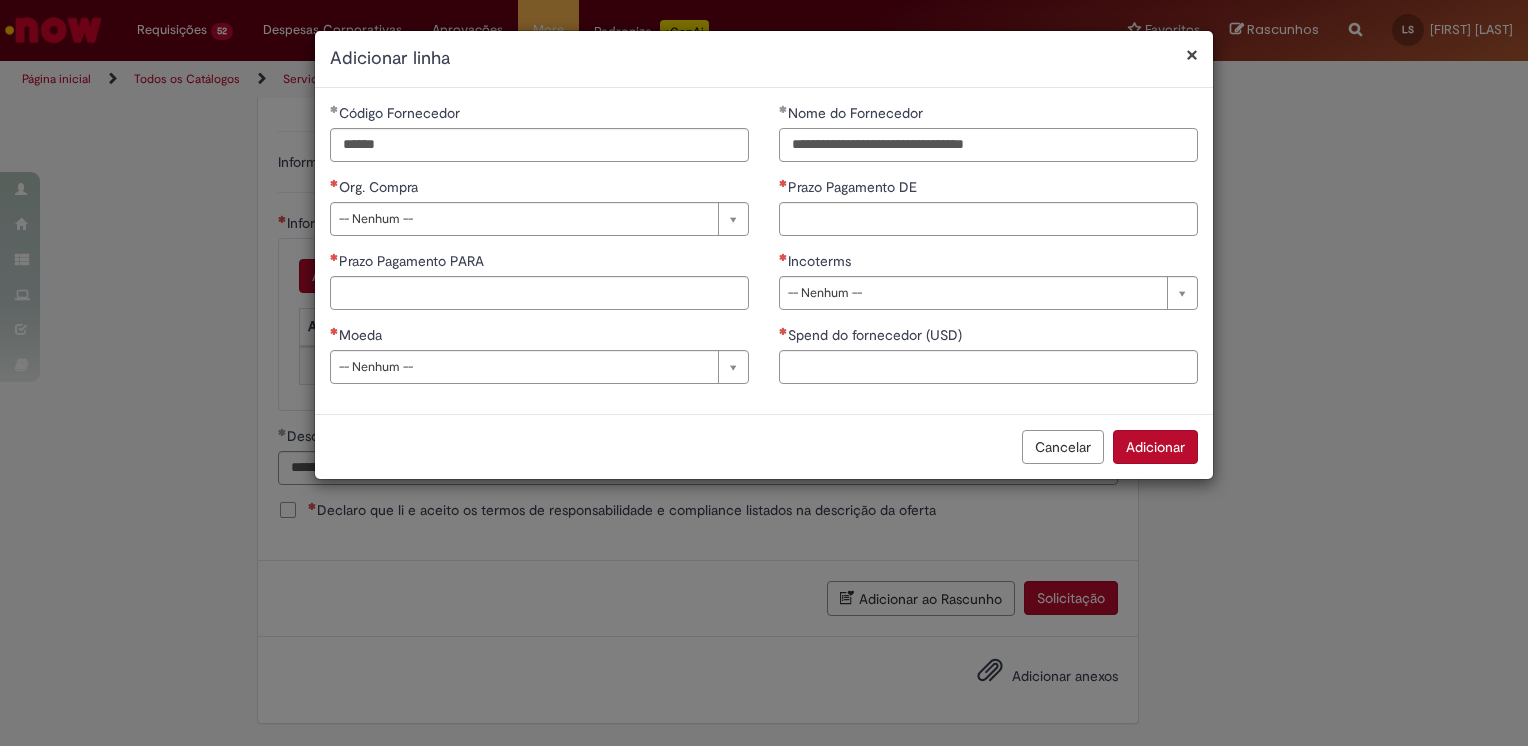 type on "**********" 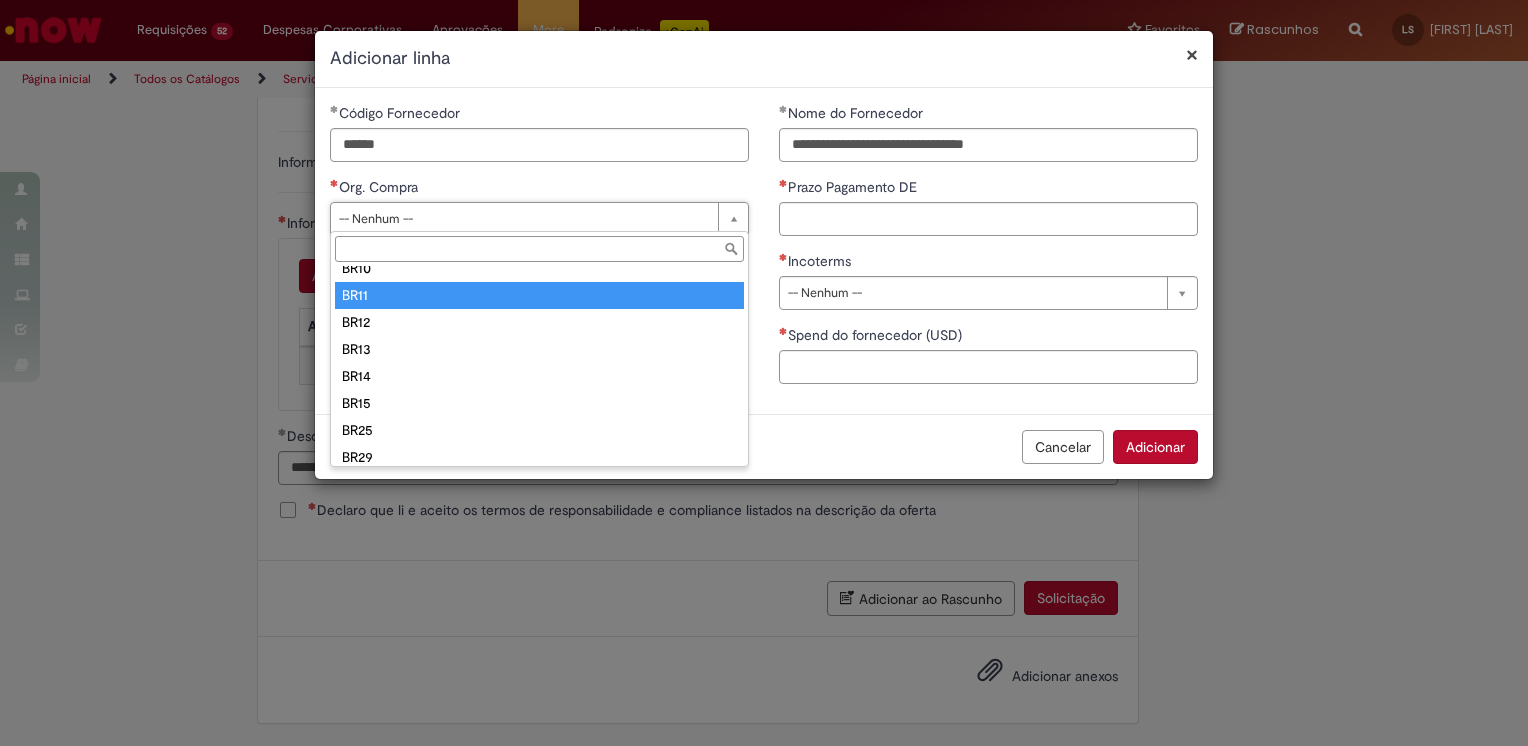 scroll, scrollTop: 348, scrollLeft: 0, axis: vertical 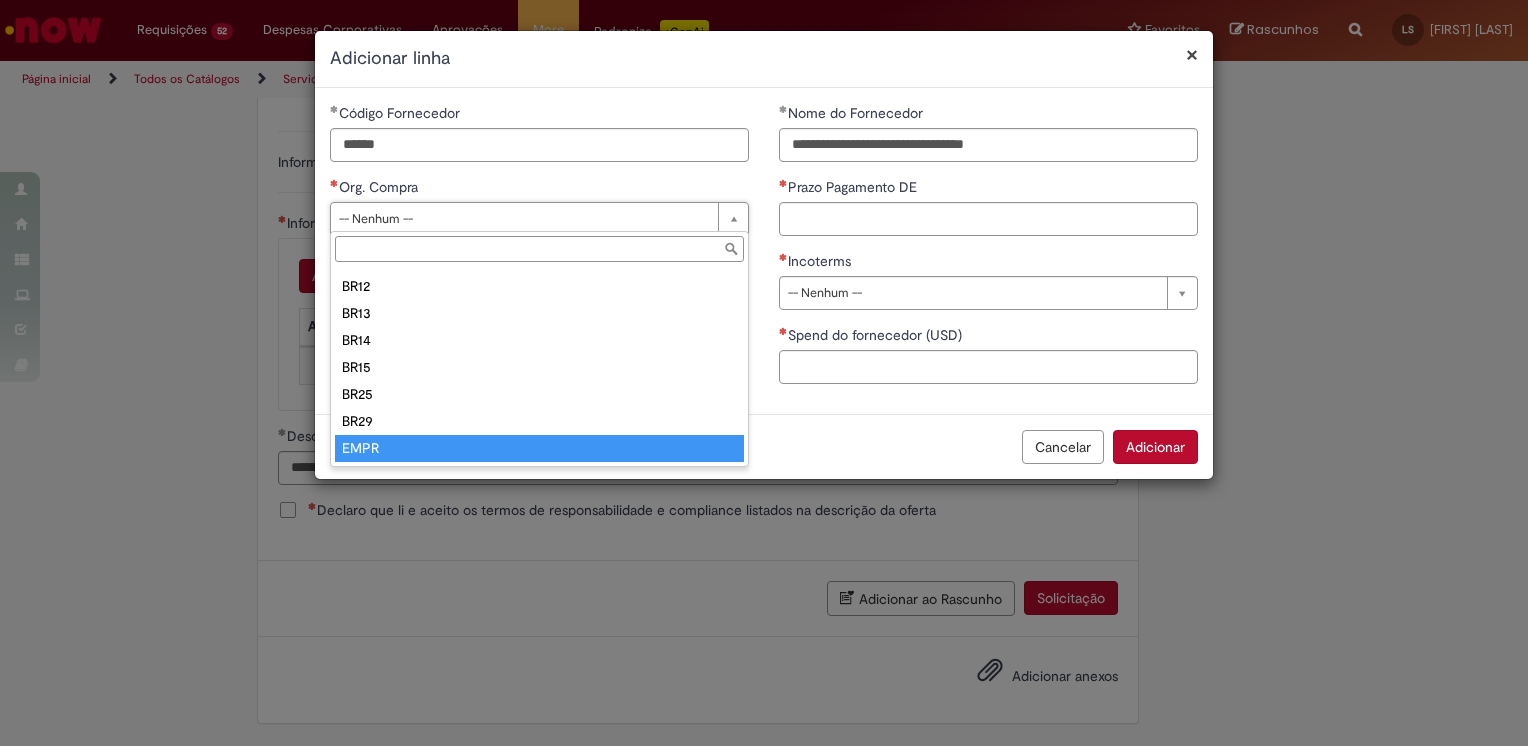 type on "****" 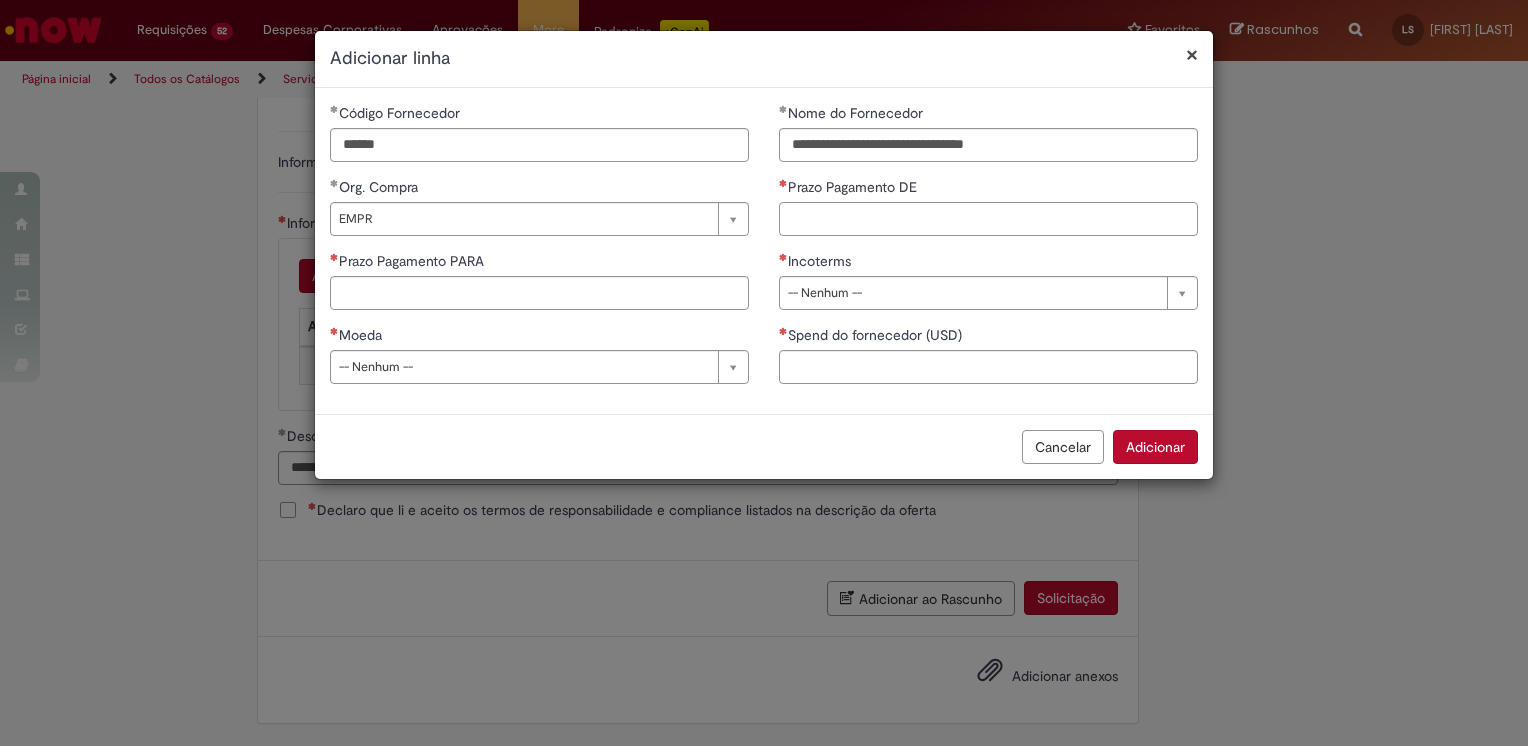 click on "Prazo Pagamento DE" at bounding box center (988, 219) 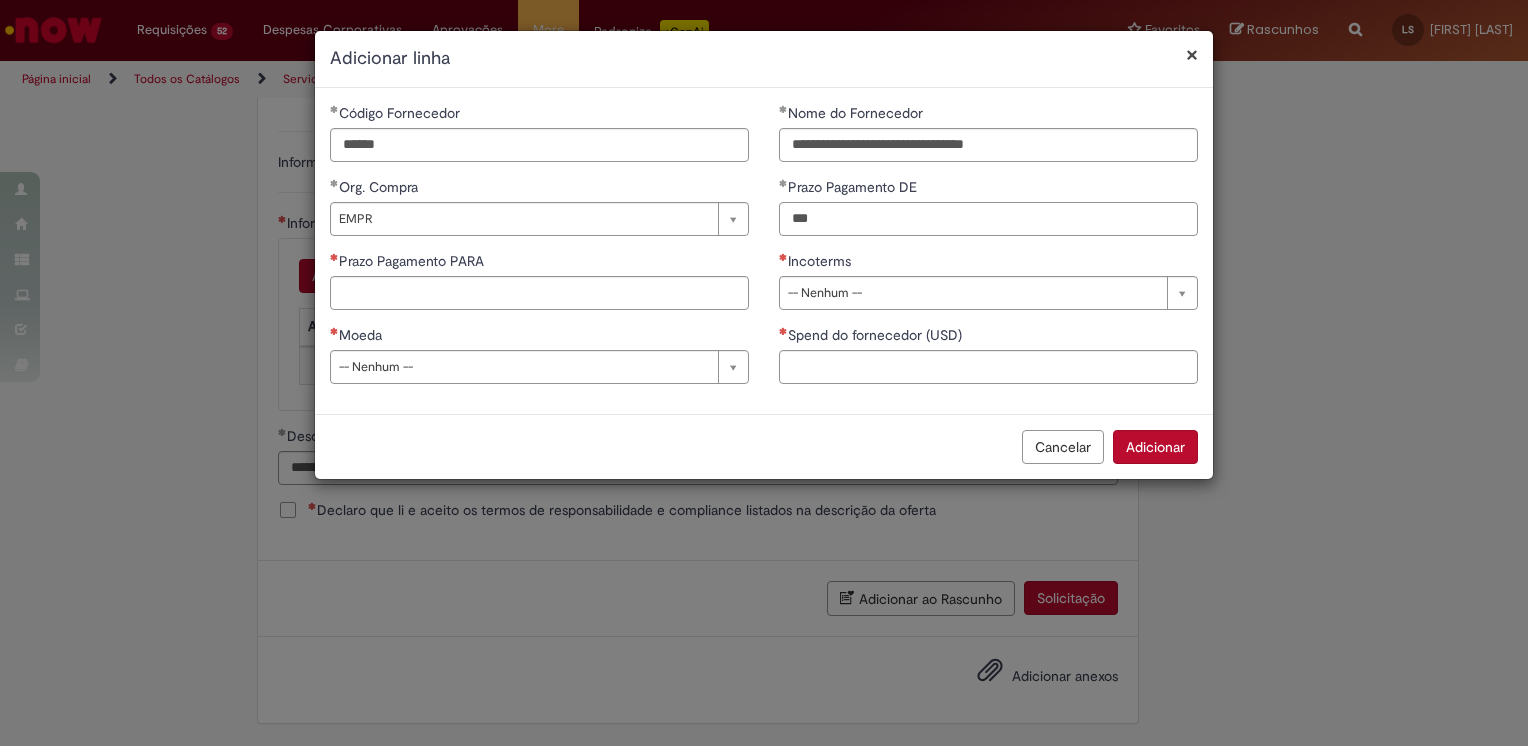type on "***" 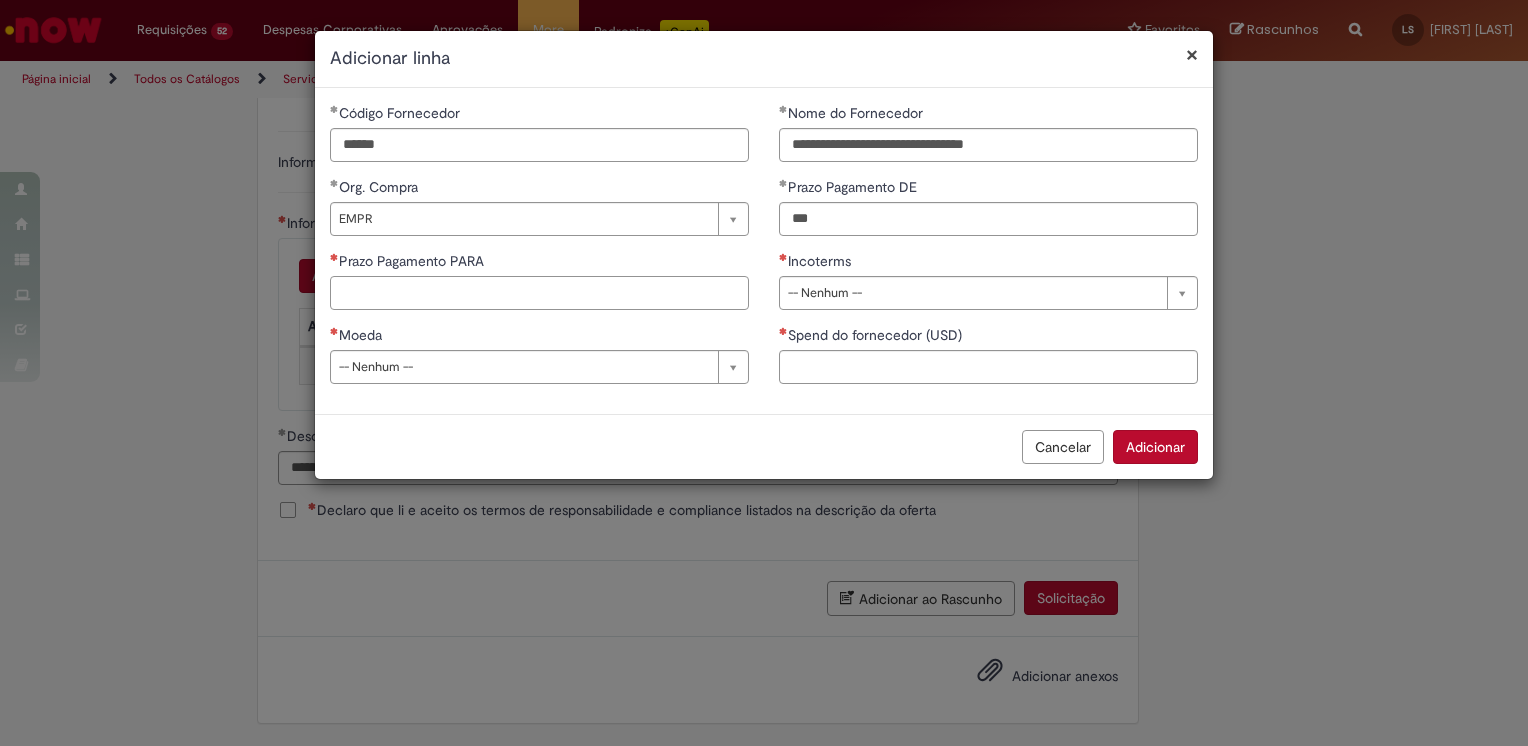 click on "Prazo Pagamento PARA" at bounding box center [539, 293] 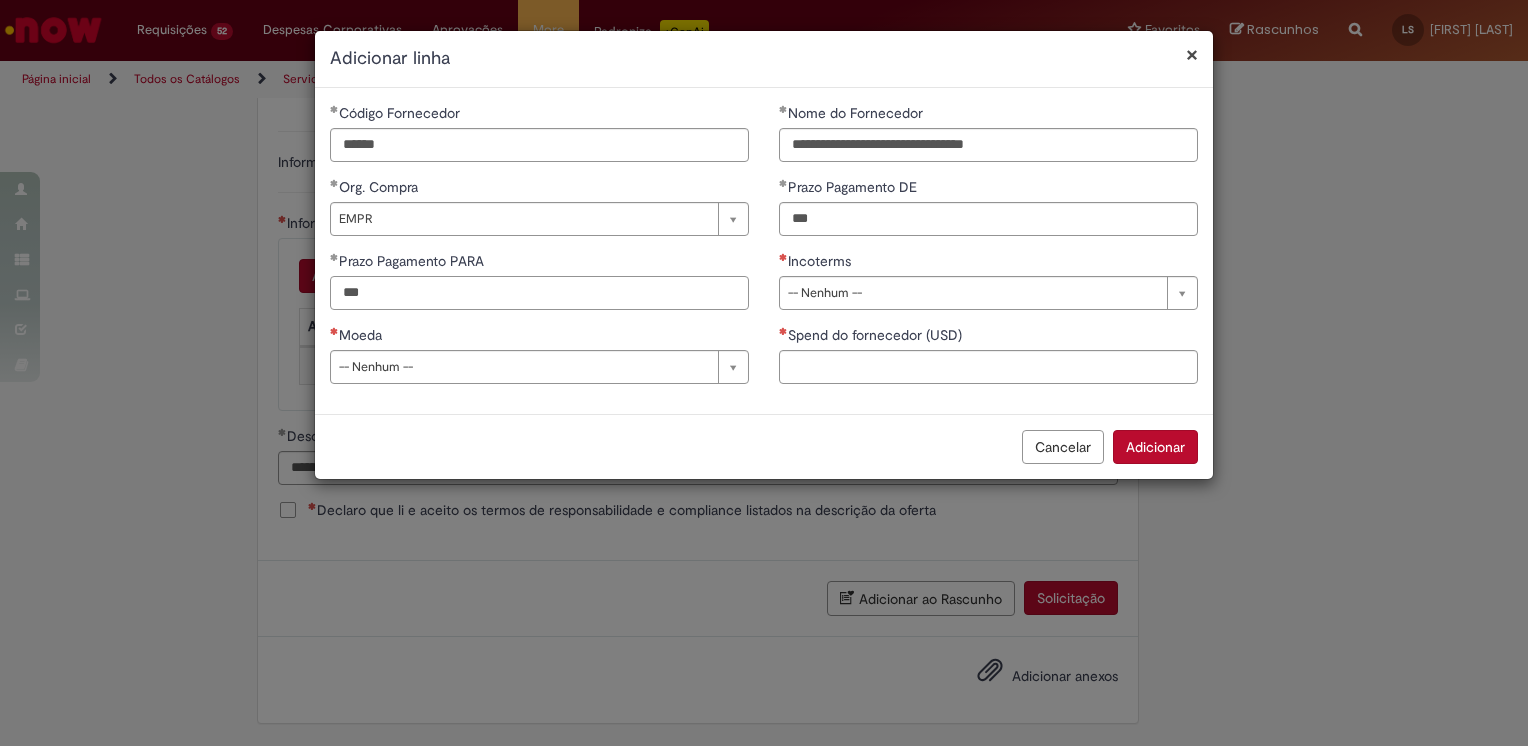 type on "***" 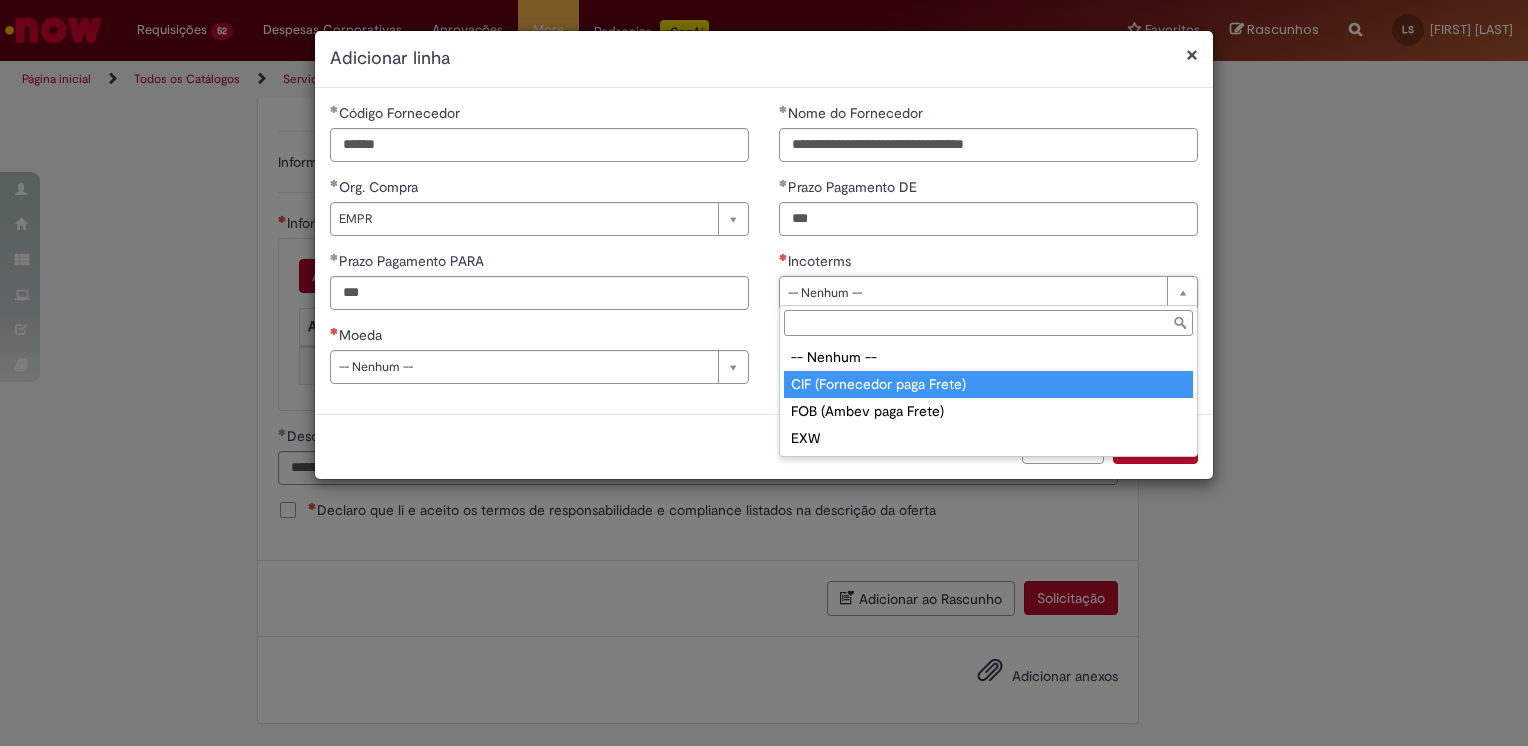 type on "**********" 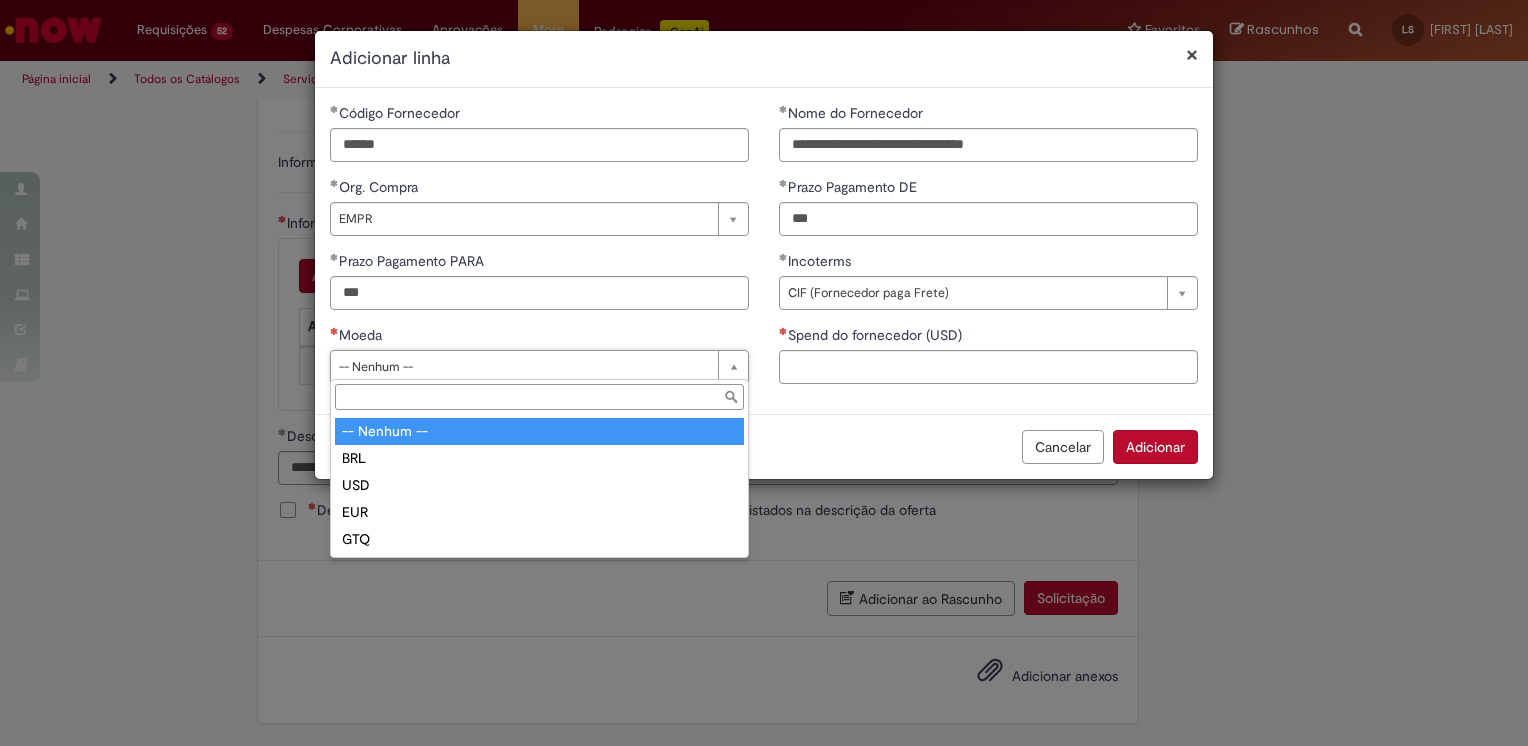 drag, startPoint x: 635, startPoint y: 370, endPoint x: 621, endPoint y: 373, distance: 14.3178215 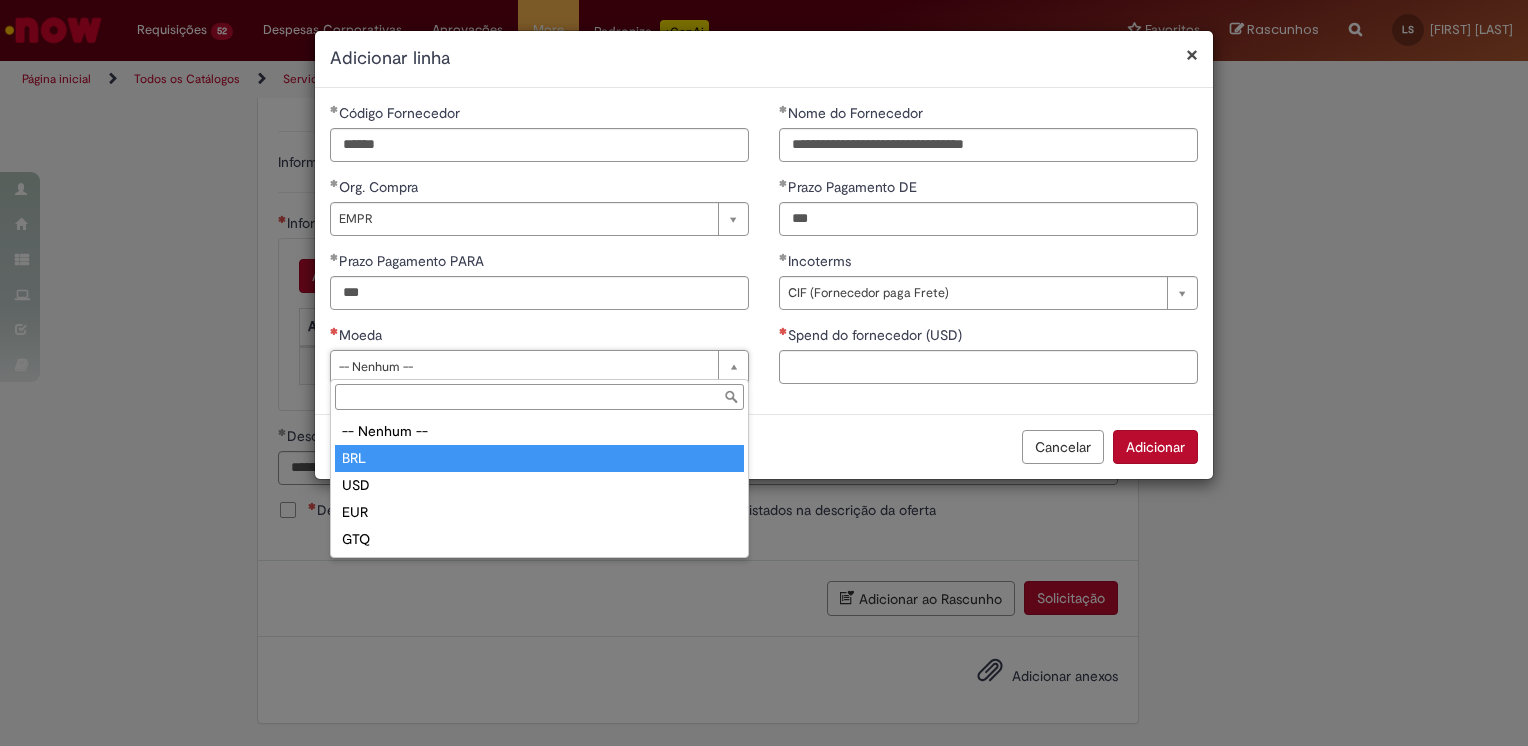 type on "***" 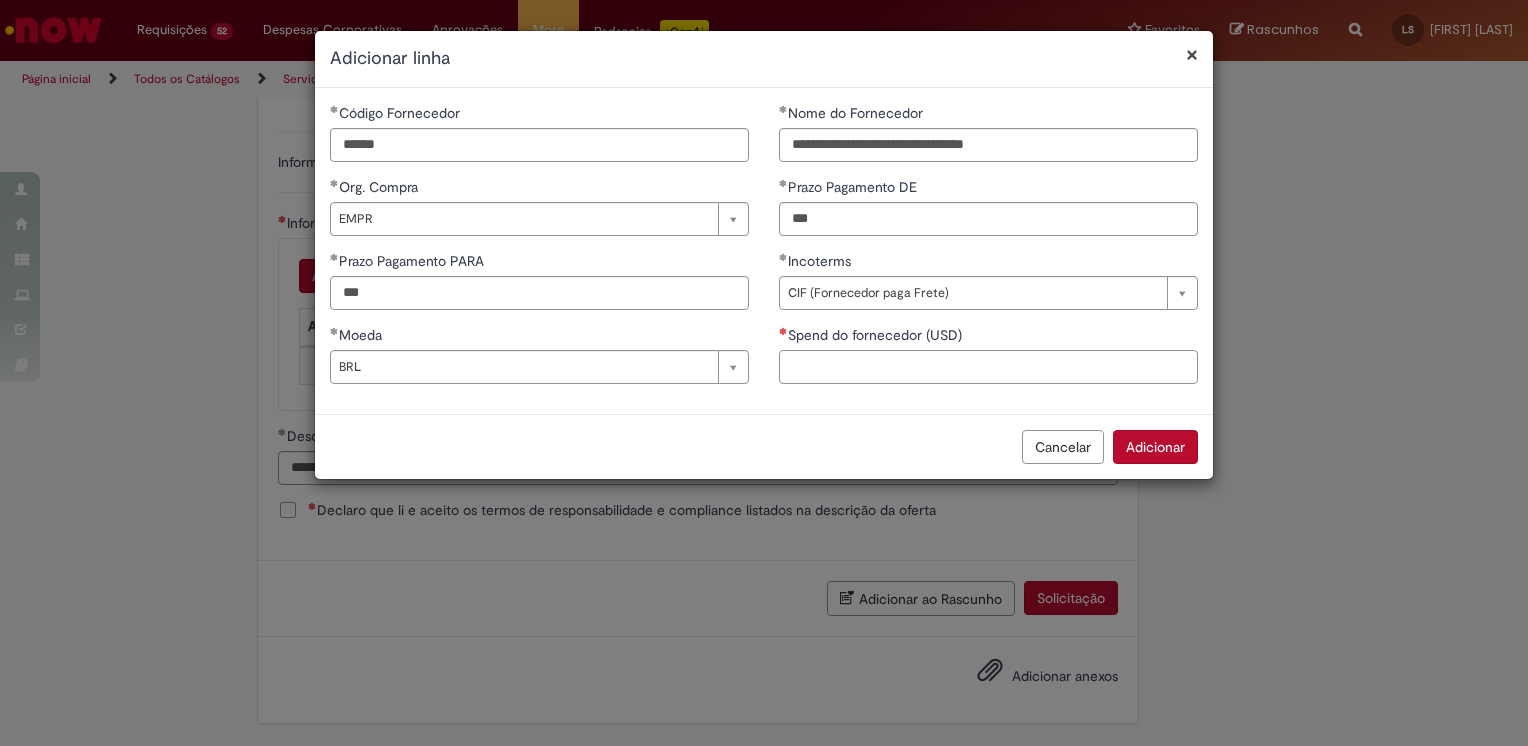 click on "Spend do fornecedor (USD)" at bounding box center [988, 367] 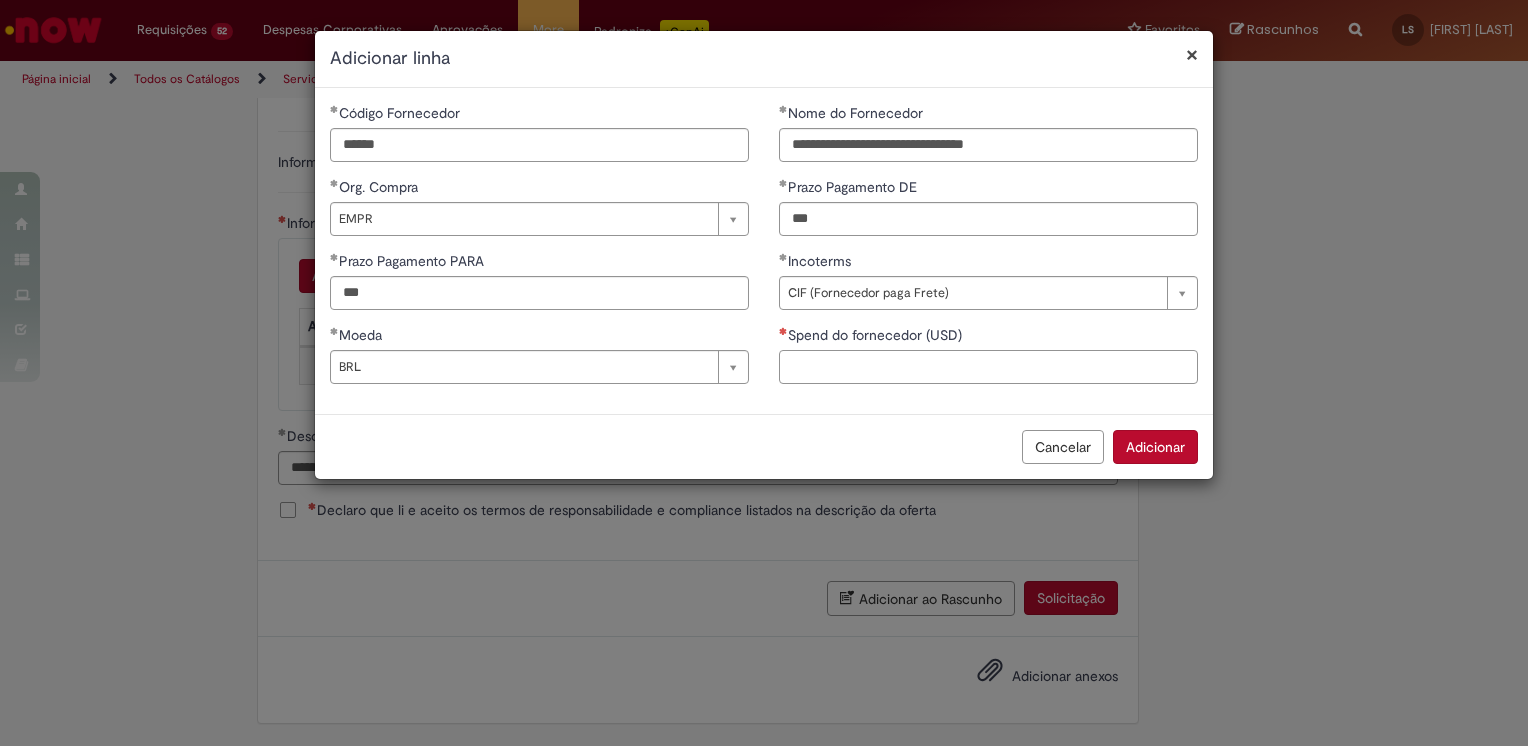 paste on "**********" 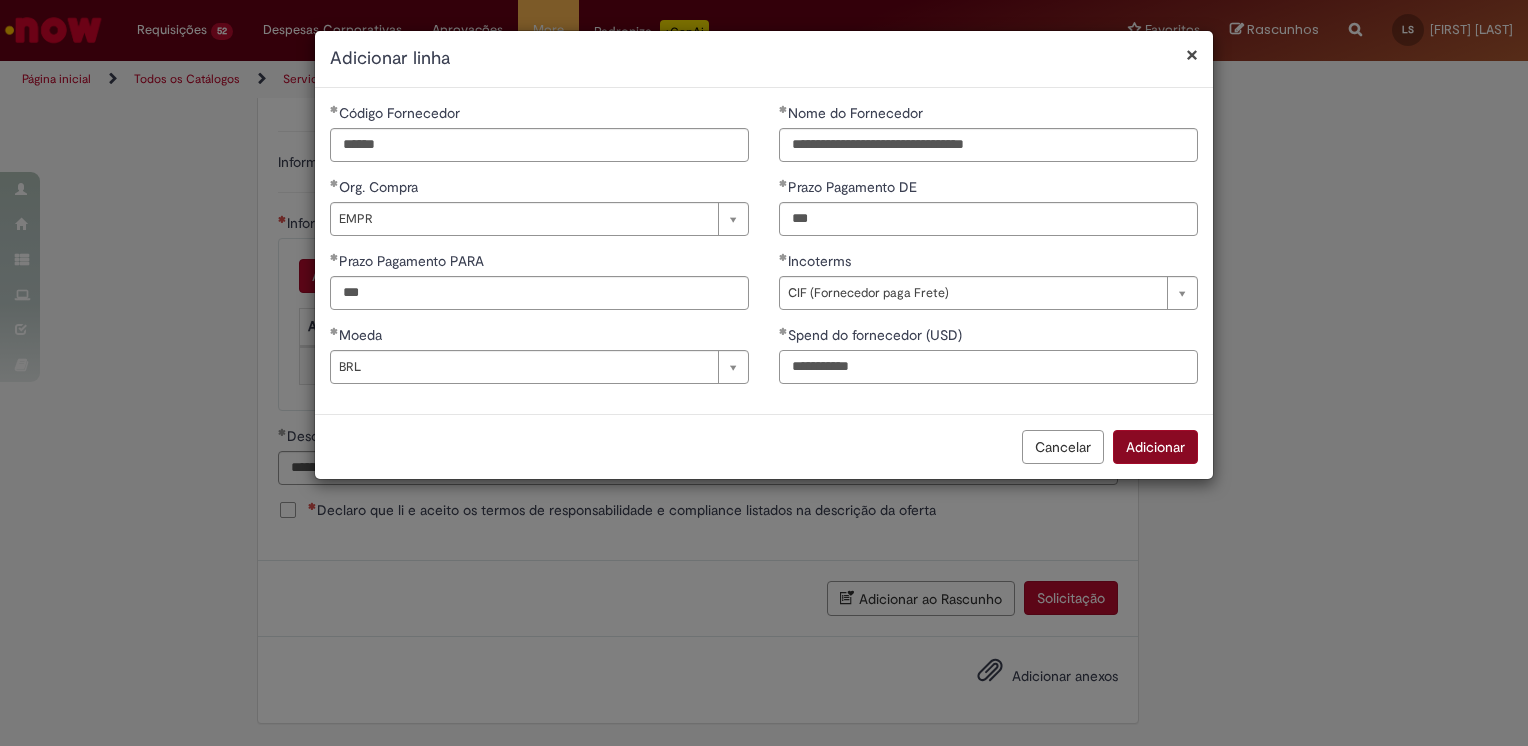 type on "**********" 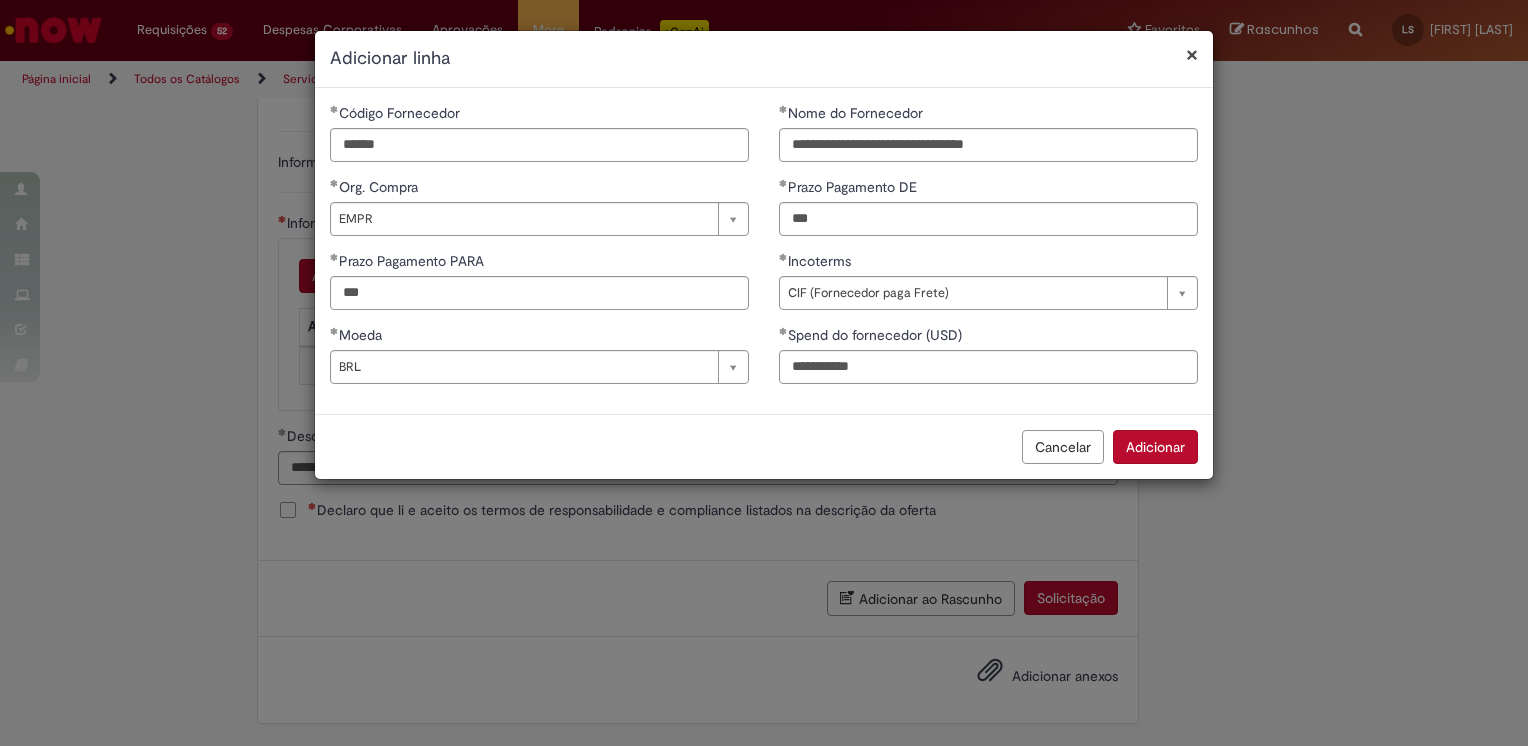 click on "Adicionar" at bounding box center [1155, 447] 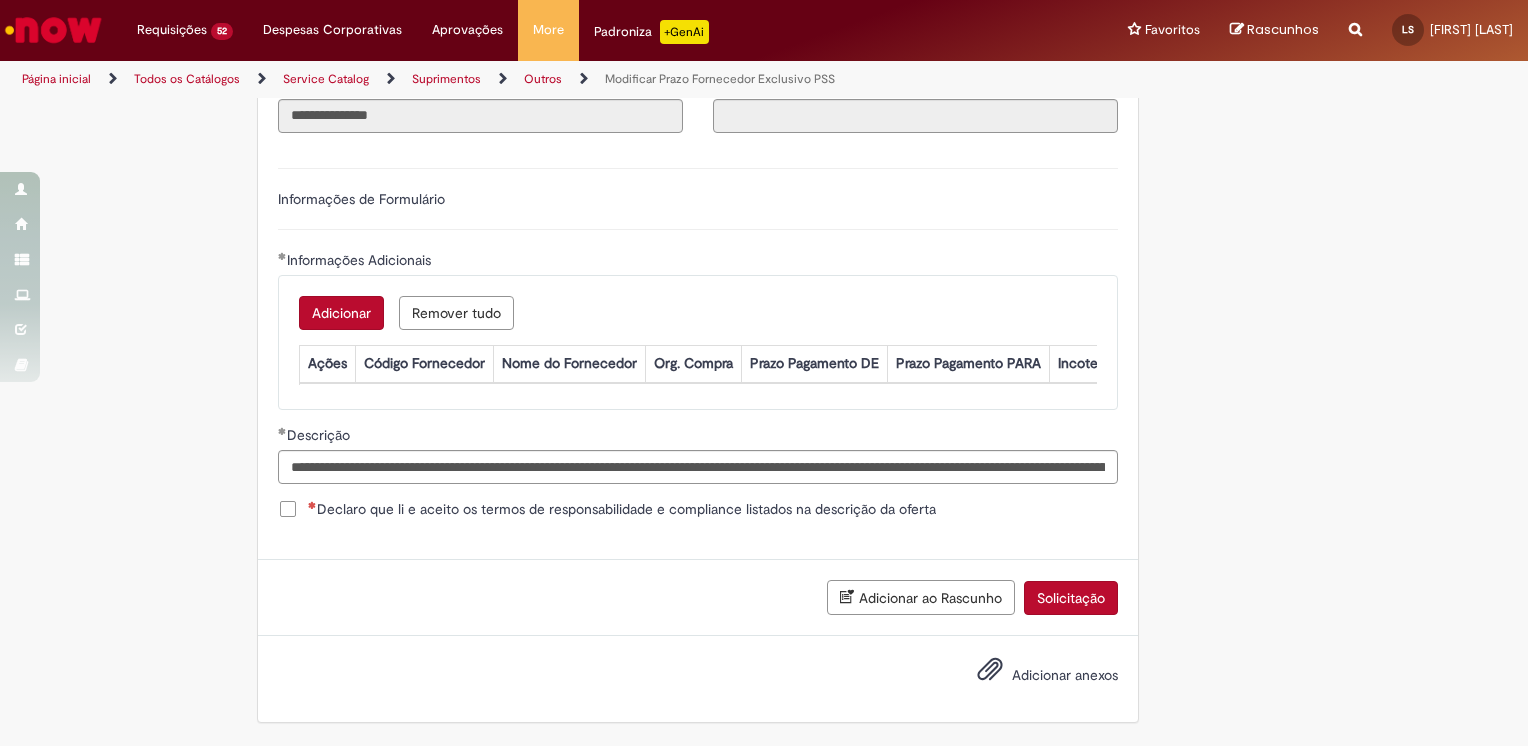 scroll, scrollTop: 1248, scrollLeft: 0, axis: vertical 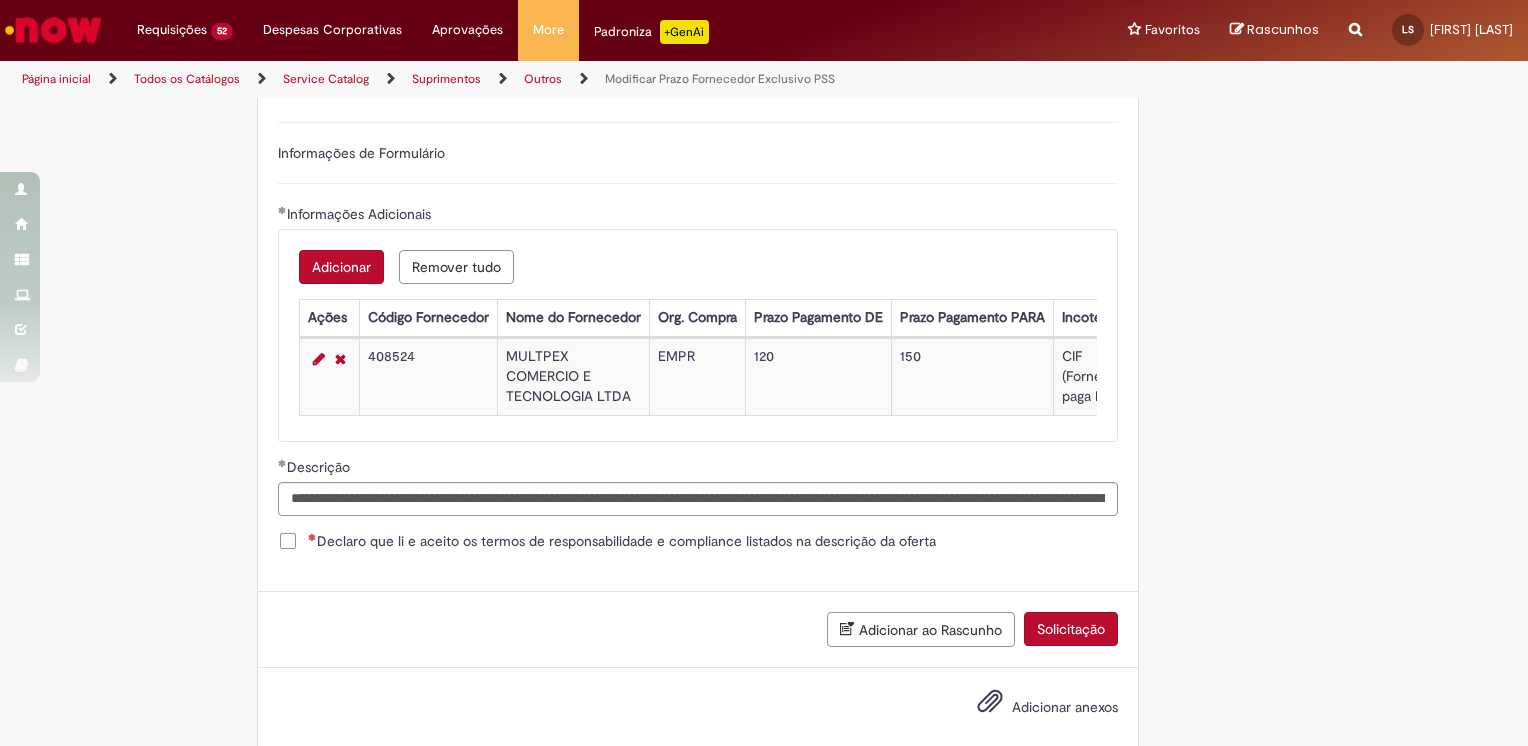 click on "Declaro que li e aceito os termos de responsabilidade e compliance listados na descrição da oferta" at bounding box center [622, 541] 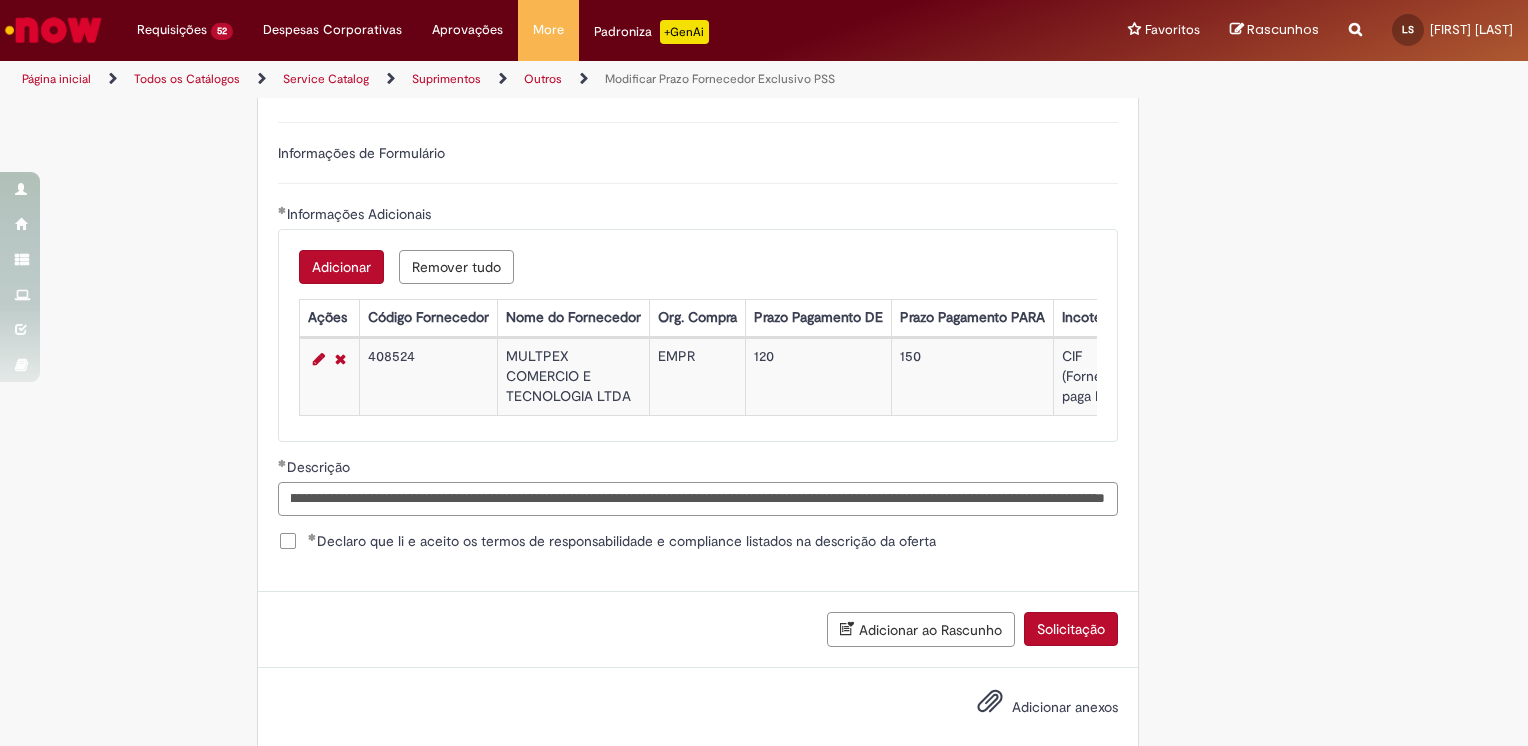 scroll, scrollTop: 0, scrollLeft: 376, axis: horizontal 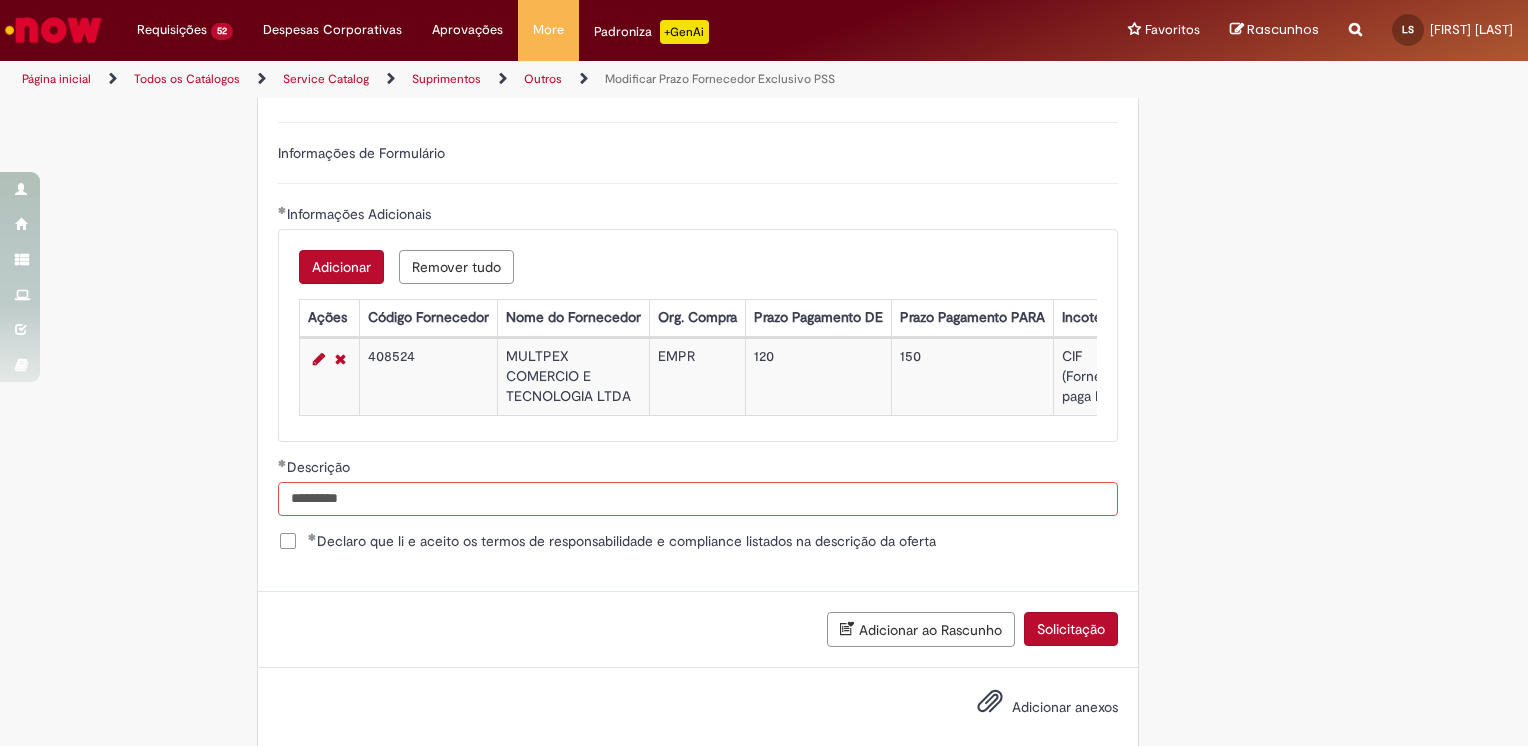 paste on "**********" 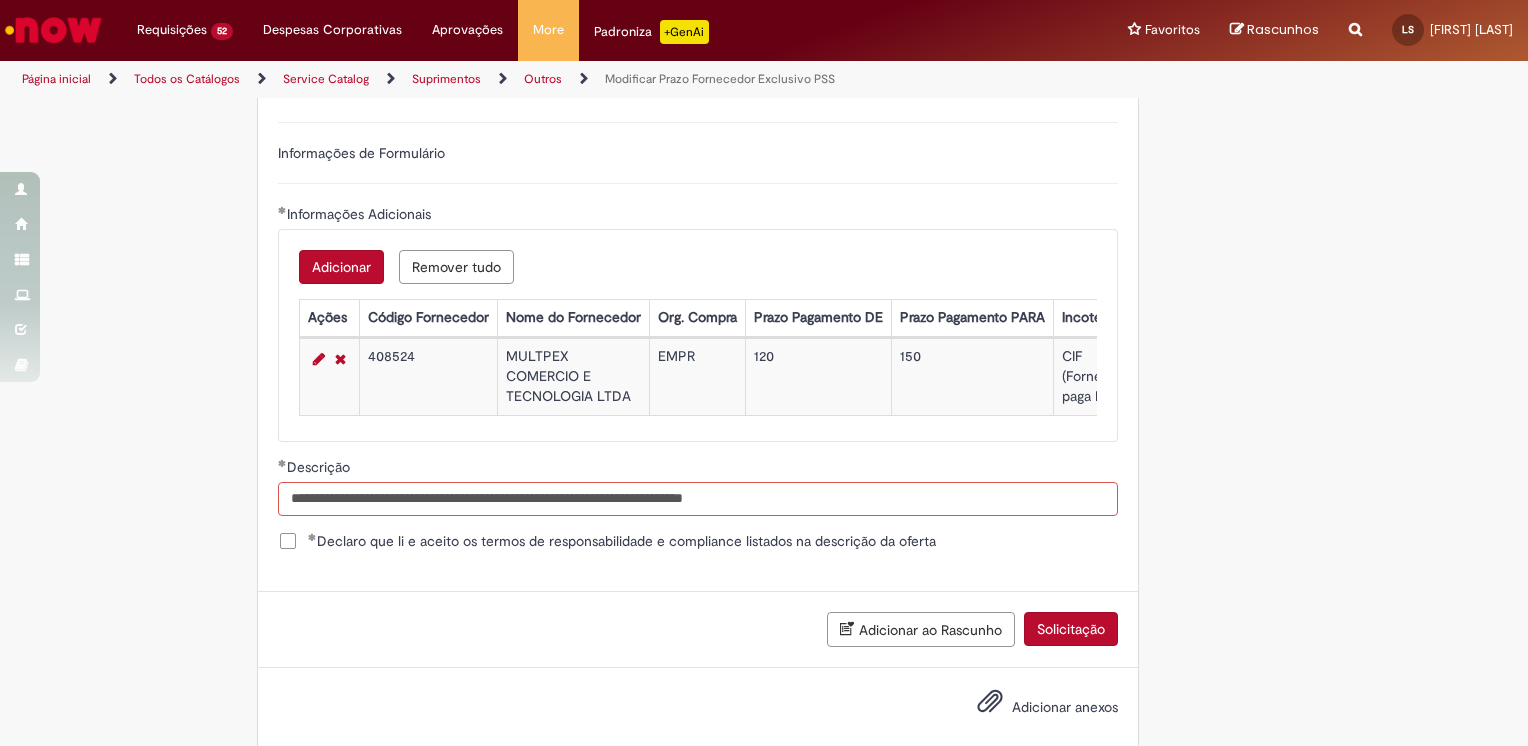 type on "**********" 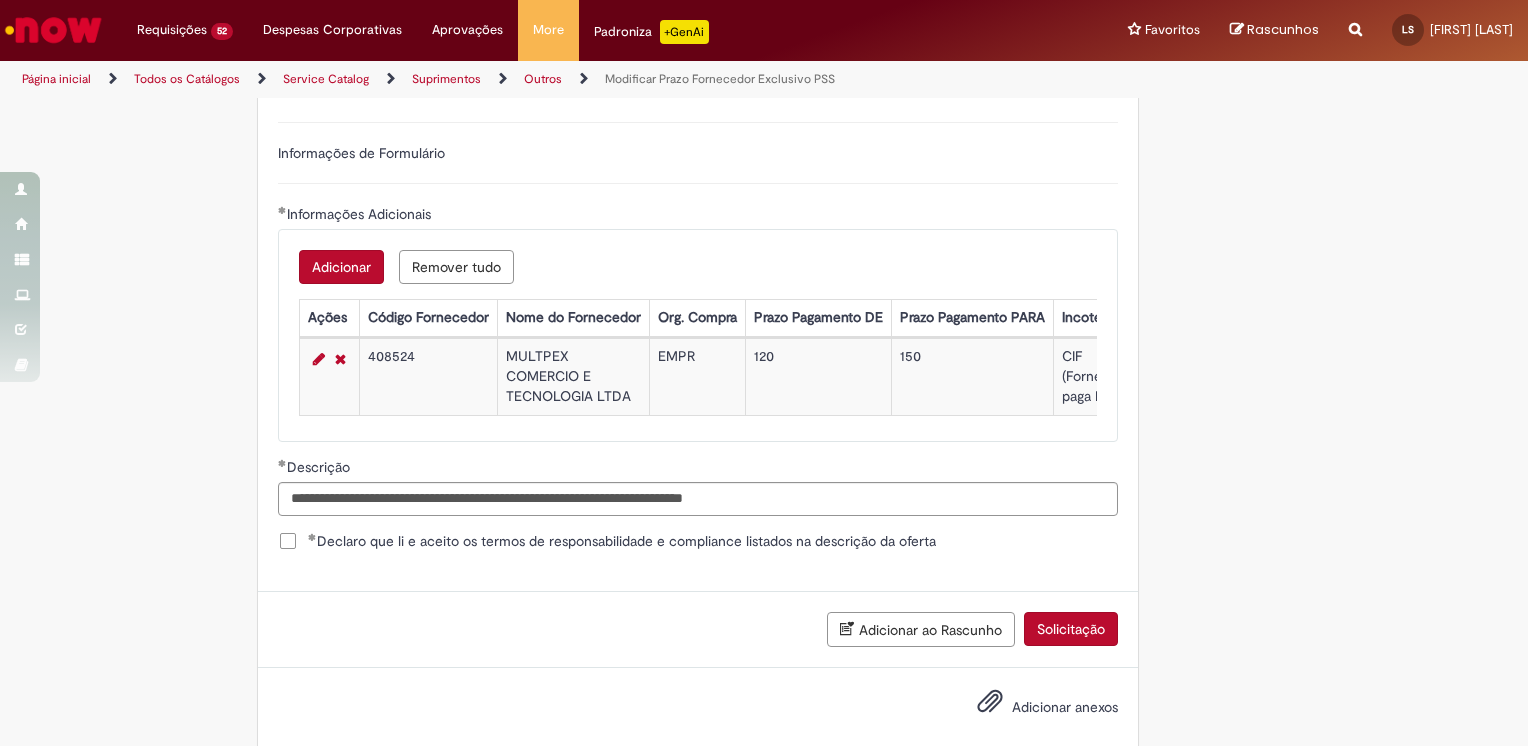 click on "Adicionar" at bounding box center [341, 267] 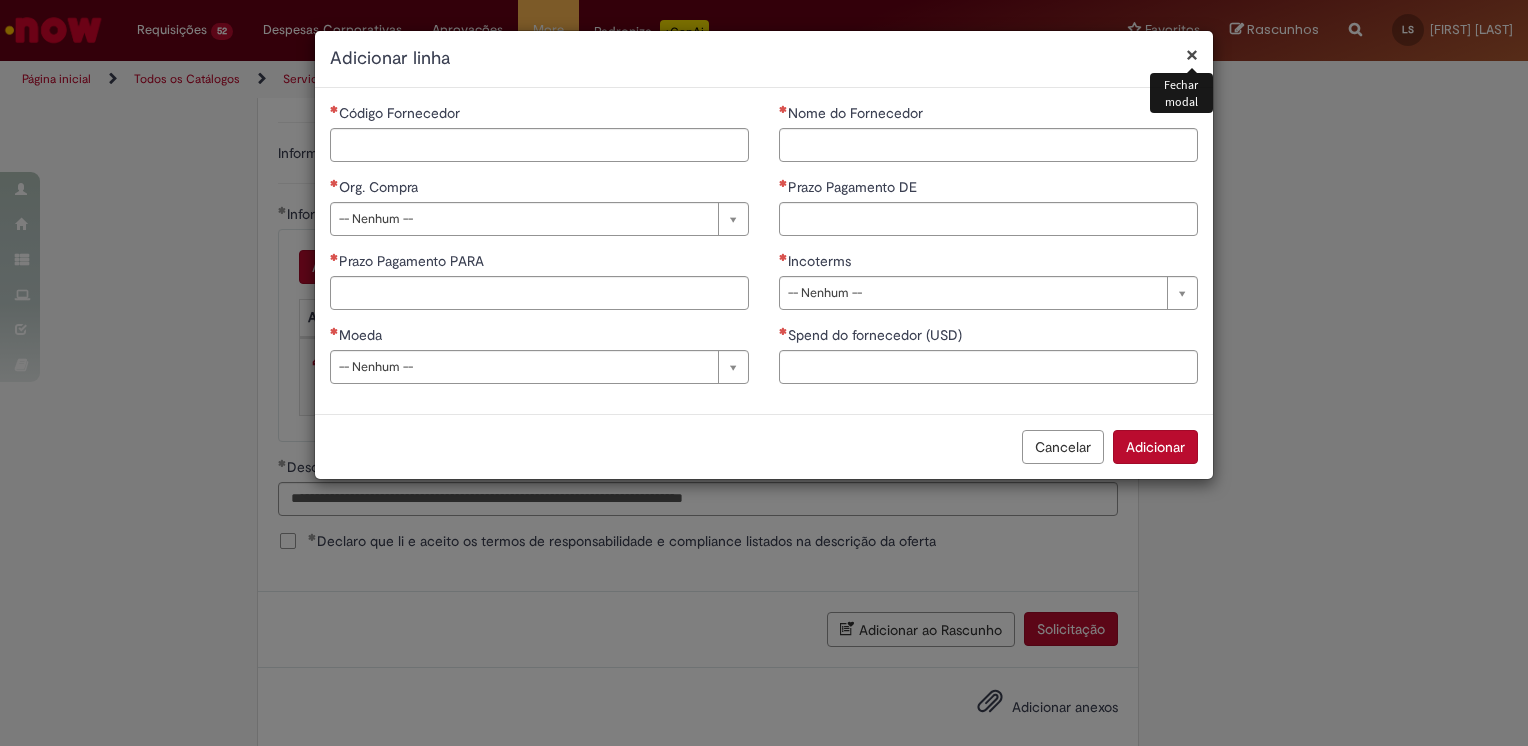 type 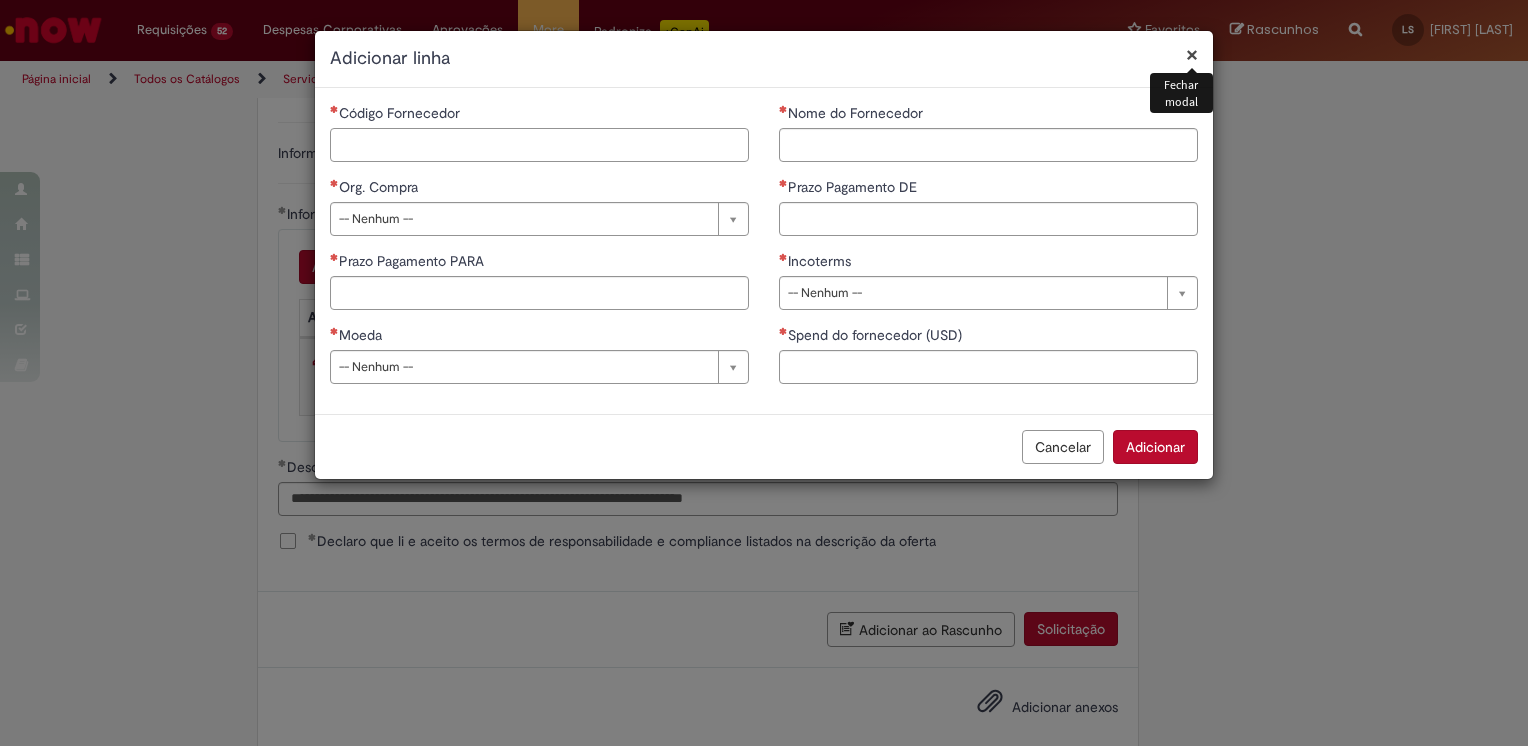 click on "Código Fornecedor" at bounding box center [539, 145] 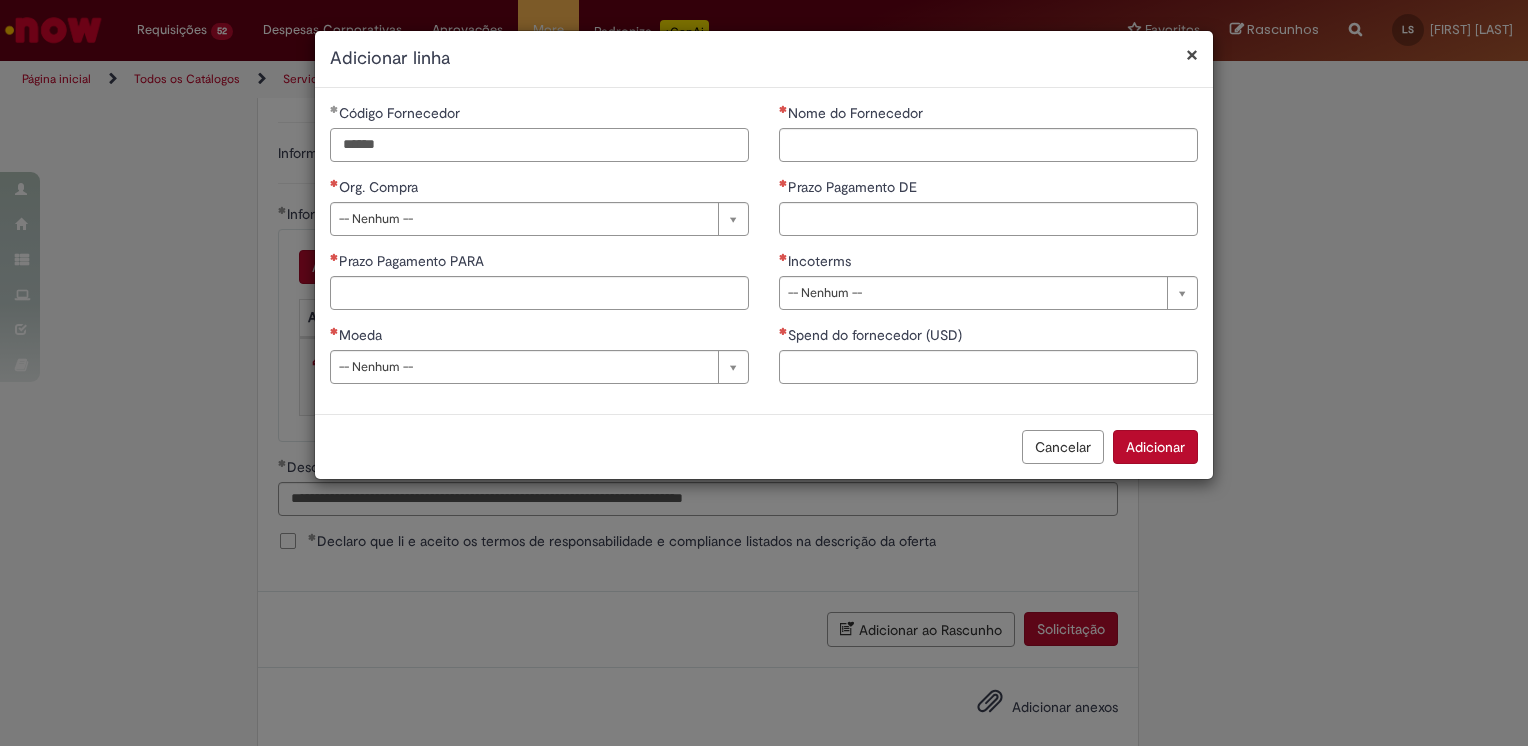 type on "******" 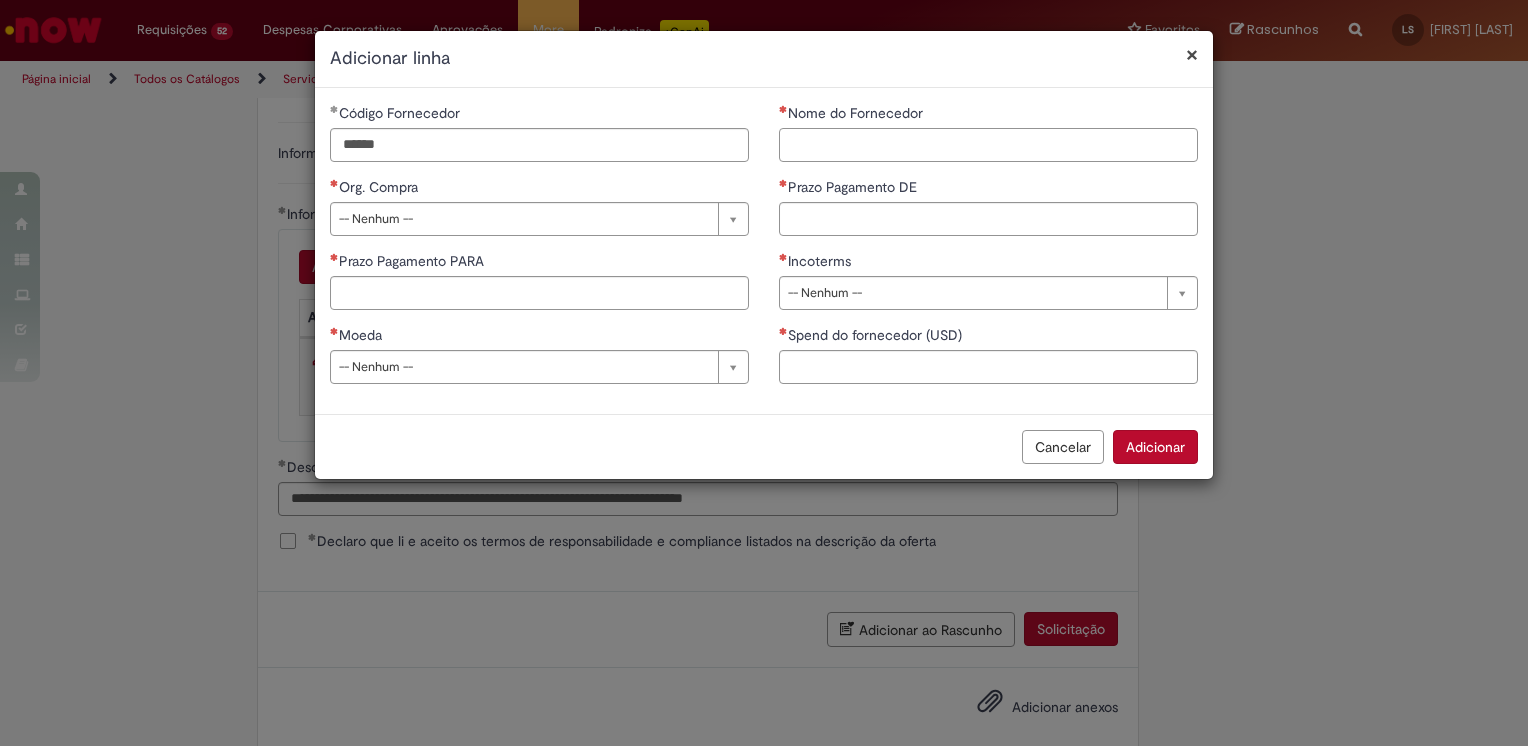 click on "Nome do Fornecedor" at bounding box center (988, 145) 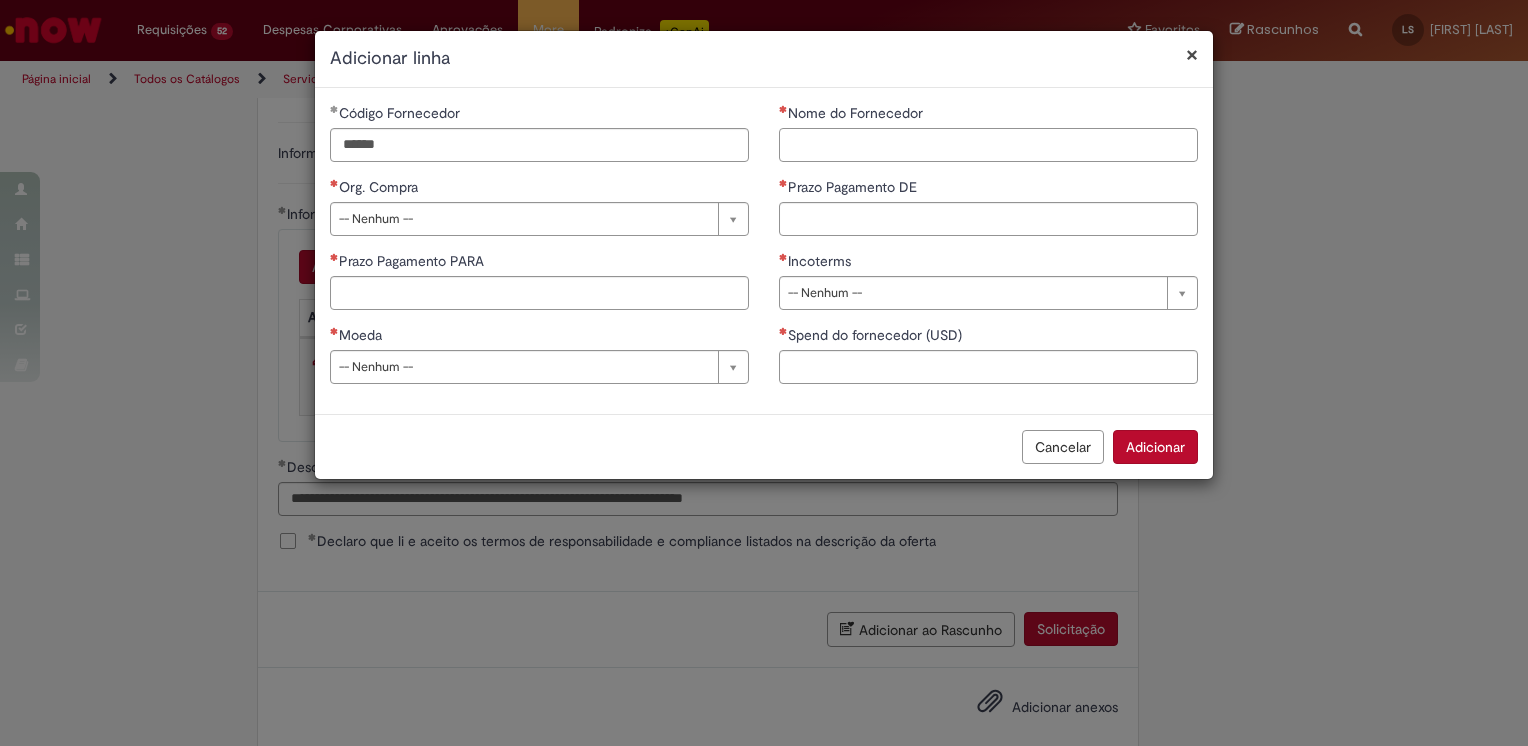 click on "Nome do Fornecedor" at bounding box center (988, 145) 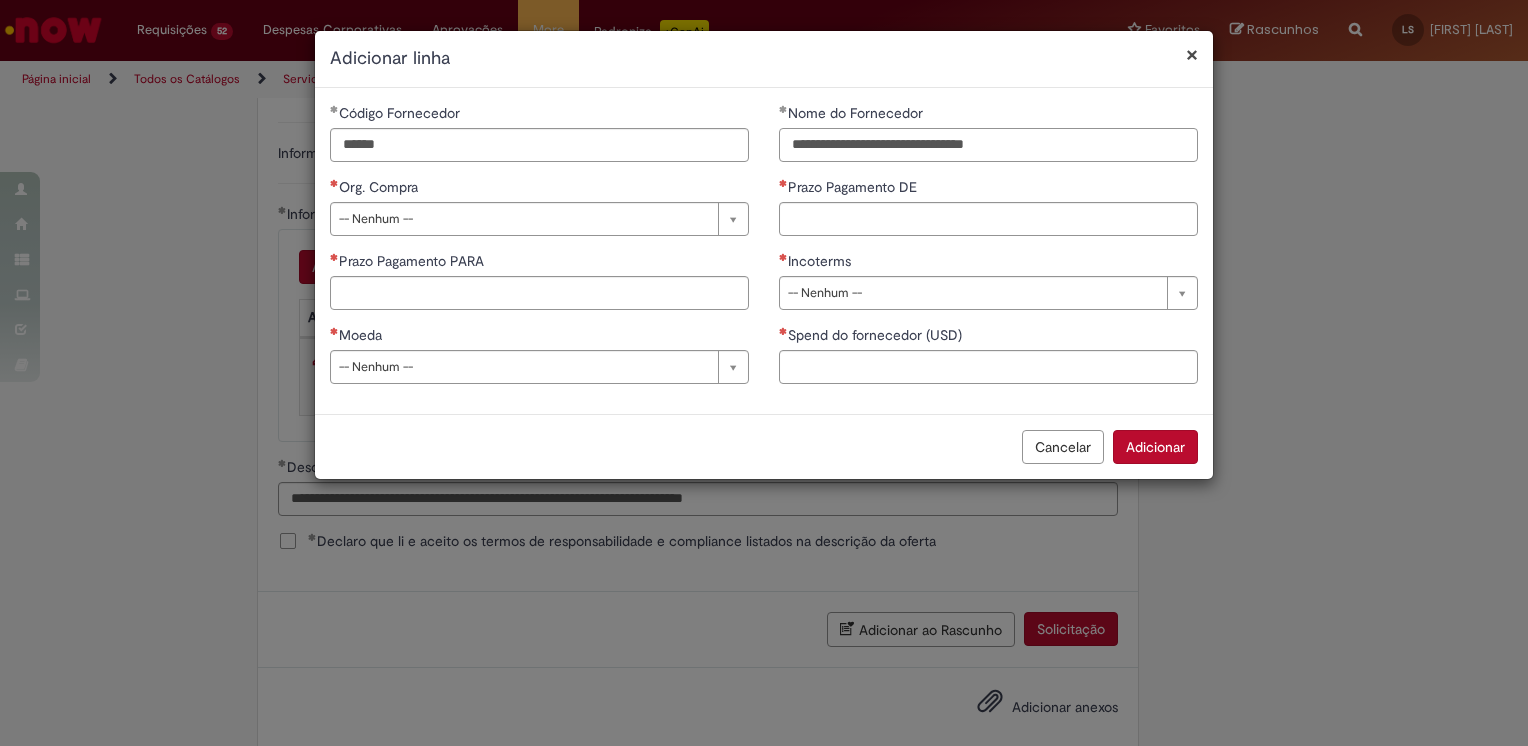 type on "**********" 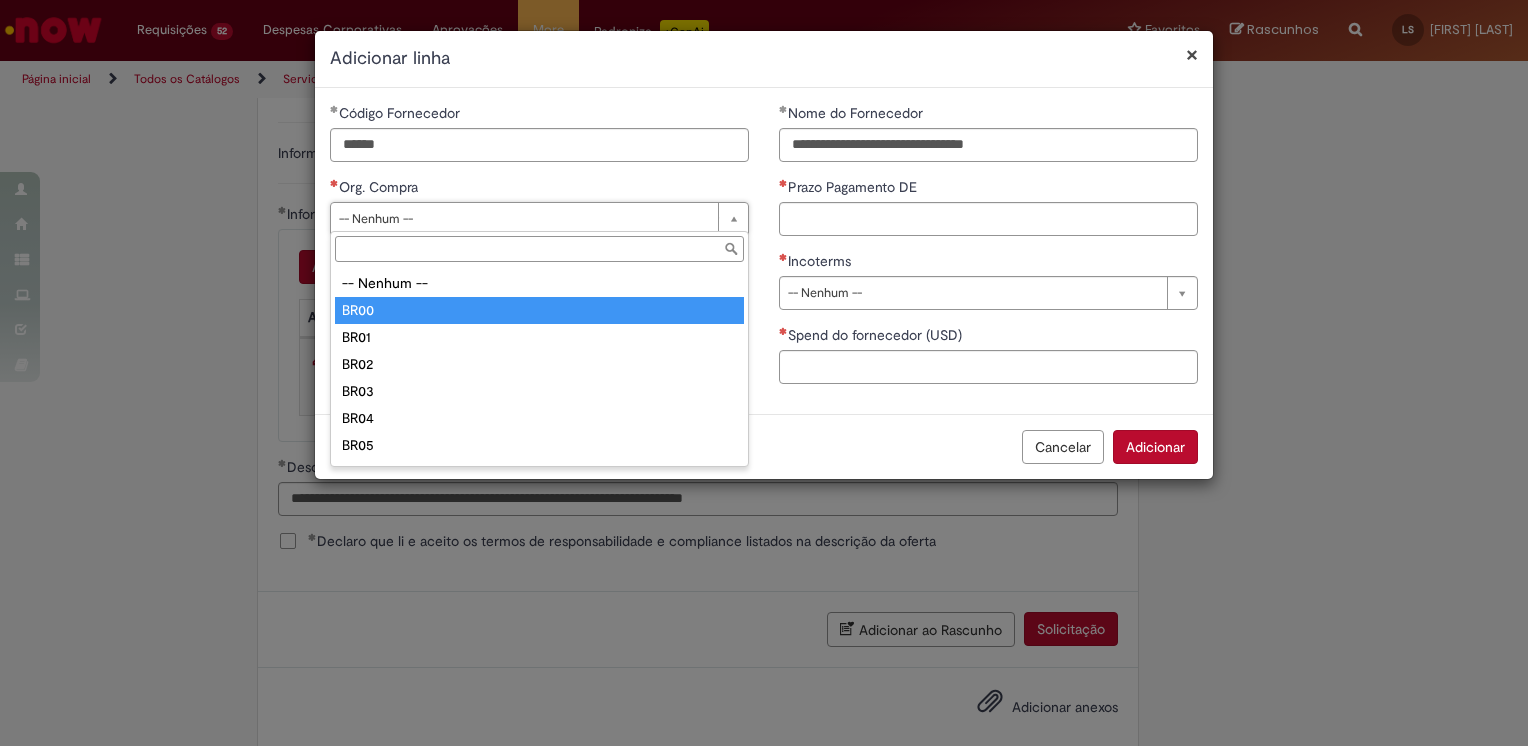 type on "****" 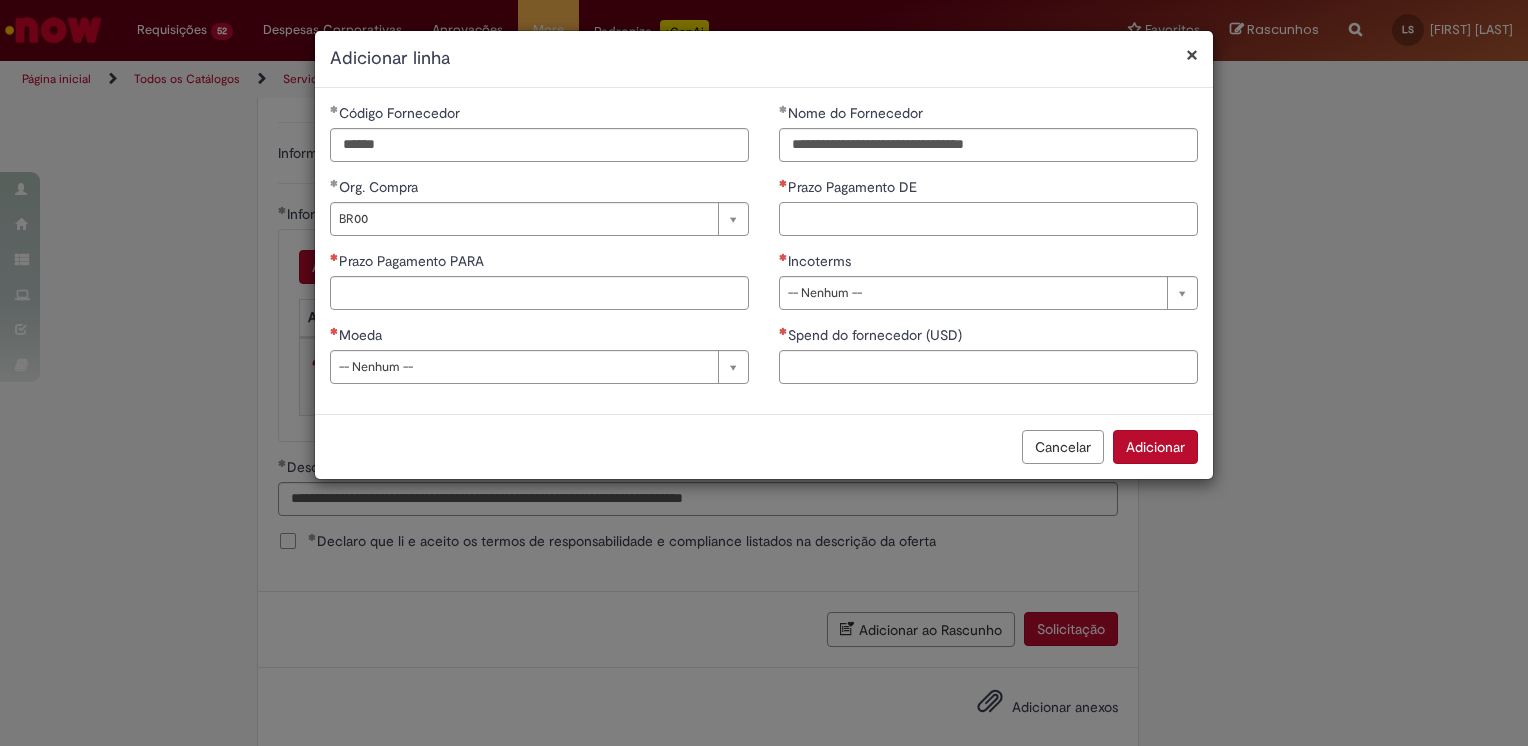 click on "Prazo Pagamento DE" at bounding box center [988, 219] 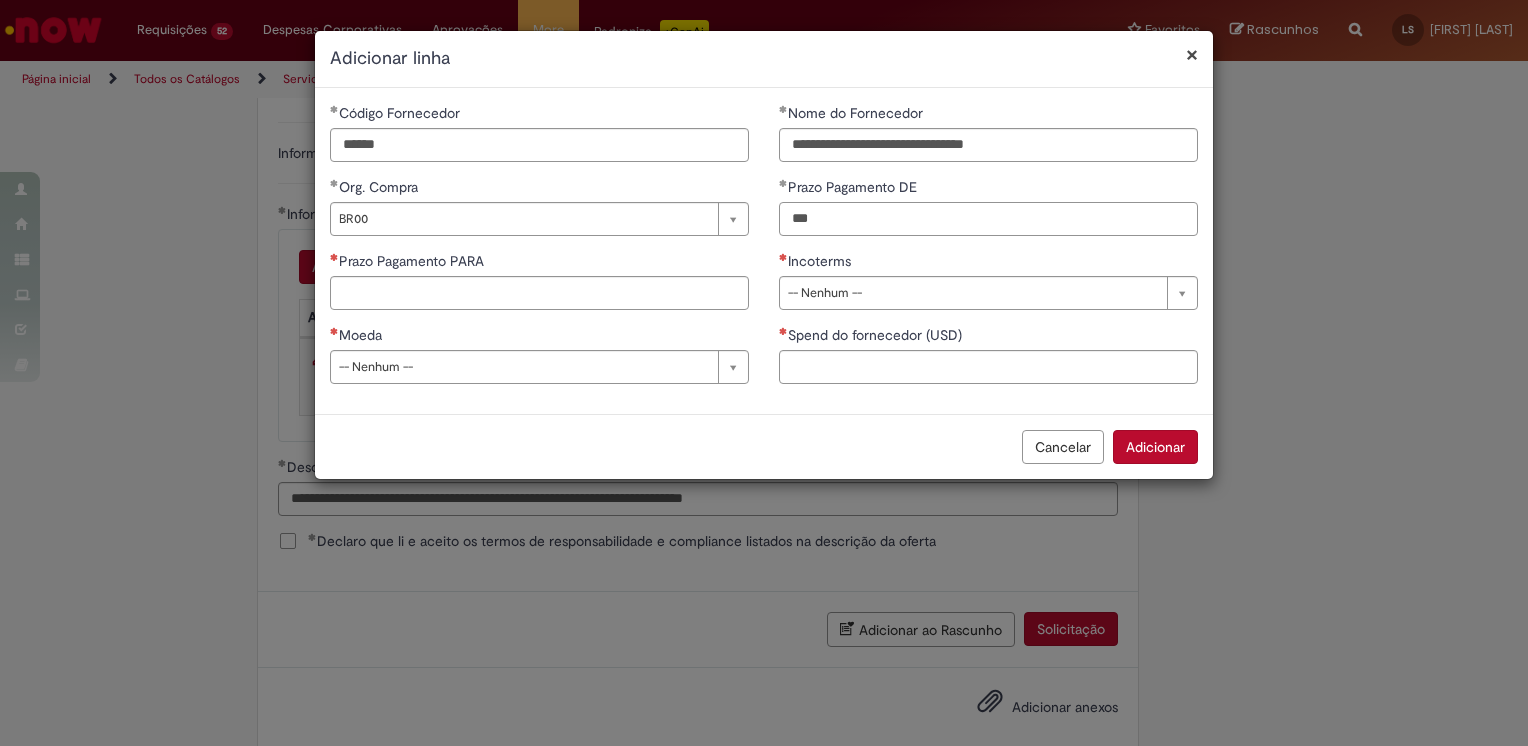 type on "***" 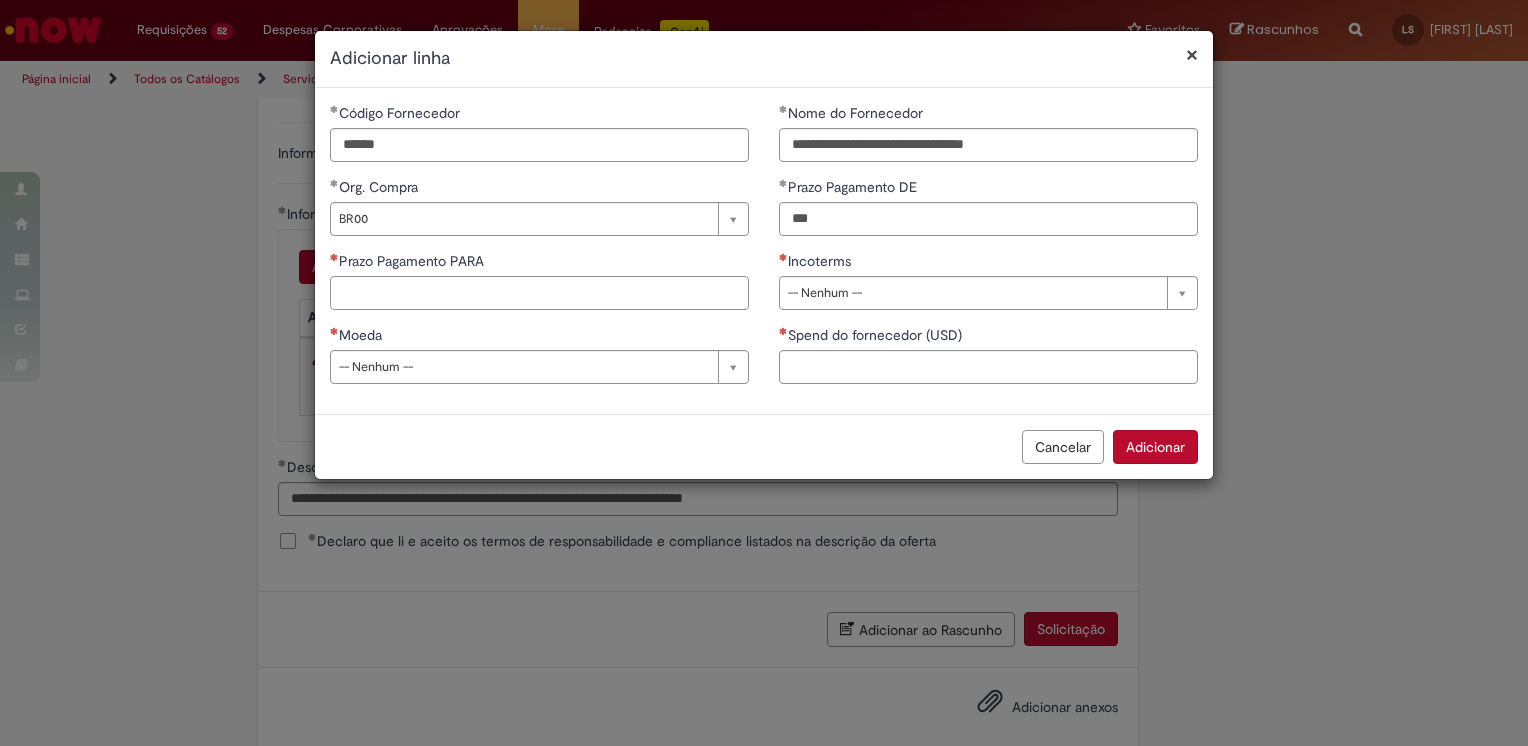 click on "Prazo Pagamento PARA" at bounding box center (539, 293) 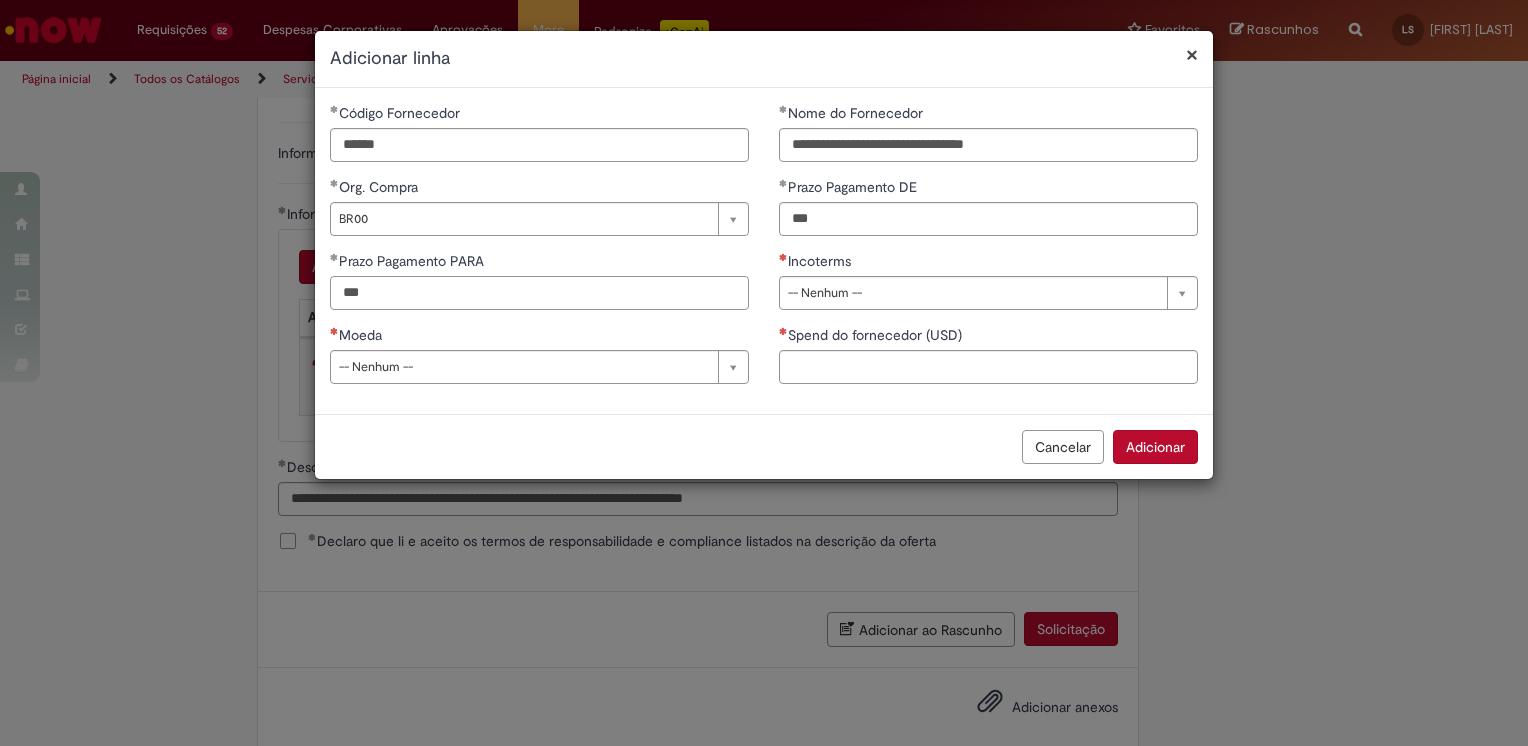 type on "***" 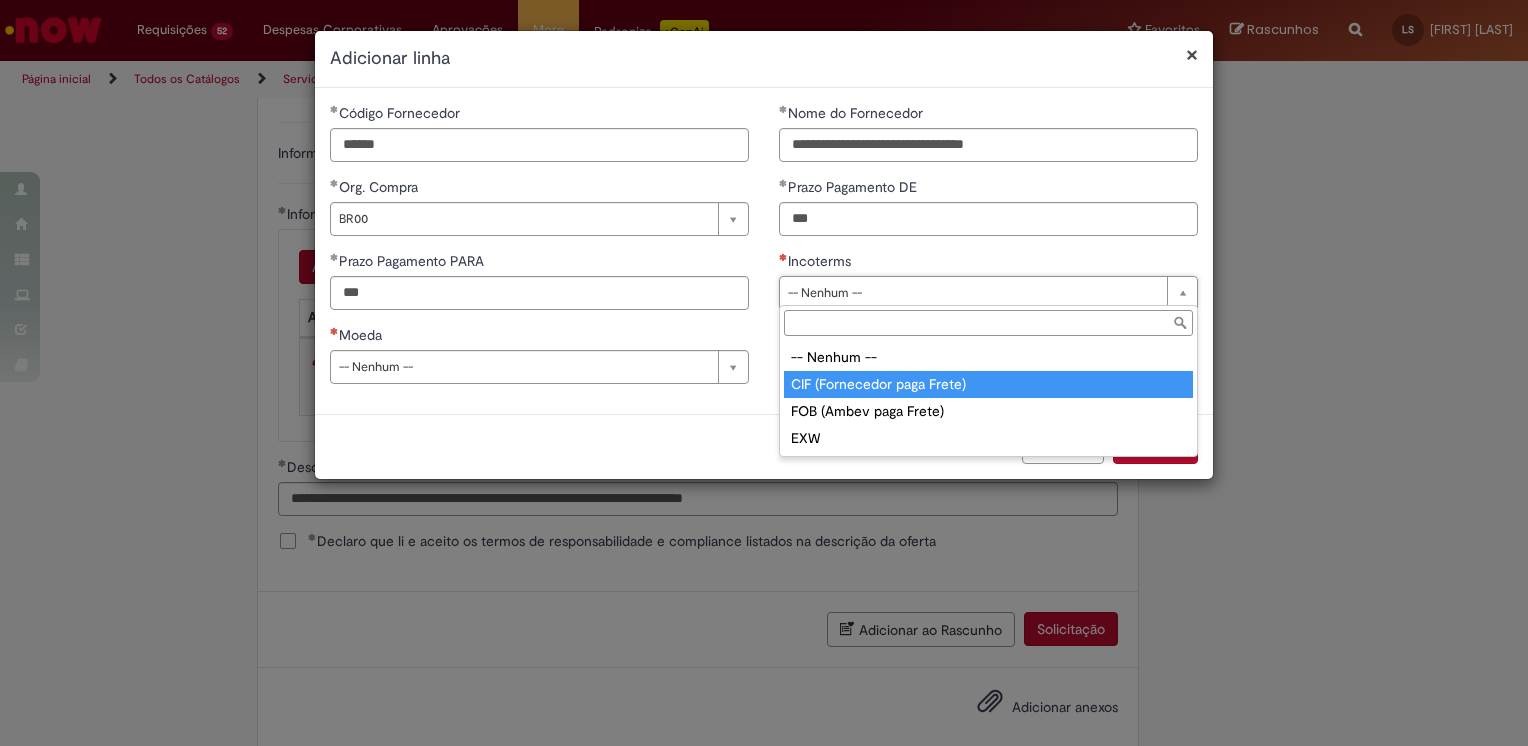 type on "**********" 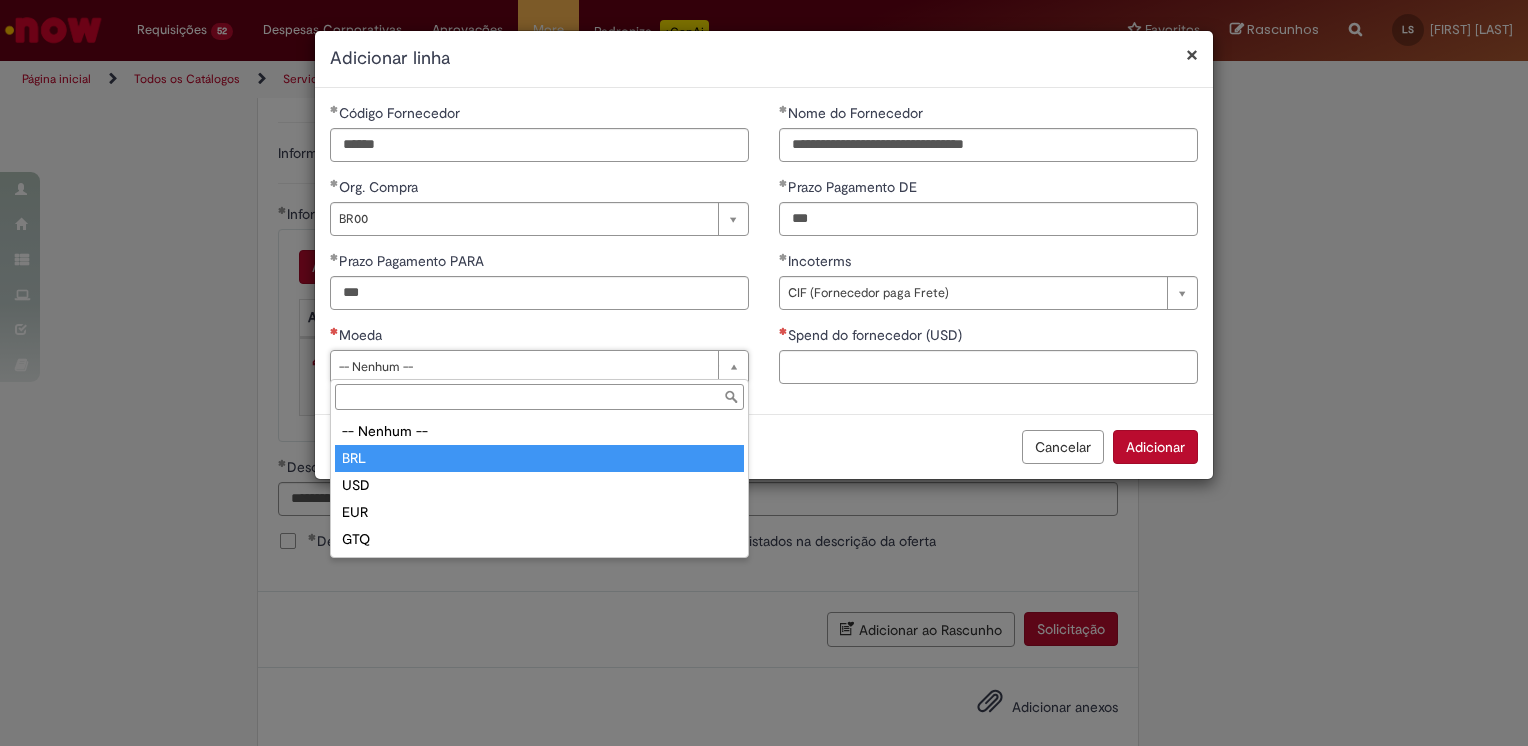 type on "***" 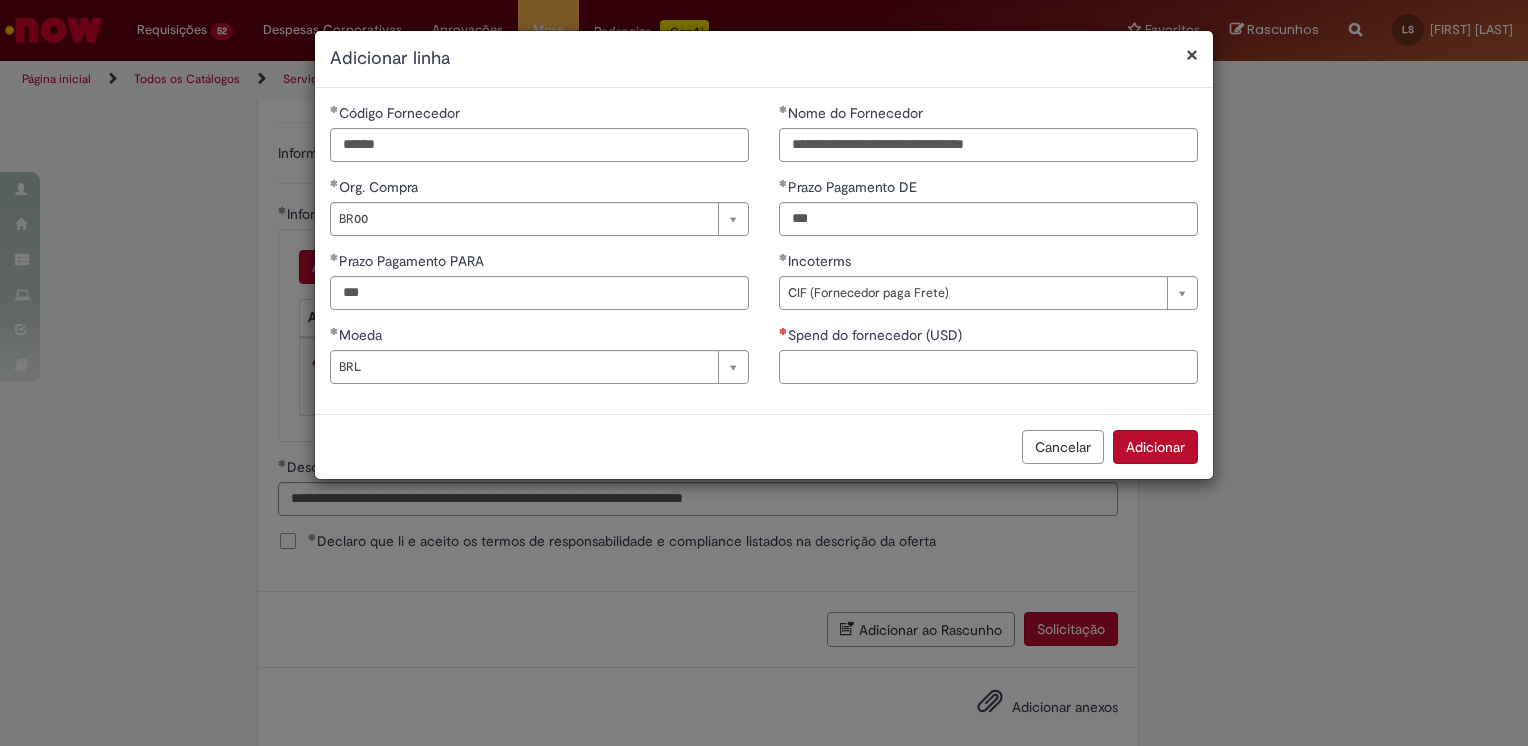 click on "Spend do fornecedor (USD)" at bounding box center (988, 367) 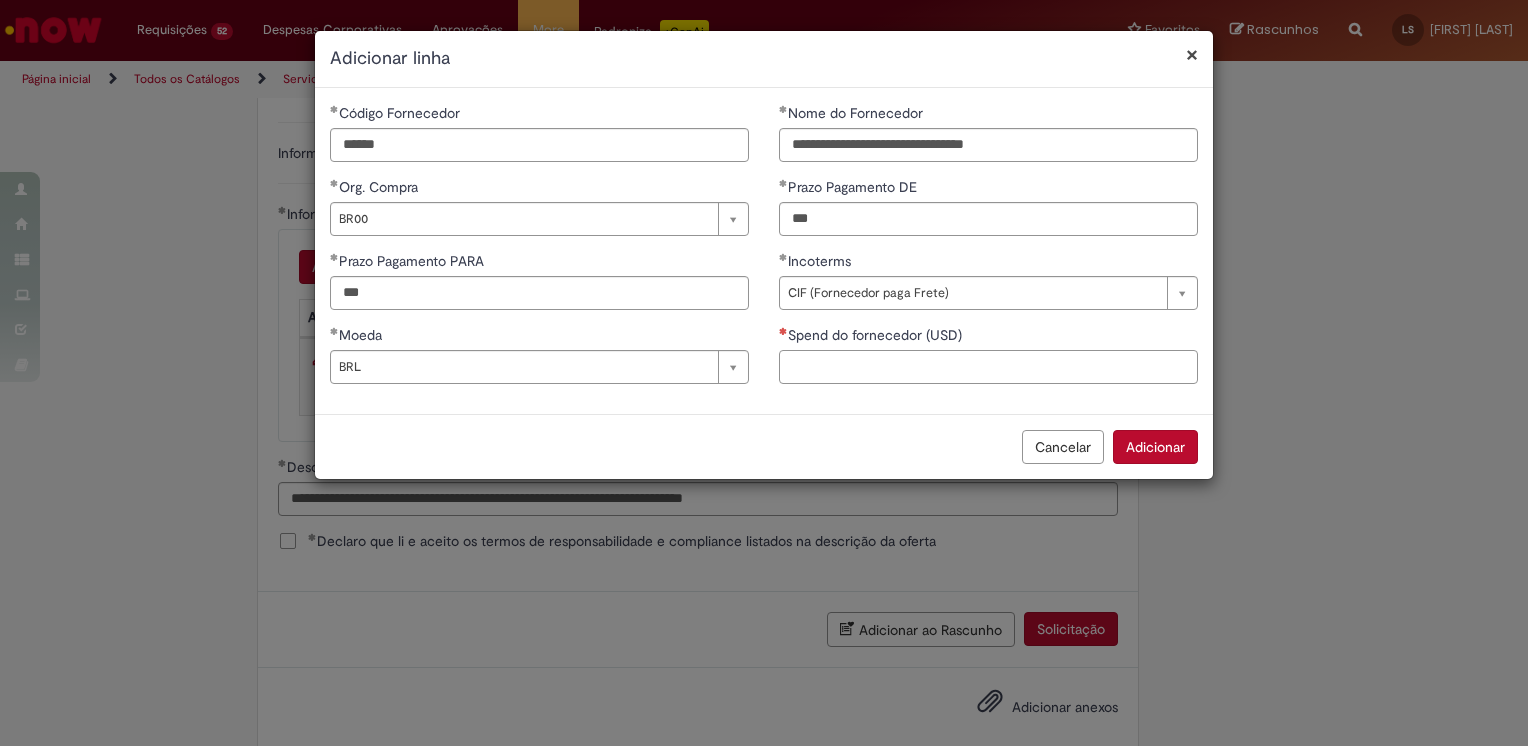 click on "Spend do fornecedor (USD)" at bounding box center [988, 367] 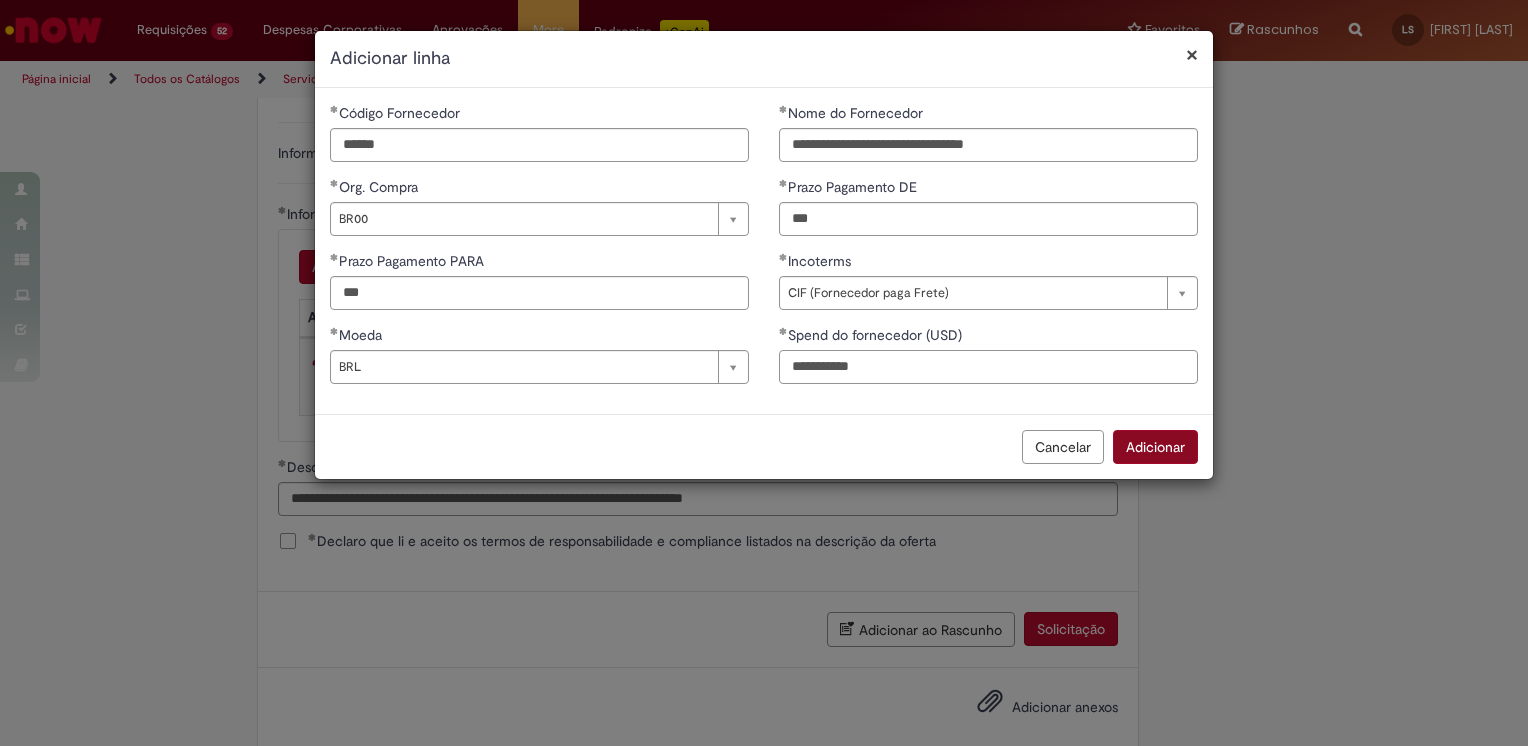 type on "**********" 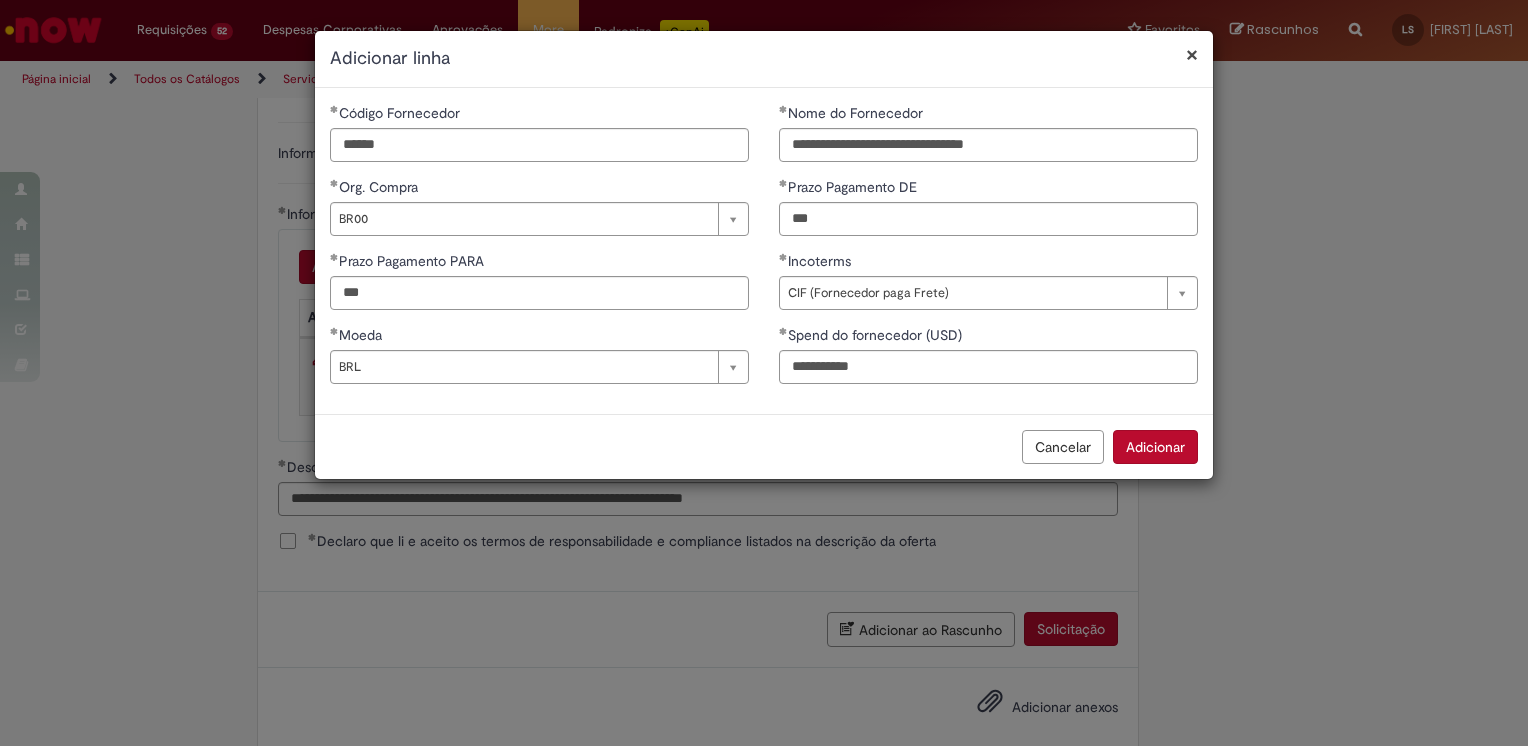 click on "Adicionar" at bounding box center [1155, 447] 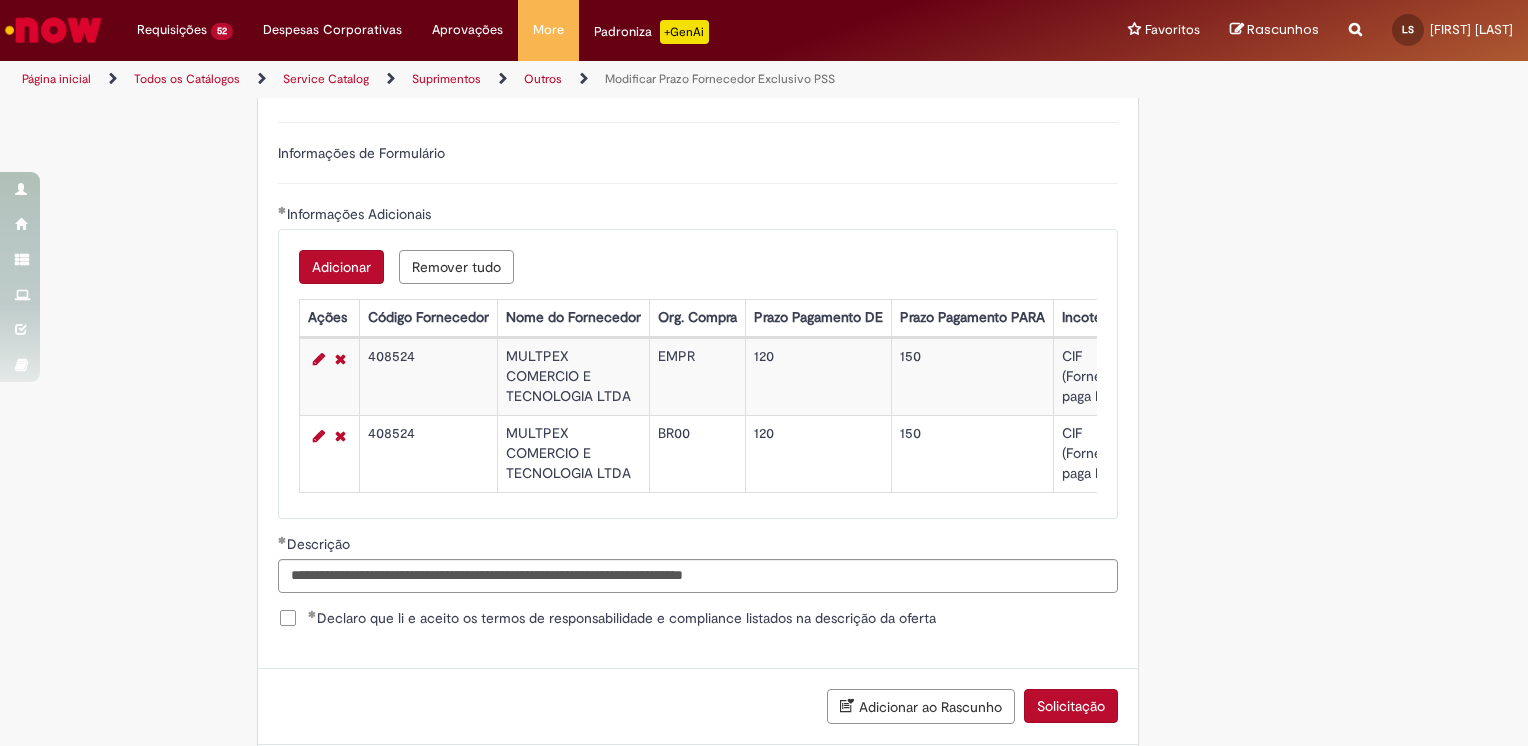 click on "Adicionar" at bounding box center (341, 267) 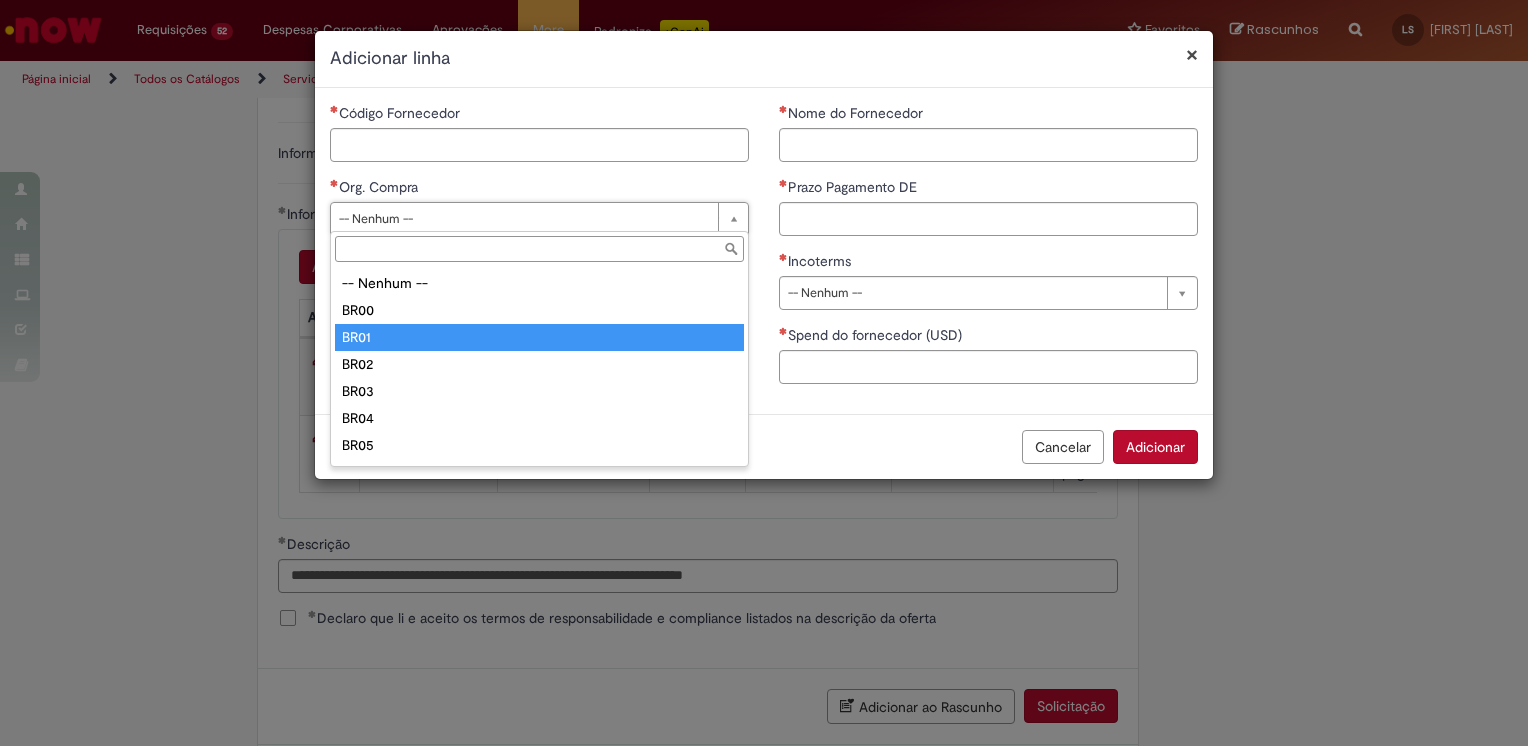 type on "****" 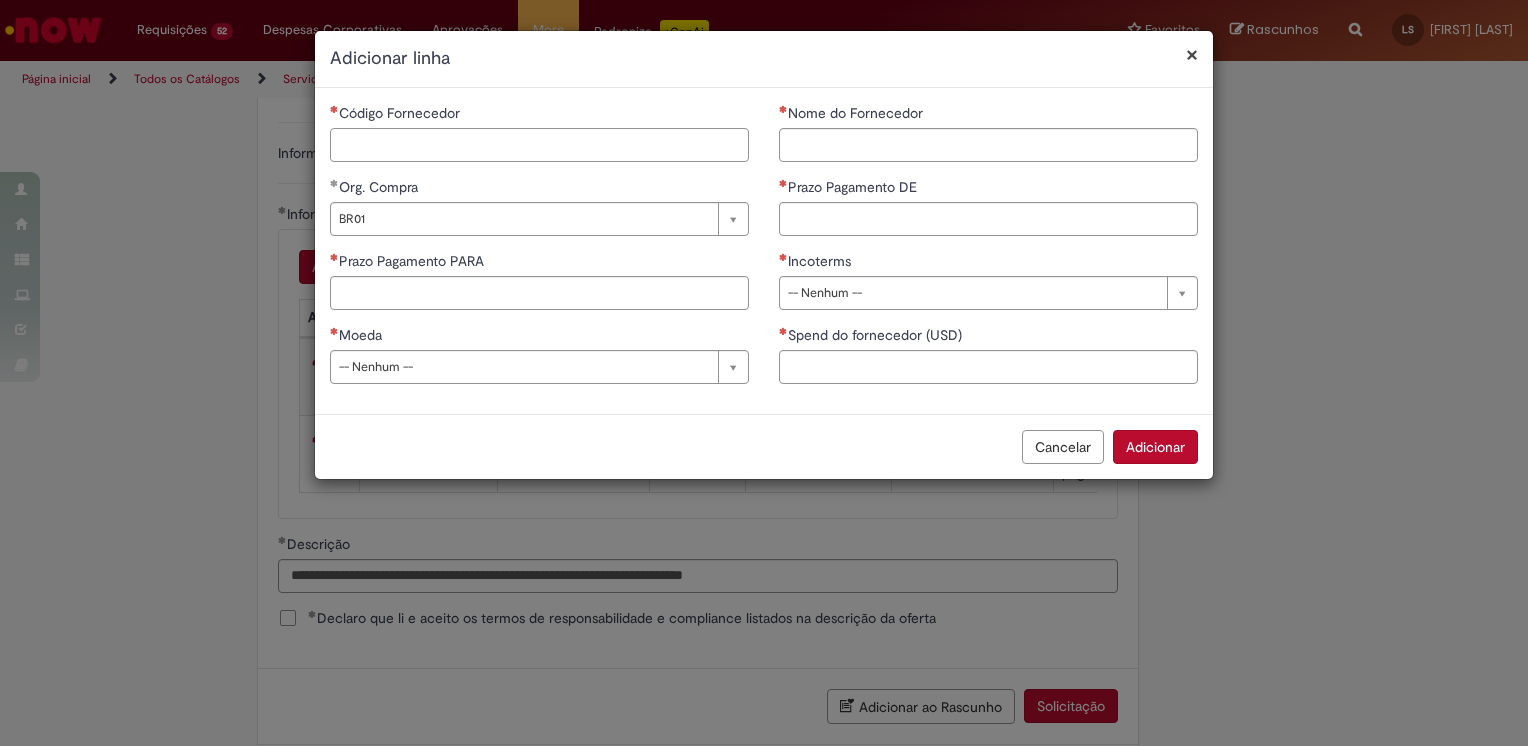 click on "Código Fornecedor" at bounding box center [539, 145] 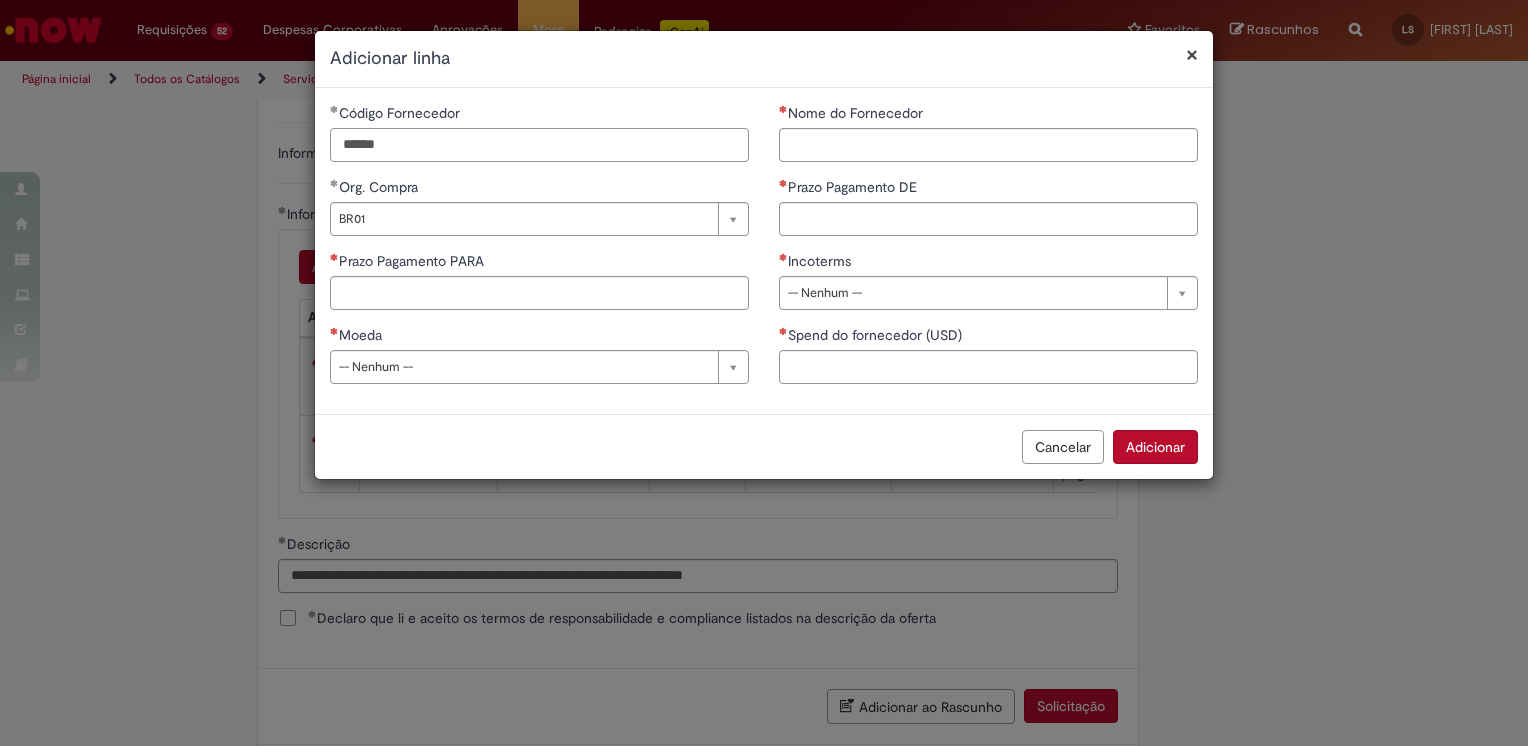 type on "******" 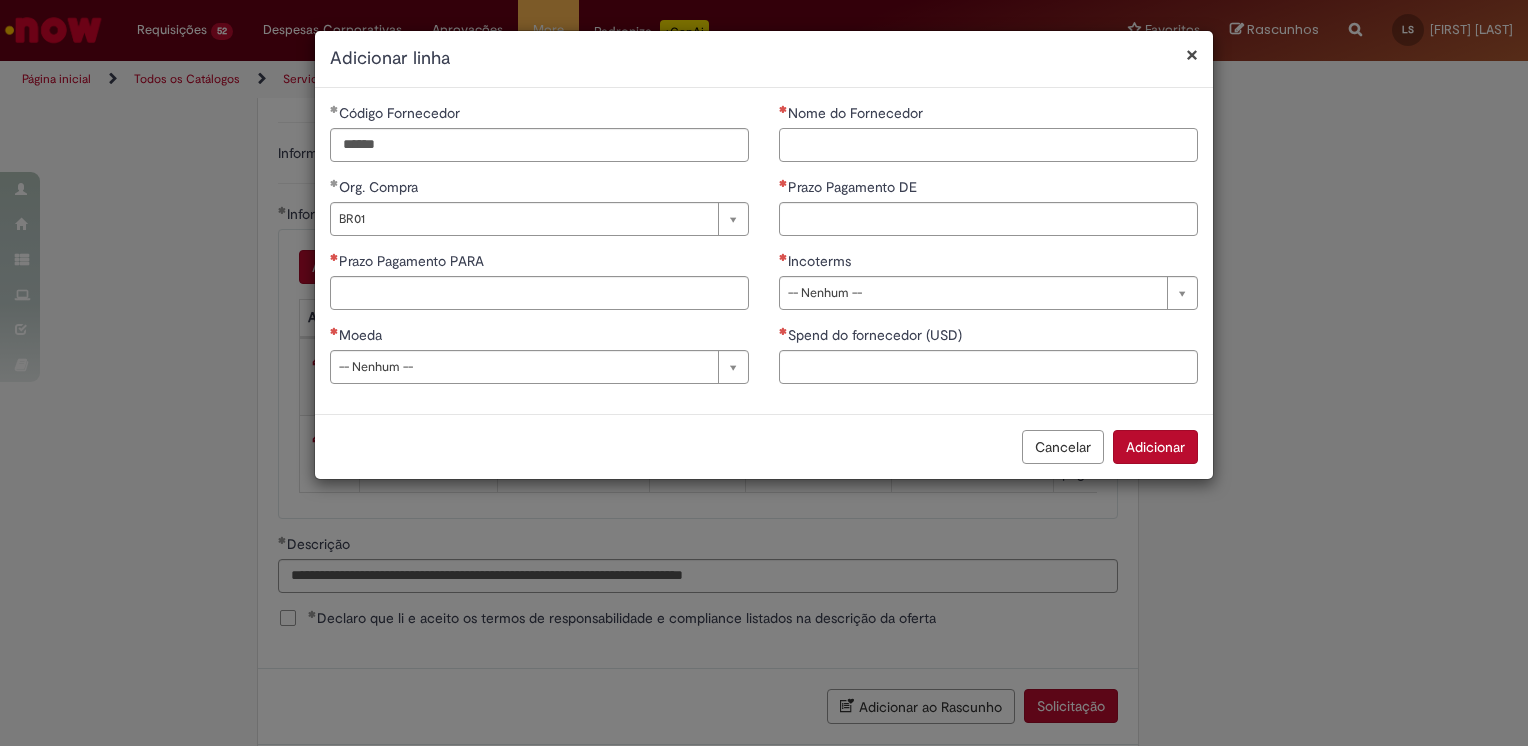 click on "Nome do Fornecedor" at bounding box center (988, 145) 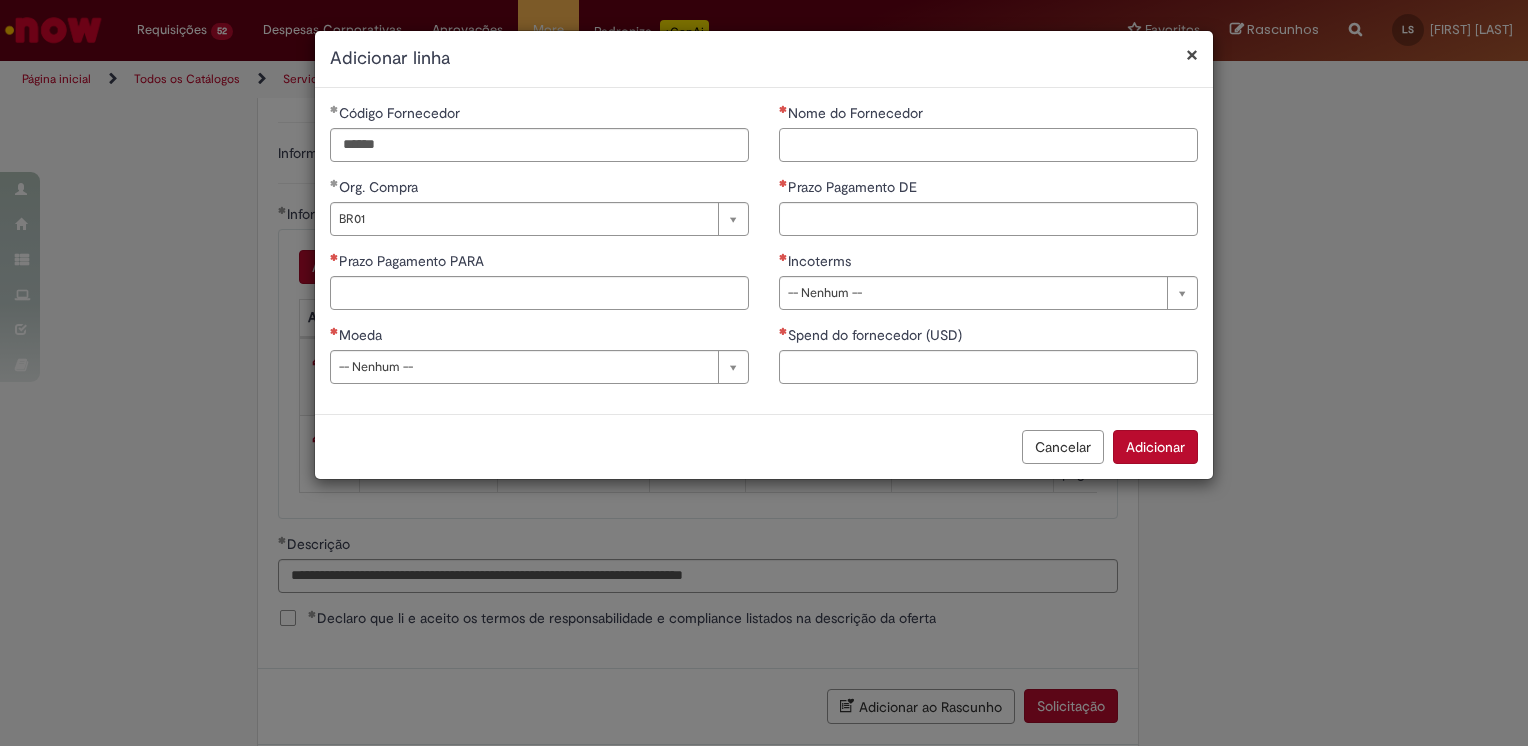 click on "Nome do Fornecedor" at bounding box center [988, 145] 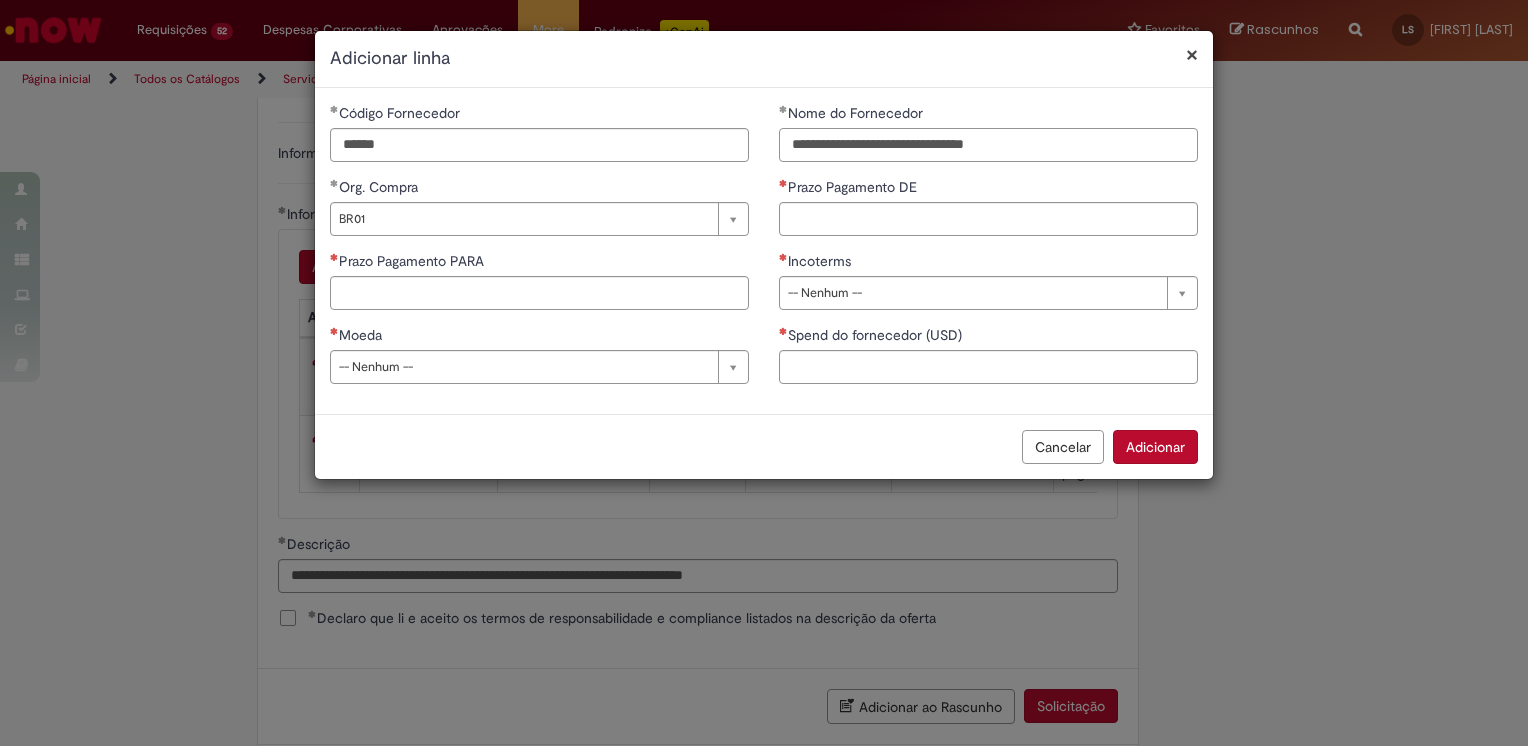 type on "**********" 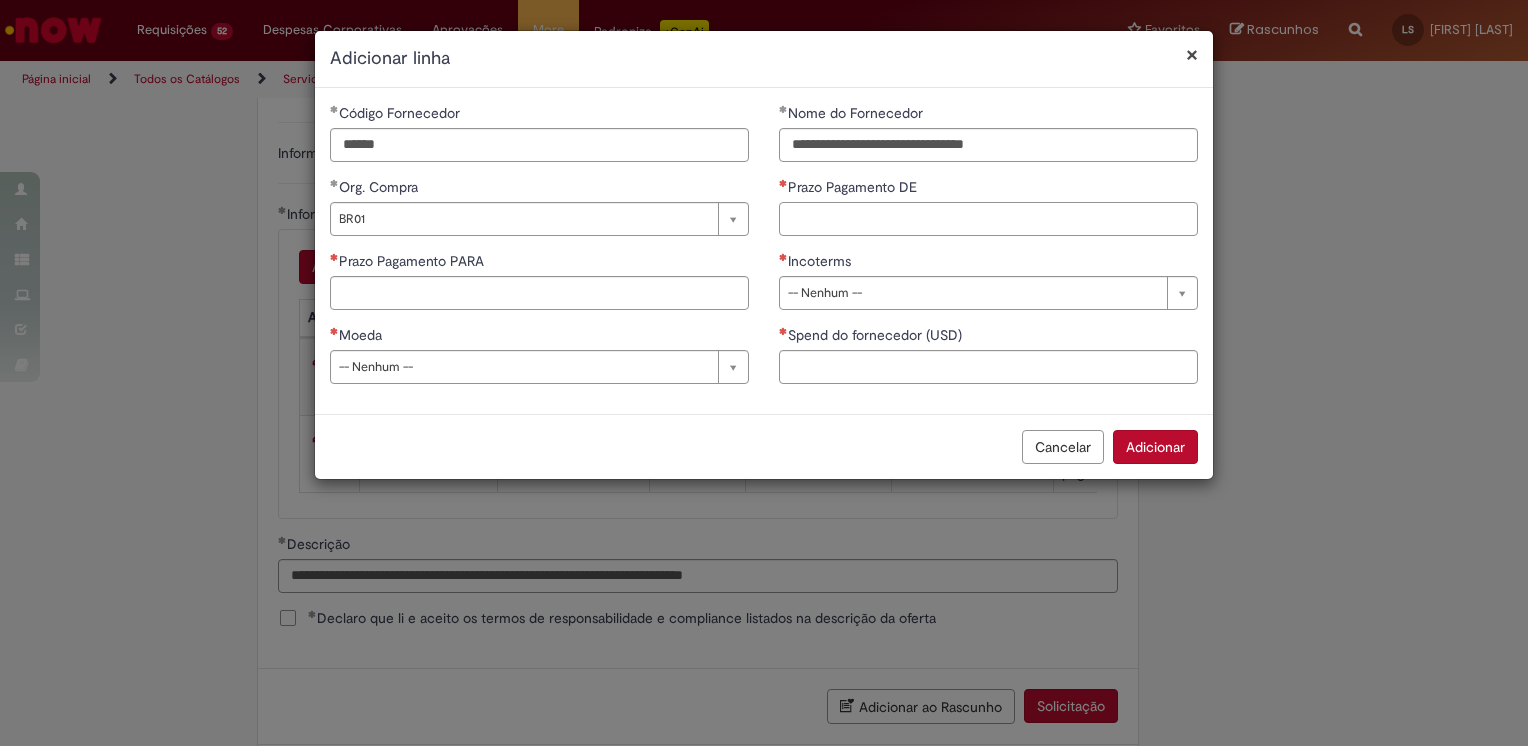 click on "Prazo Pagamento DE" at bounding box center (988, 219) 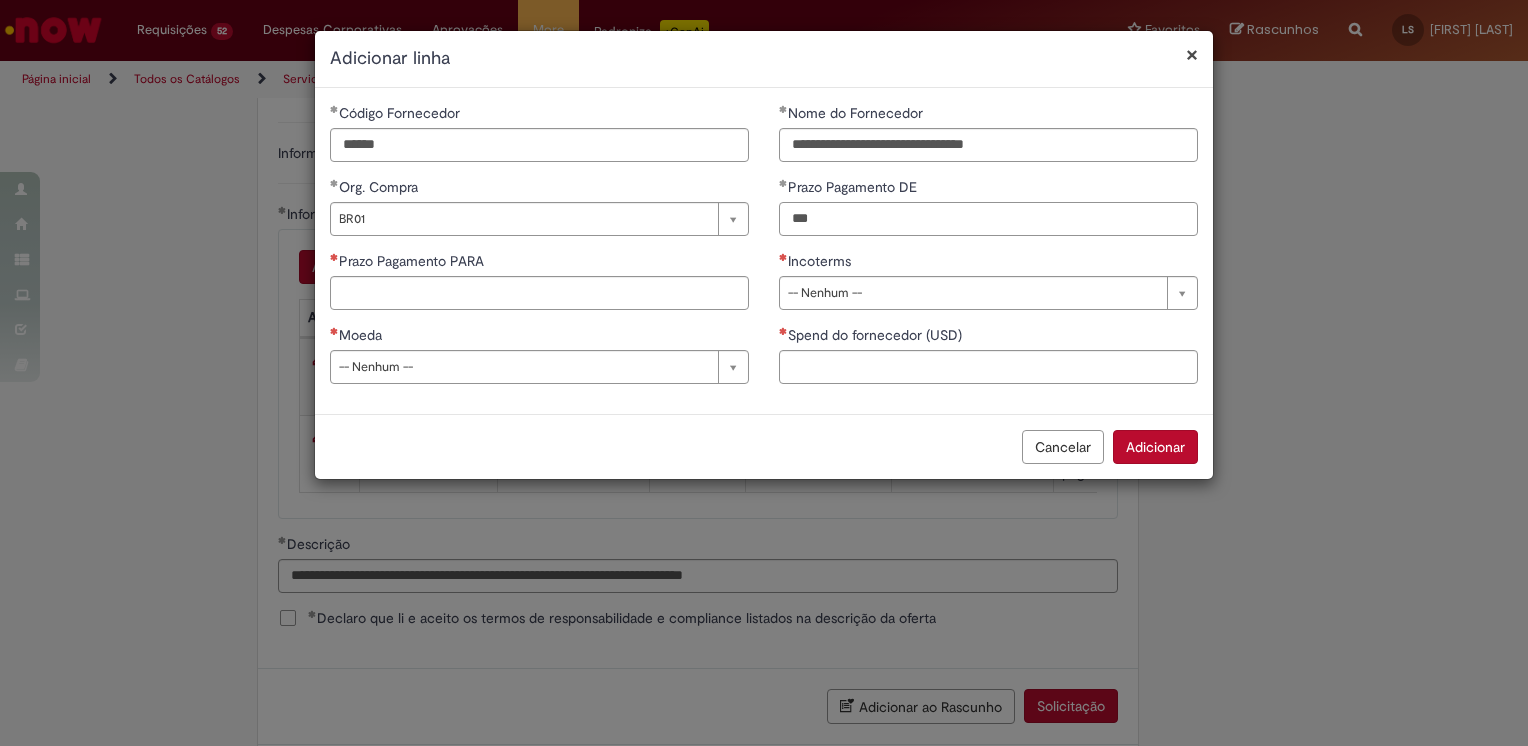 type on "***" 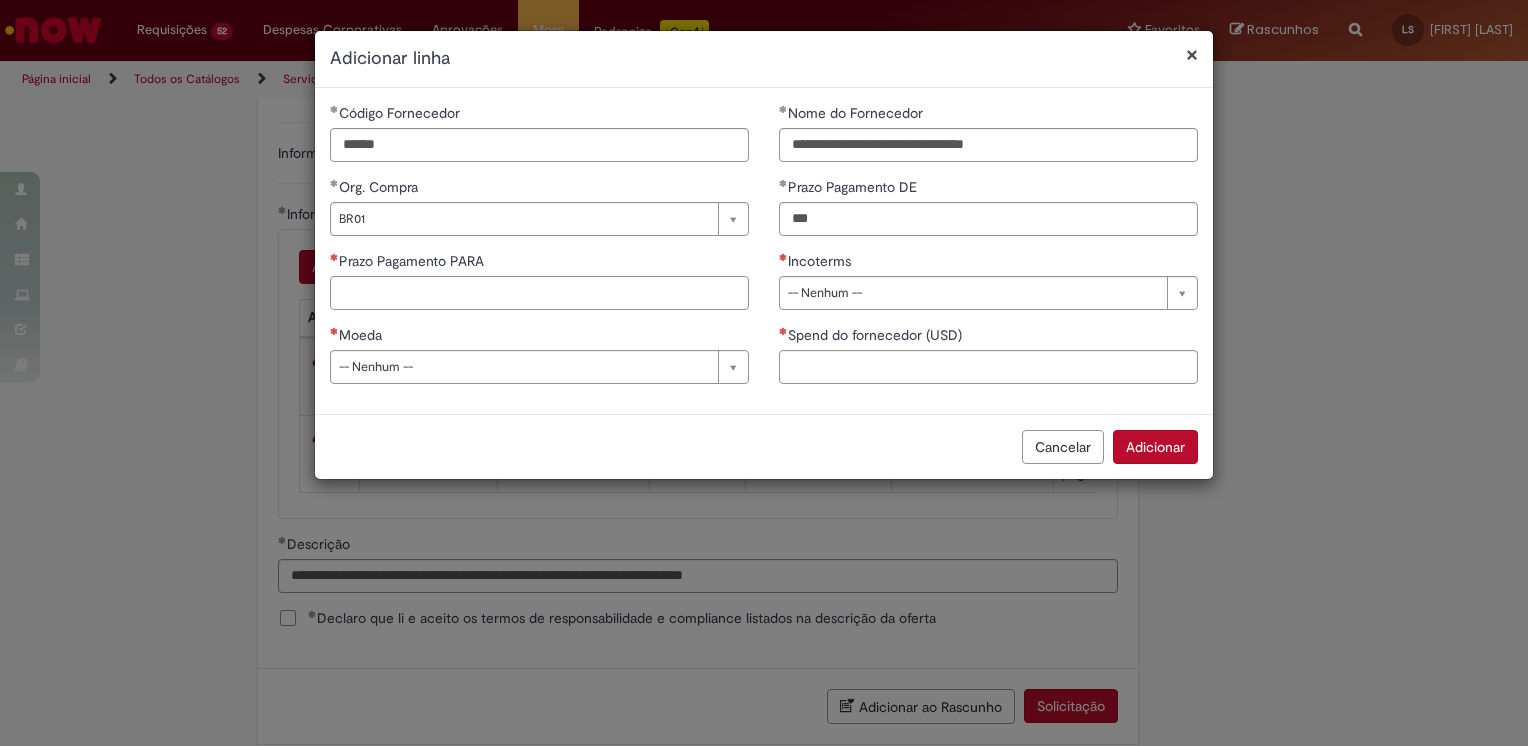 click on "Prazo Pagamento PARA" at bounding box center [539, 293] 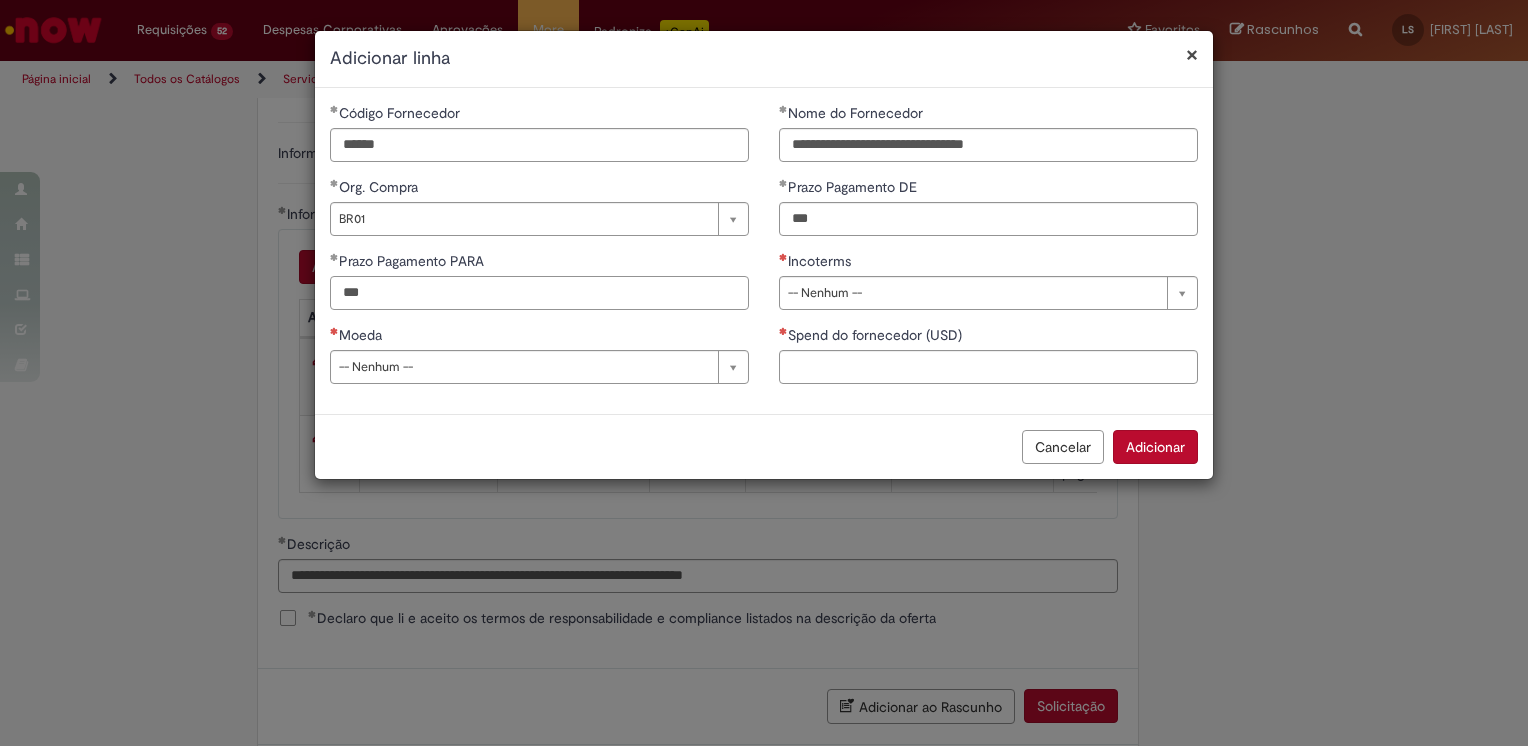 type on "***" 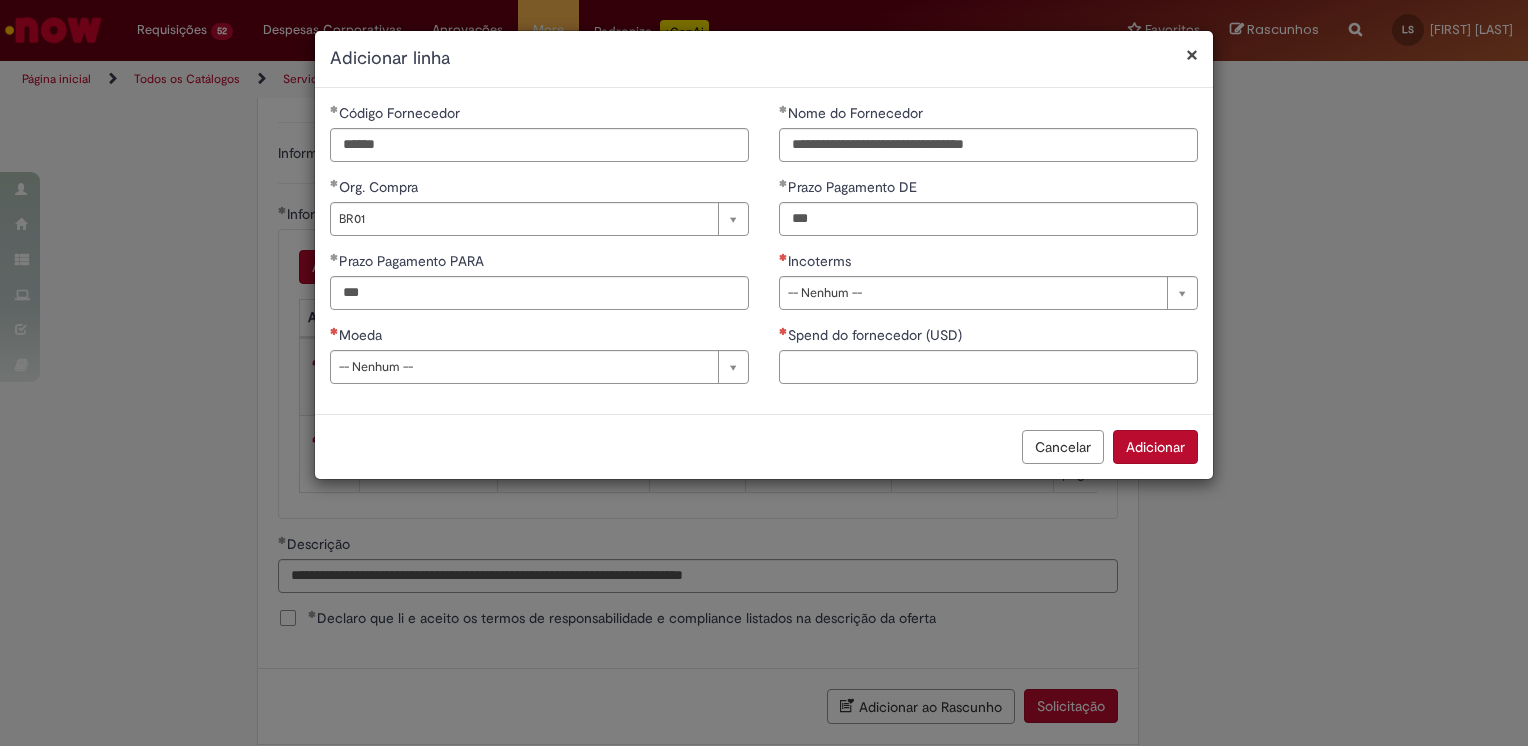 drag, startPoint x: 884, startPoint y: 293, endPoint x: 864, endPoint y: 322, distance: 35.22783 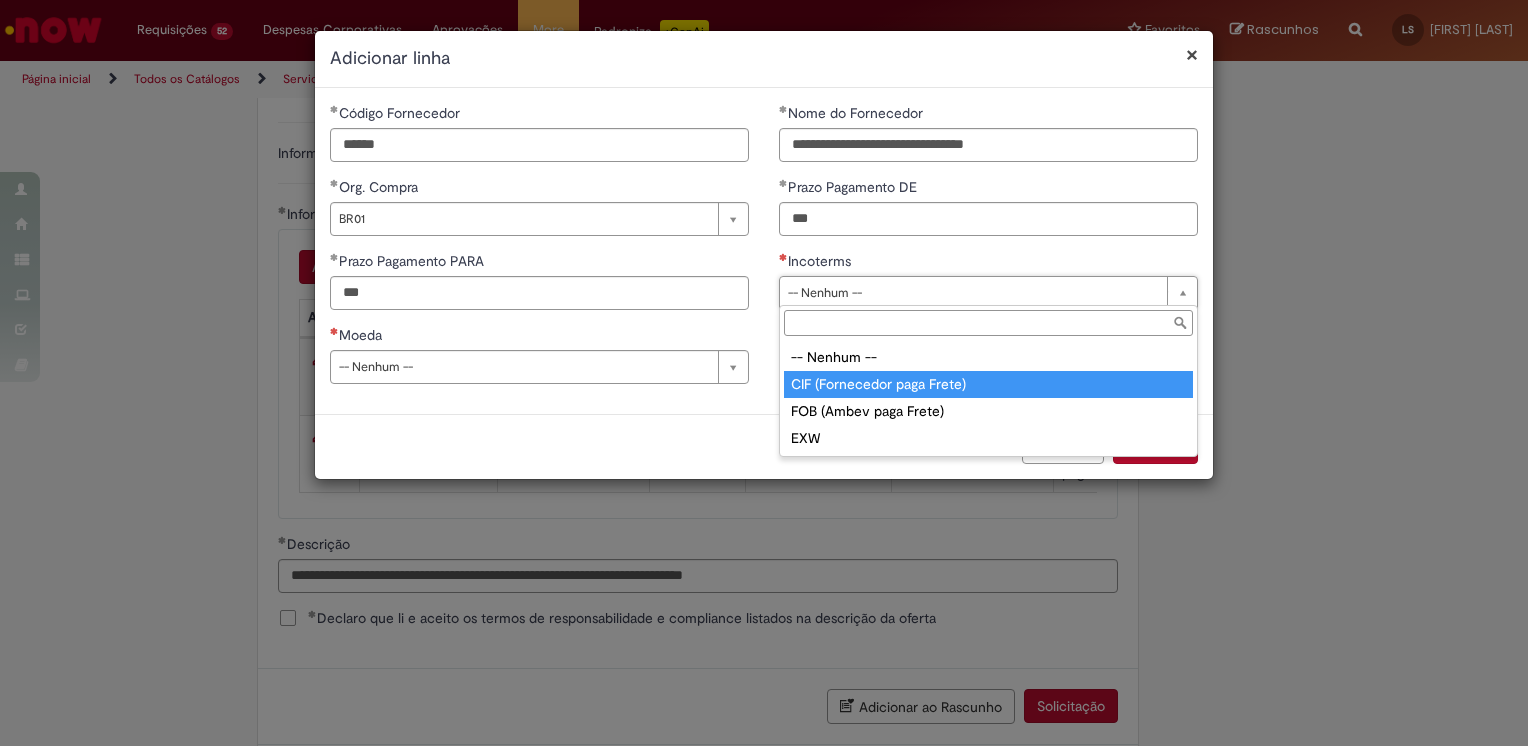 type on "**********" 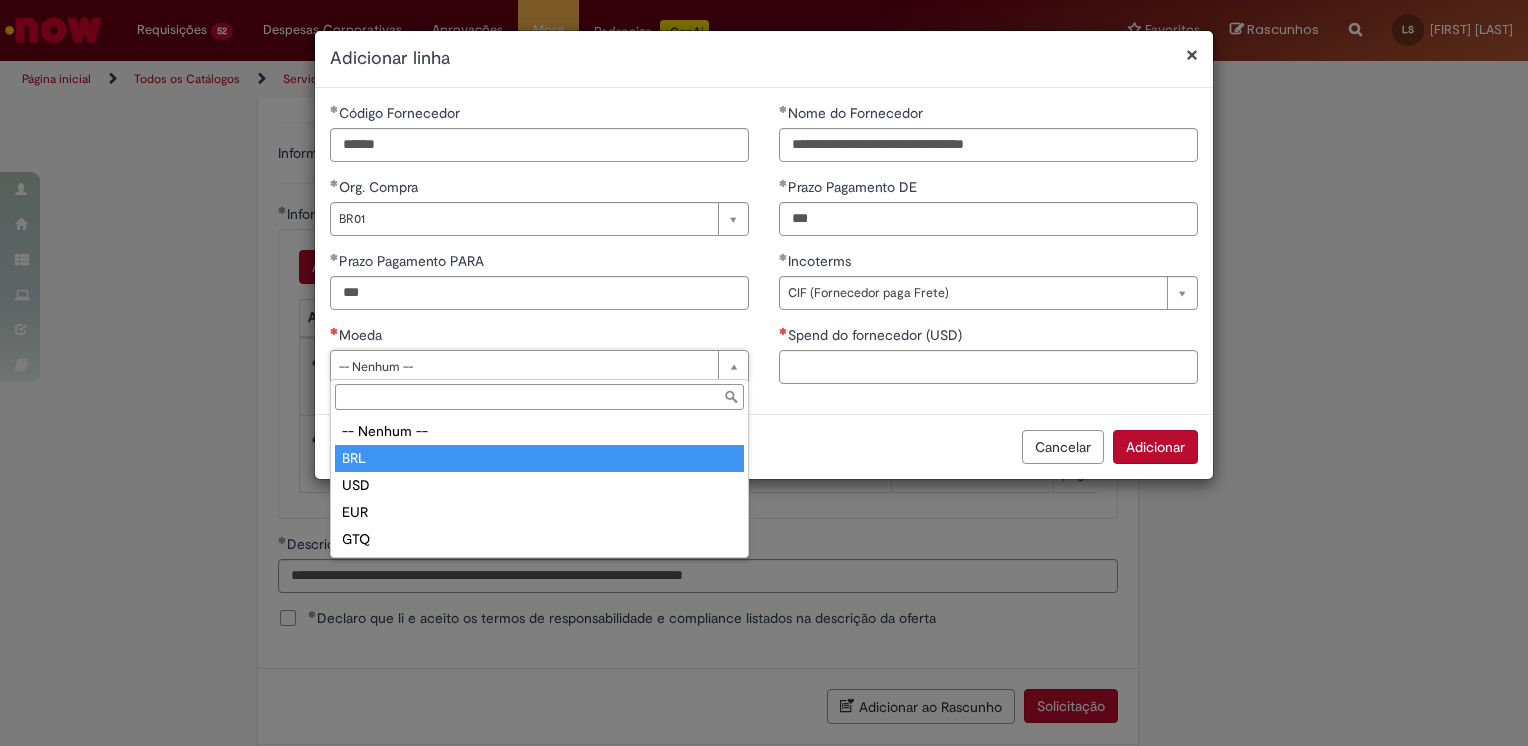 type on "***" 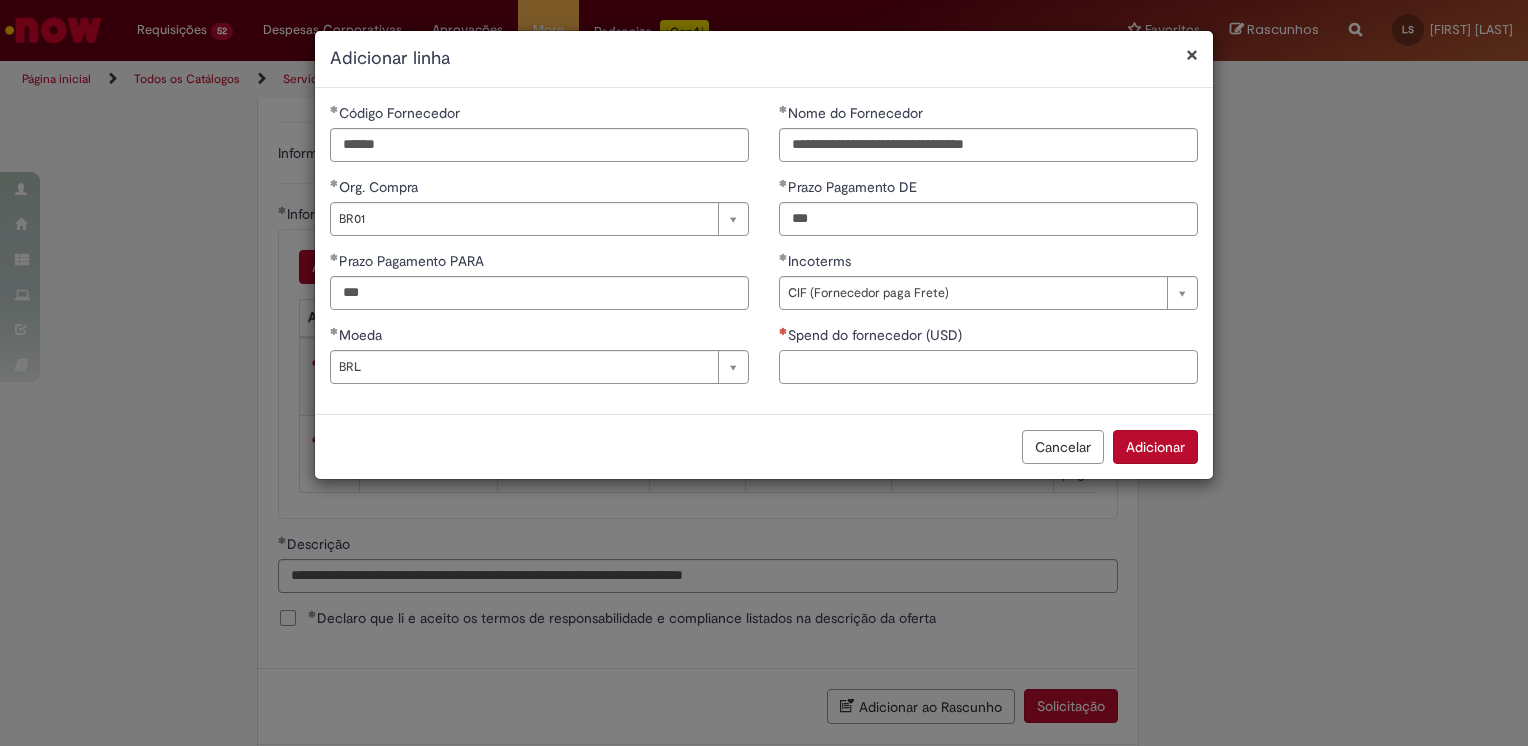 click on "Spend do fornecedor (USD)" at bounding box center (988, 367) 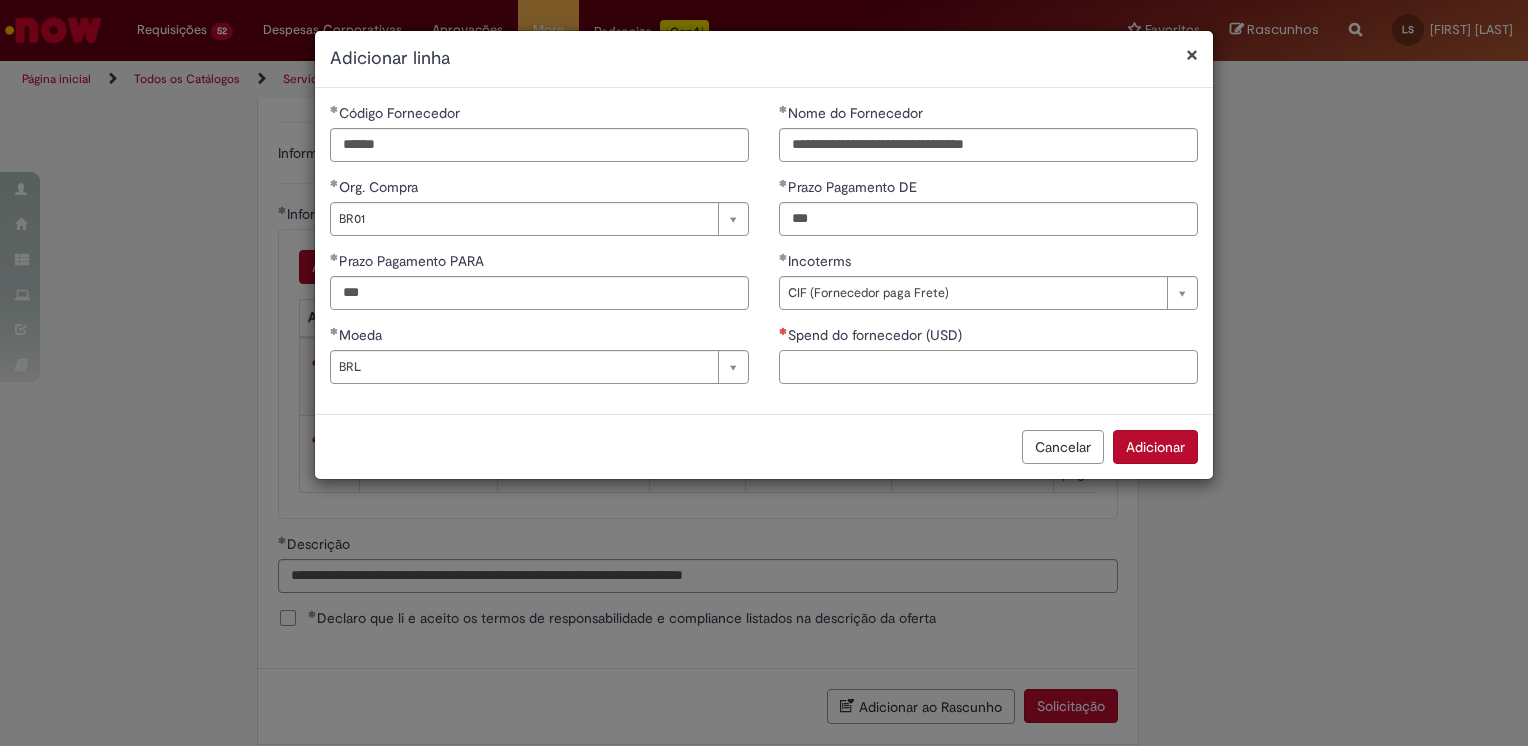 paste on "**********" 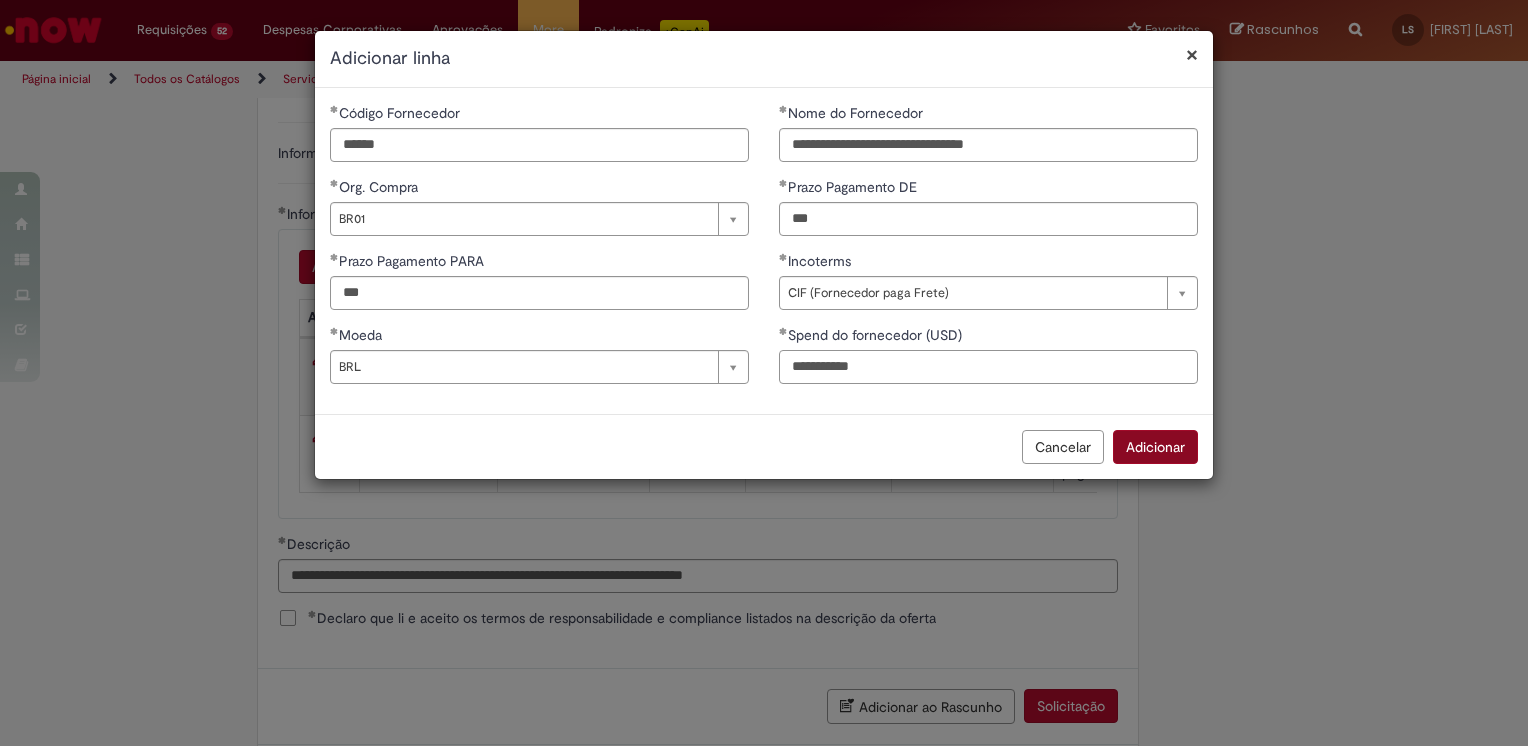 type on "**********" 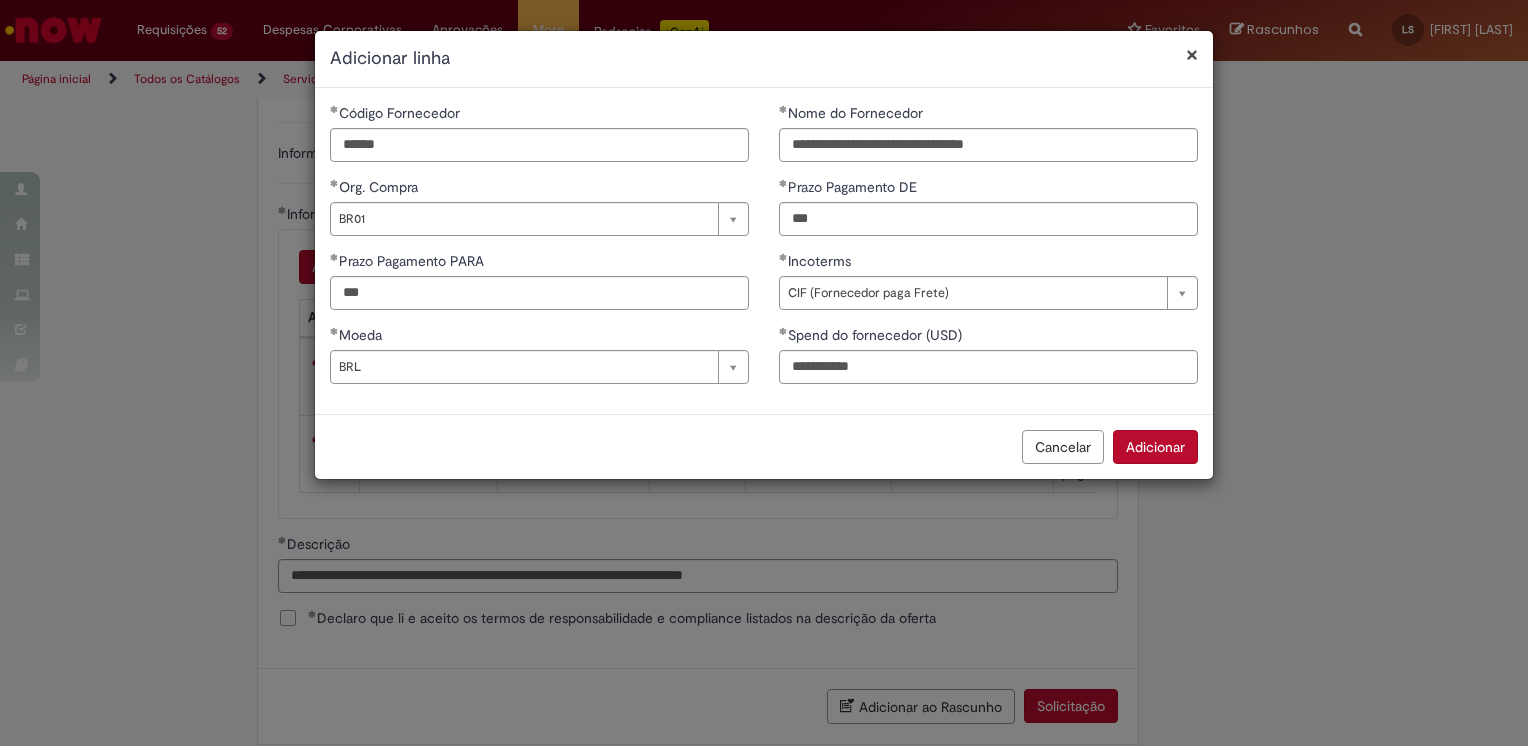 click on "Adicionar" at bounding box center [1155, 447] 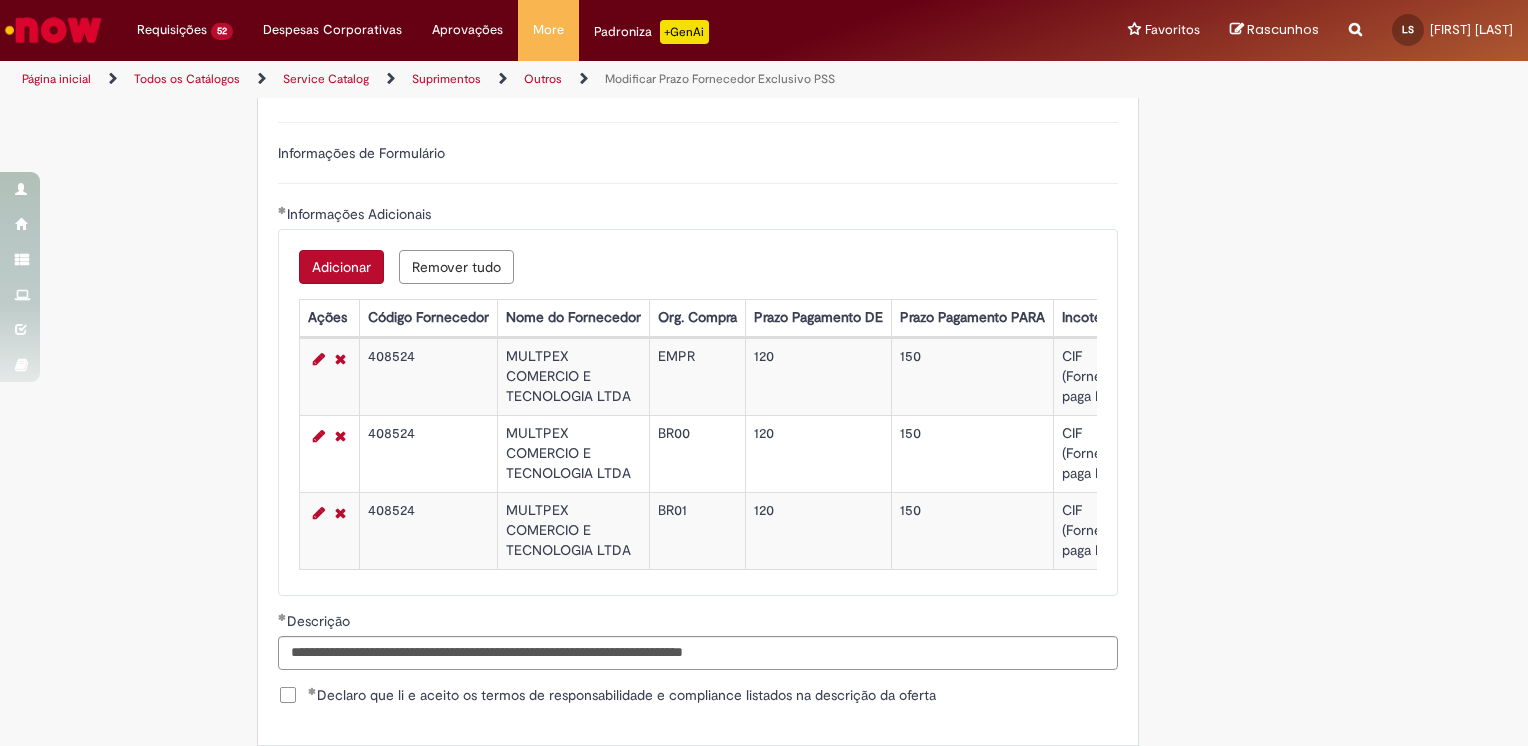 click on "Adicionar" at bounding box center (341, 267) 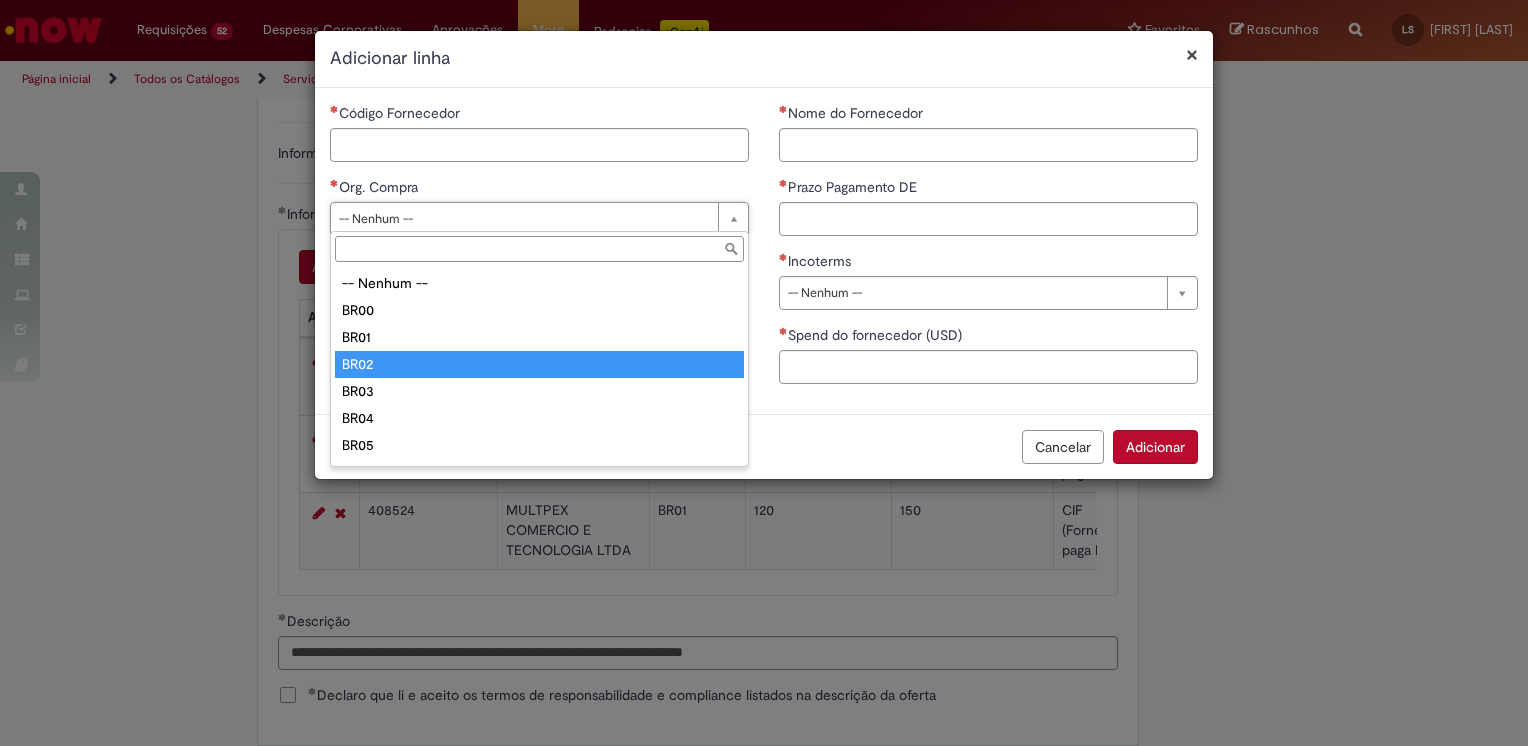 type on "****" 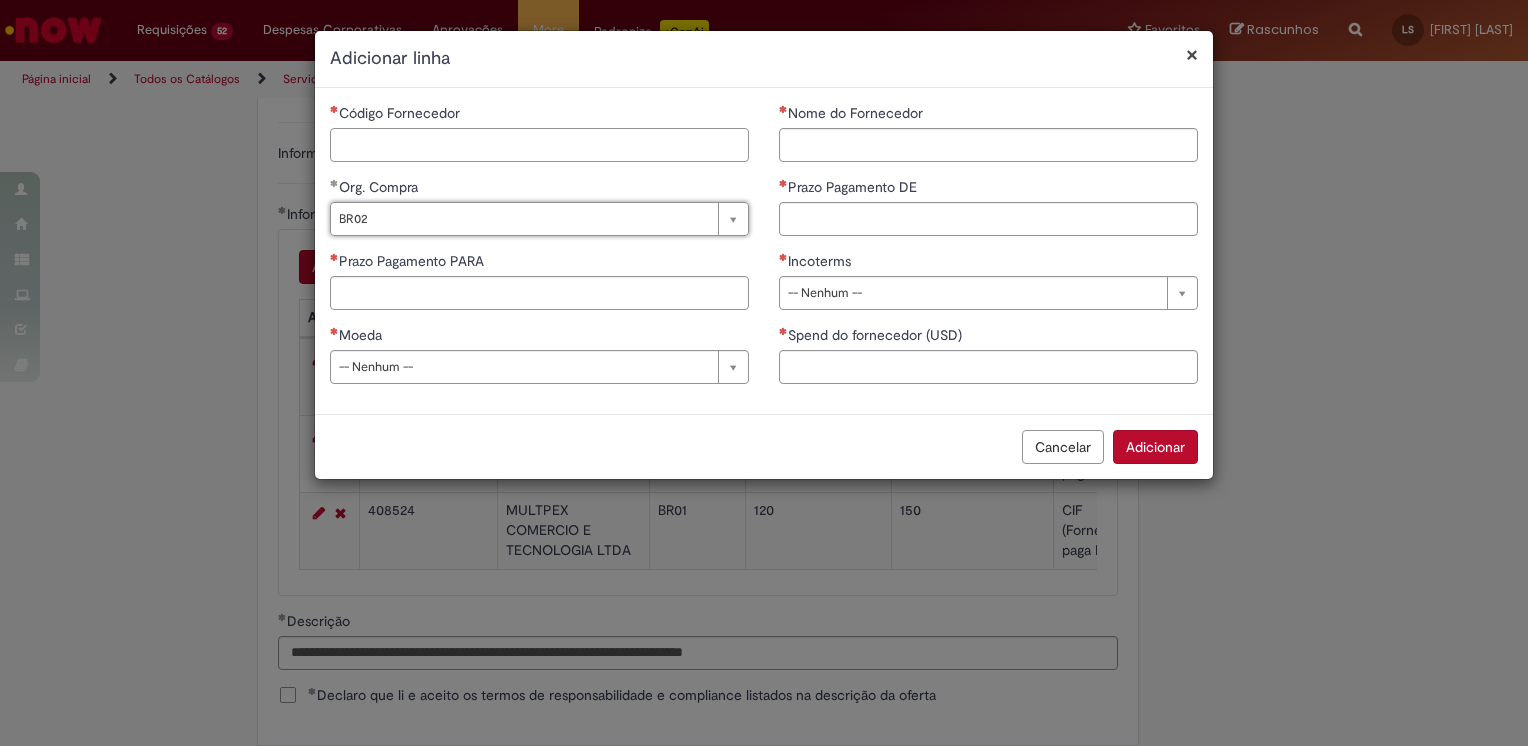 click on "Código Fornecedor" at bounding box center (539, 145) 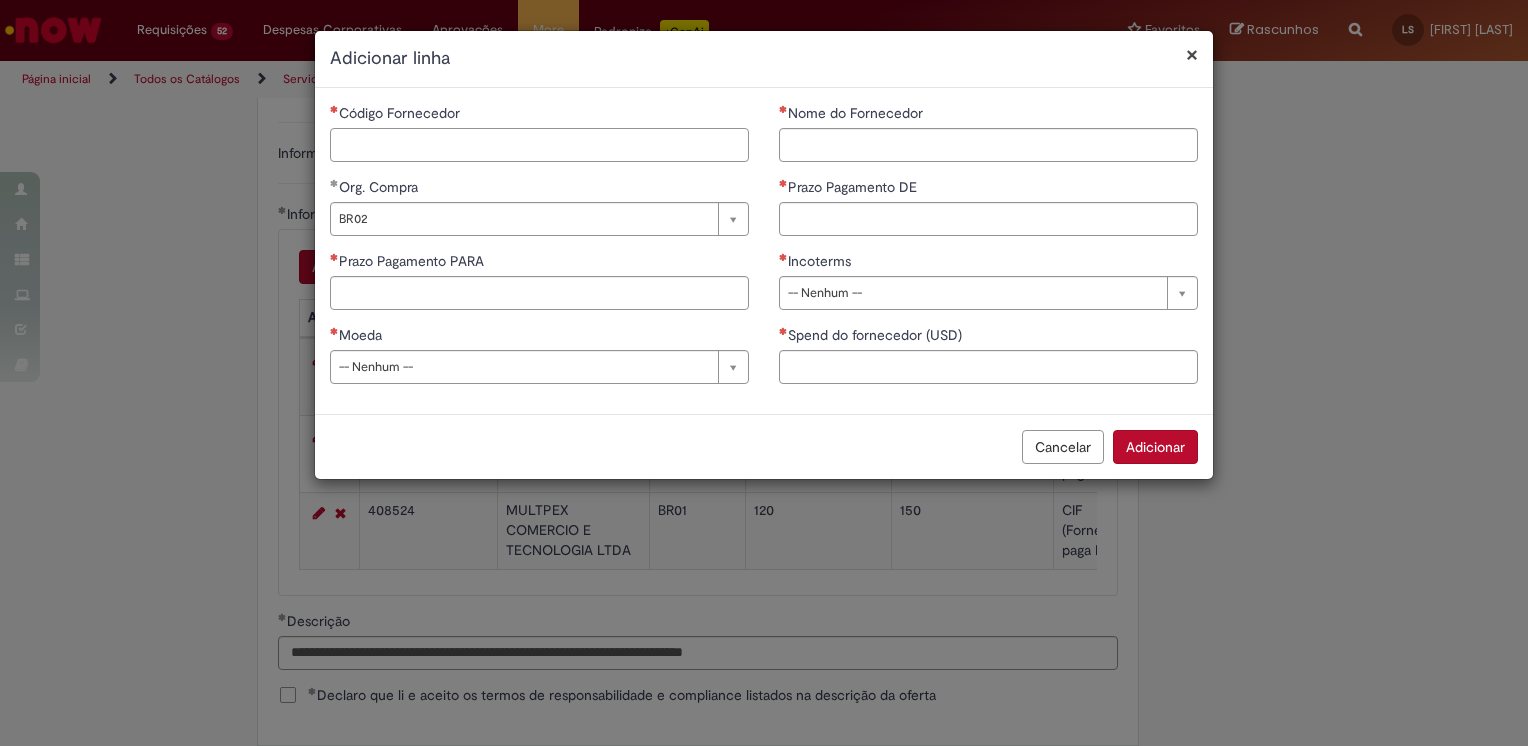 paste on "******" 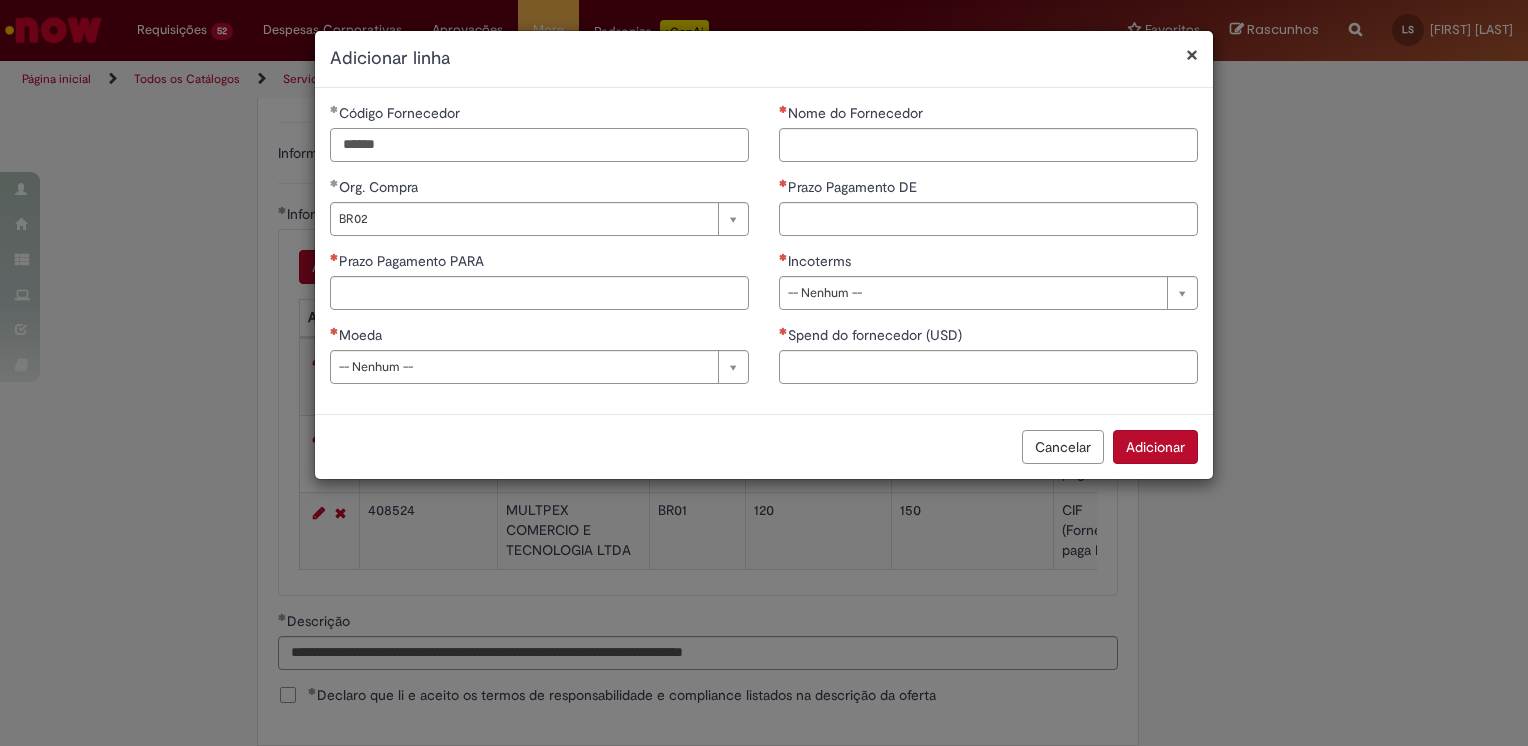 type on "******" 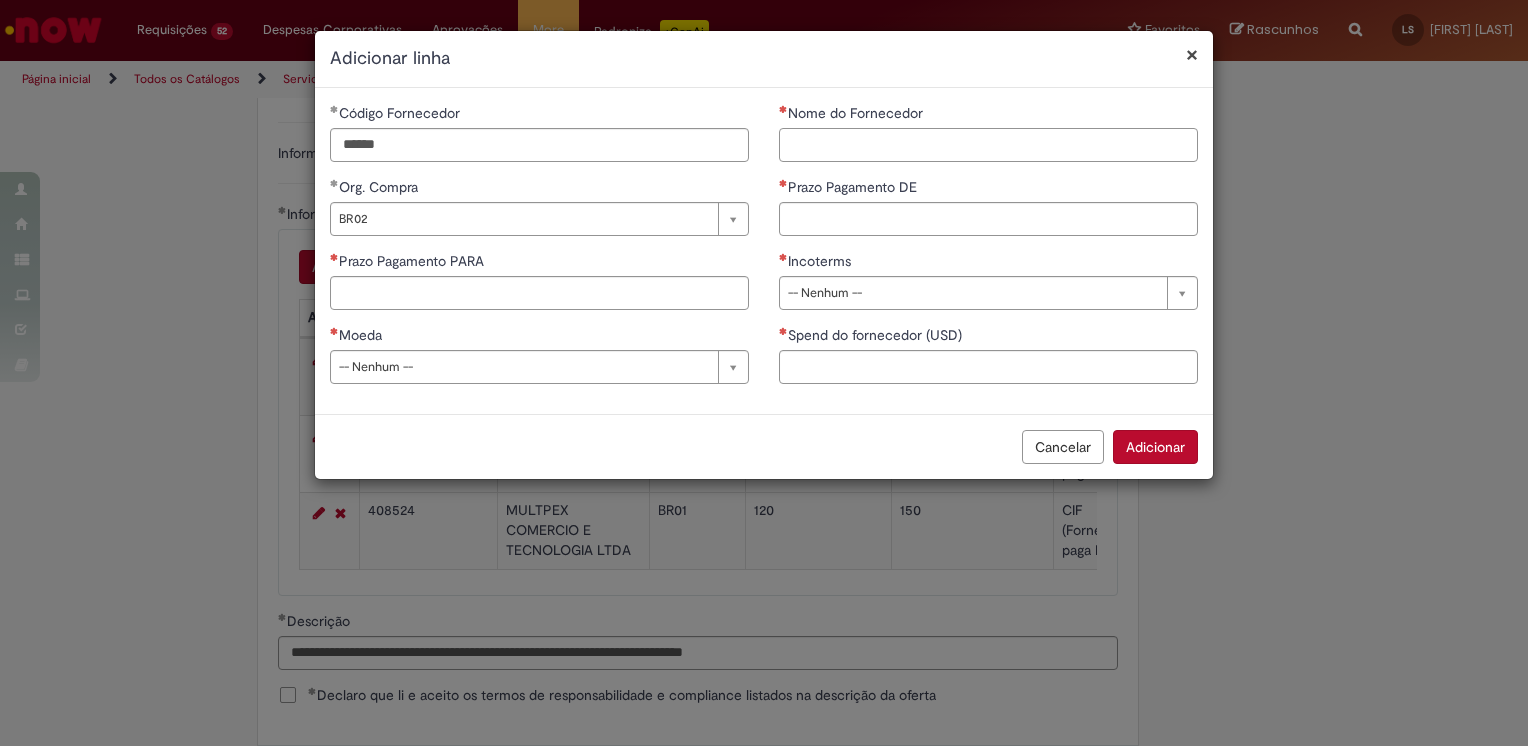 click on "Nome do Fornecedor" at bounding box center [988, 145] 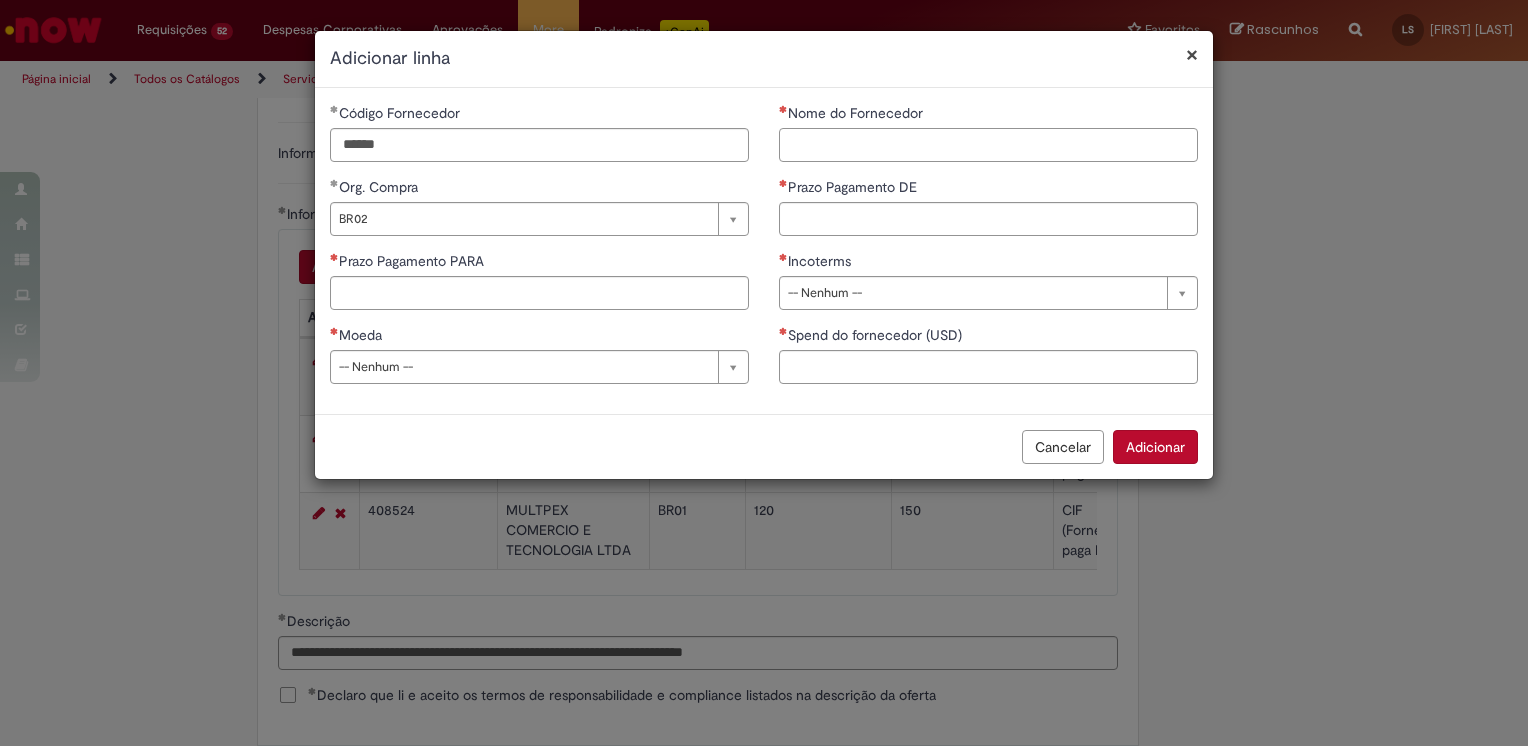 paste on "**********" 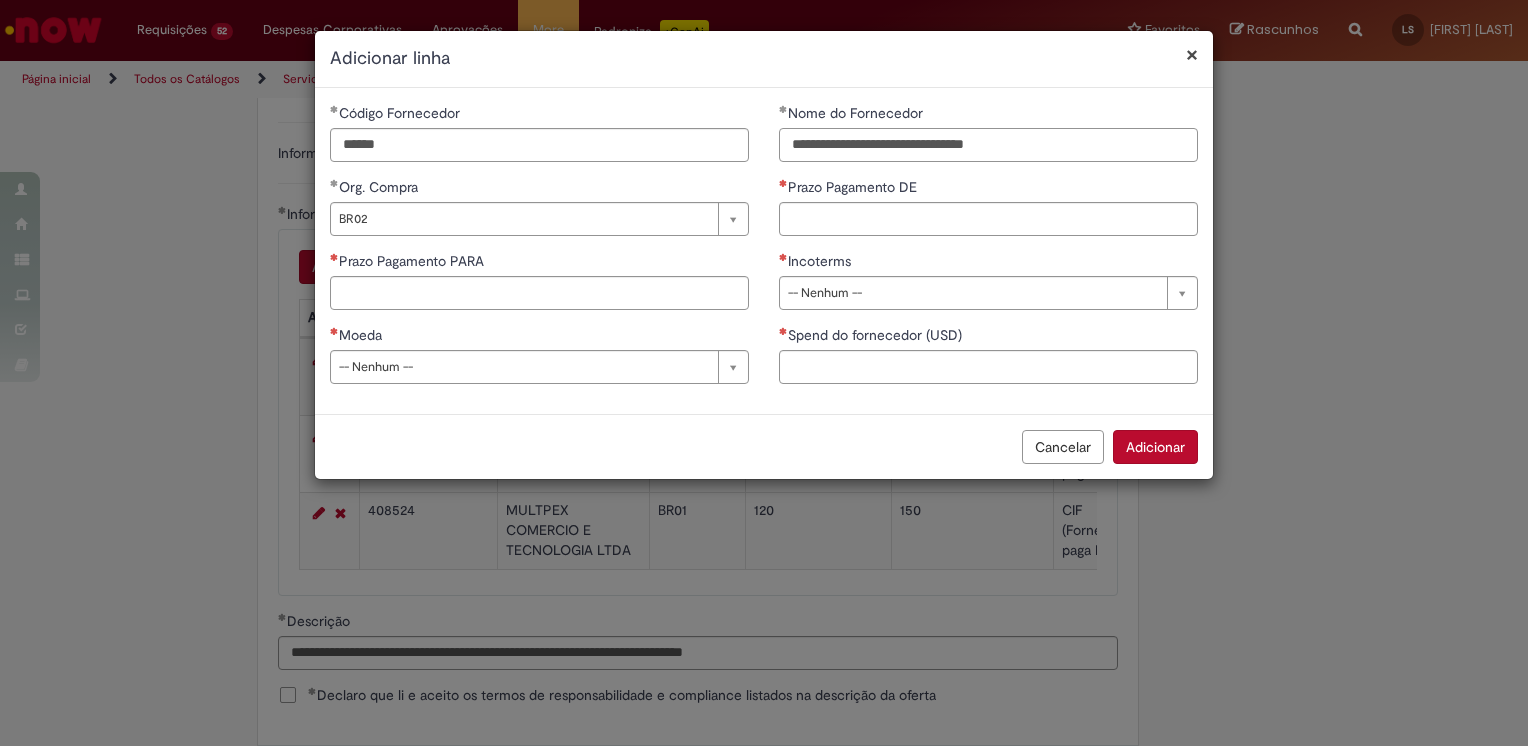 type on "**********" 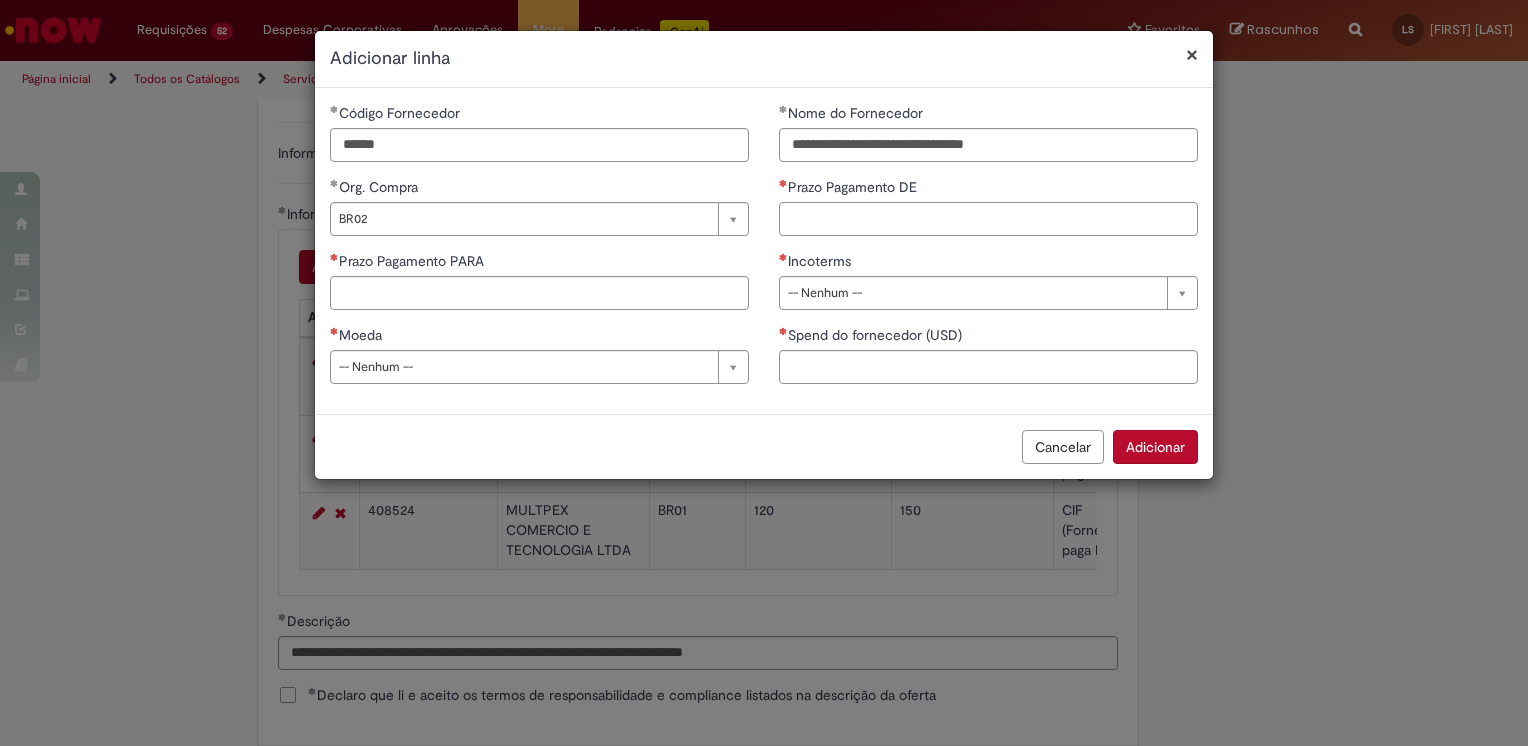 click on "Prazo Pagamento DE" at bounding box center (988, 219) 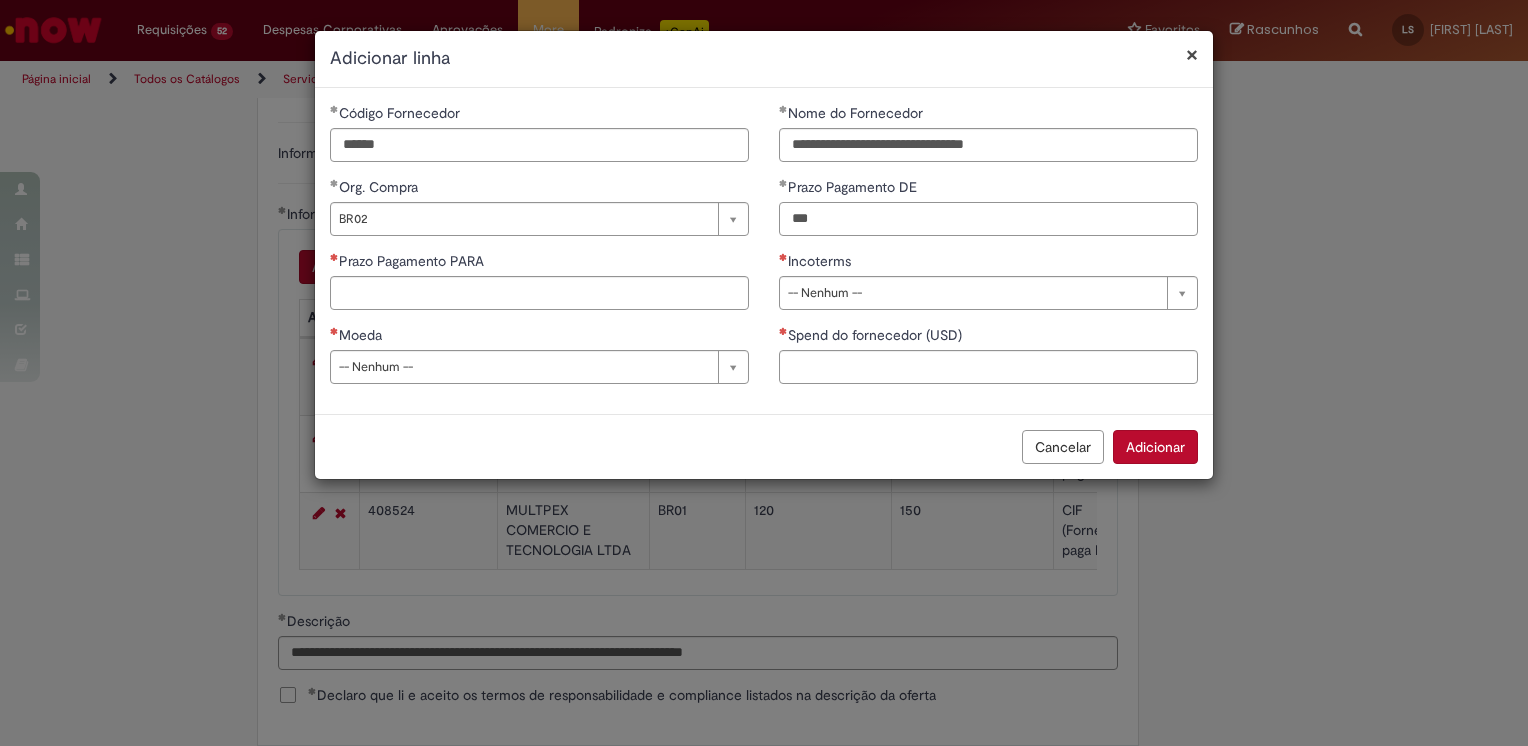 type on "***" 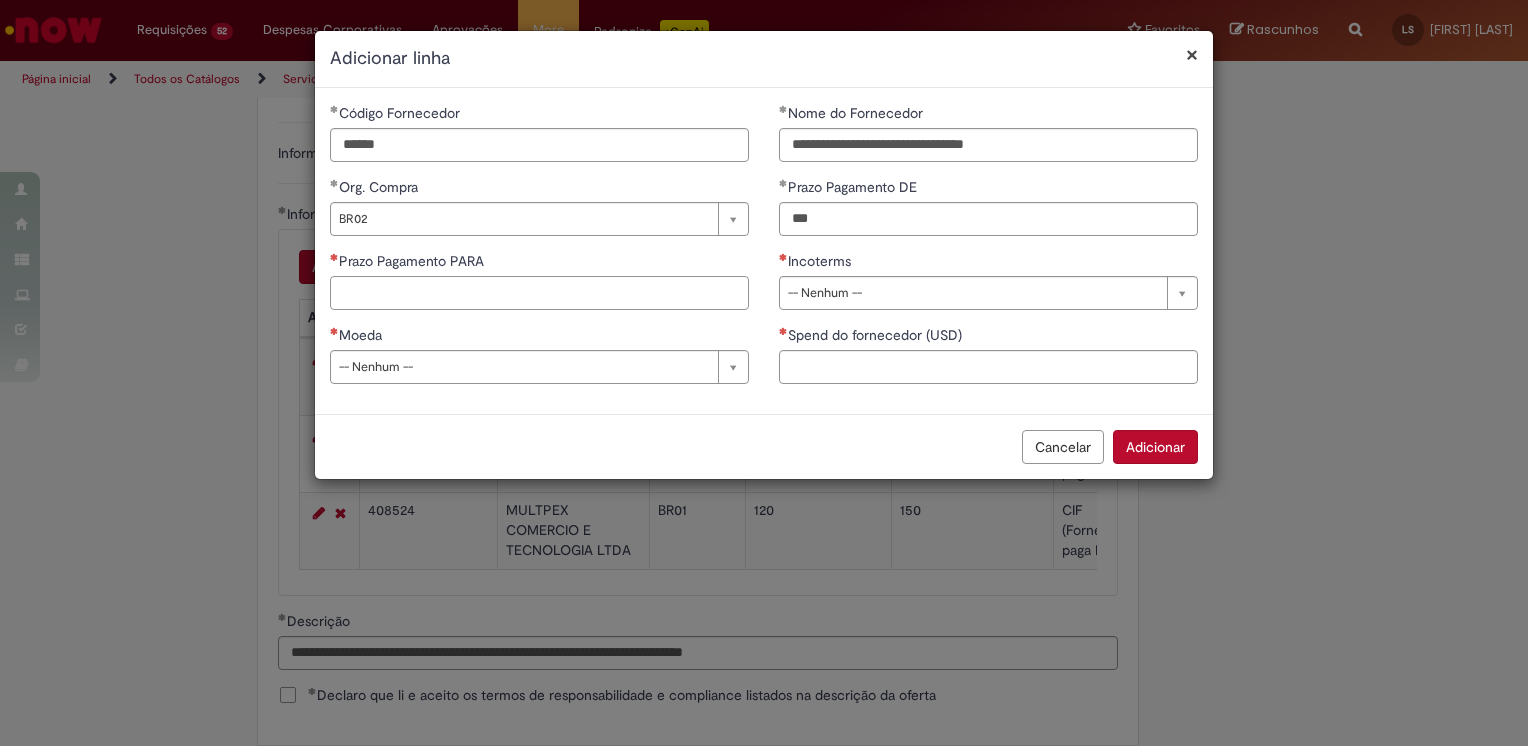 click on "Prazo Pagamento PARA" at bounding box center [539, 293] 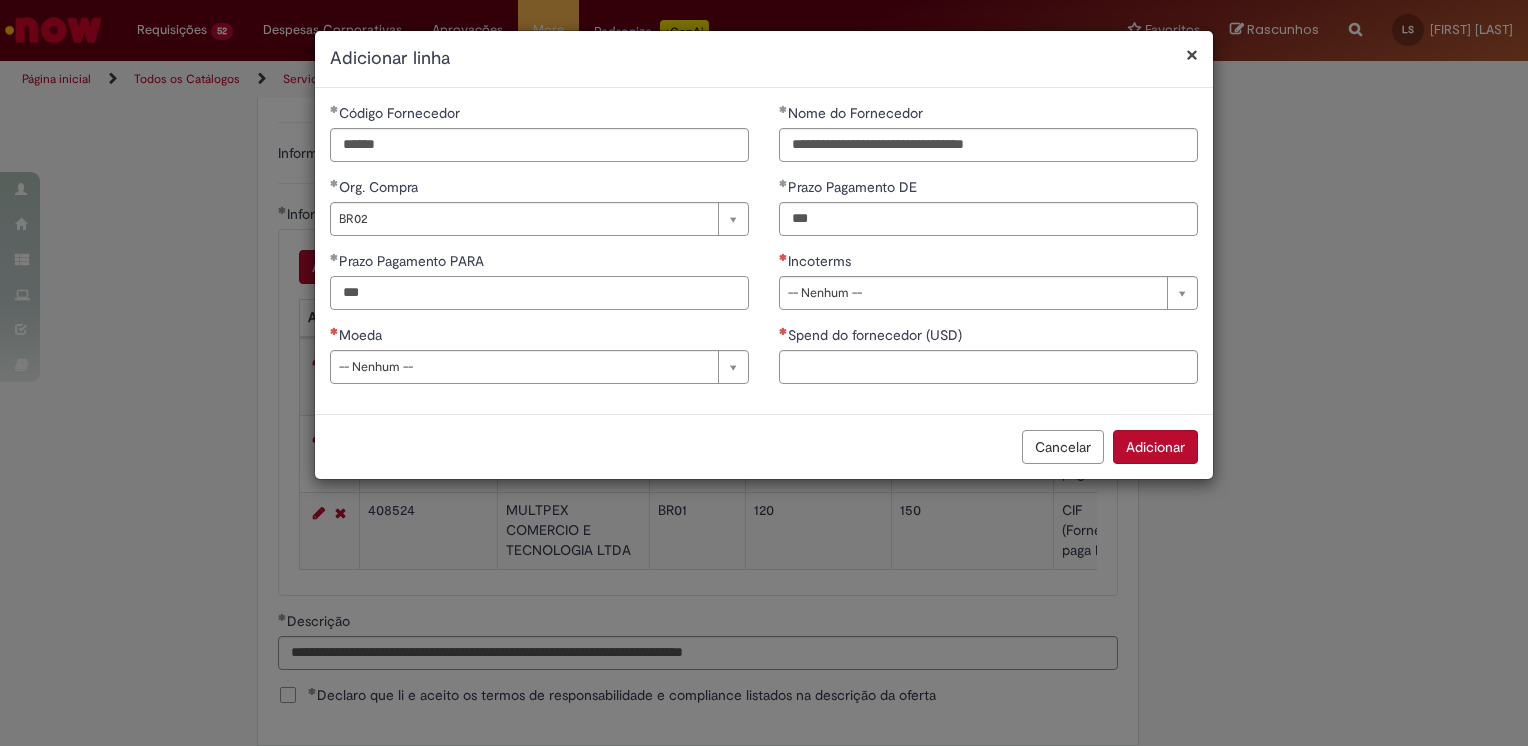 type on "***" 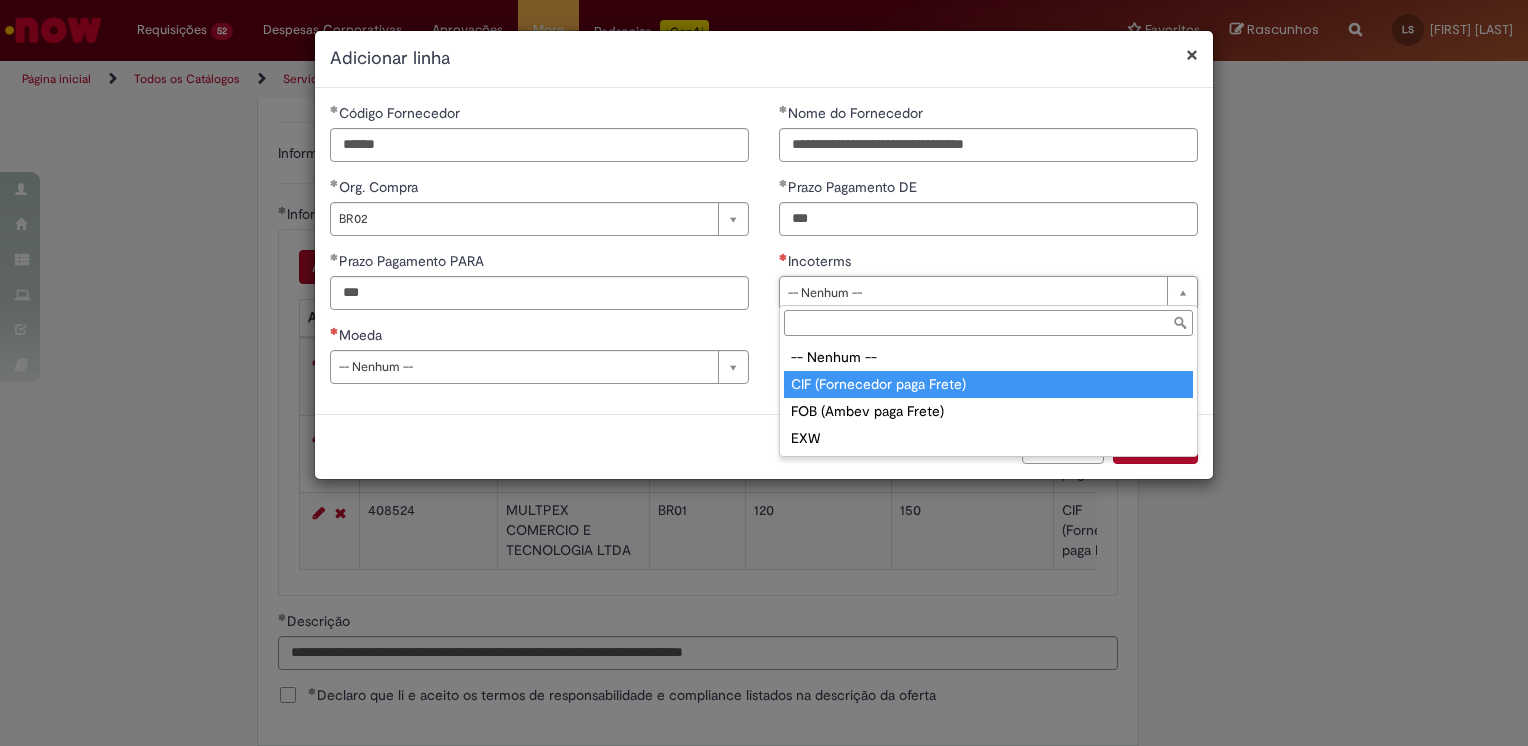 type on "**********" 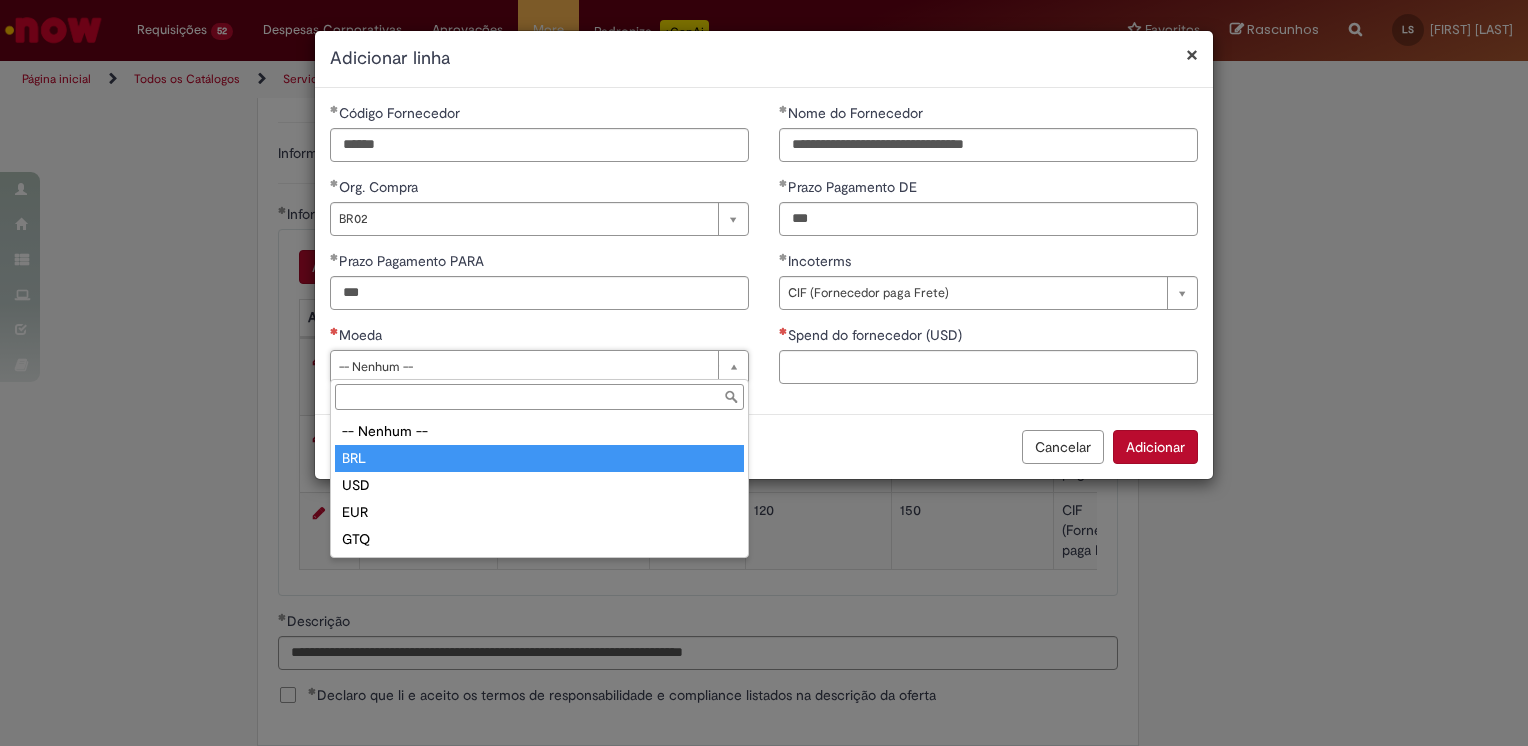 type on "***" 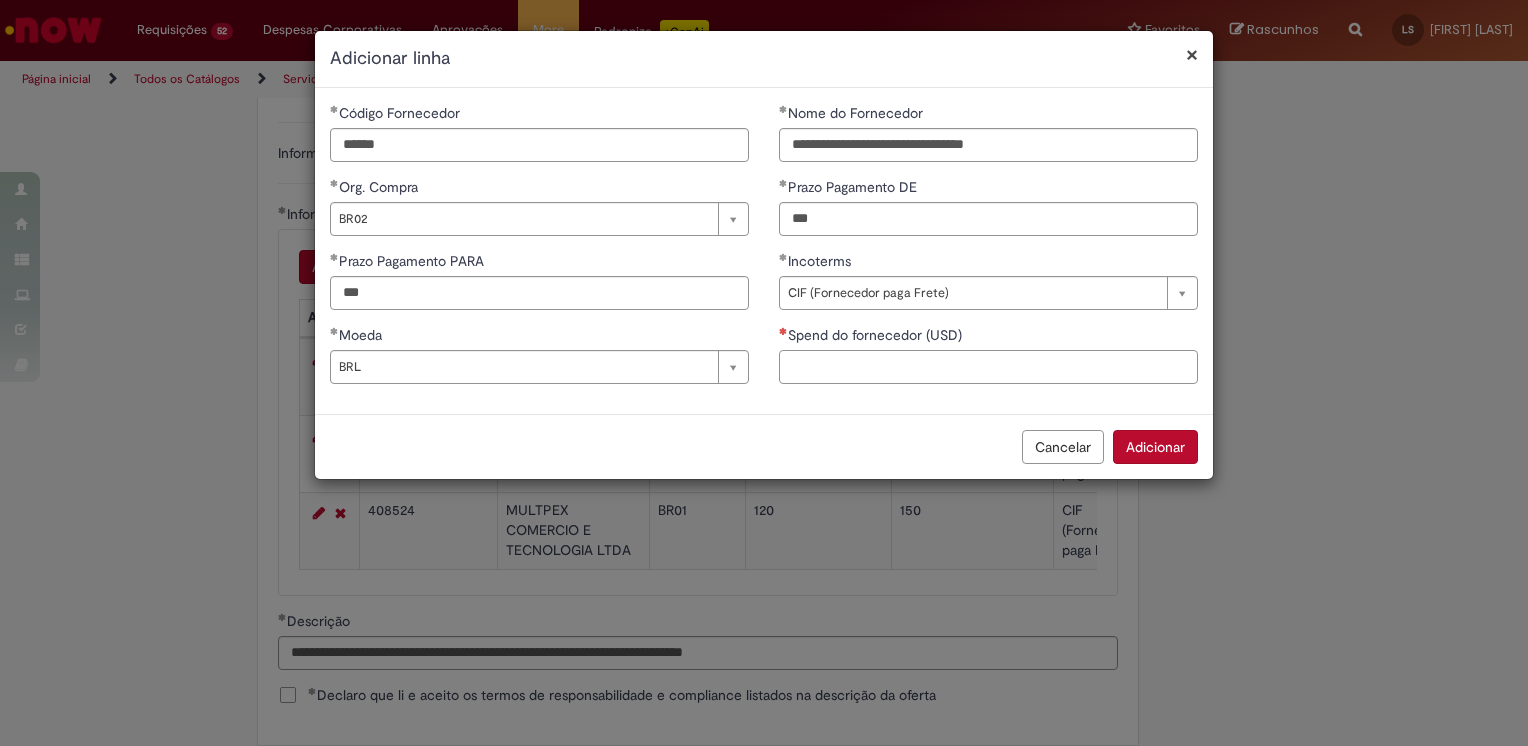 click on "Spend do fornecedor (USD)" at bounding box center (988, 367) 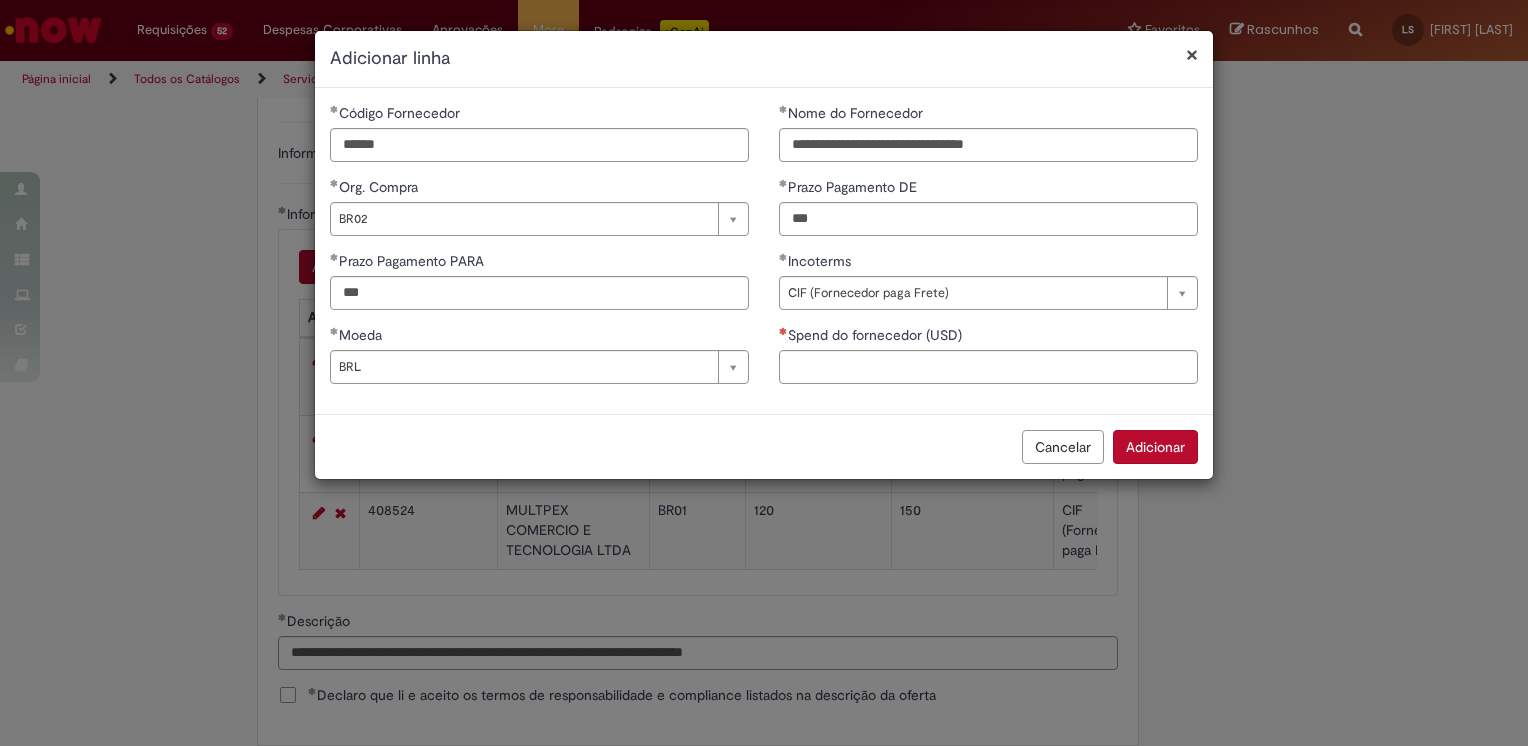 click on "**********" at bounding box center [764, 251] 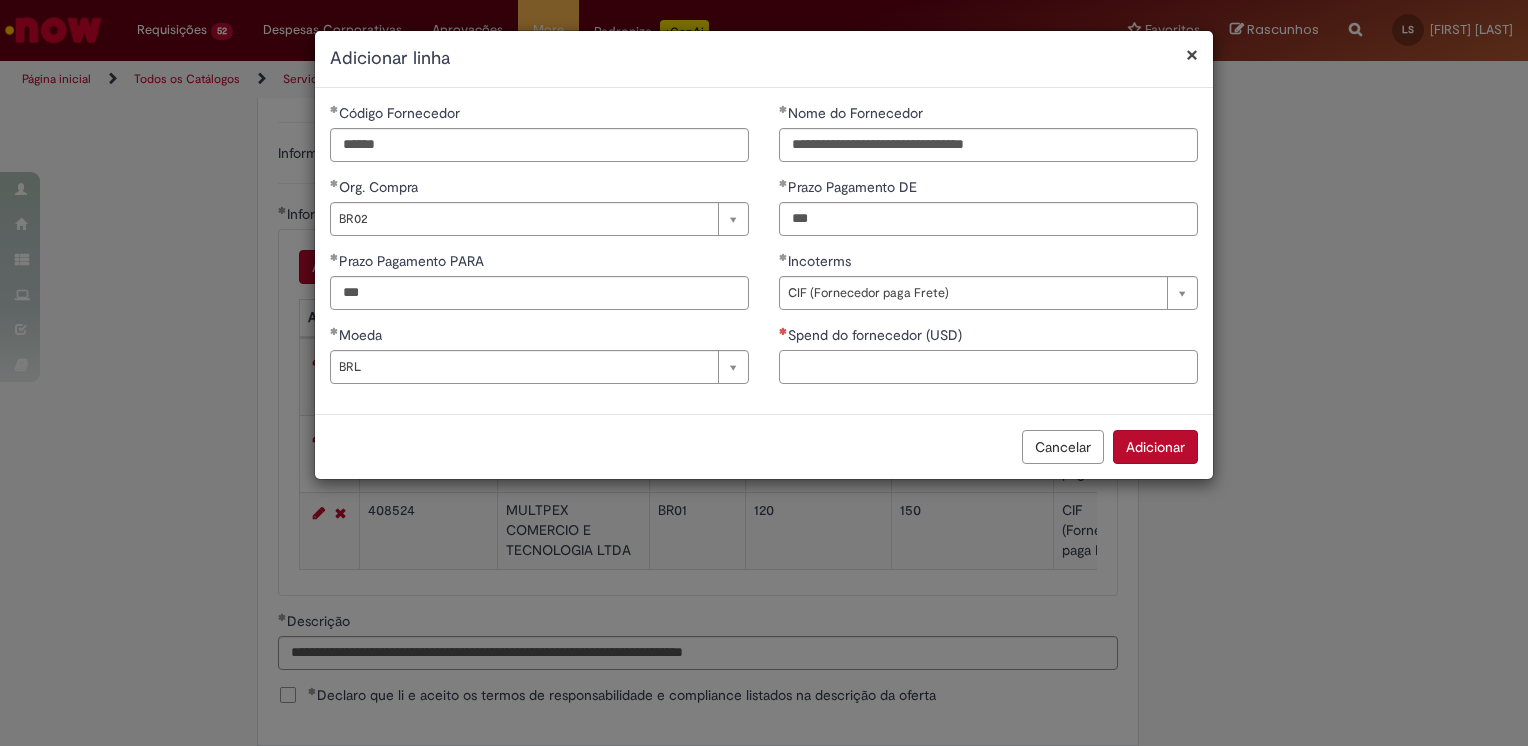 click on "Spend do fornecedor (USD)" at bounding box center (988, 367) 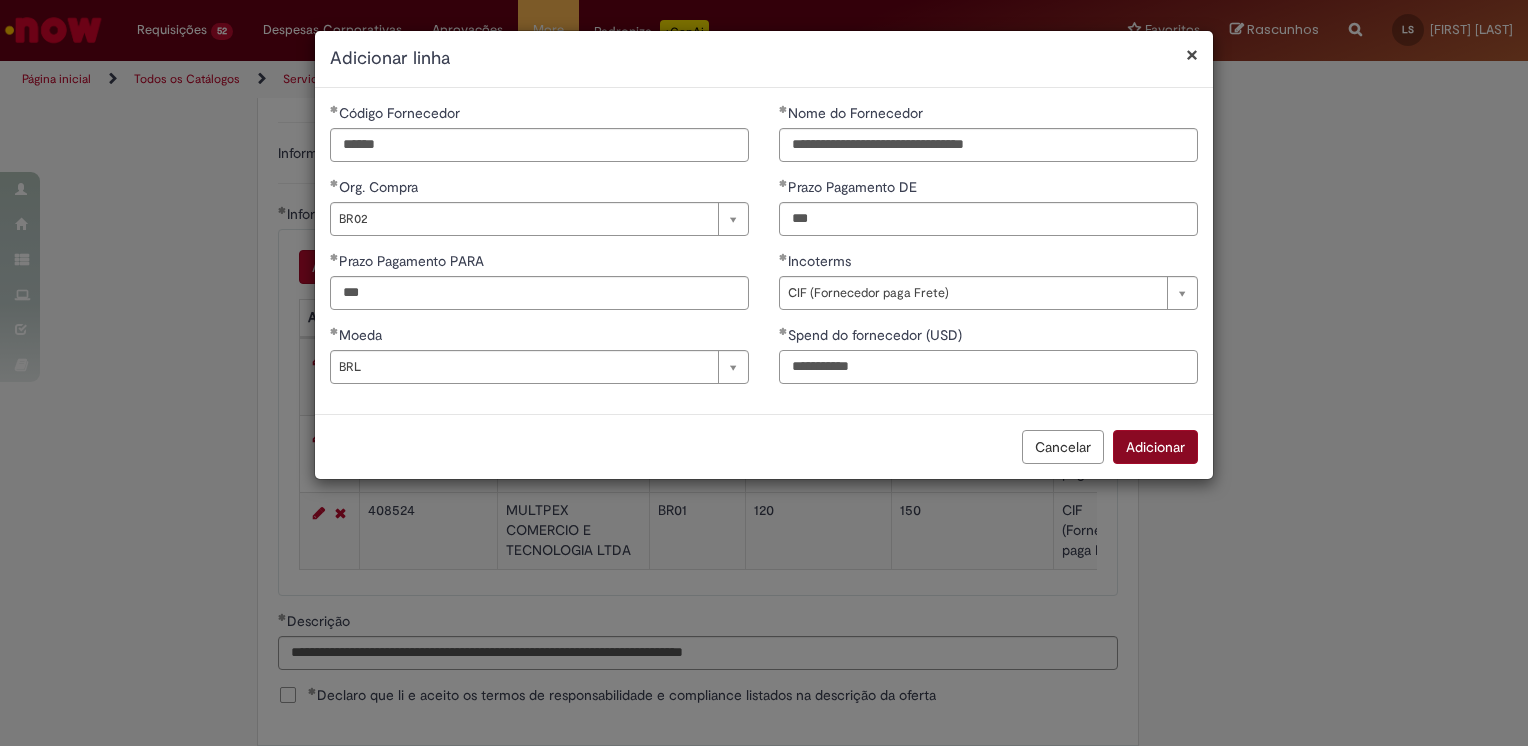 type on "**********" 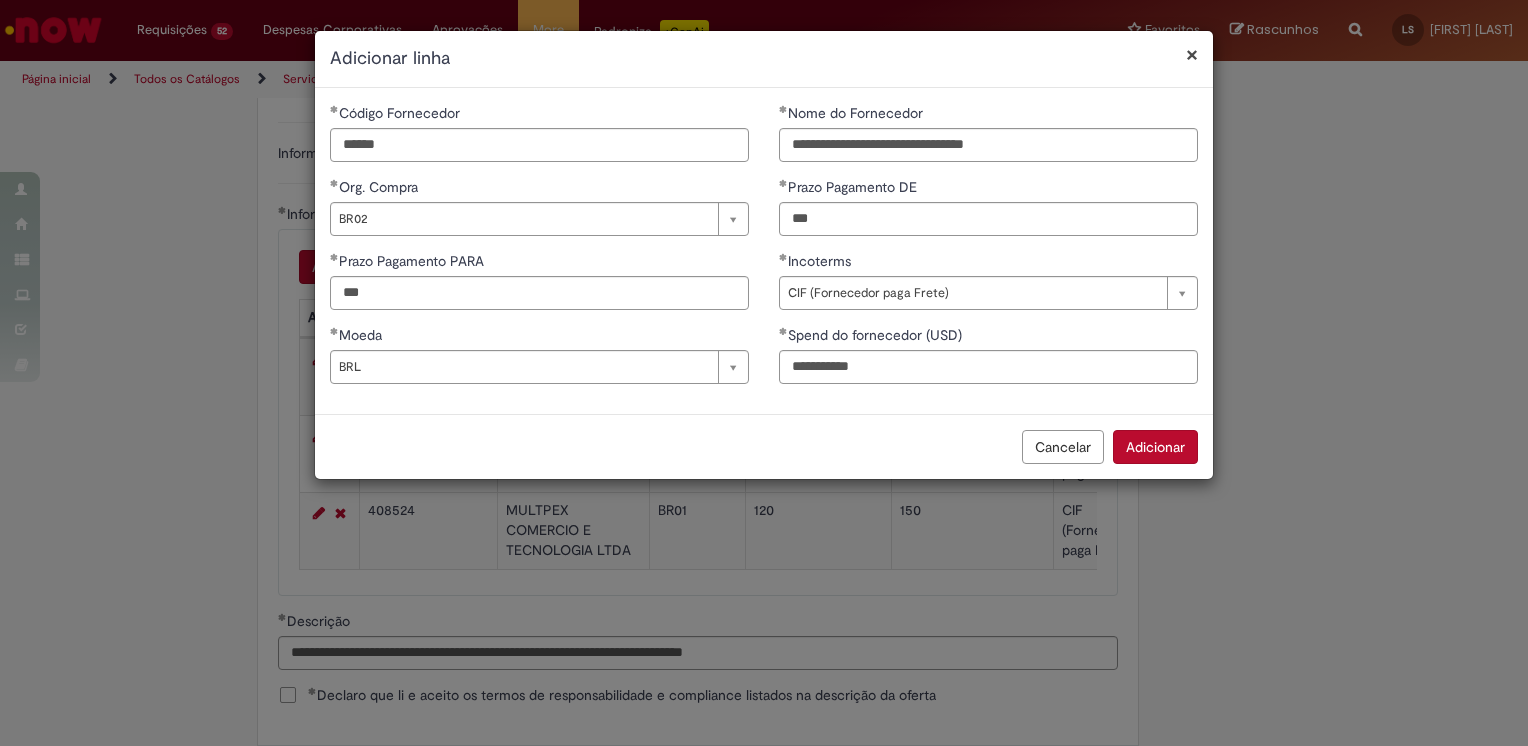 click on "Adicionar" at bounding box center [1155, 447] 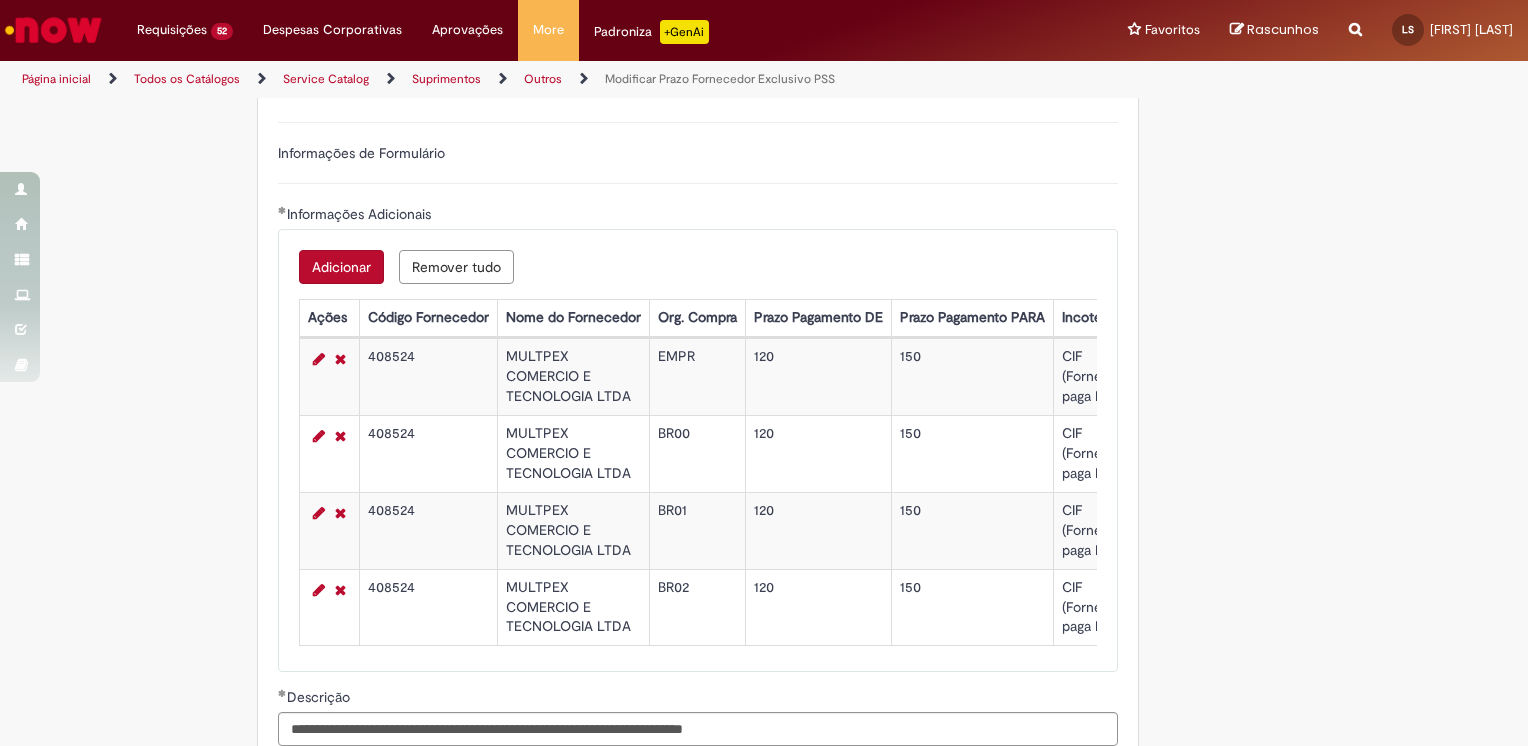 click on "Adicionar" at bounding box center [341, 267] 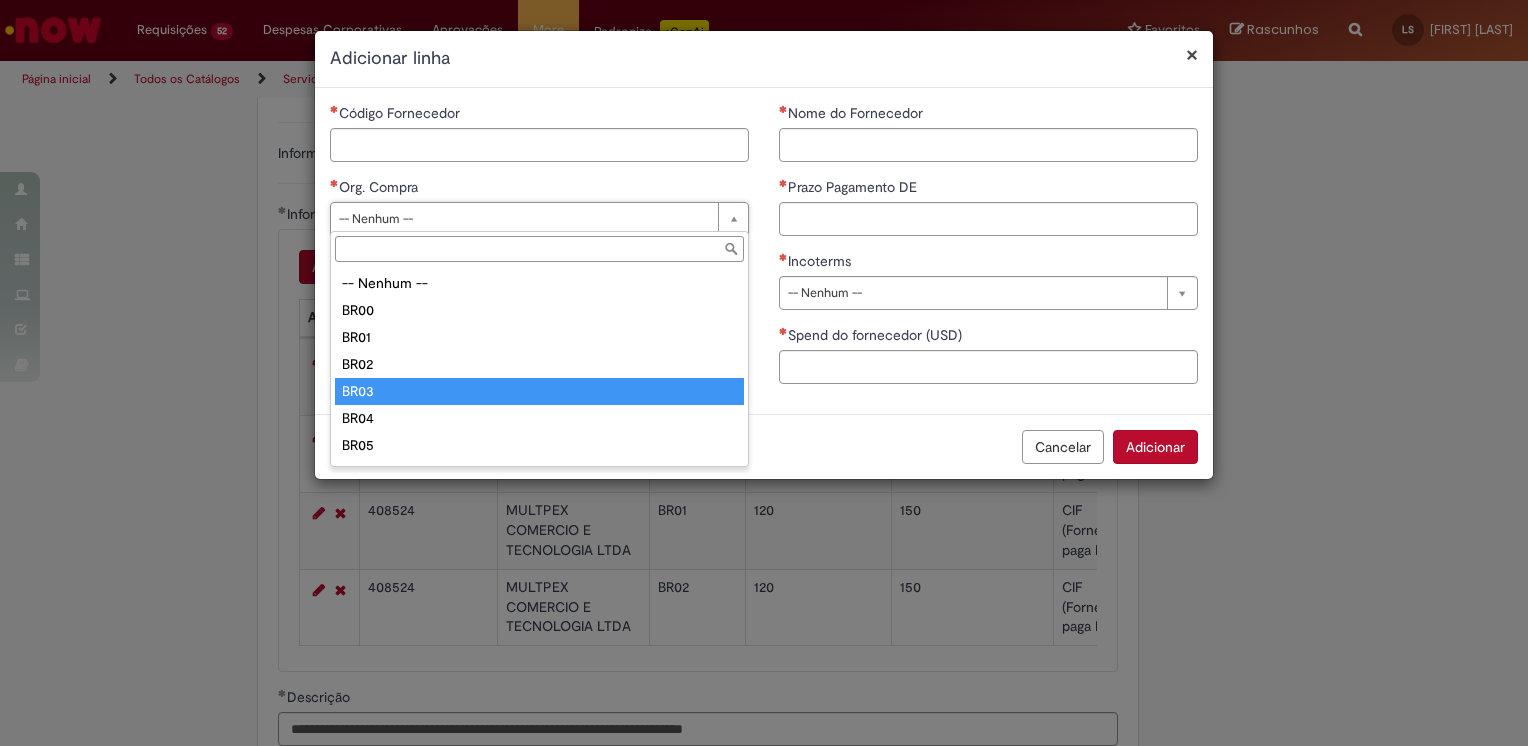 type on "****" 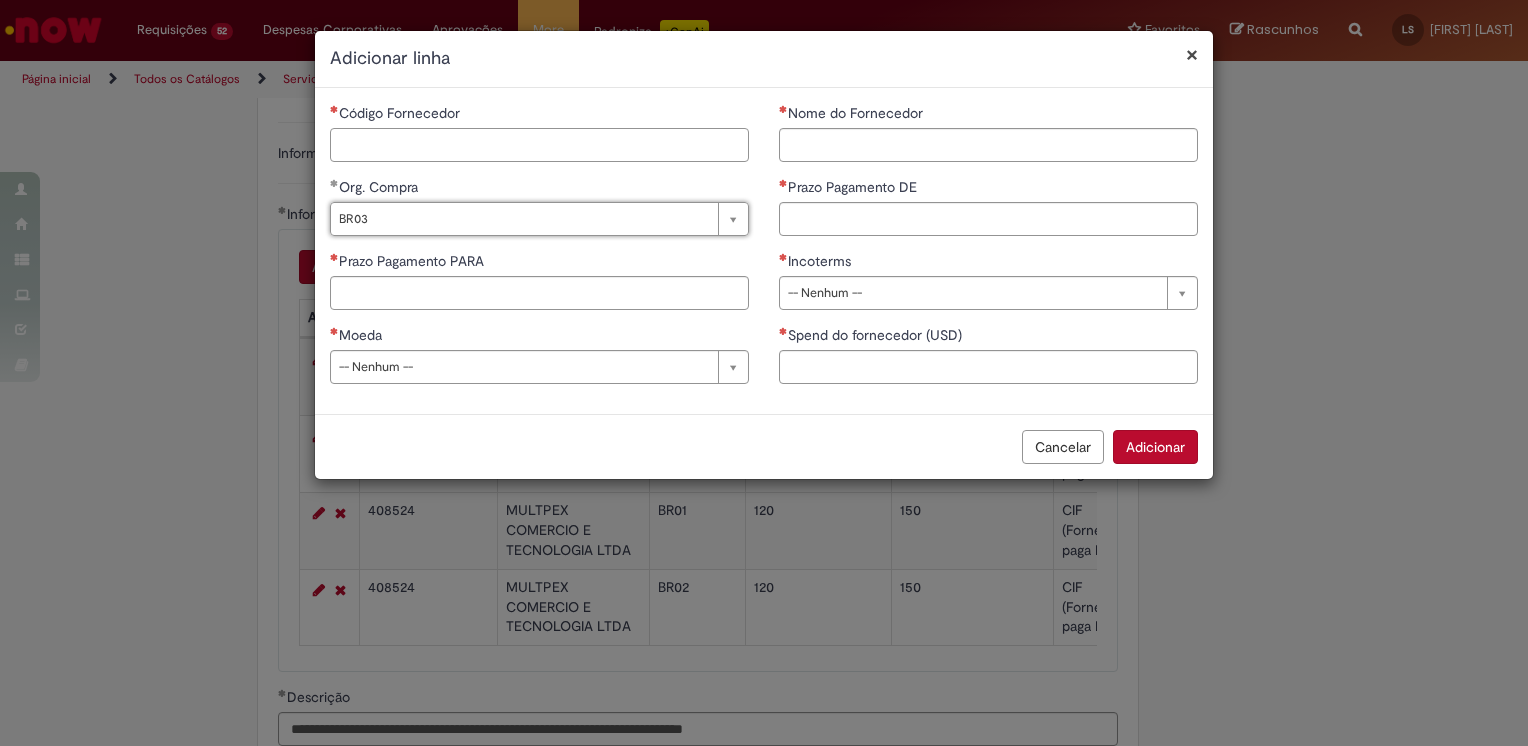 click on "Código Fornecedor" at bounding box center (539, 145) 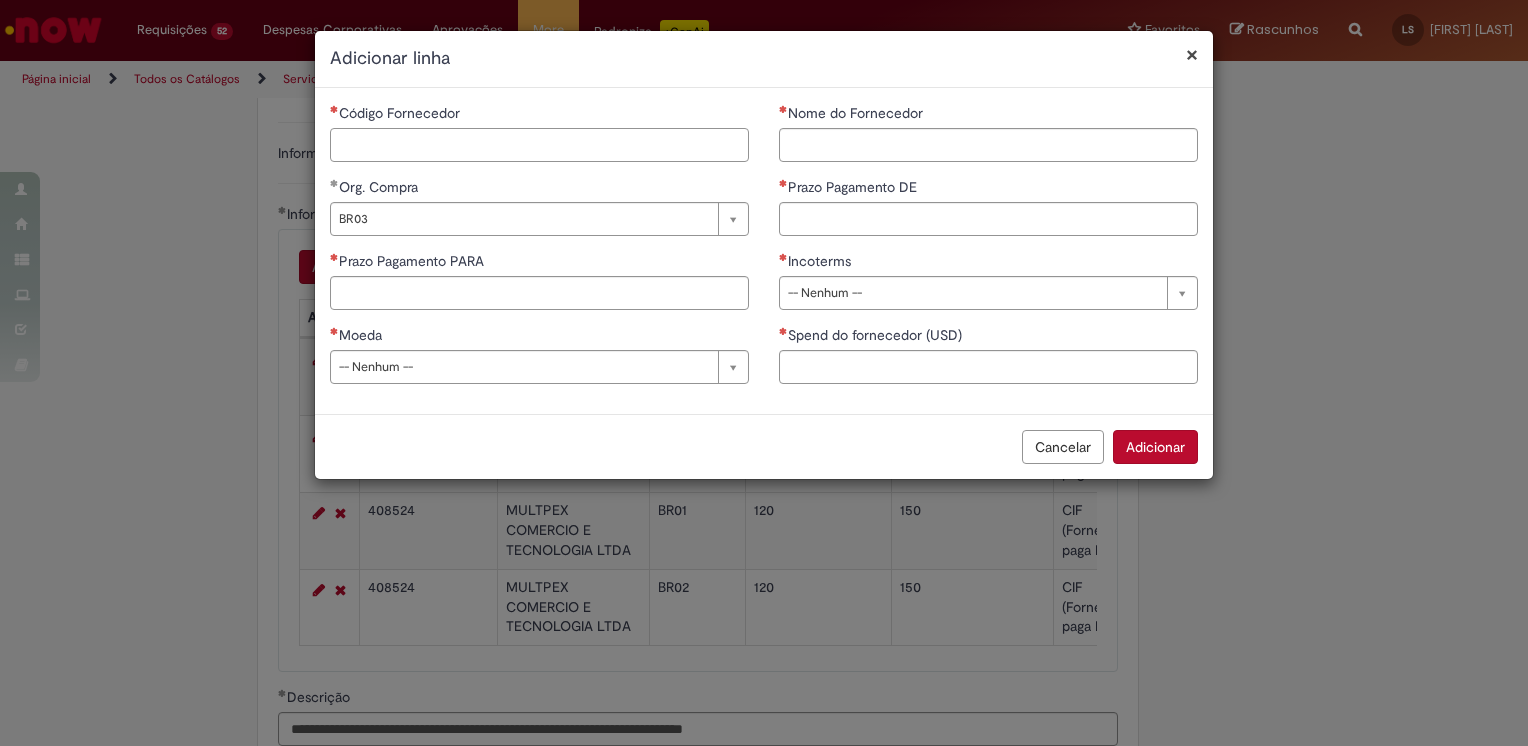 paste on "******" 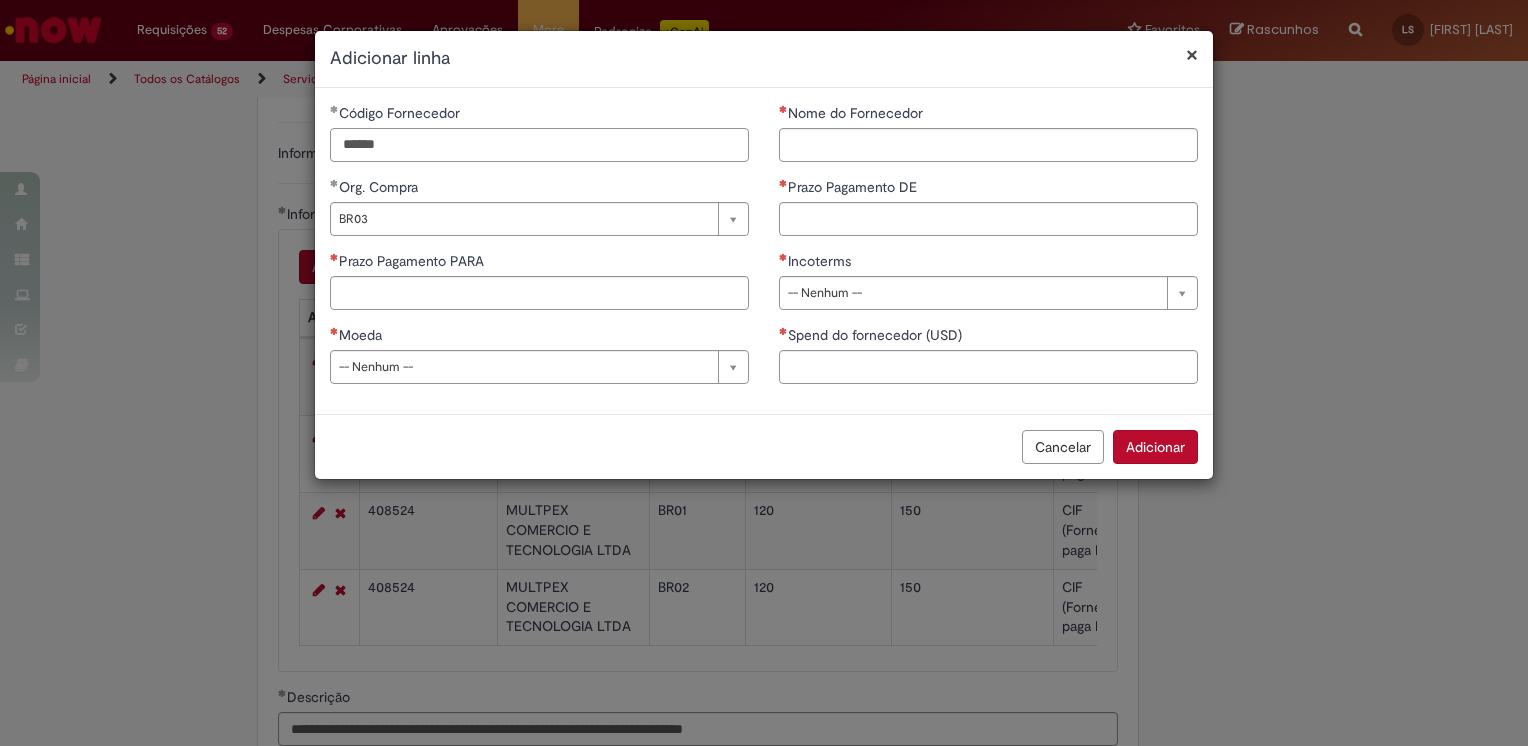 type on "******" 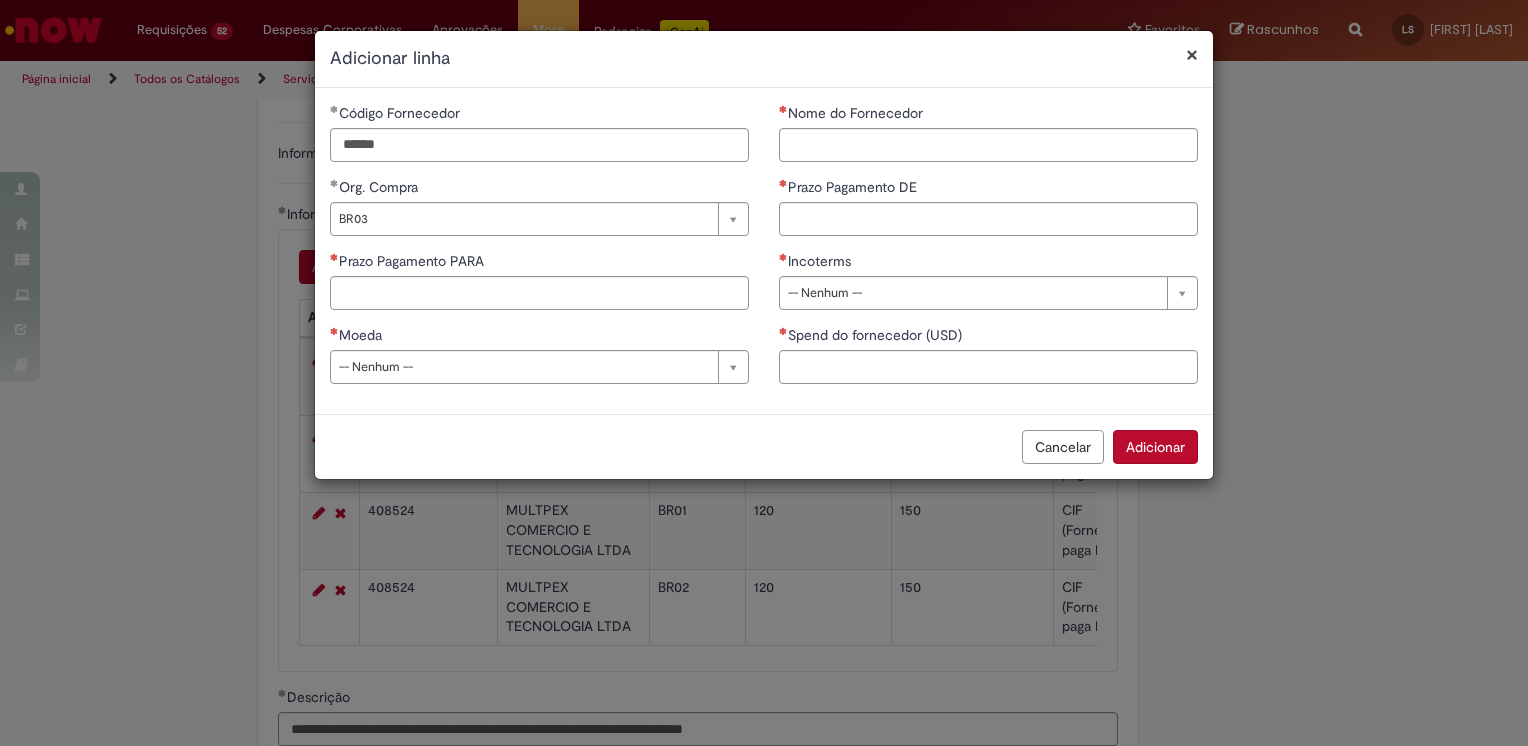click on "Nome do Fornecedor" at bounding box center (988, 115) 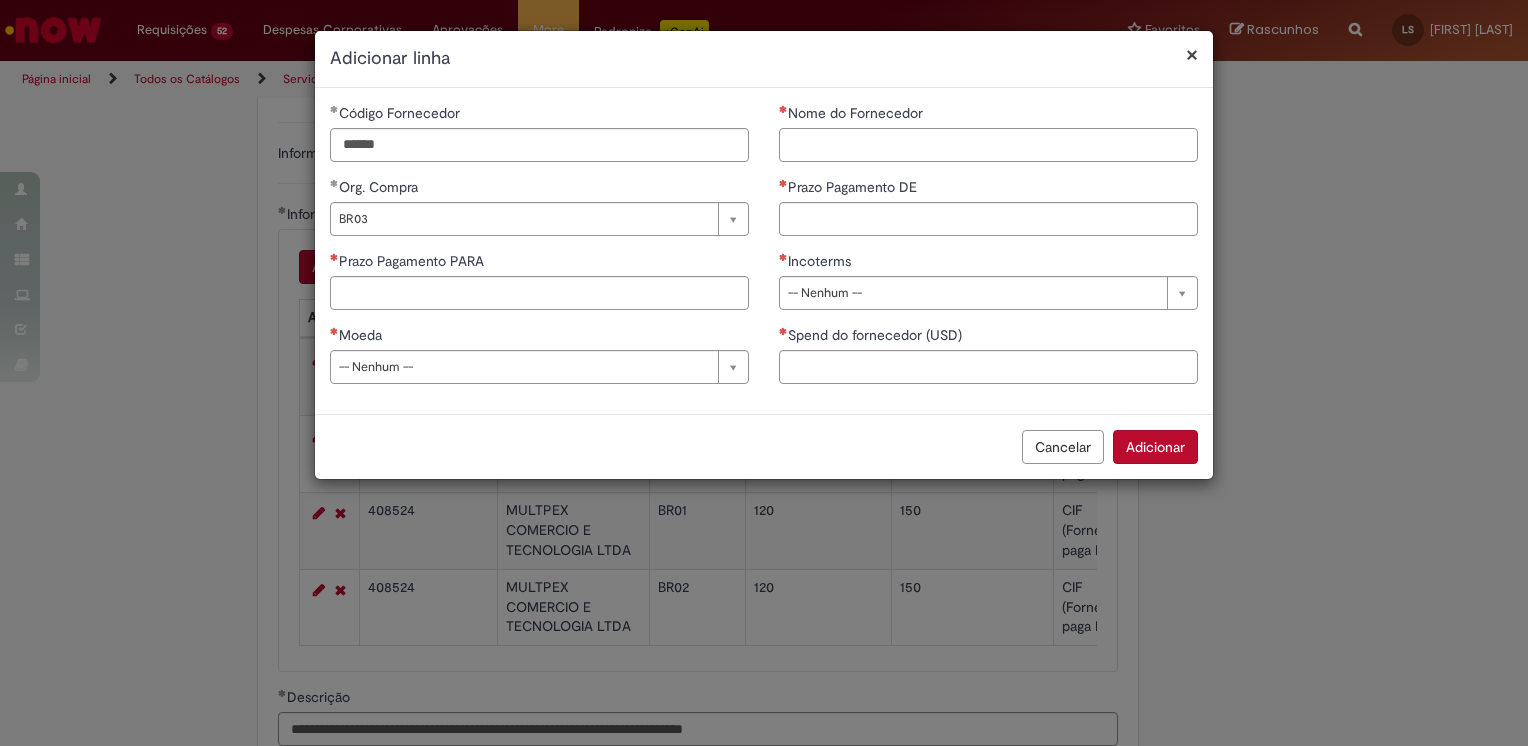 click on "Nome do Fornecedor" at bounding box center (988, 145) 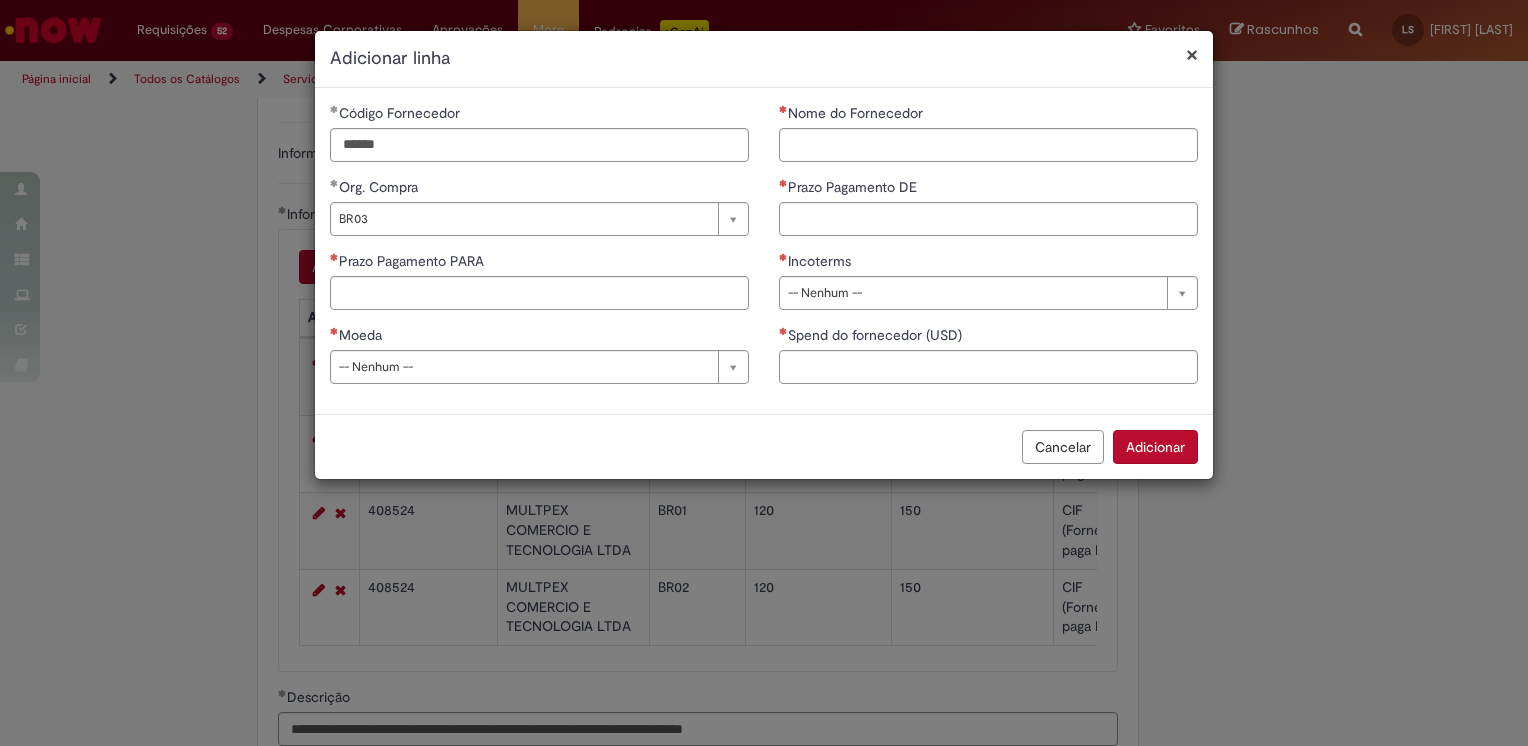 click on "**********" at bounding box center [539, 251] 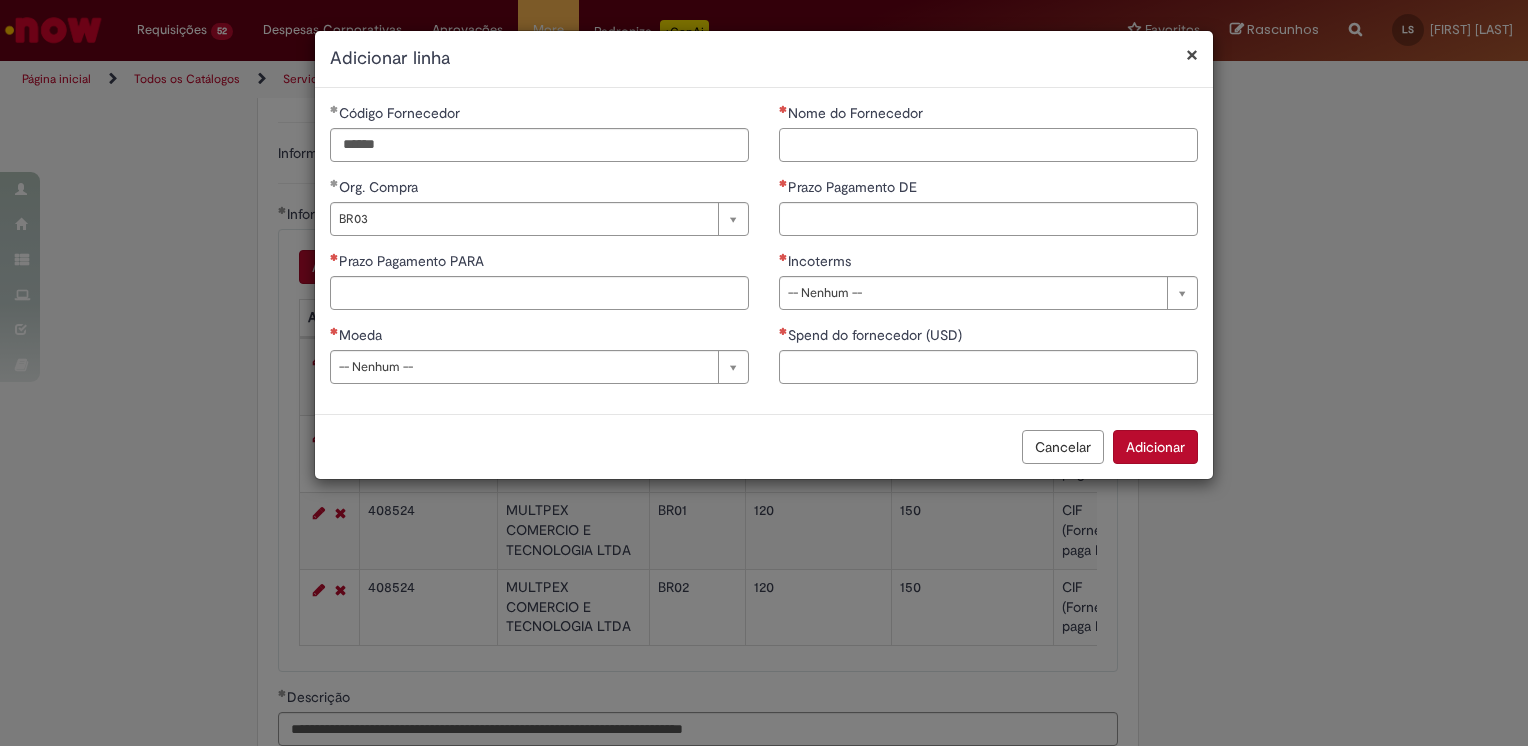 click on "Nome do Fornecedor" at bounding box center [988, 145] 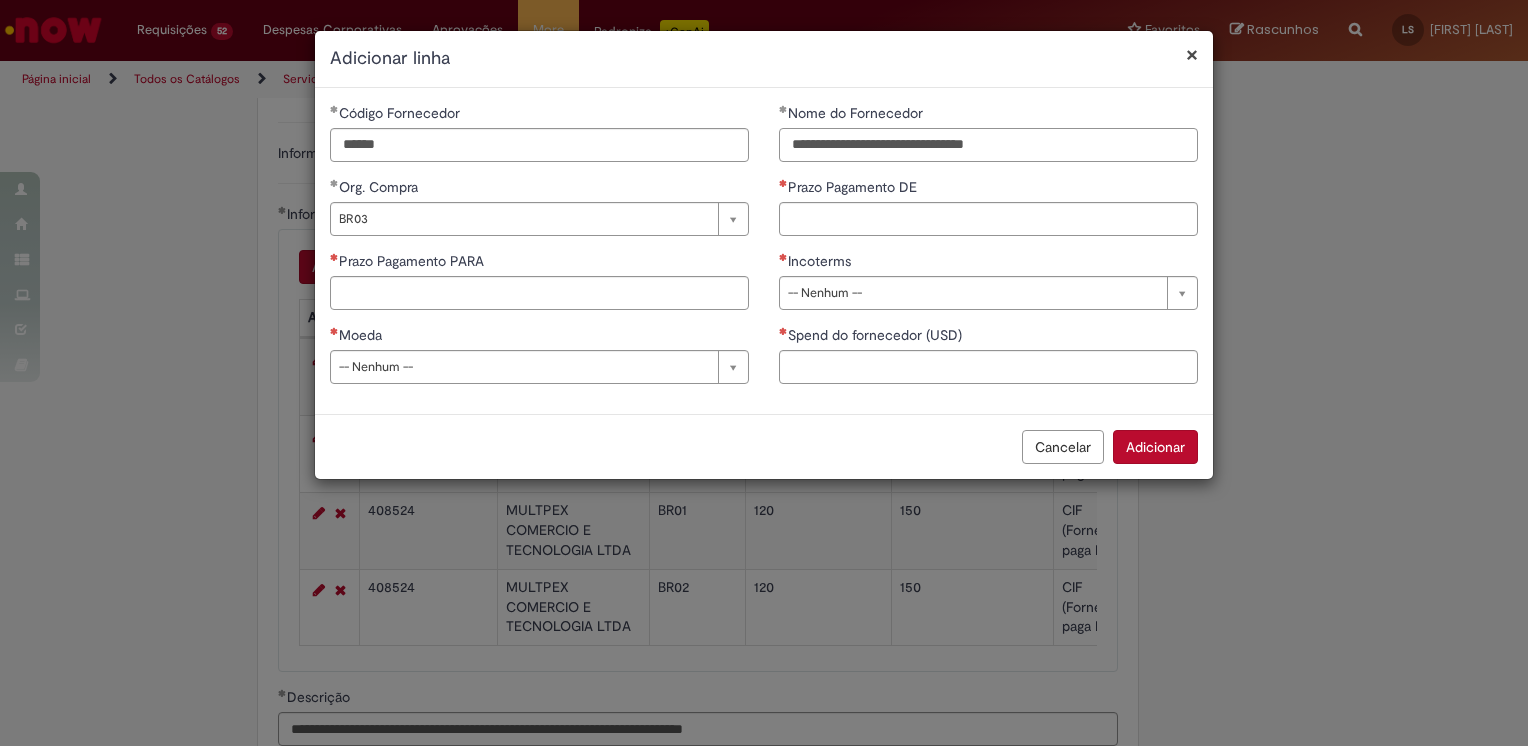 type on "**********" 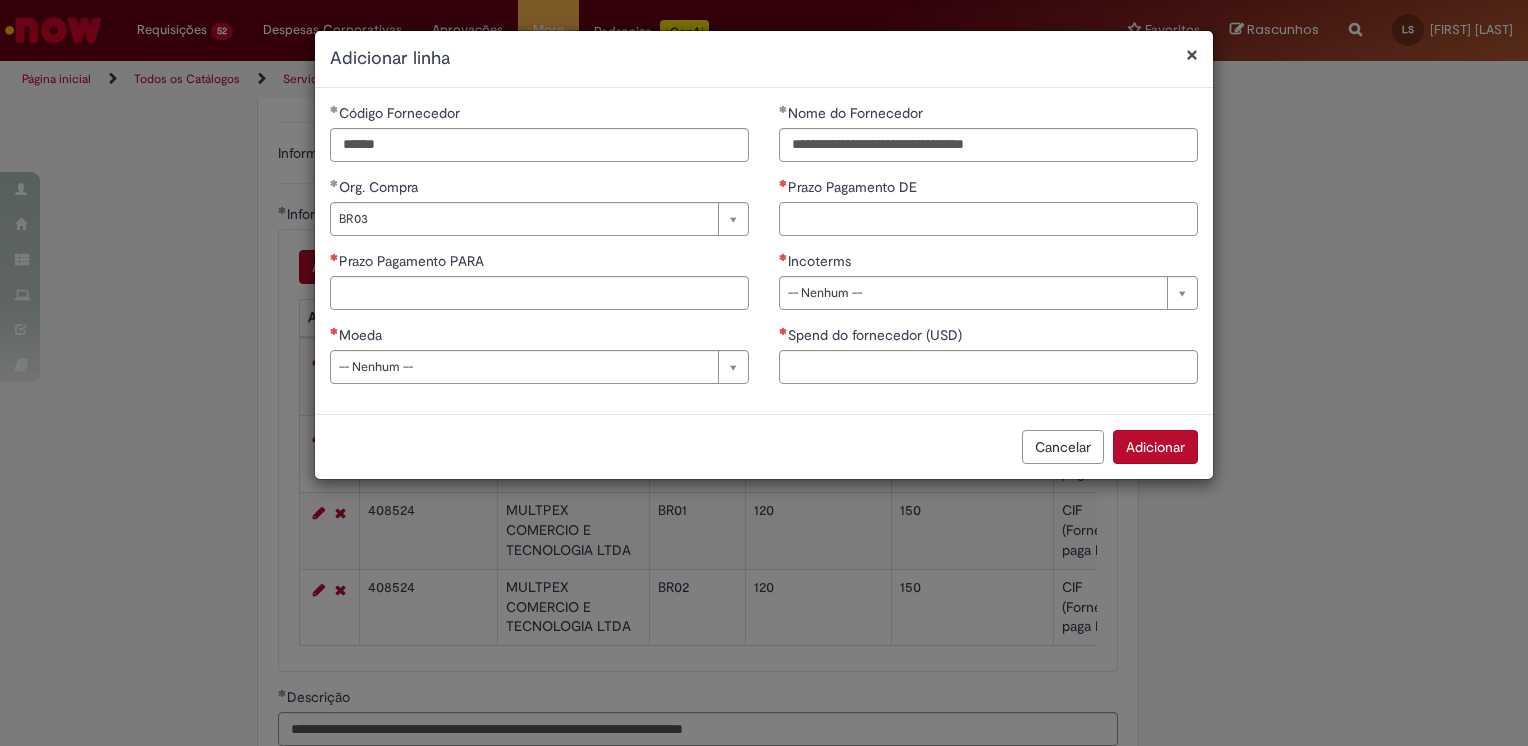 click on "Prazo Pagamento DE" at bounding box center (988, 219) 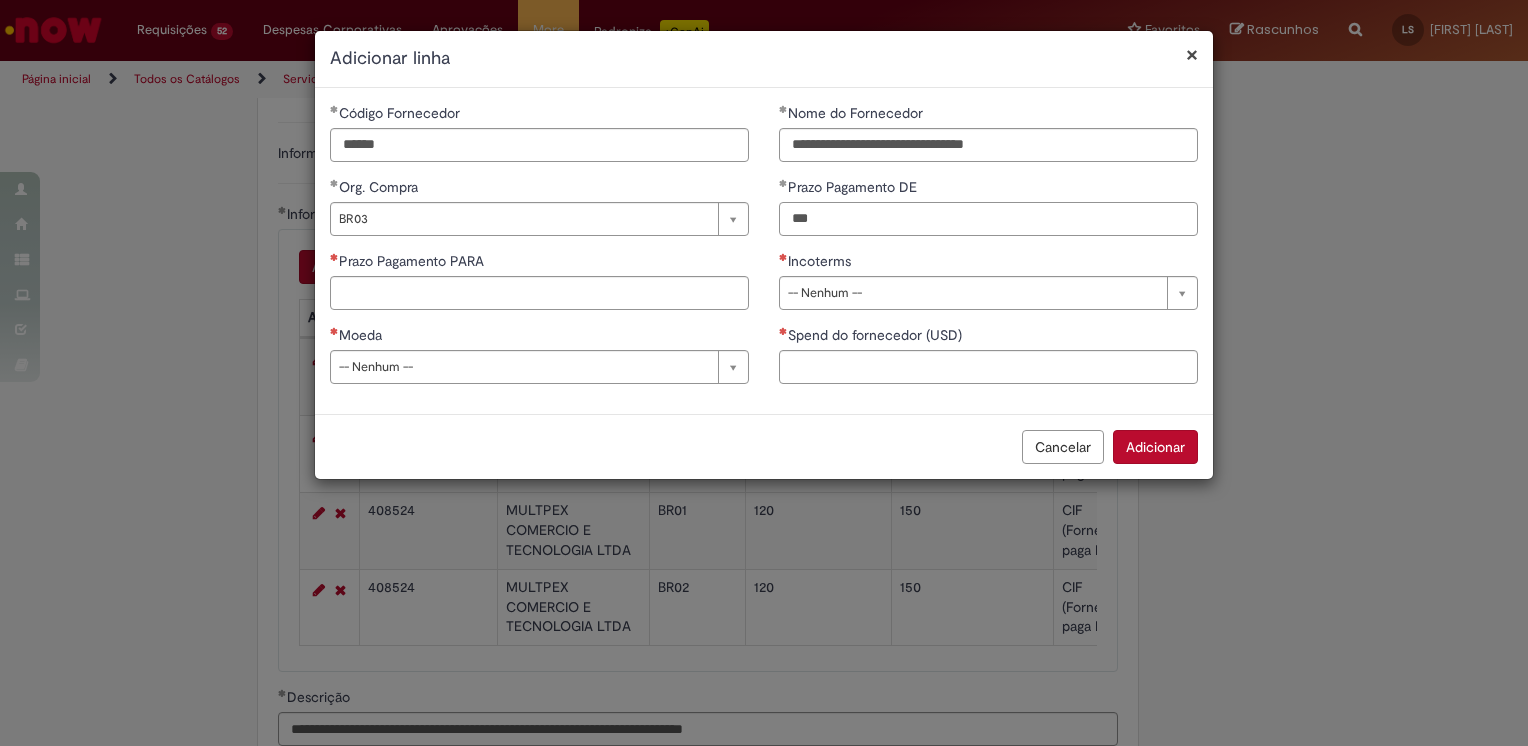 type on "***" 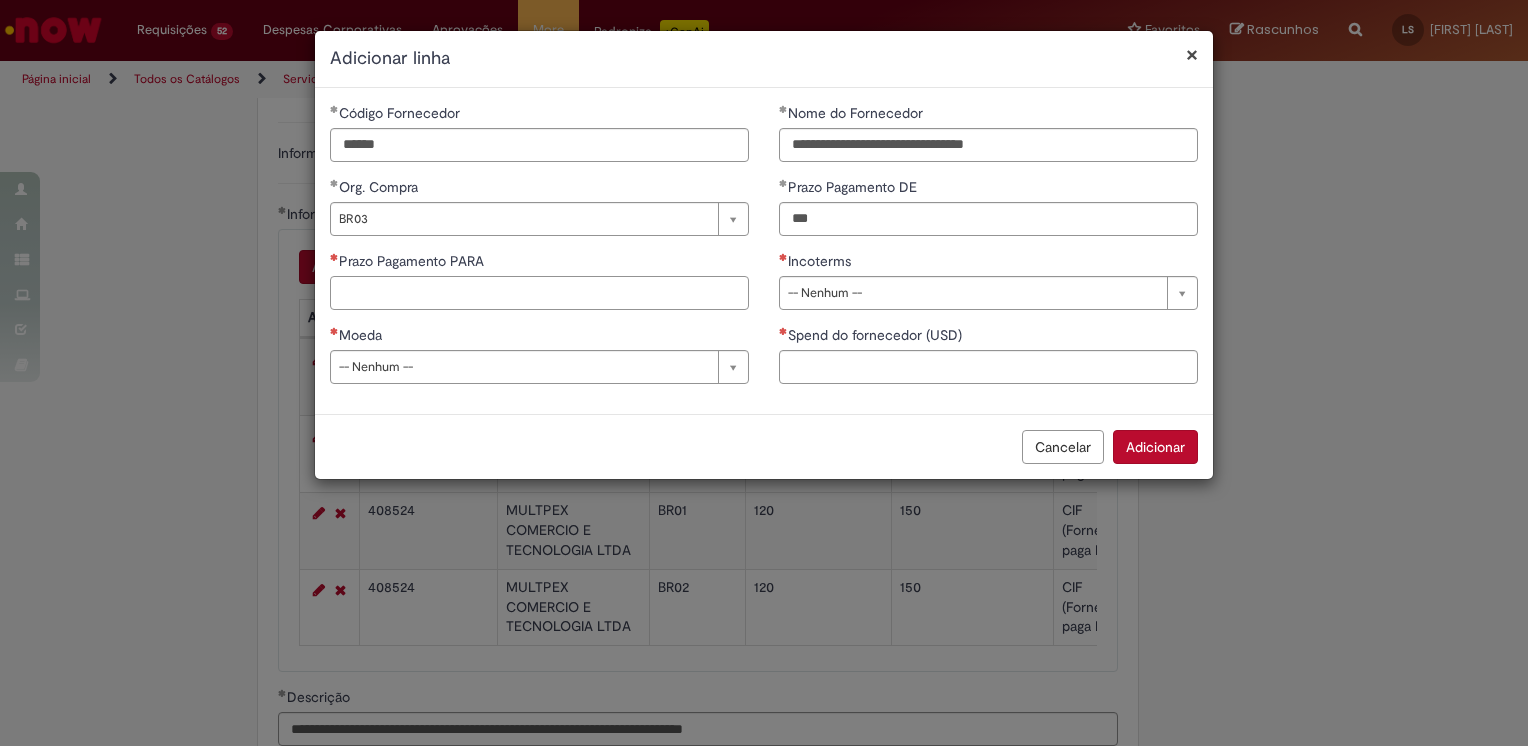 click on "Prazo Pagamento PARA" at bounding box center [539, 293] 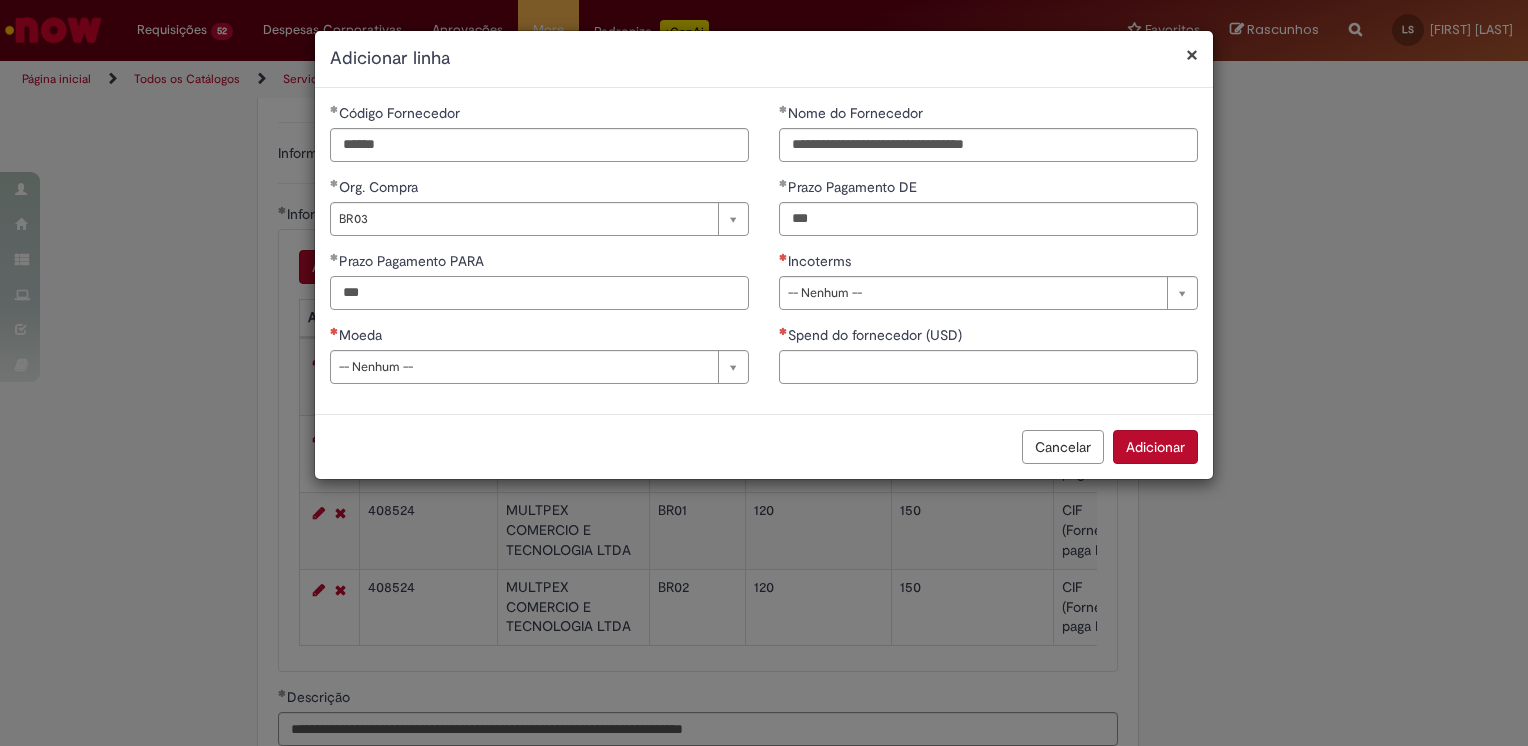 type on "***" 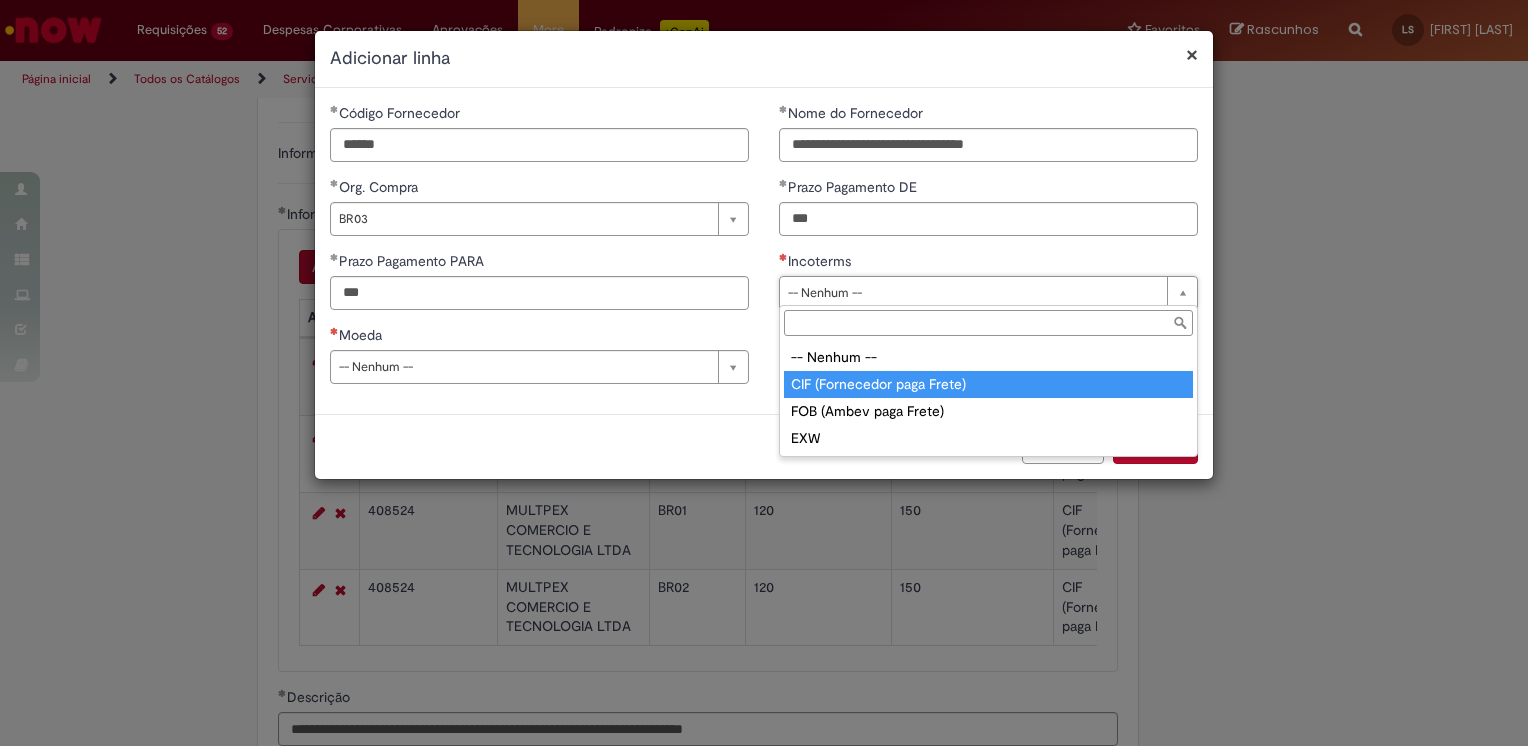 type on "**********" 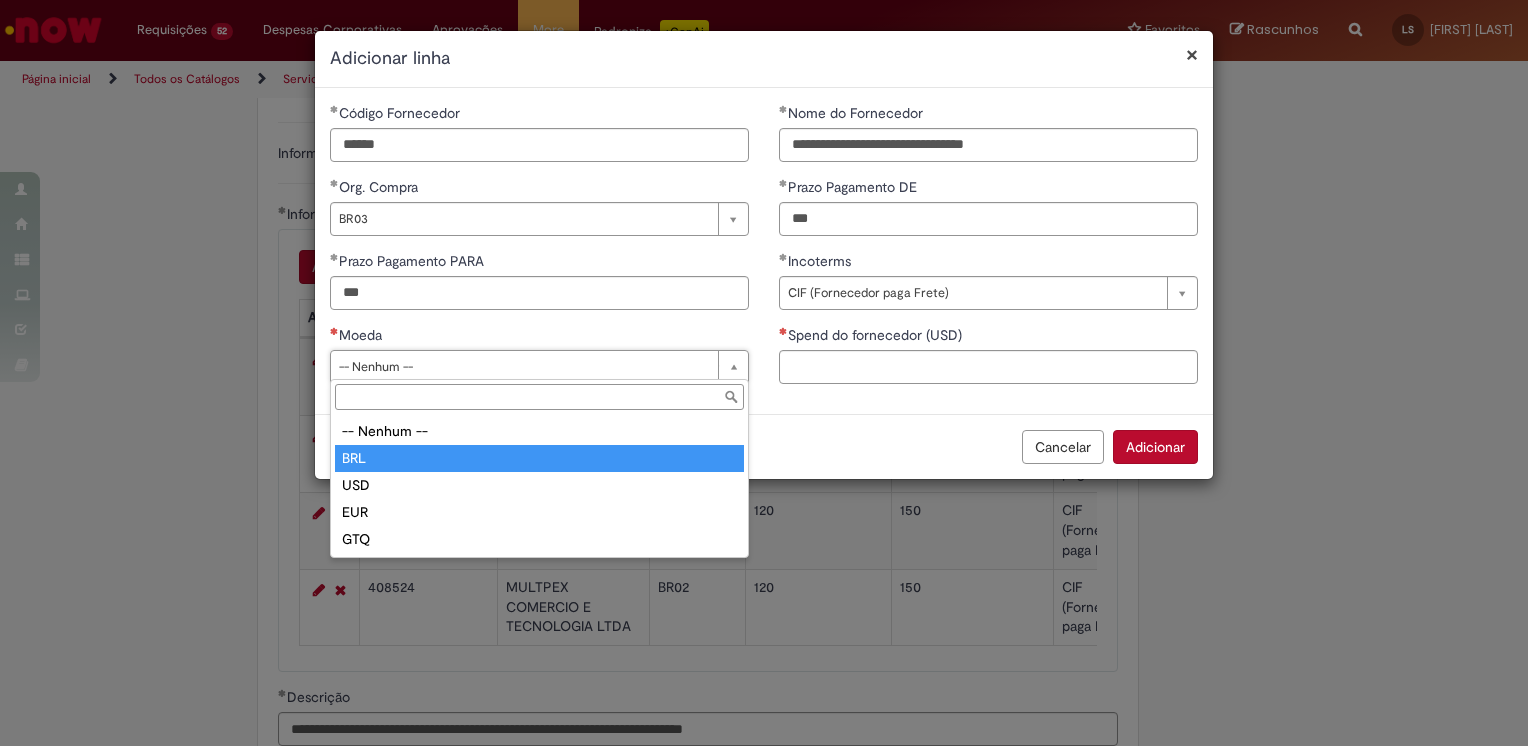 type on "***" 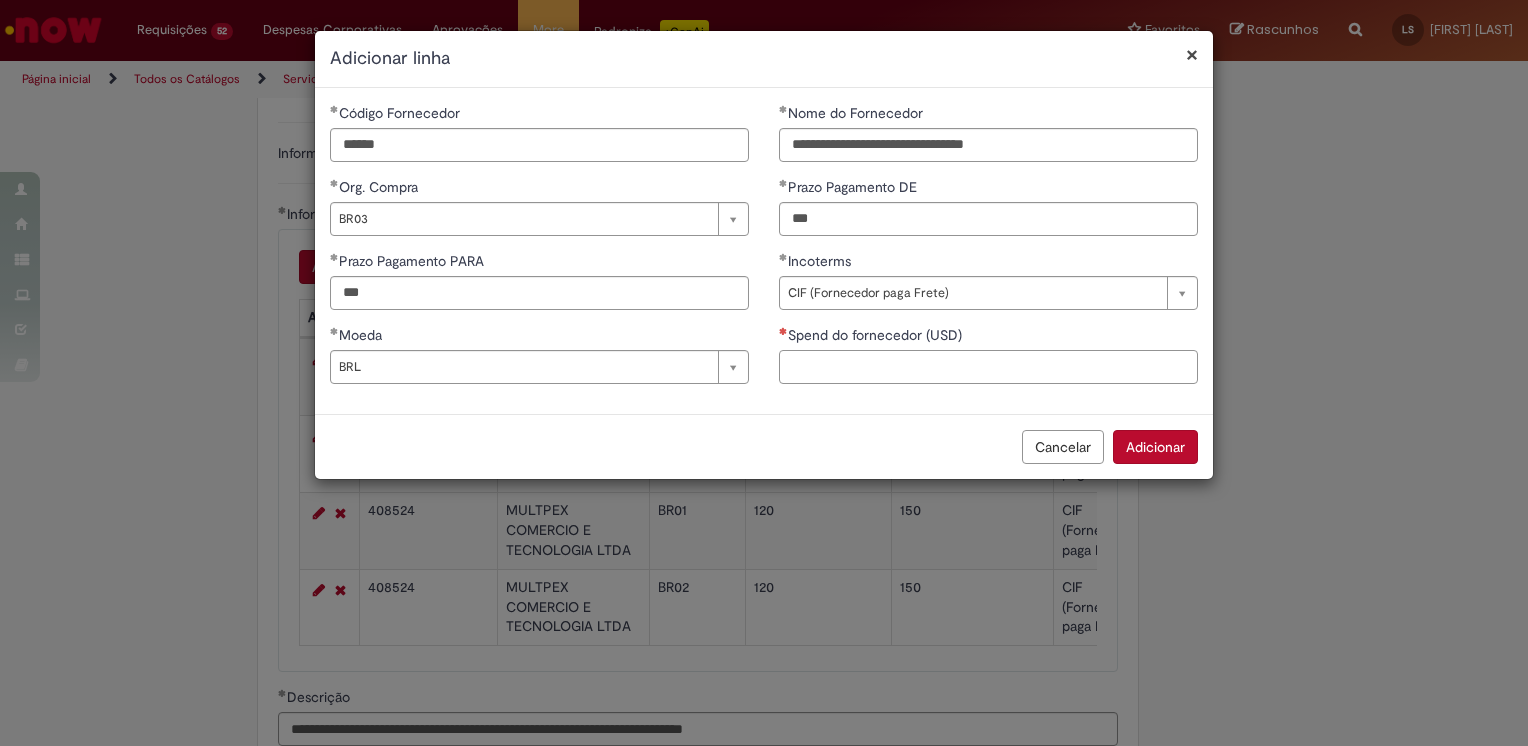click on "Spend do fornecedor (USD)" at bounding box center (988, 367) 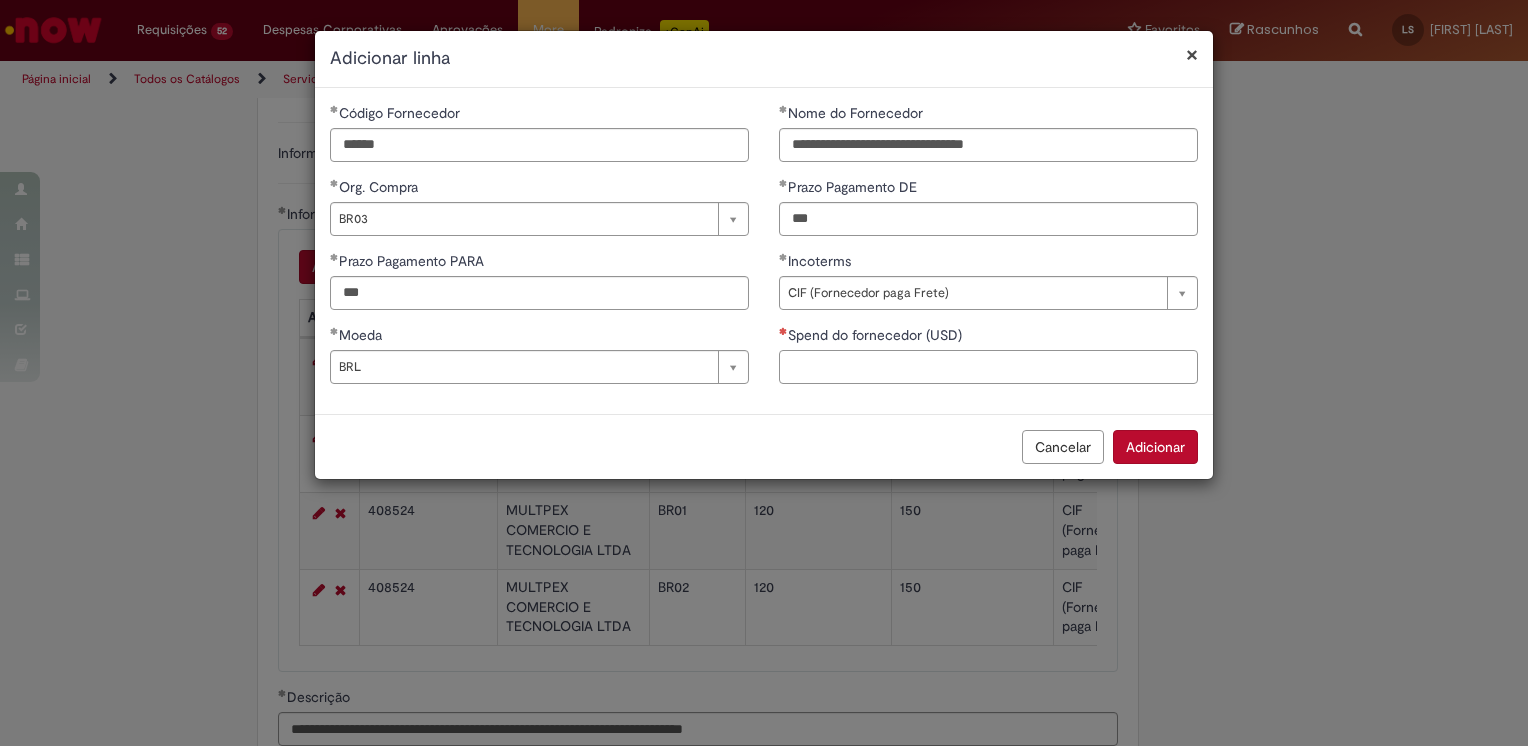 paste on "**********" 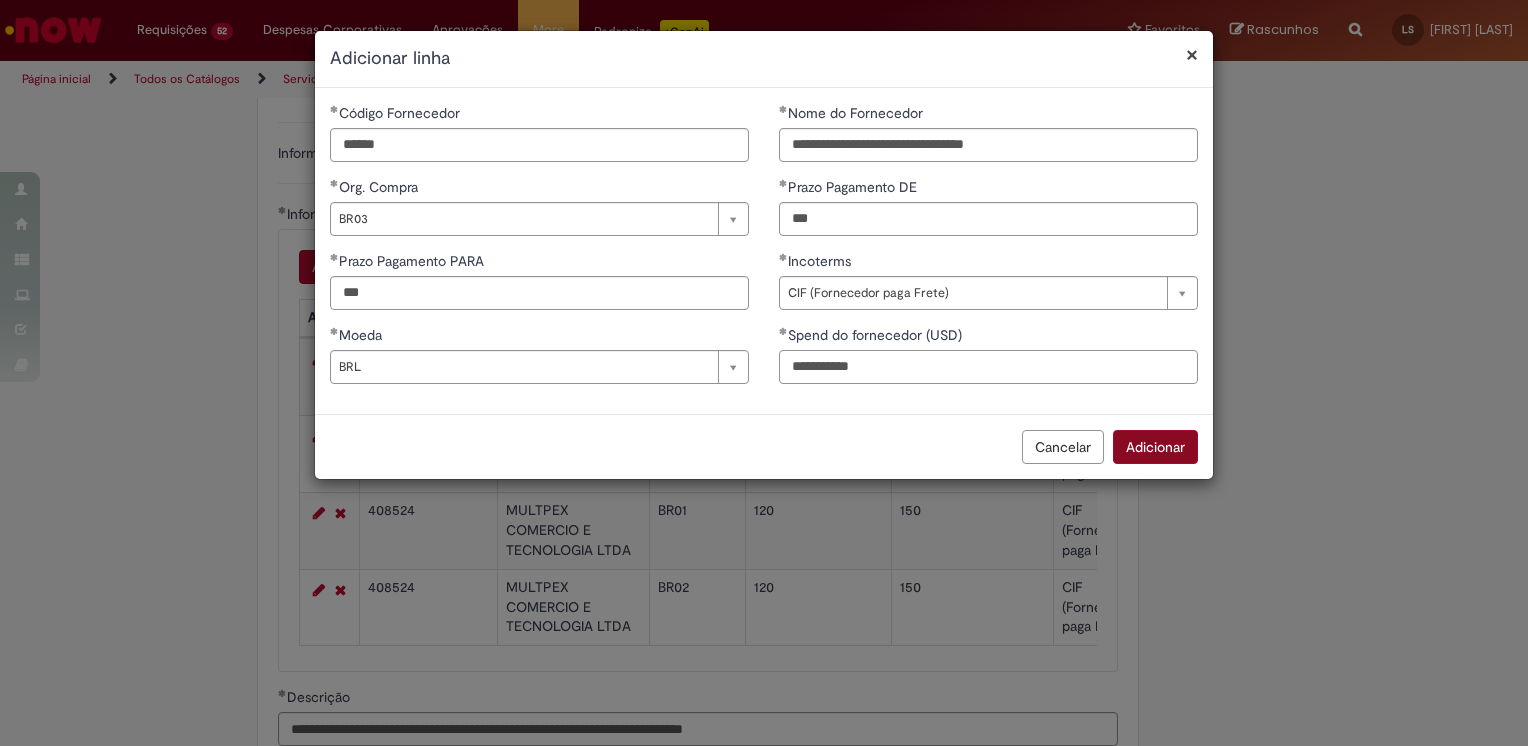 type on "**********" 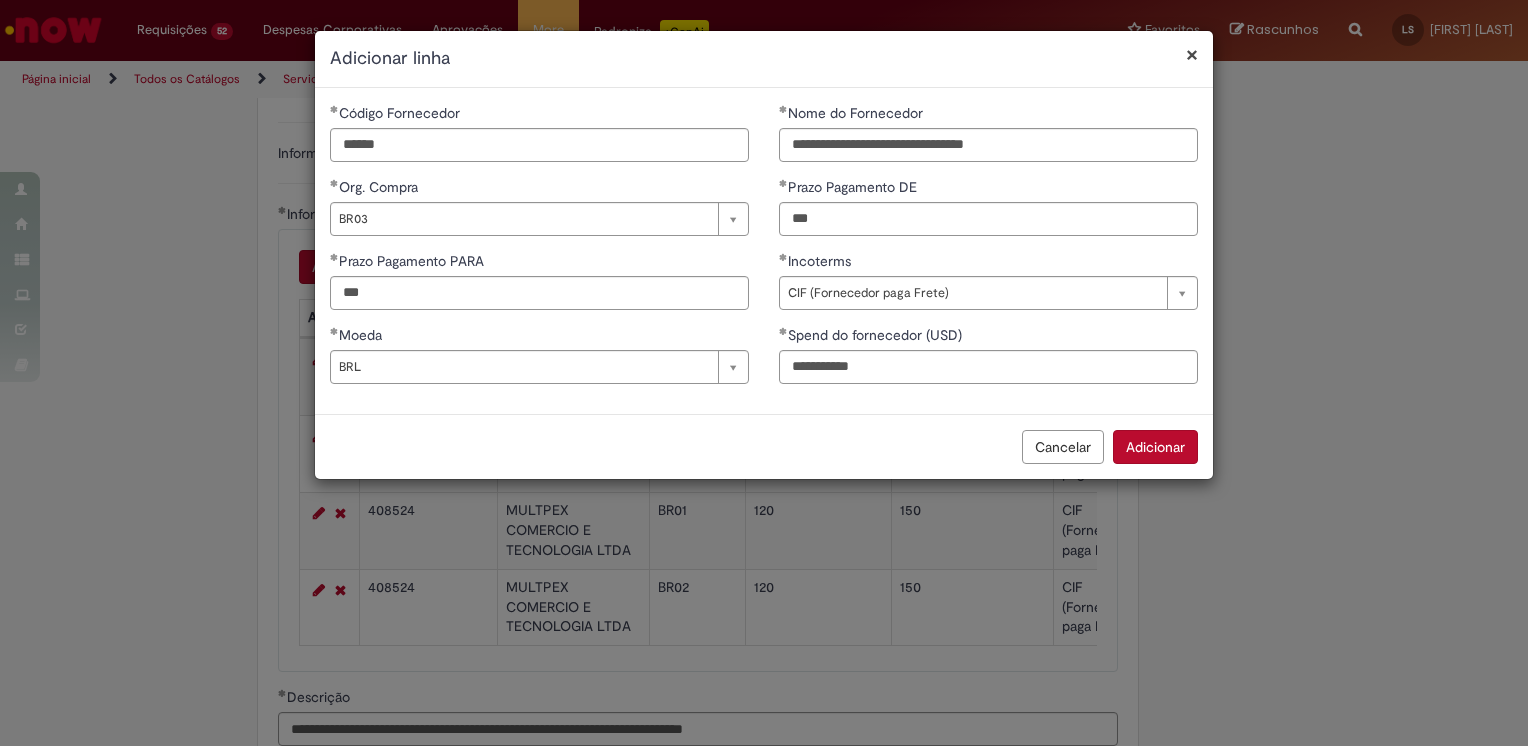 click on "Adicionar" at bounding box center [1155, 447] 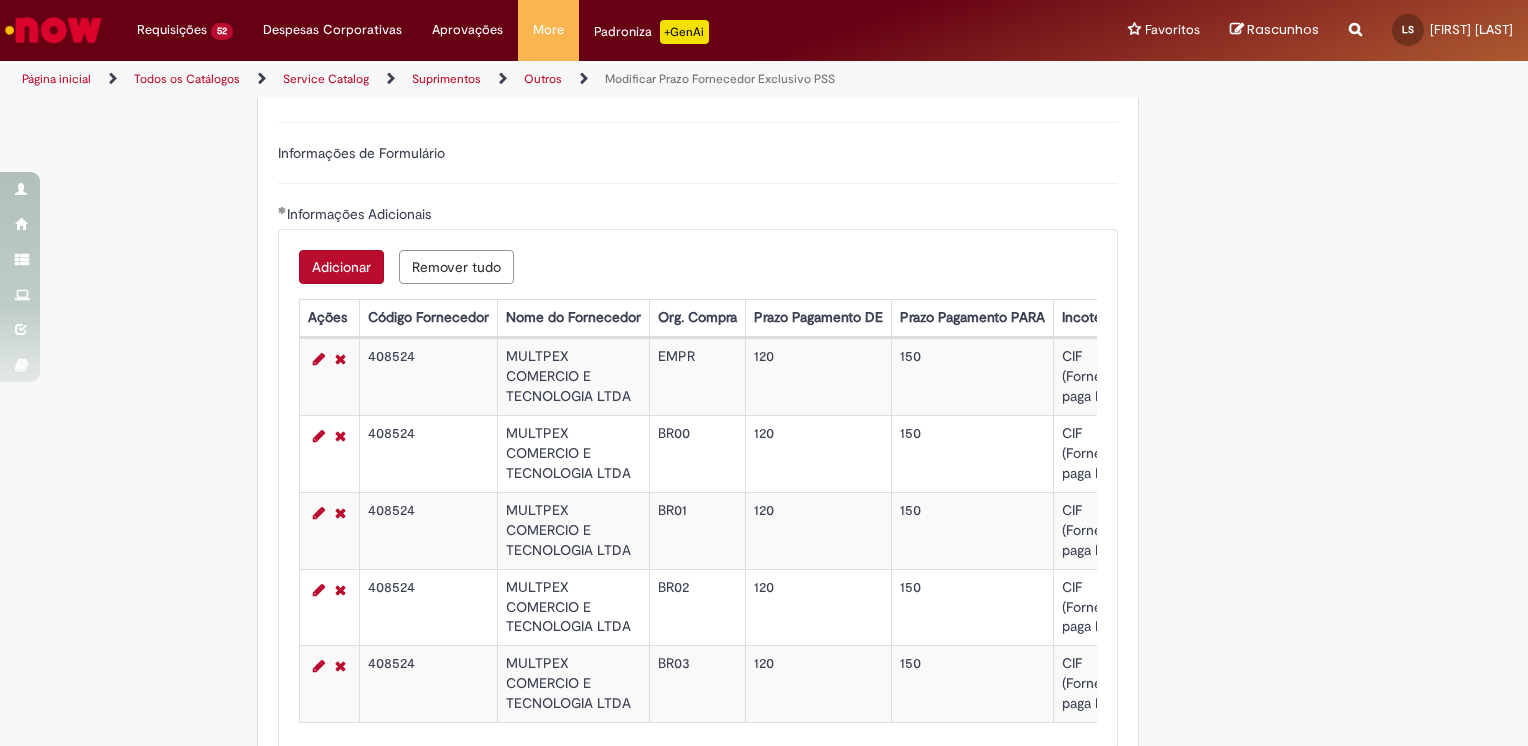 click on "Adicionar" at bounding box center (341, 267) 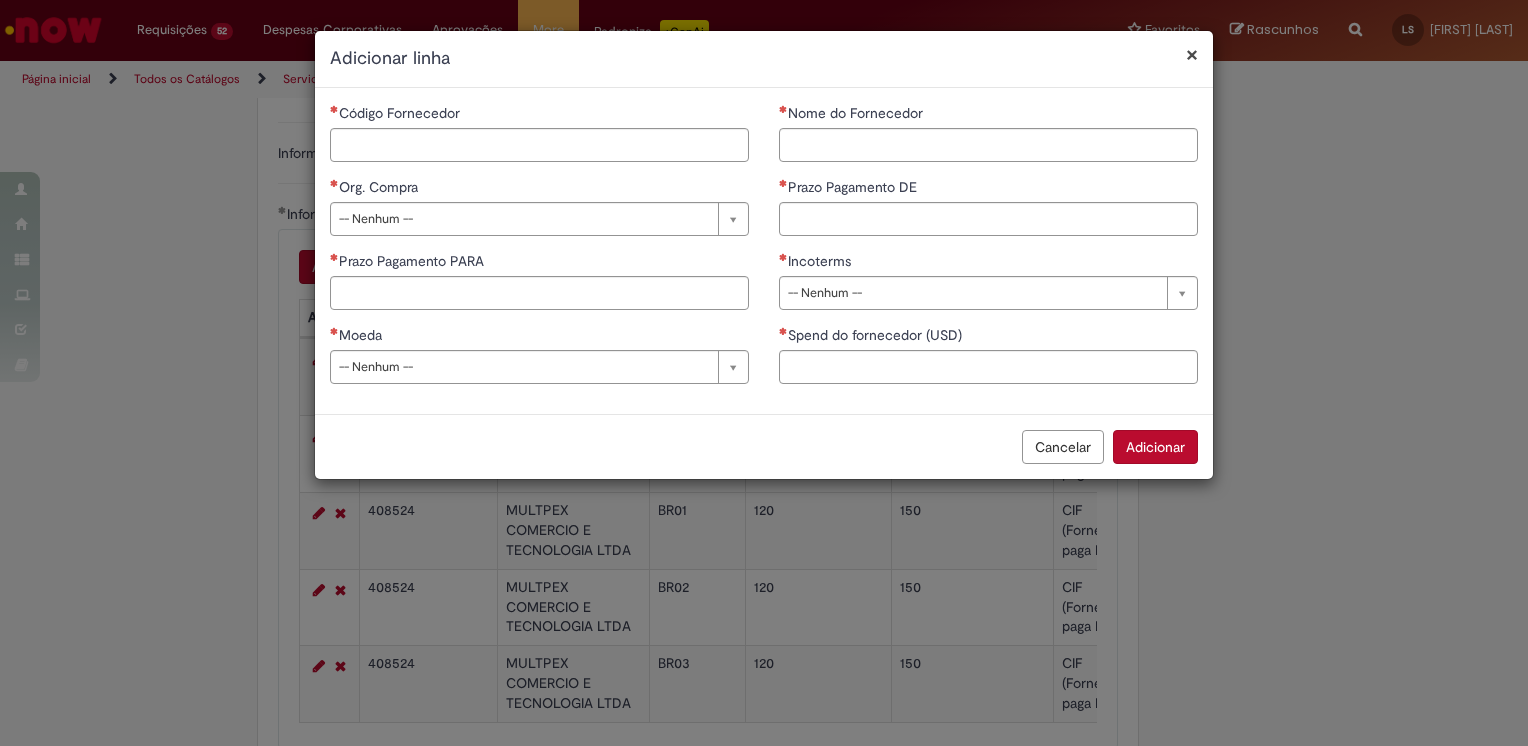 type 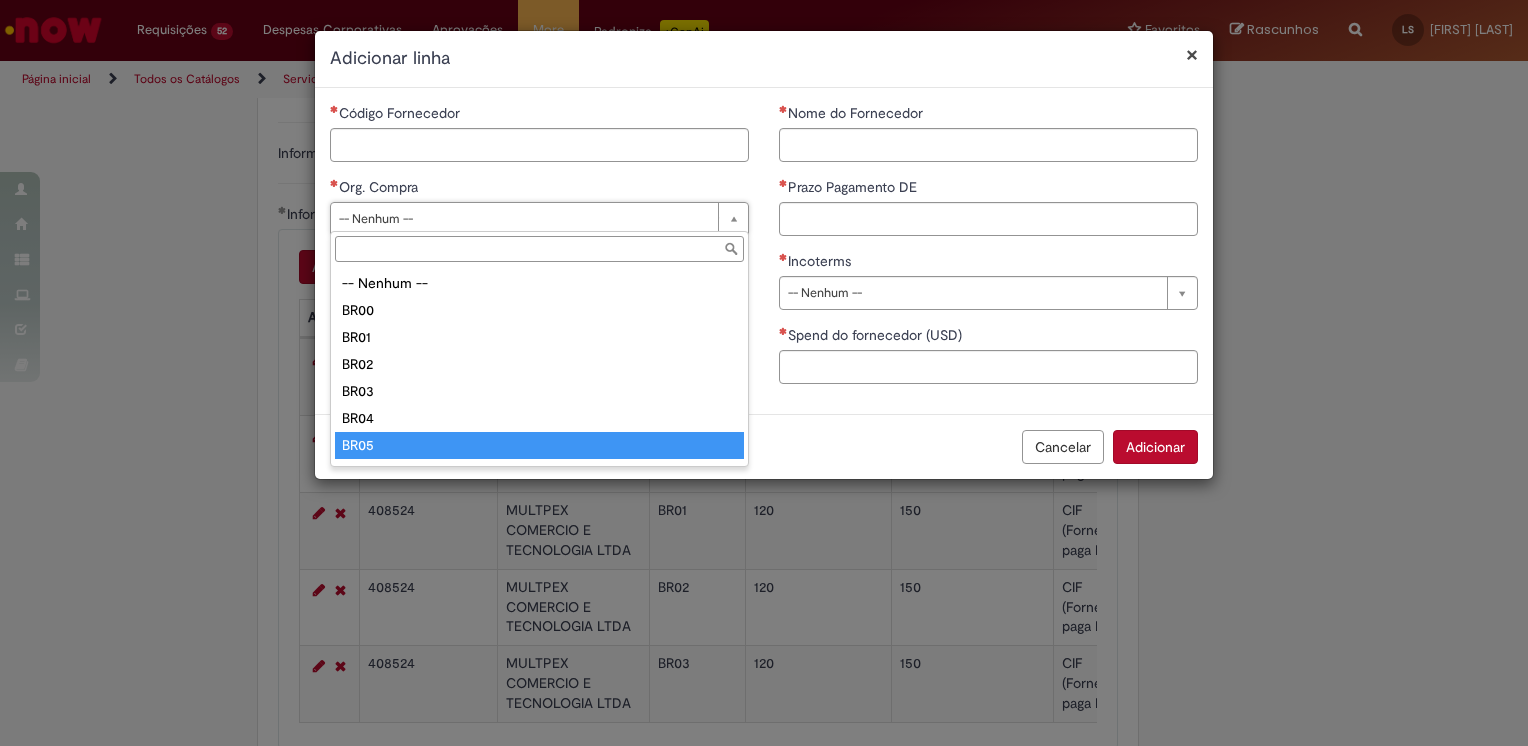 type on "****" 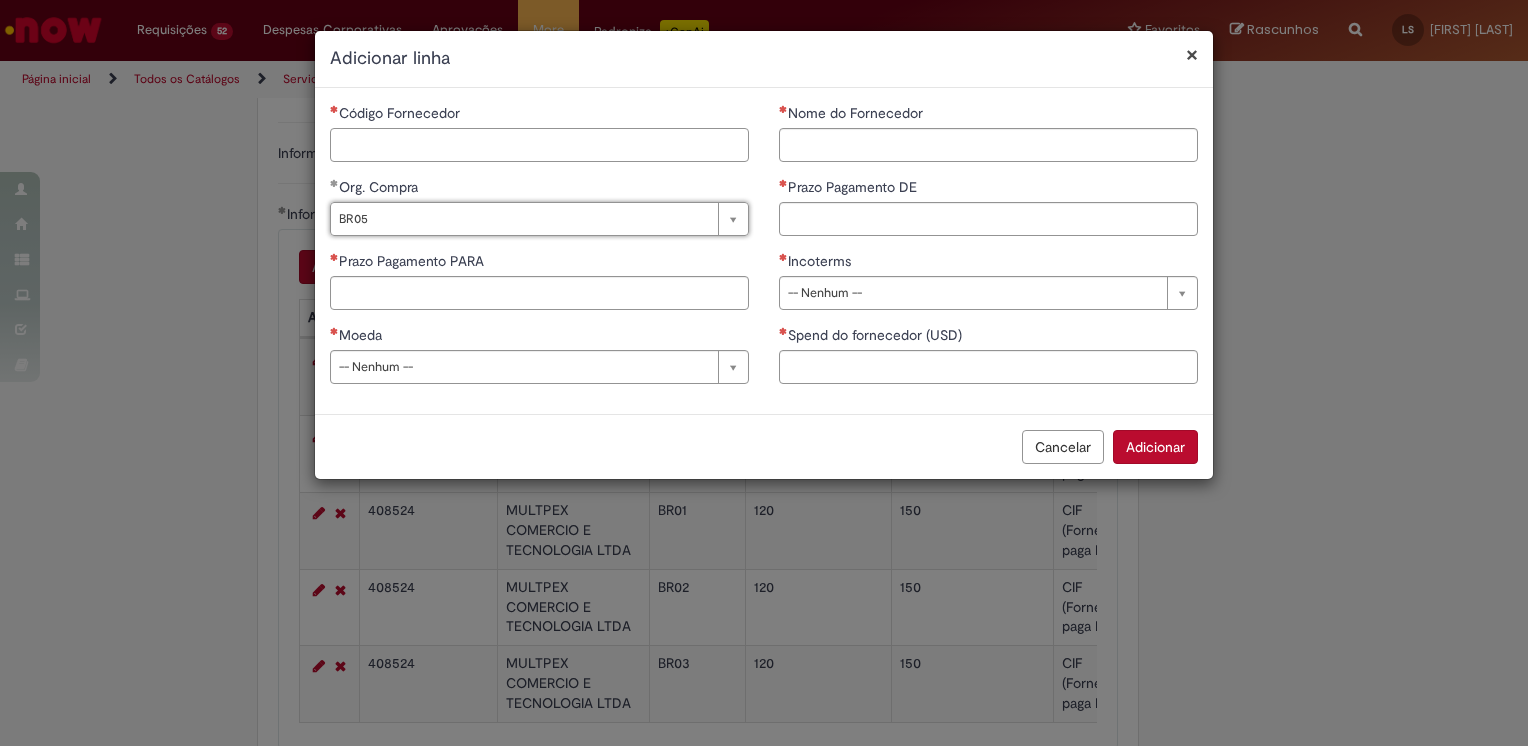 click on "Código Fornecedor" at bounding box center [539, 145] 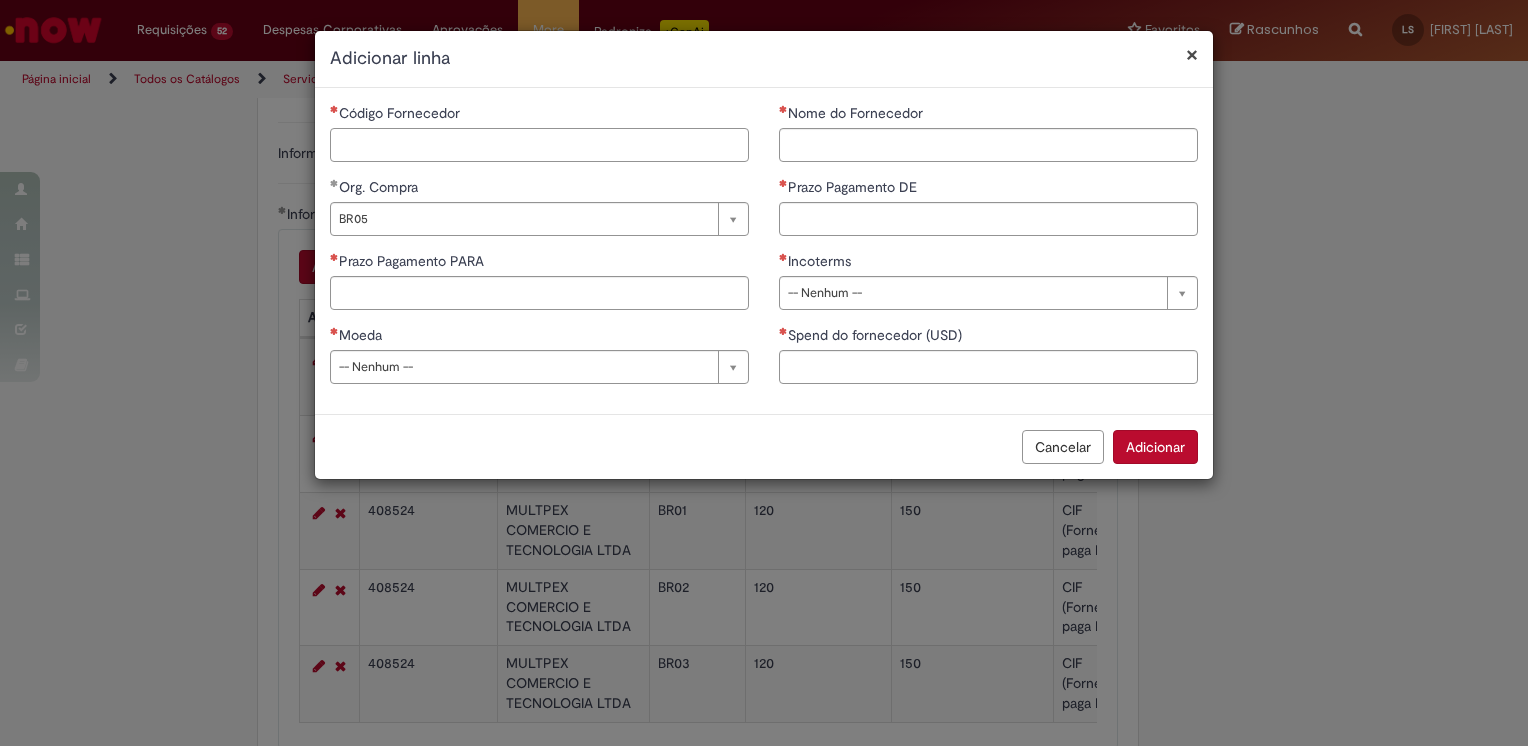paste on "******" 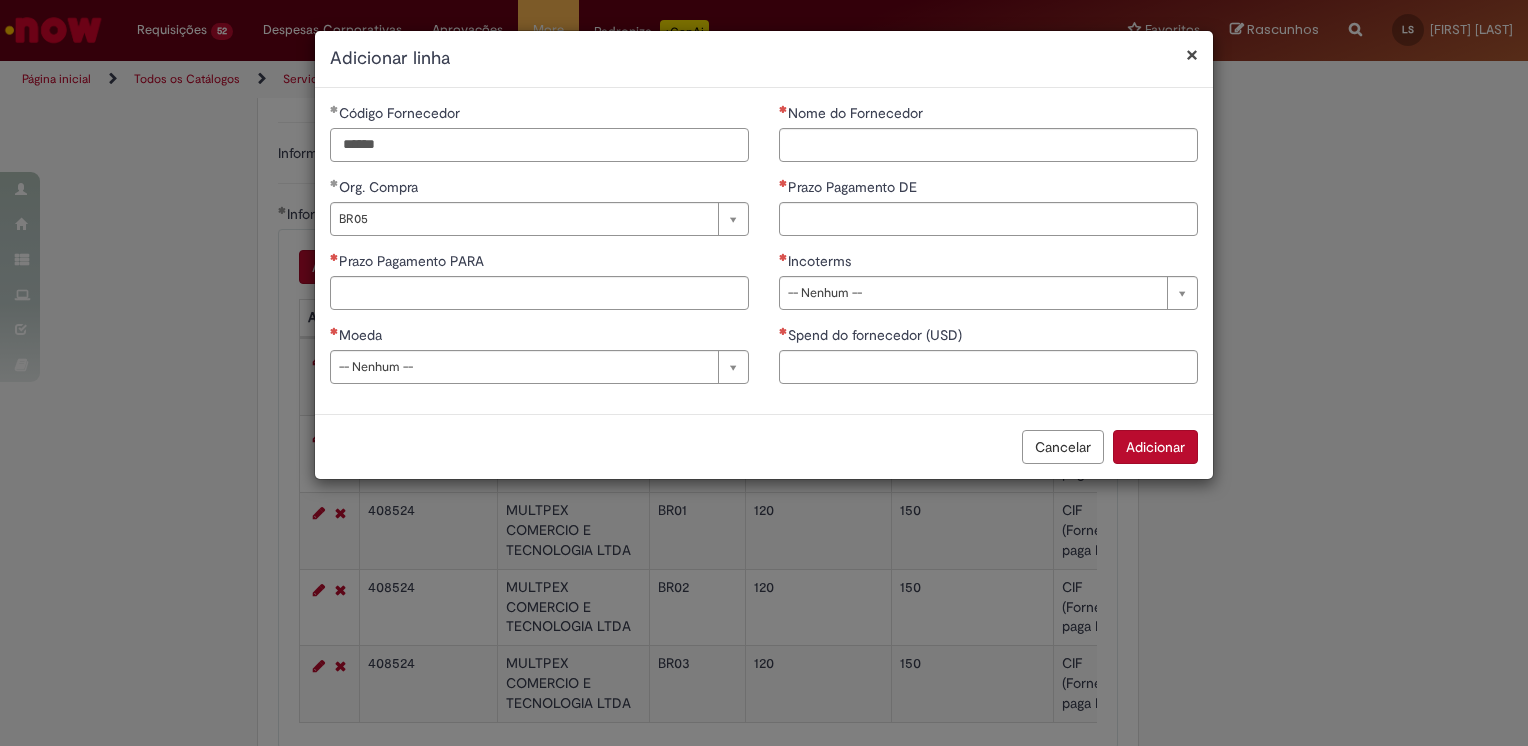 type on "******" 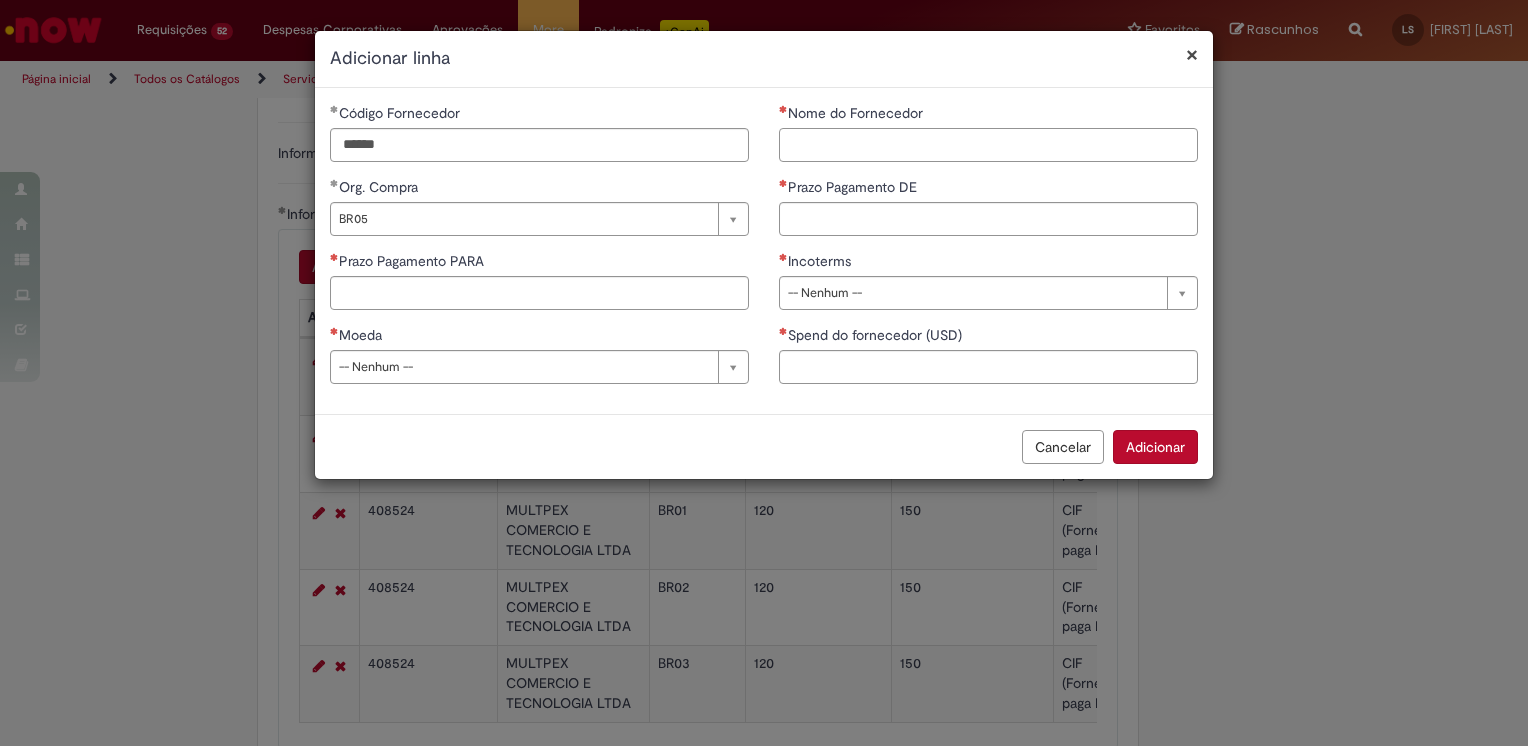 click on "Nome do Fornecedor" at bounding box center [988, 145] 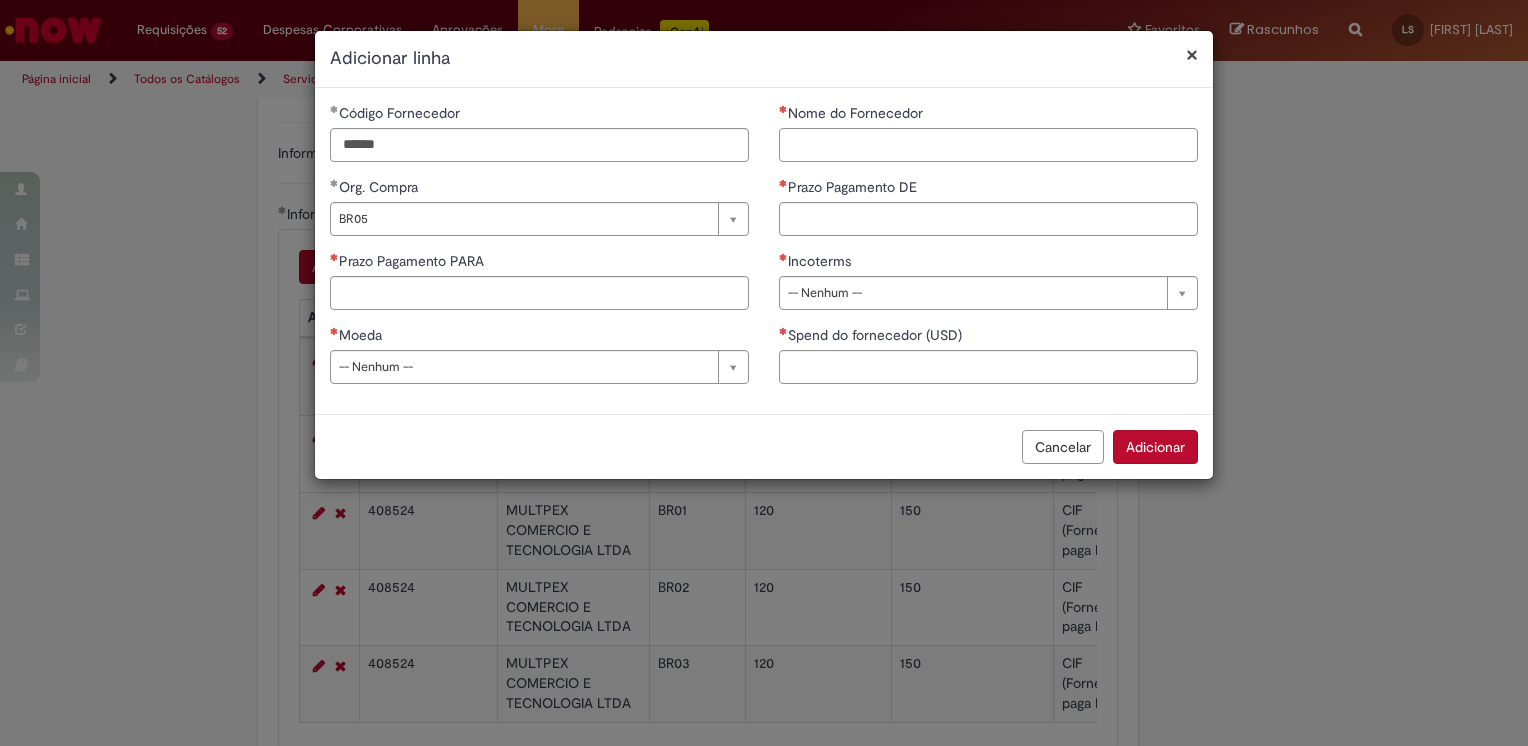 click on "Nome do Fornecedor" at bounding box center [988, 145] 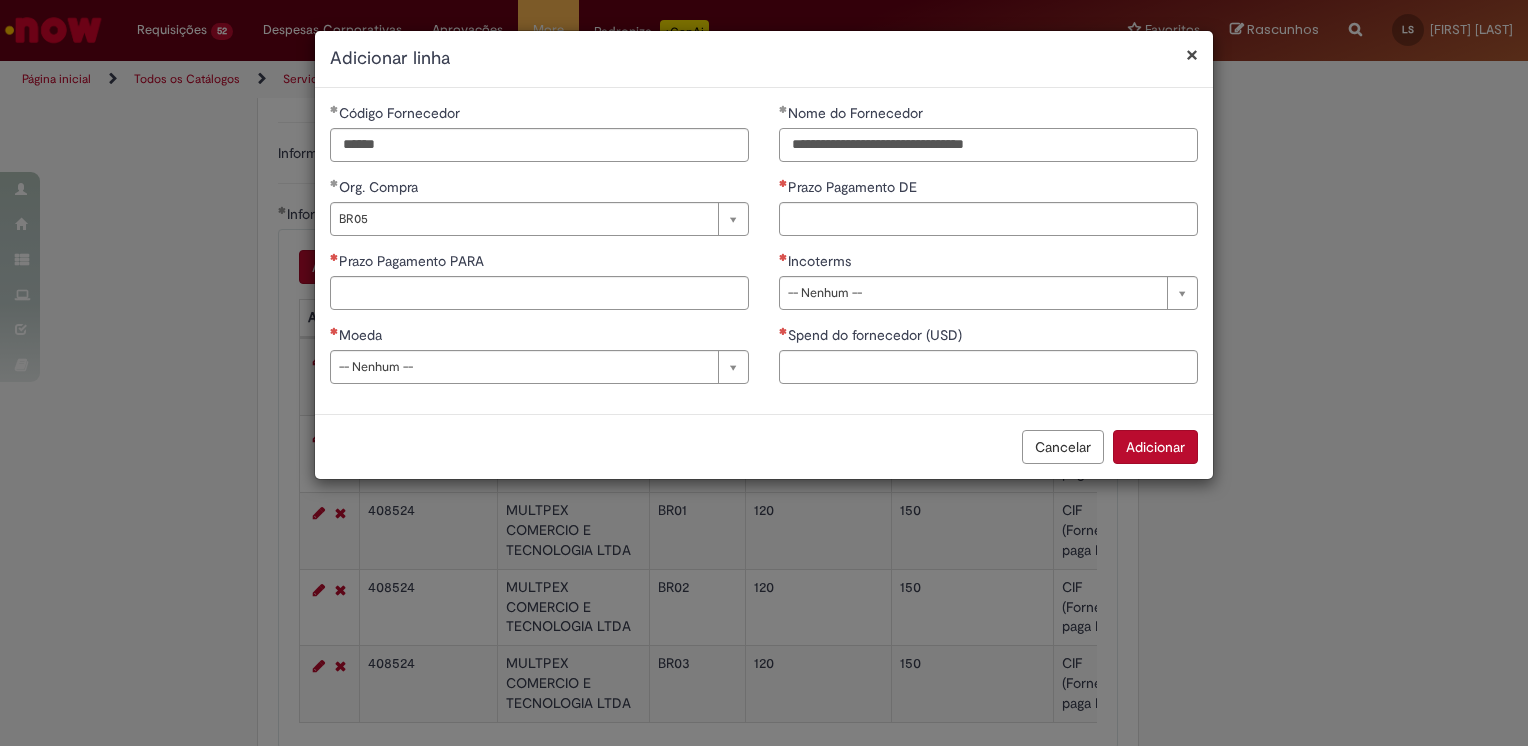 type on "**********" 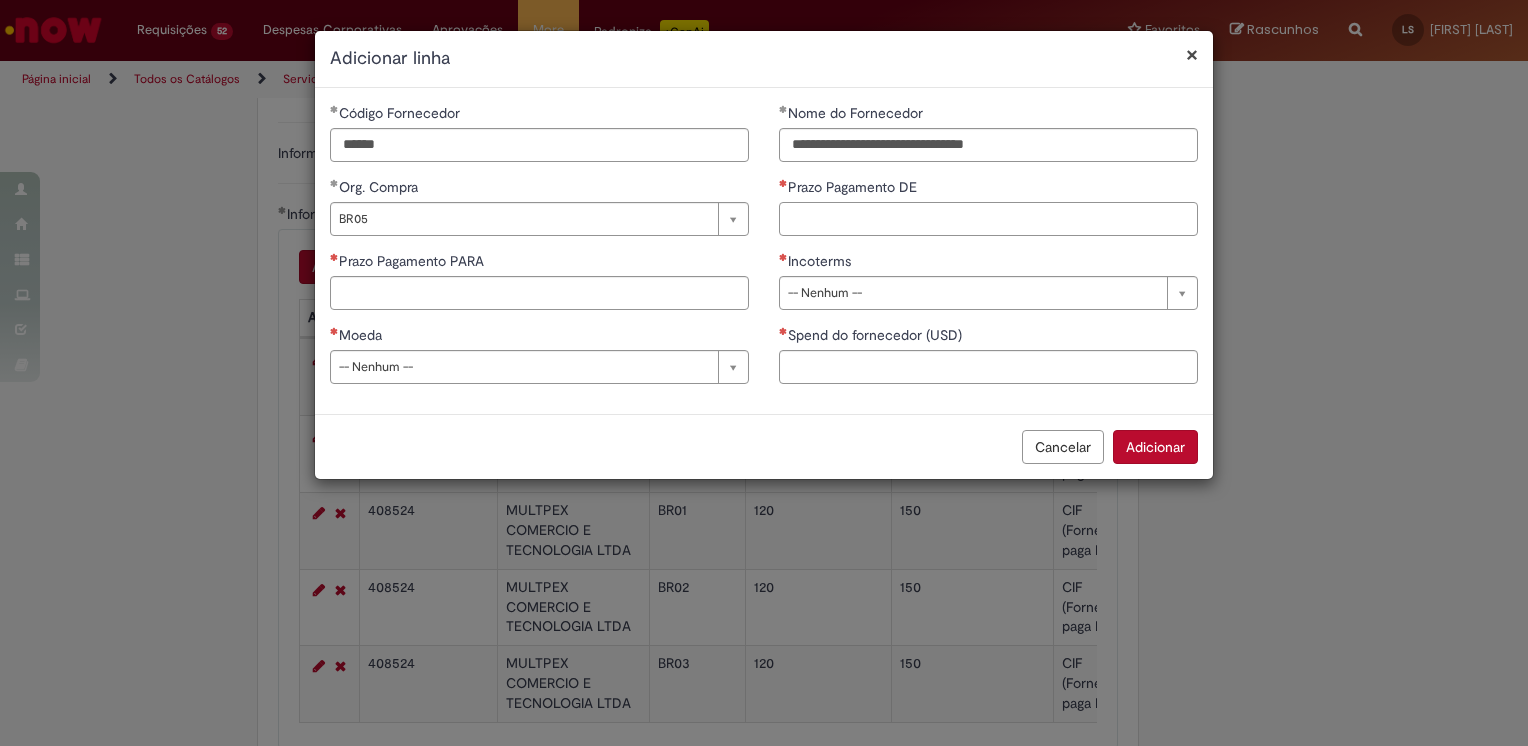 click on "Prazo Pagamento DE" at bounding box center (988, 219) 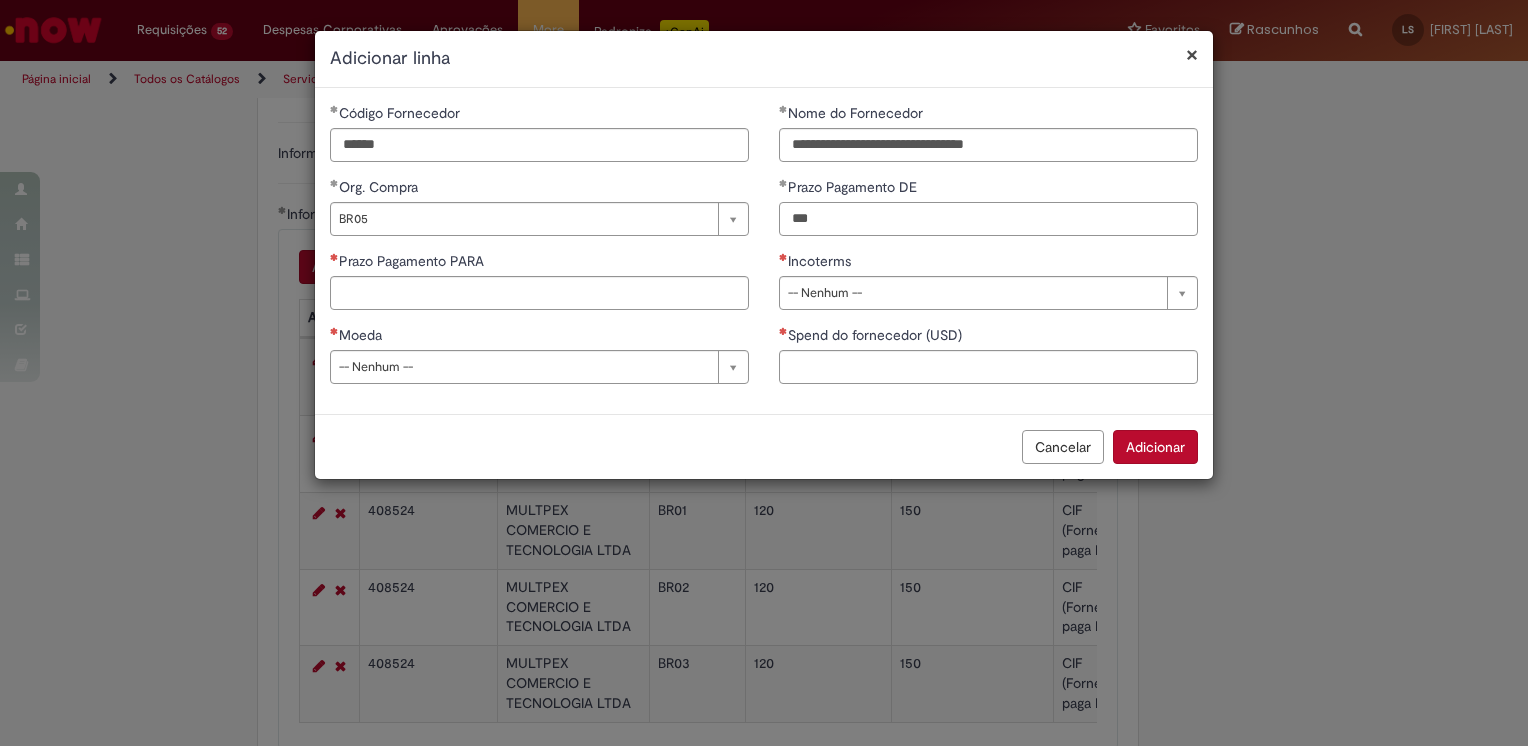 type on "***" 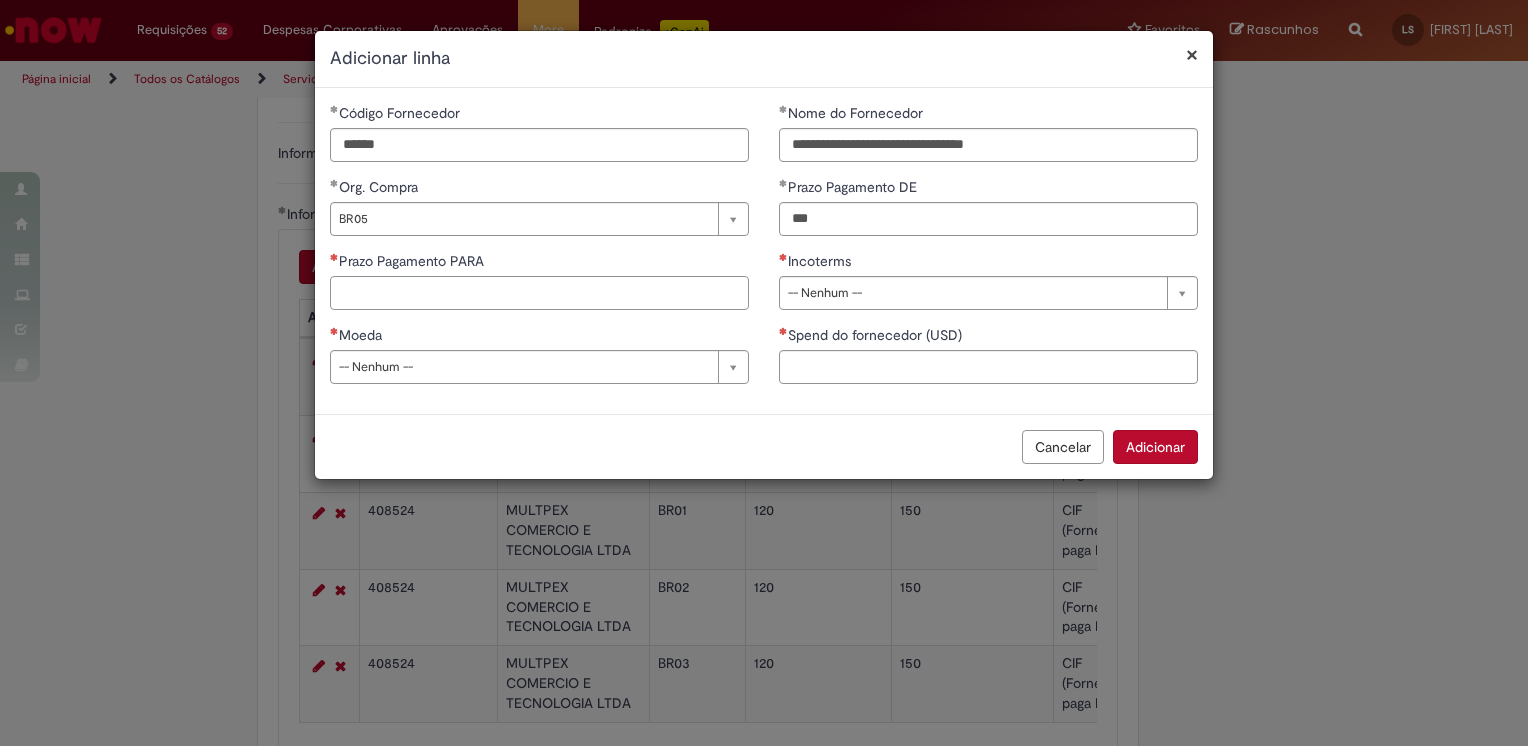 click on "Prazo Pagamento PARA" at bounding box center (539, 293) 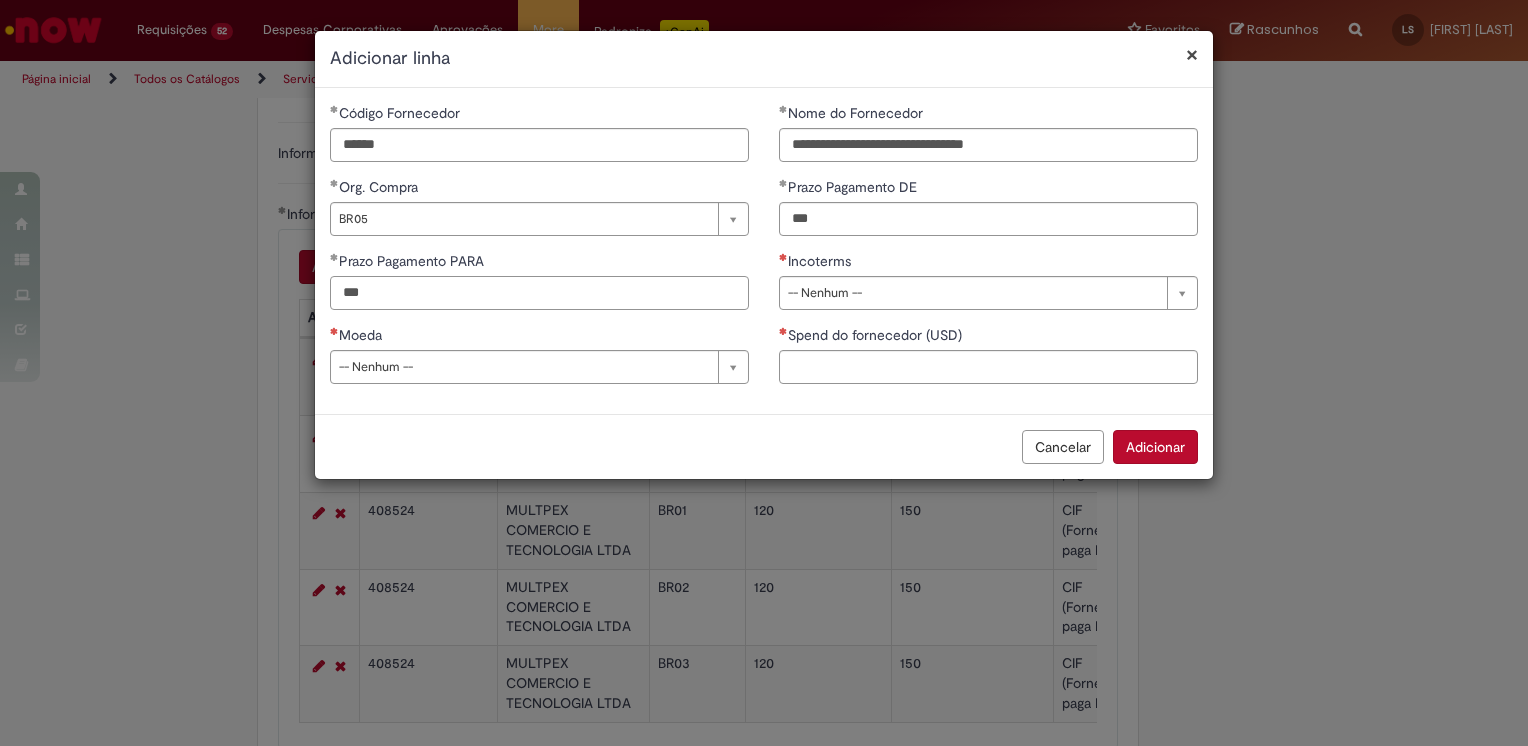 type on "***" 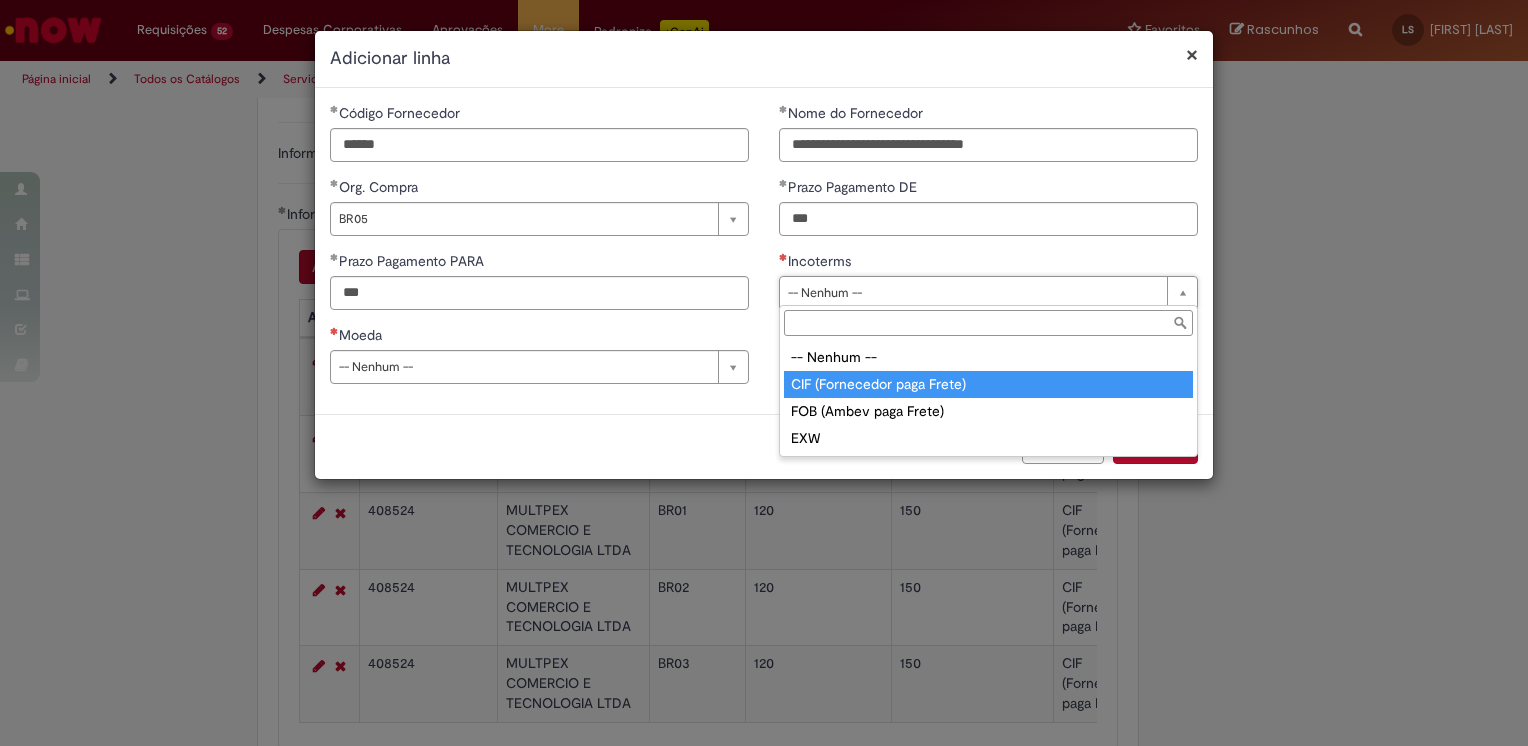 type on "**********" 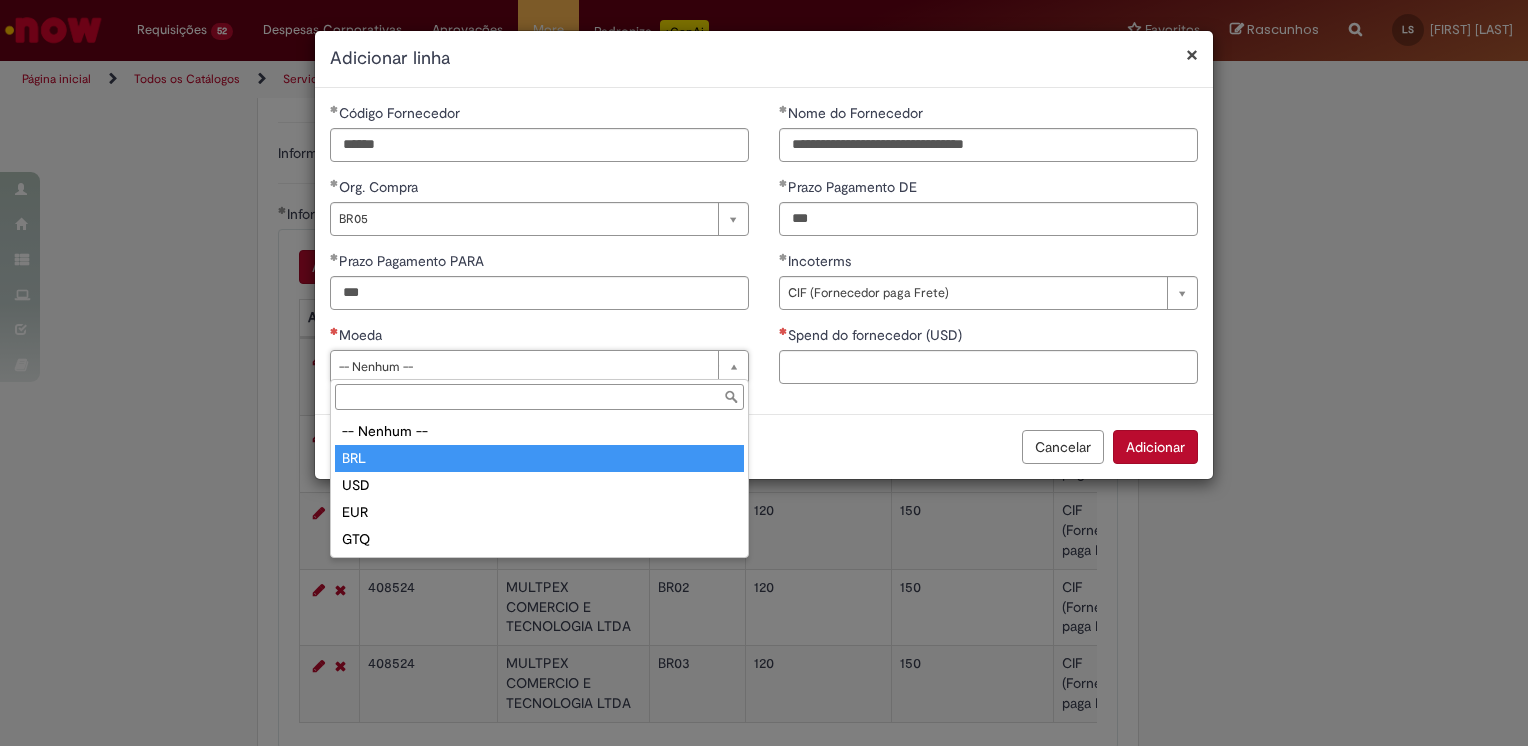 type on "***" 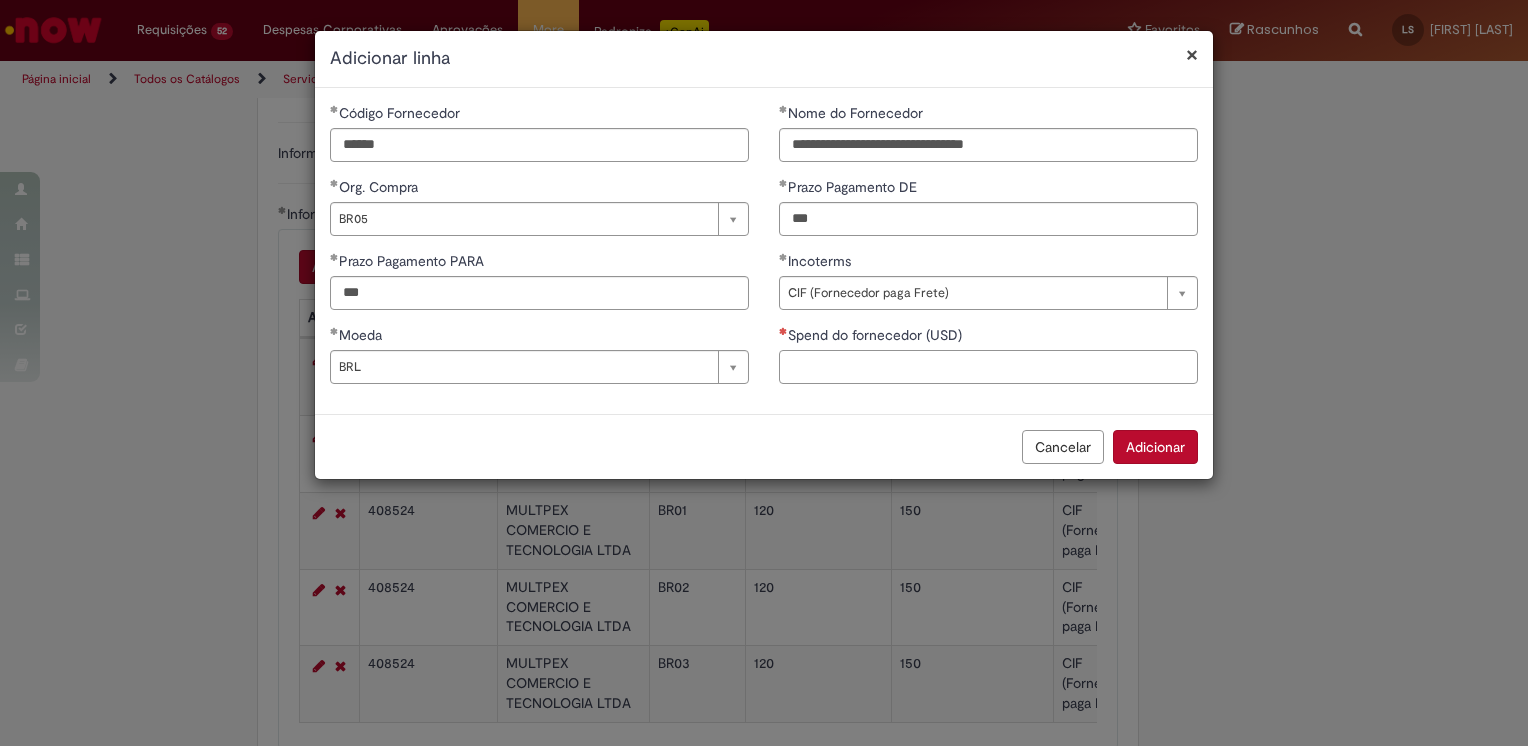 click on "Spend do fornecedor (USD)" at bounding box center [988, 367] 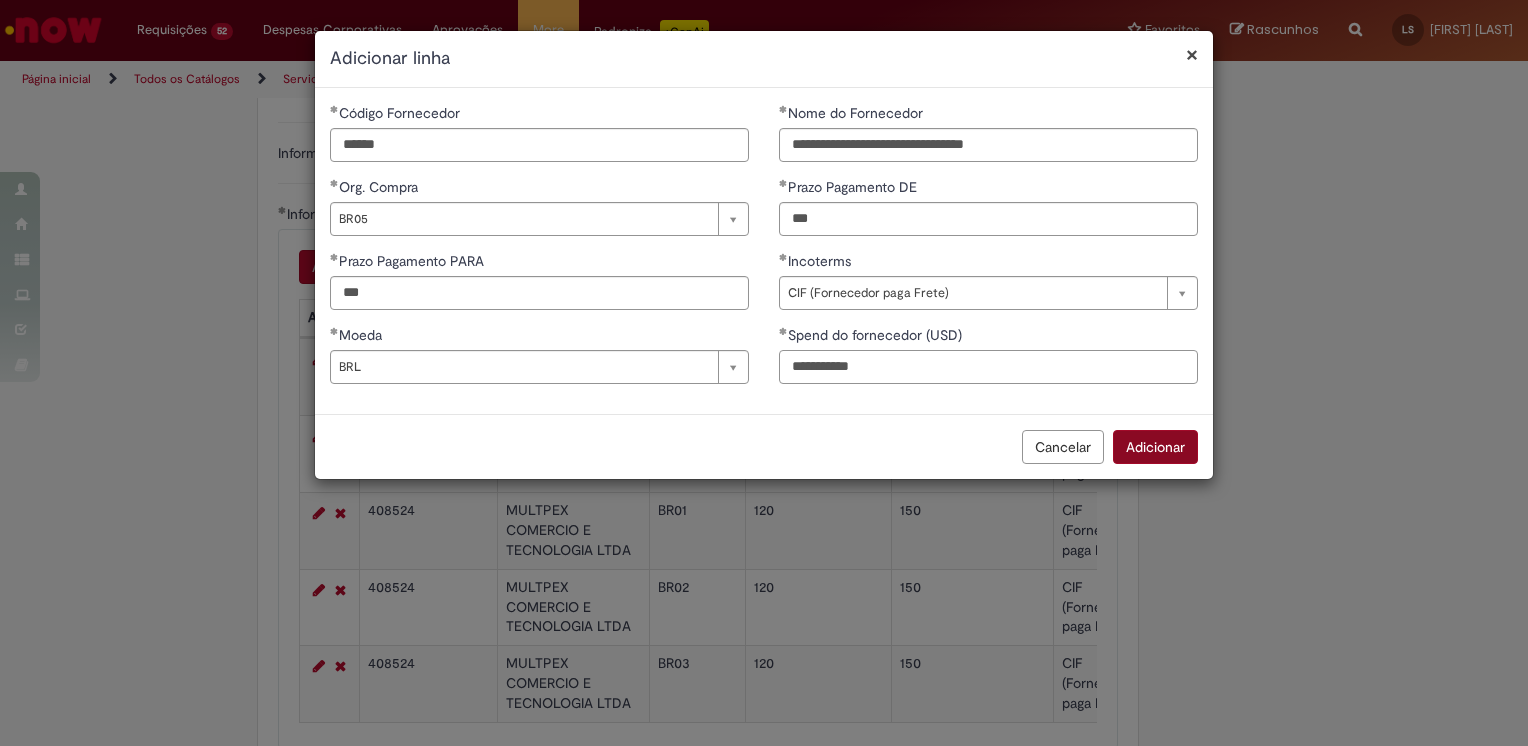 type on "**********" 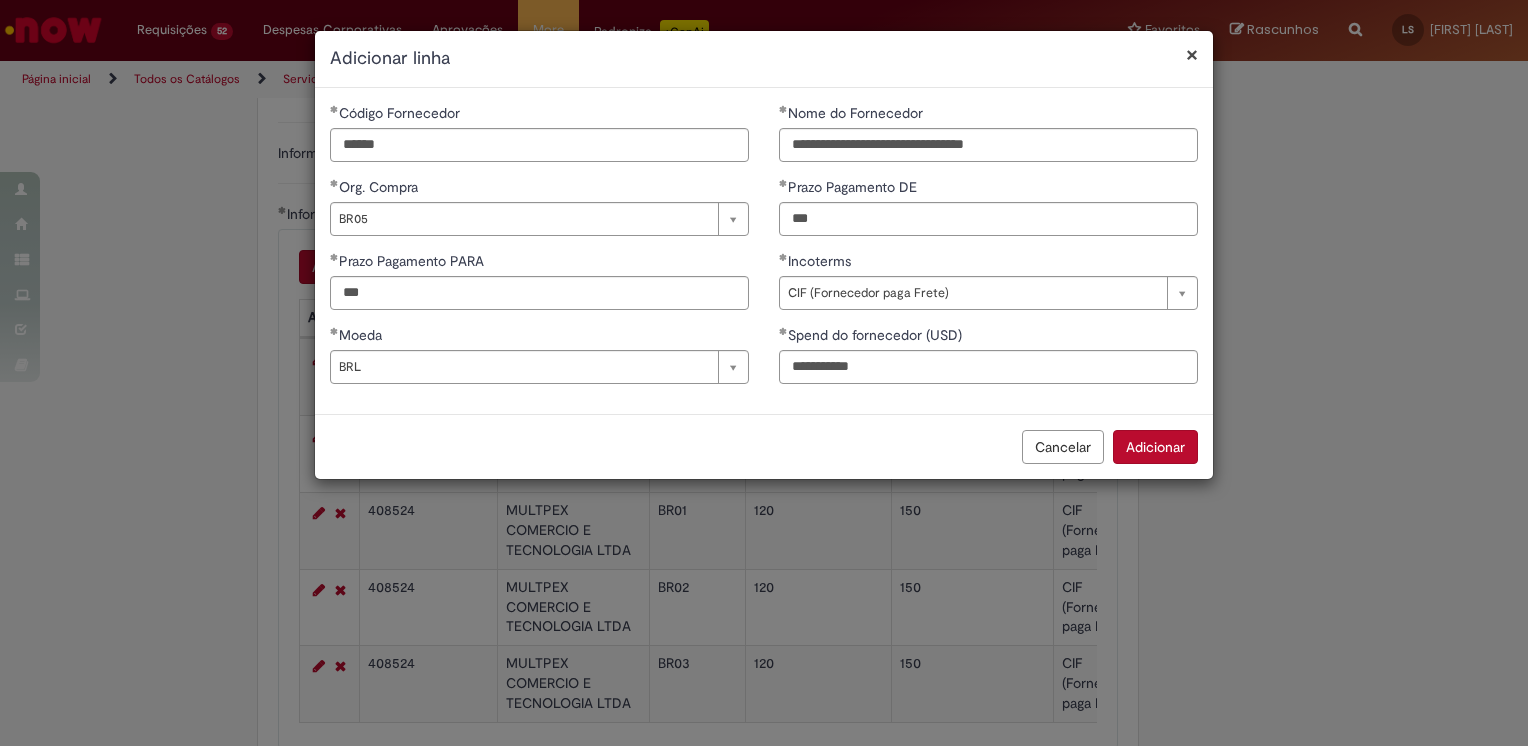 click on "Adicionar" at bounding box center [1155, 447] 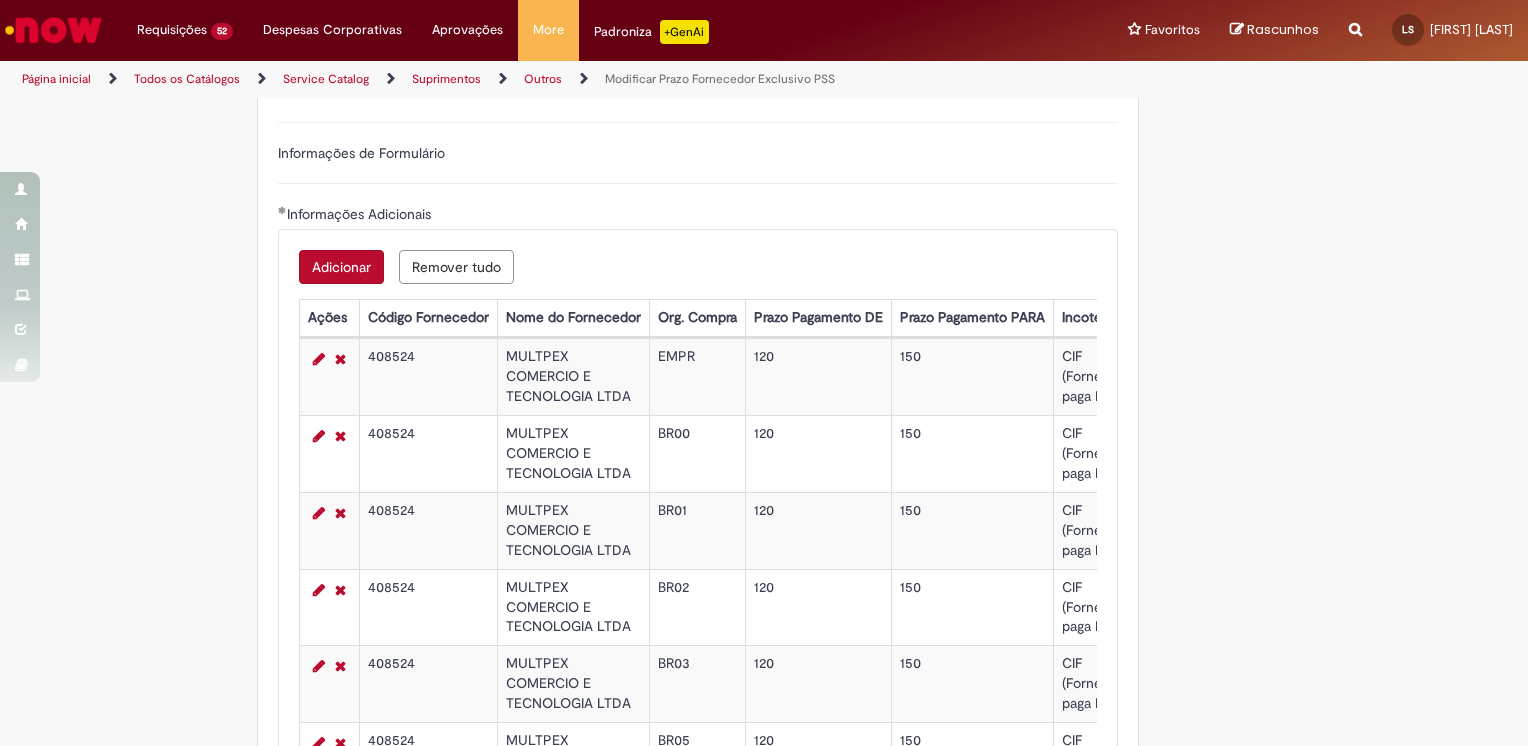 click on "Adicionar" at bounding box center (341, 267) 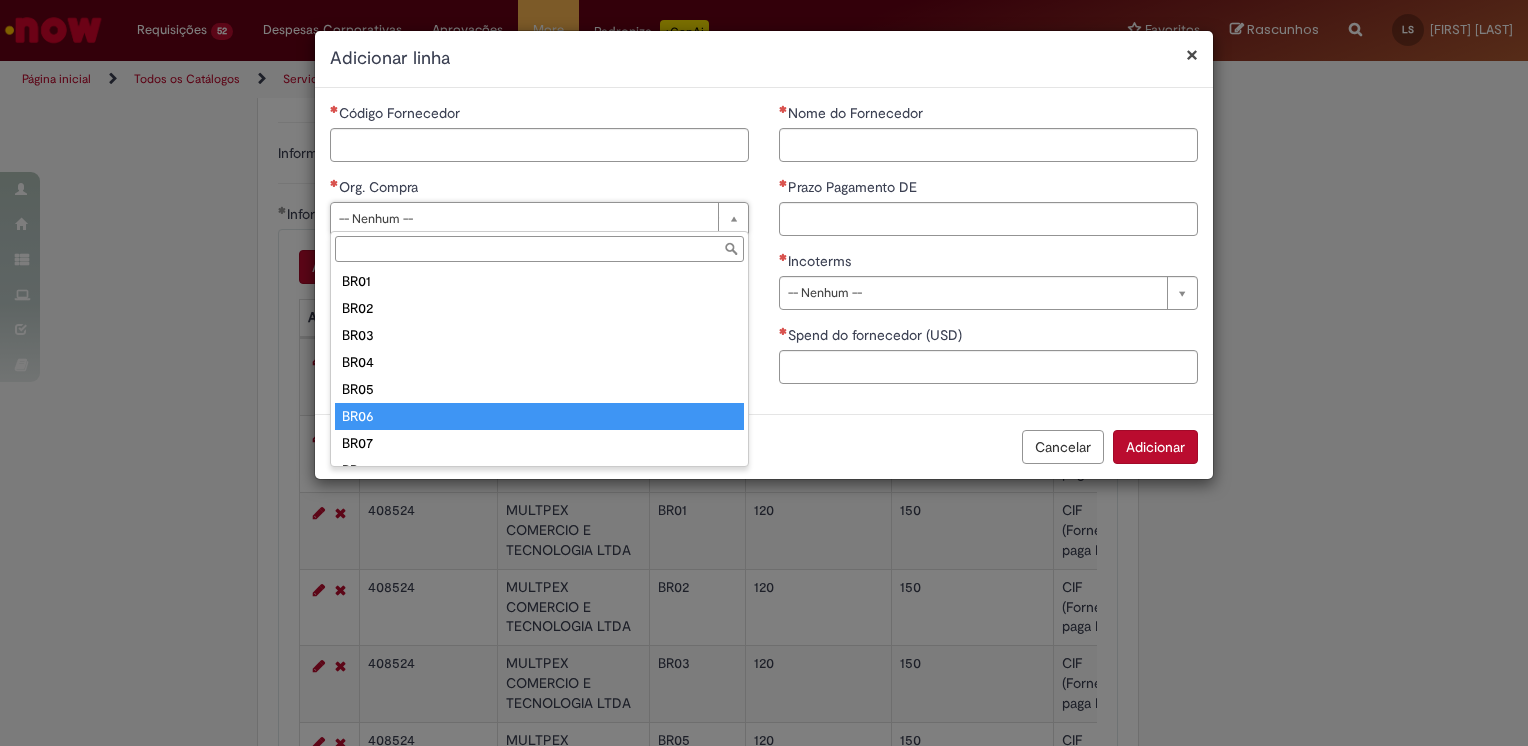 scroll, scrollTop: 48, scrollLeft: 0, axis: vertical 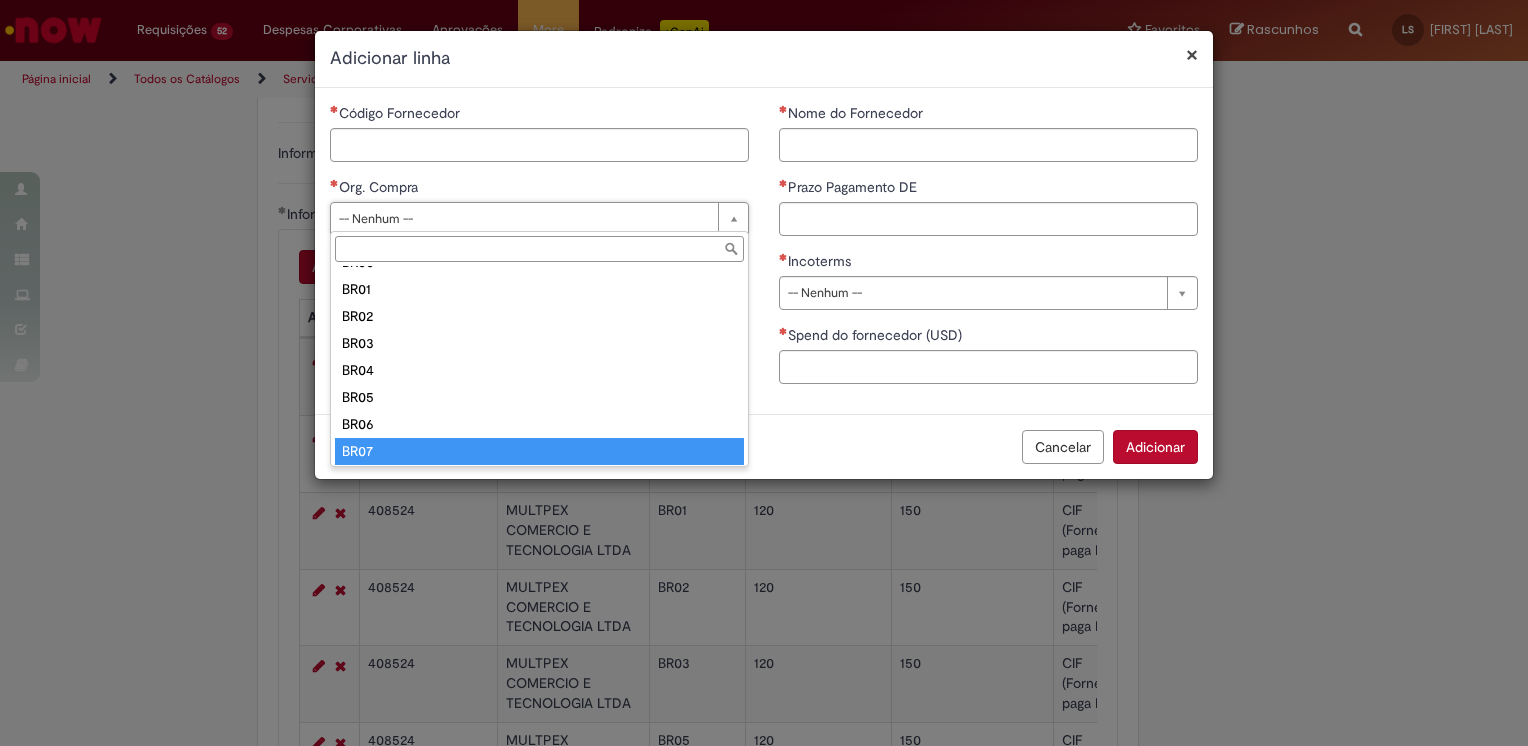 type on "****" 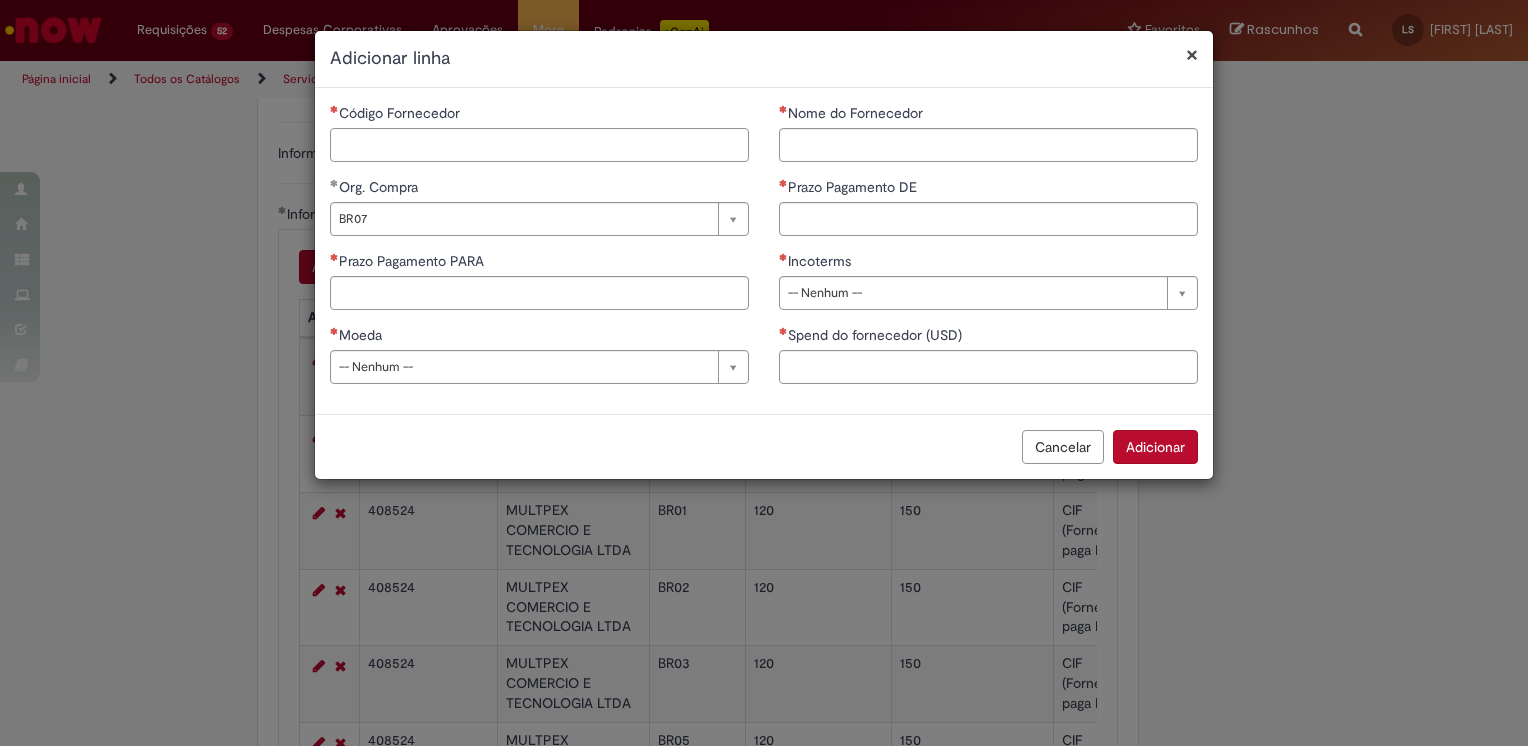 click on "Código Fornecedor" at bounding box center [539, 145] 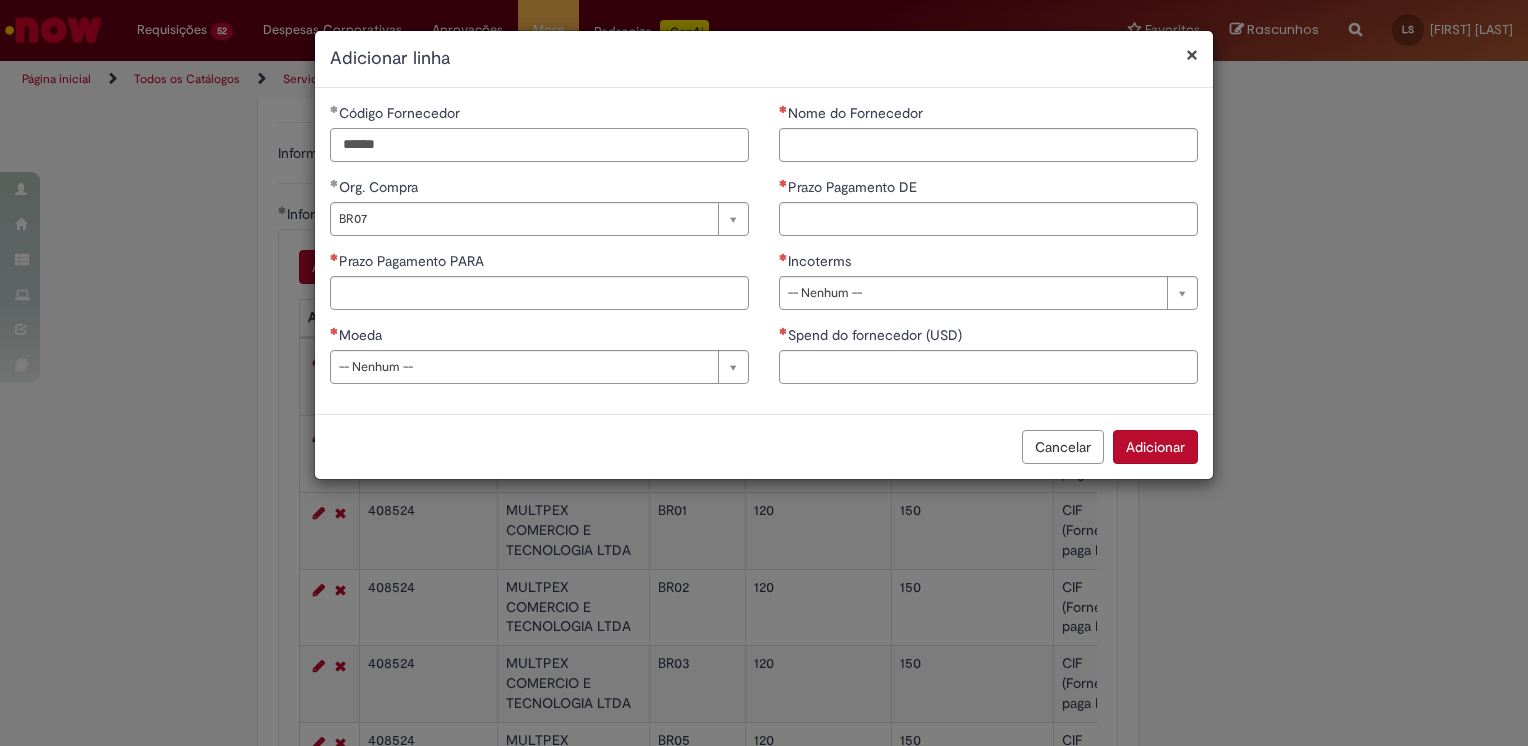 type on "******" 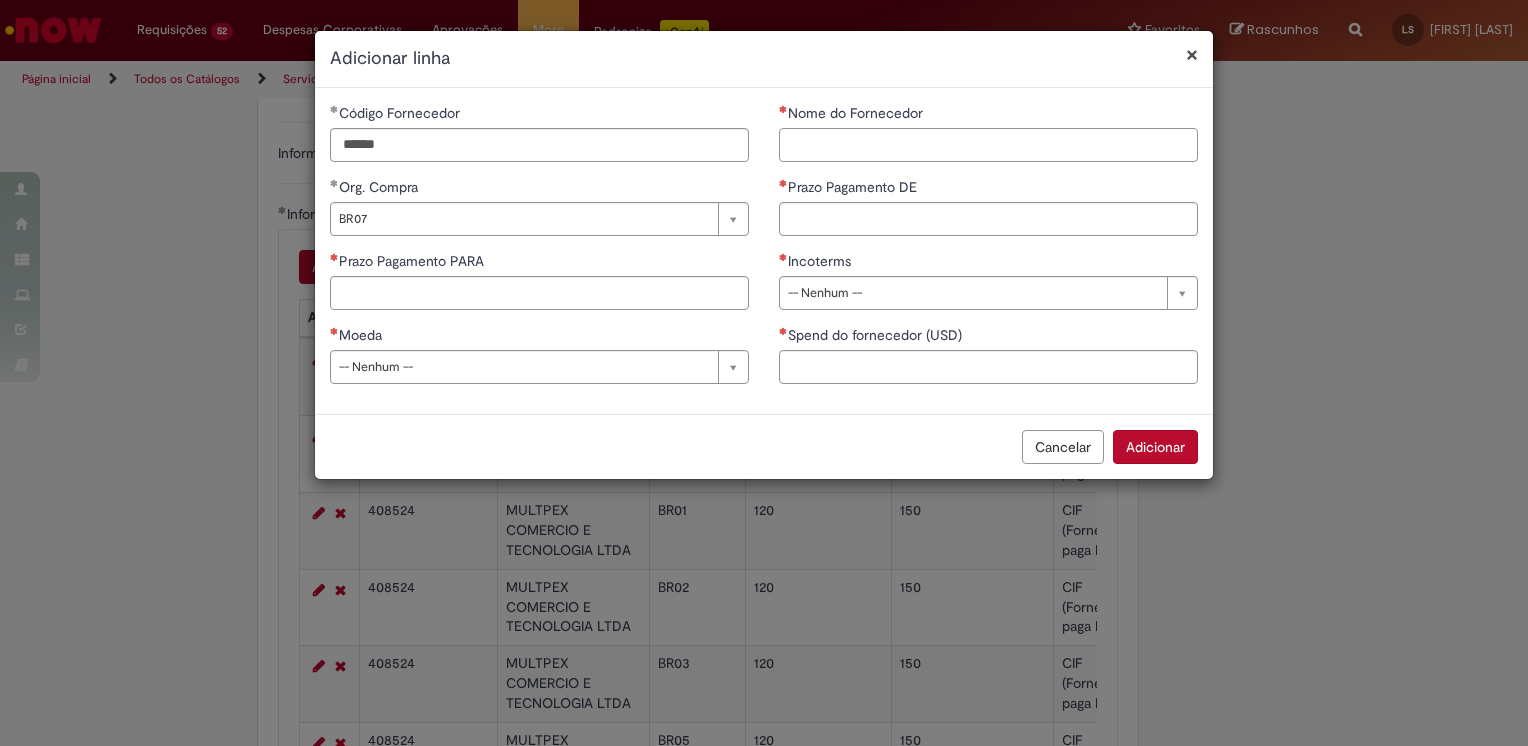 click on "Nome do Fornecedor" at bounding box center (988, 145) 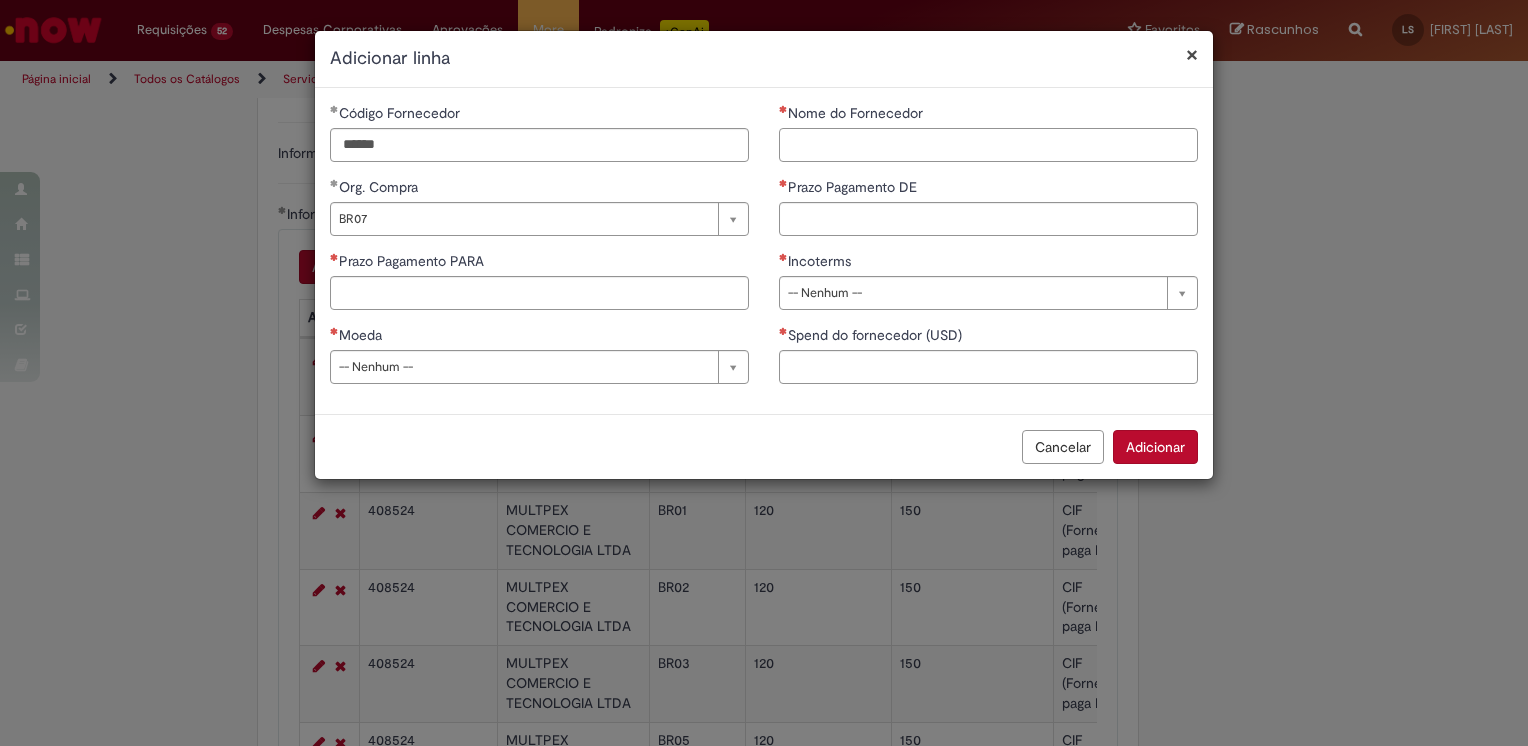 paste on "**********" 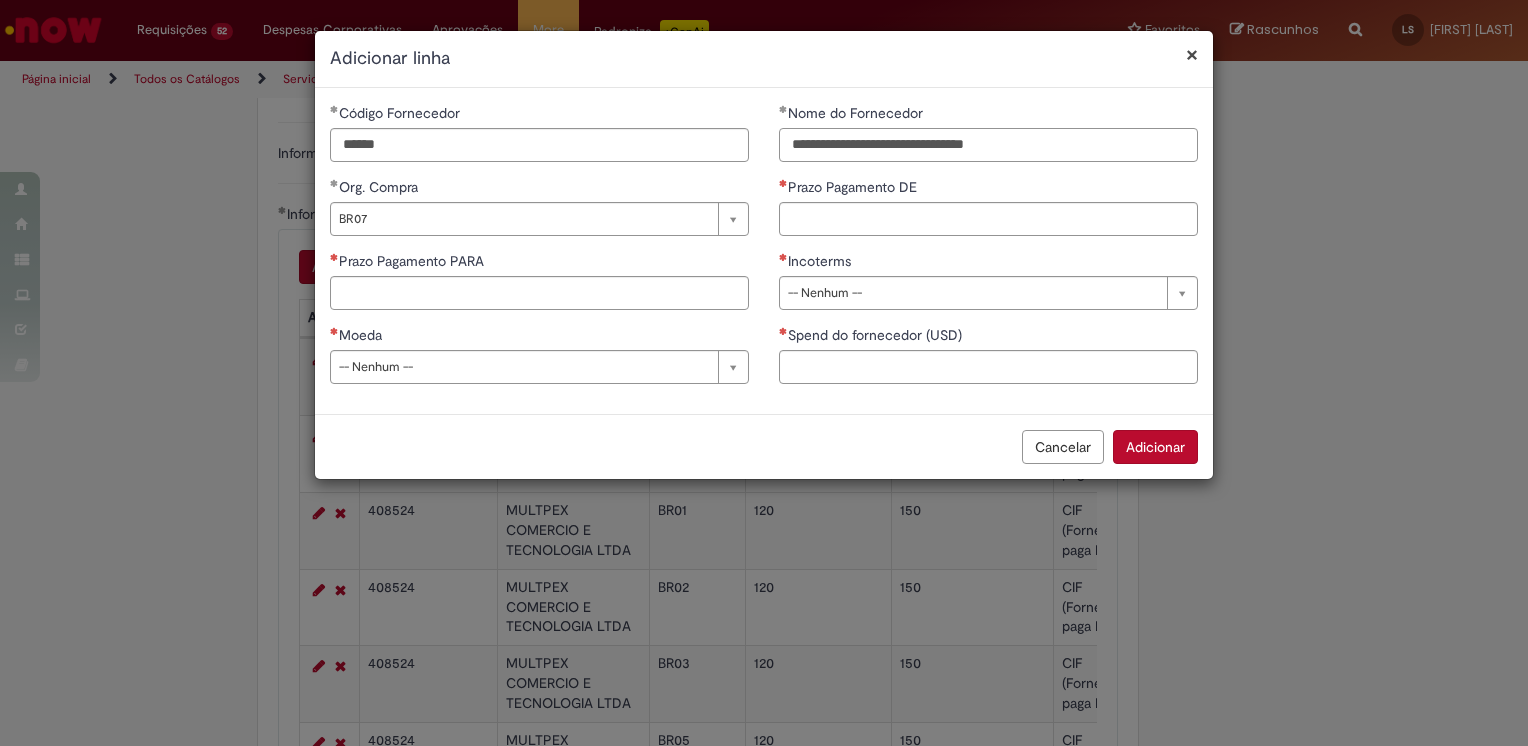 type on "**********" 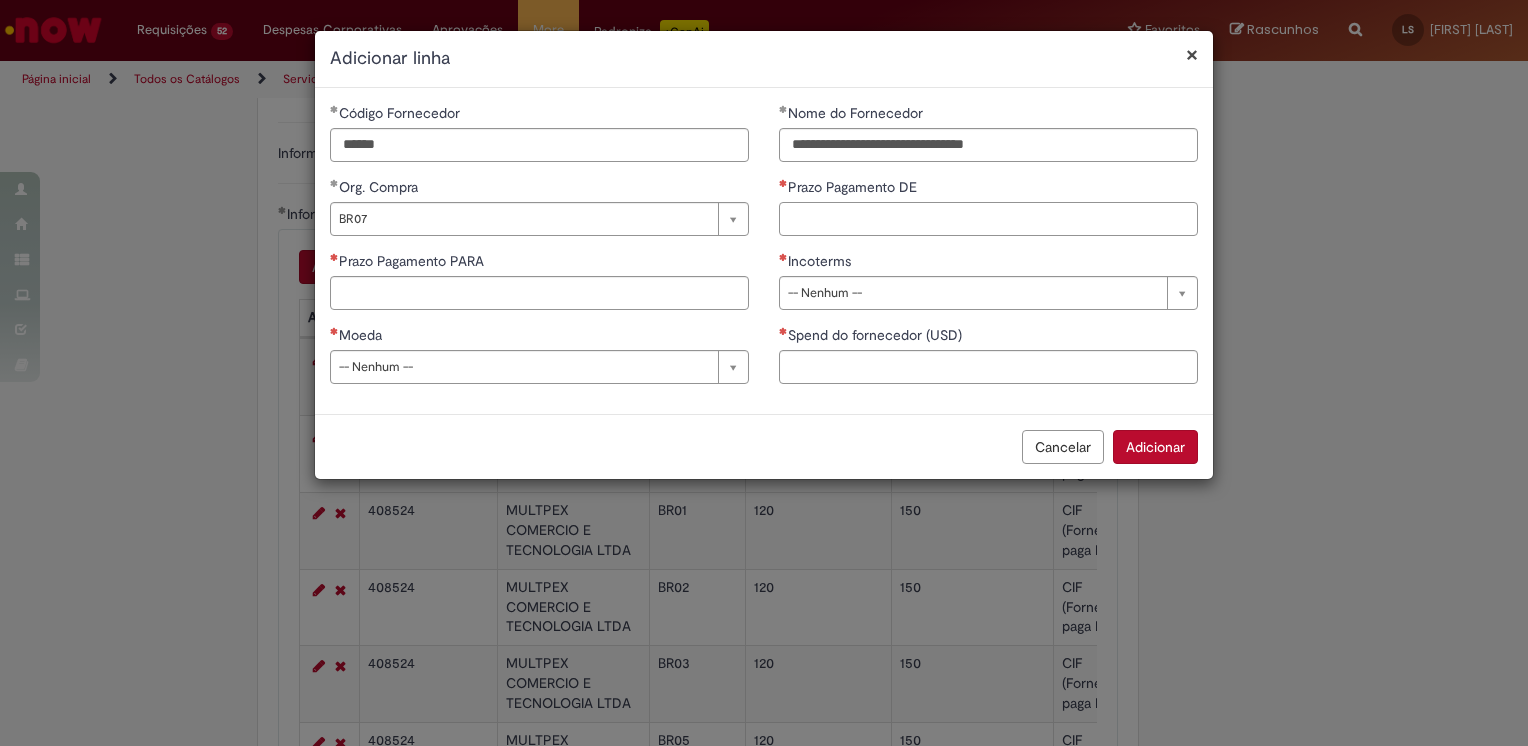 click on "Prazo Pagamento DE" at bounding box center [988, 219] 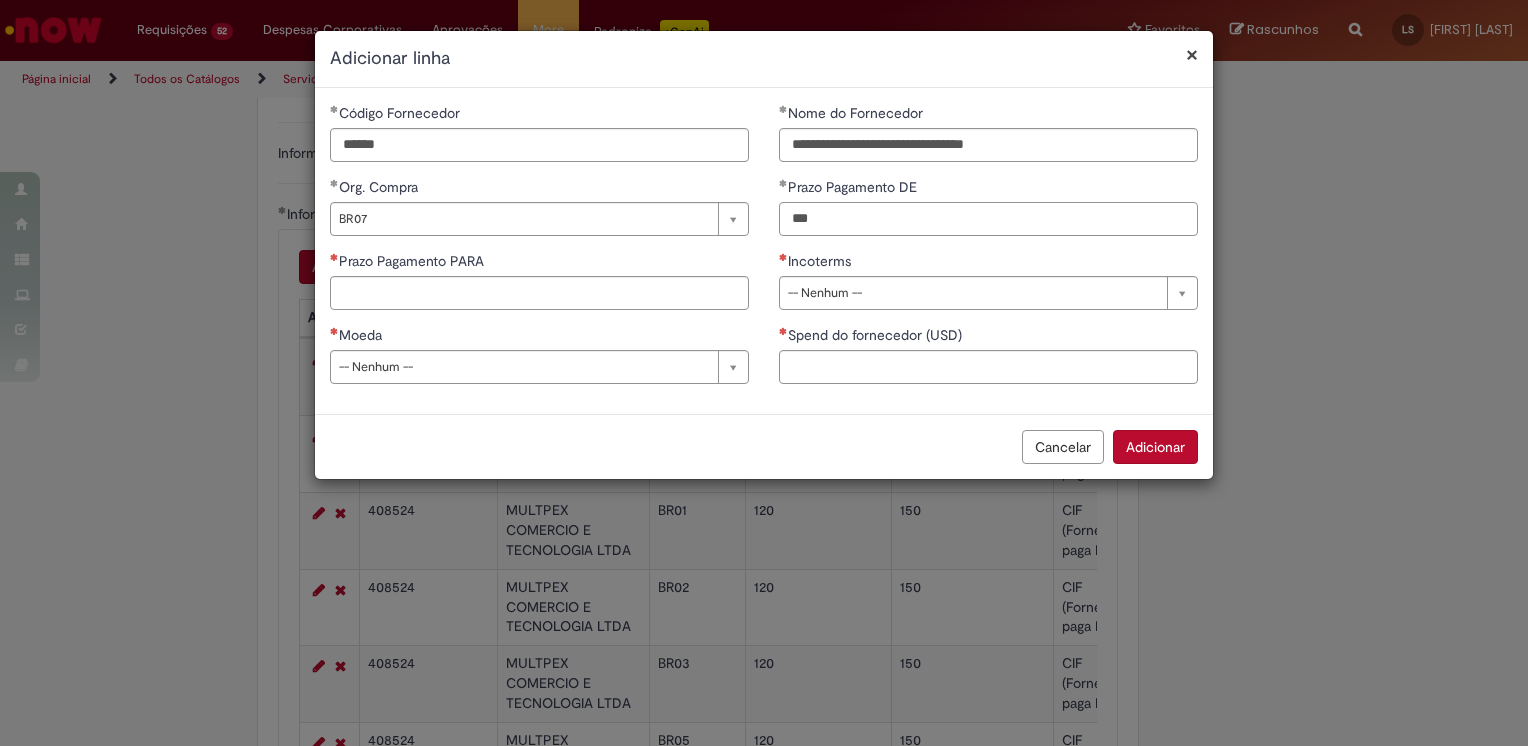 type on "***" 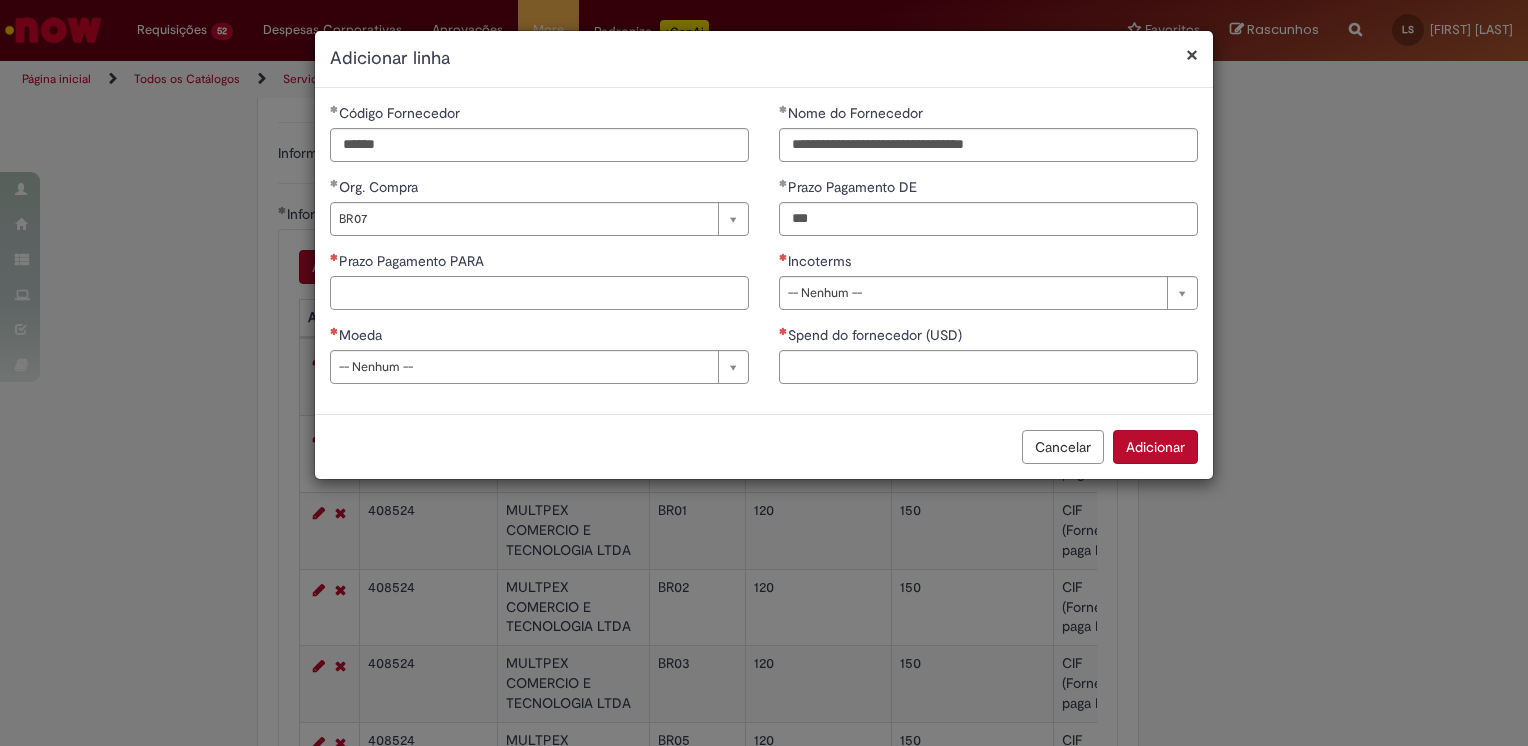 click on "Prazo Pagamento PARA" at bounding box center (539, 293) 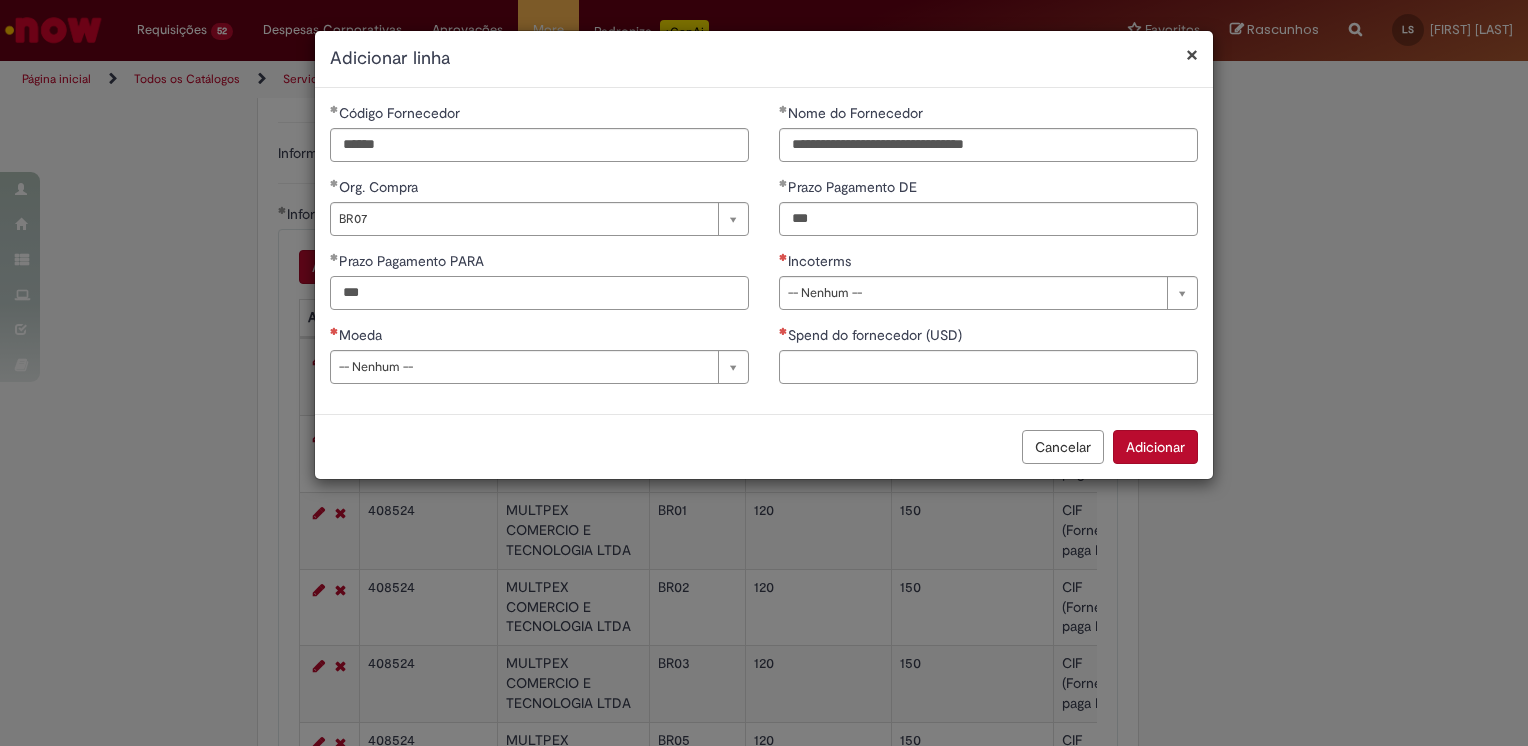 type on "***" 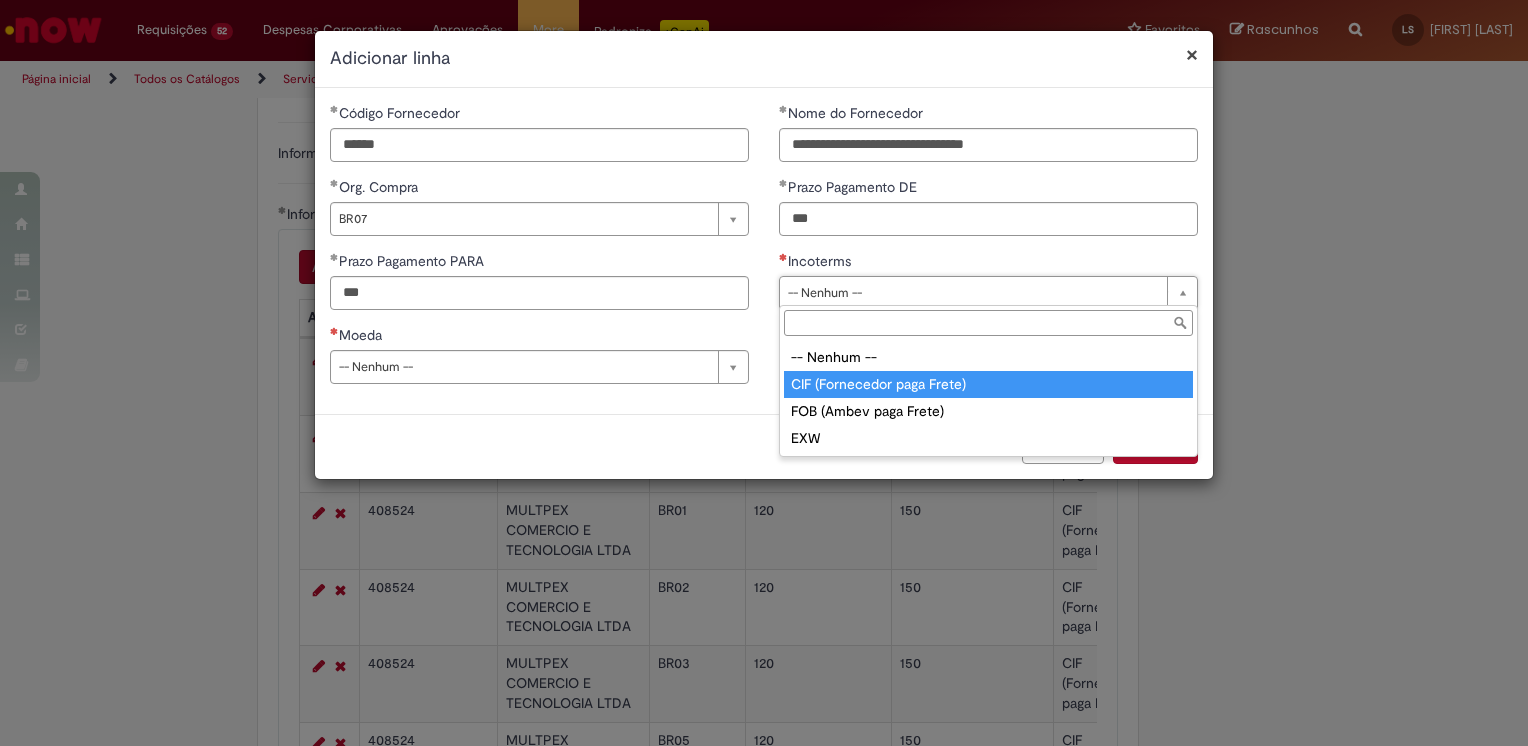 type on "**********" 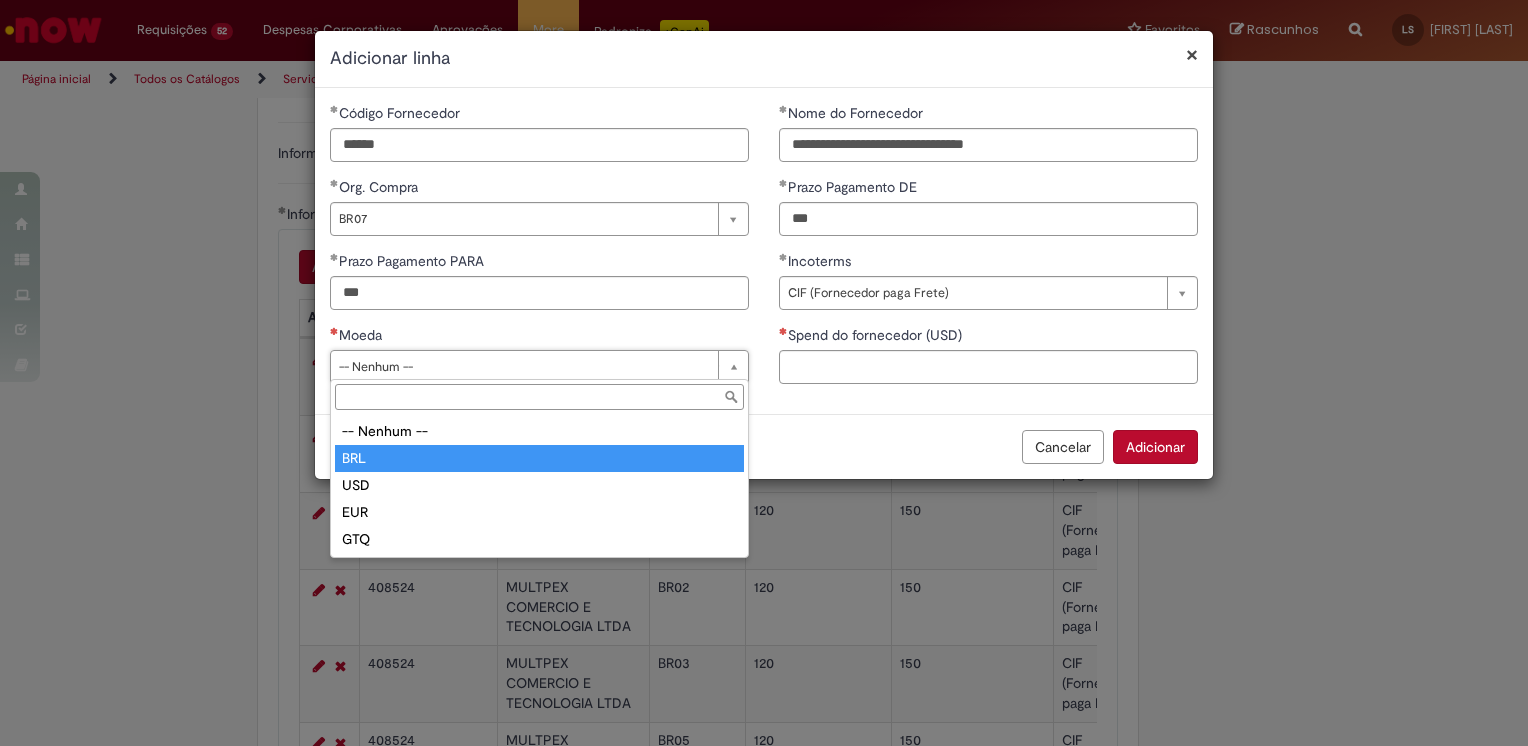 type on "***" 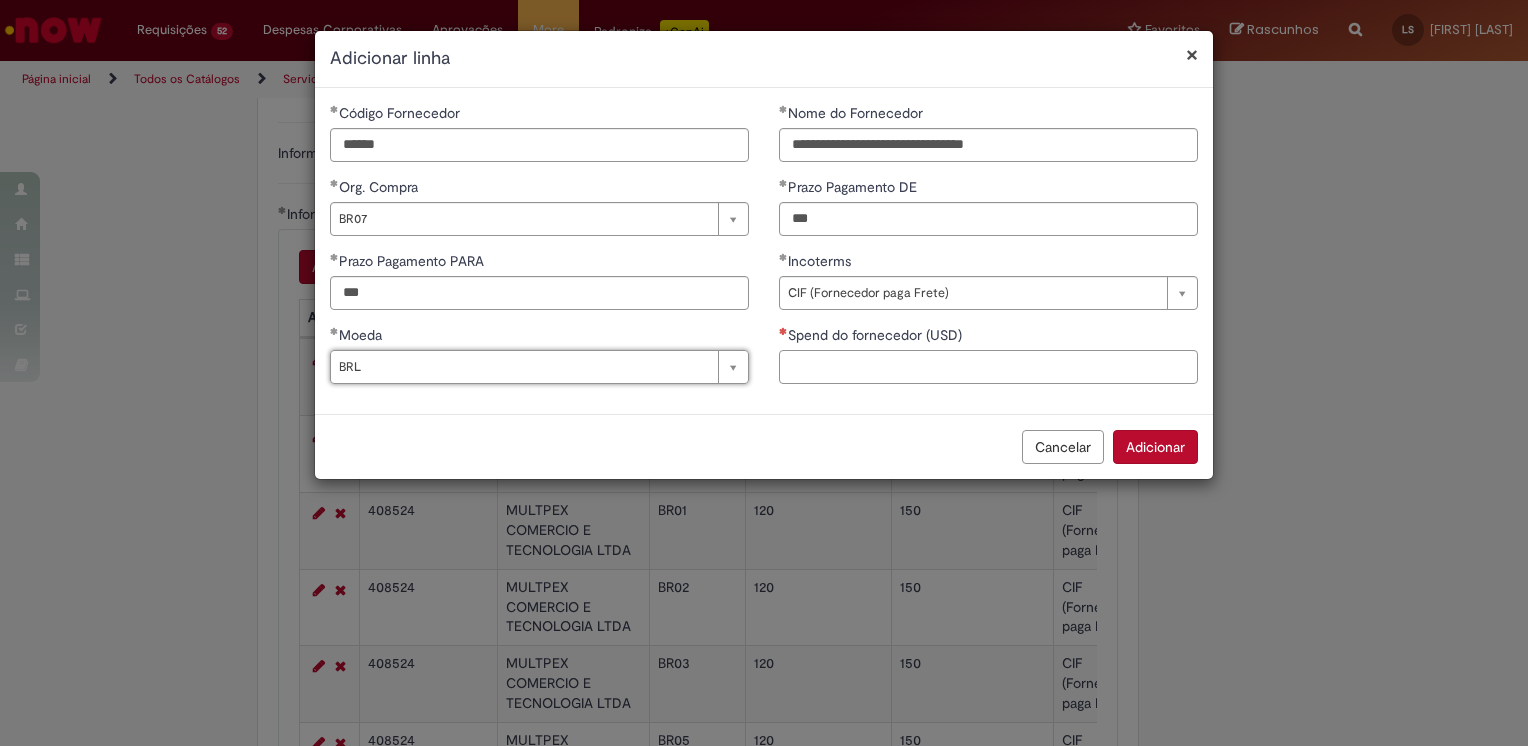 click on "Spend do fornecedor (USD)" at bounding box center (988, 367) 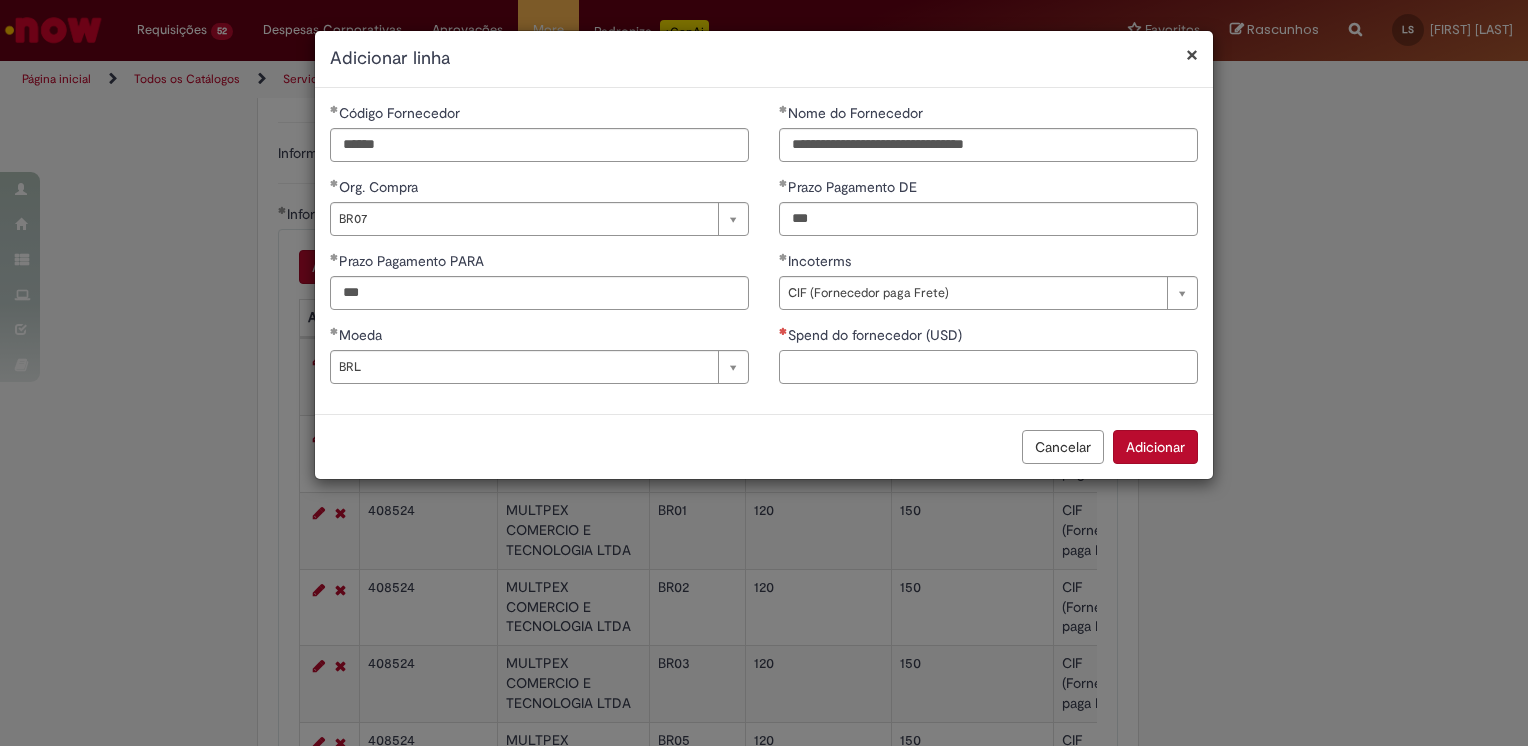 paste on "**********" 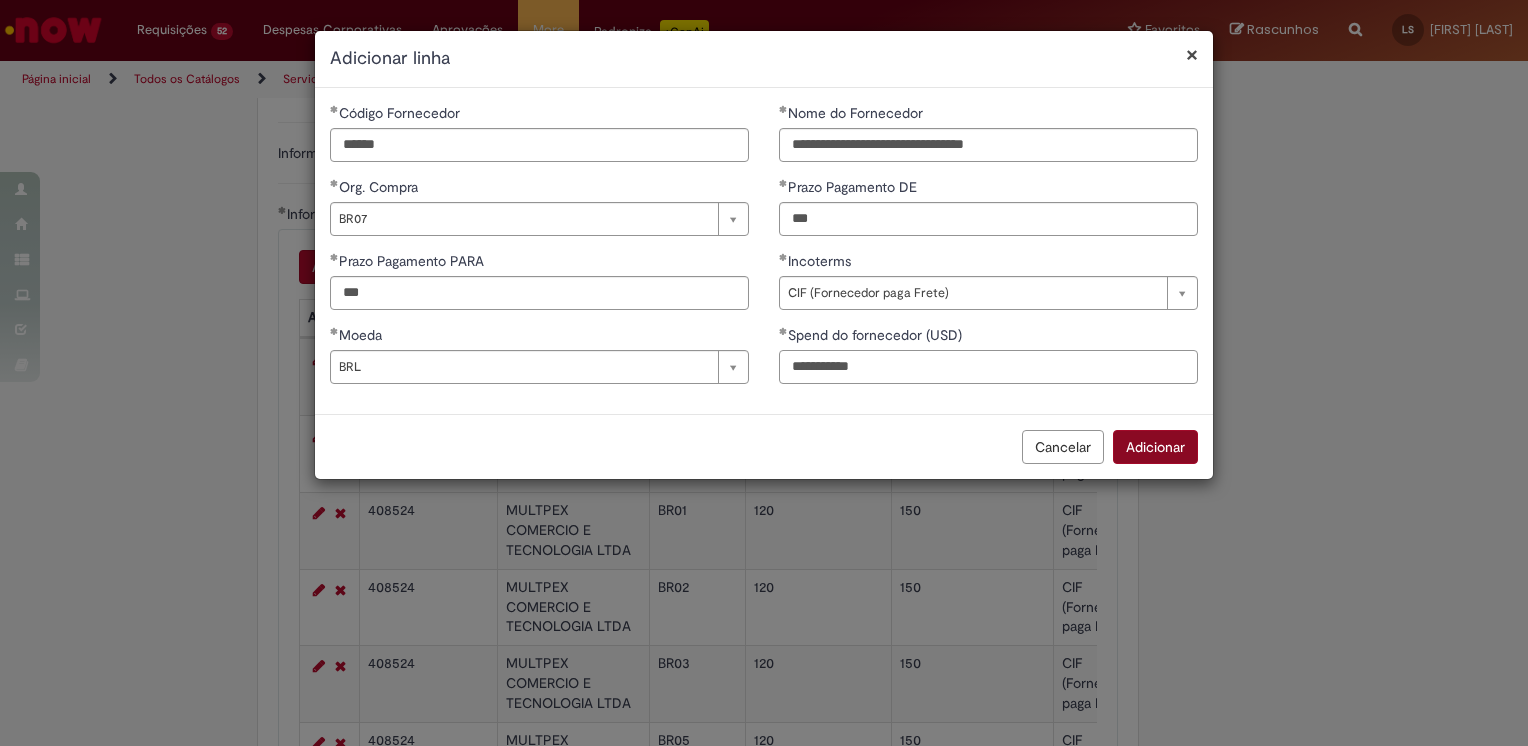 type on "**********" 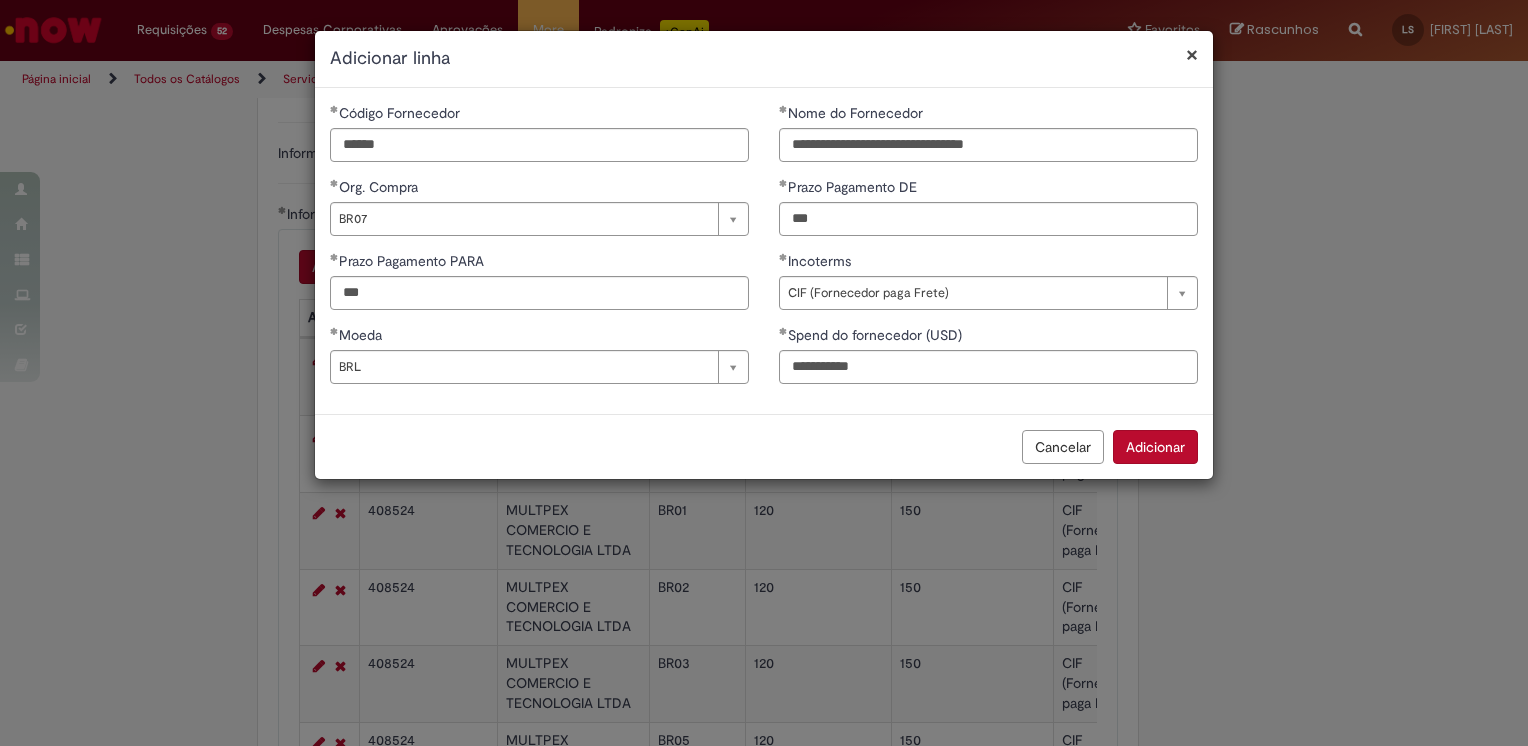 click on "Adicionar" at bounding box center (1155, 447) 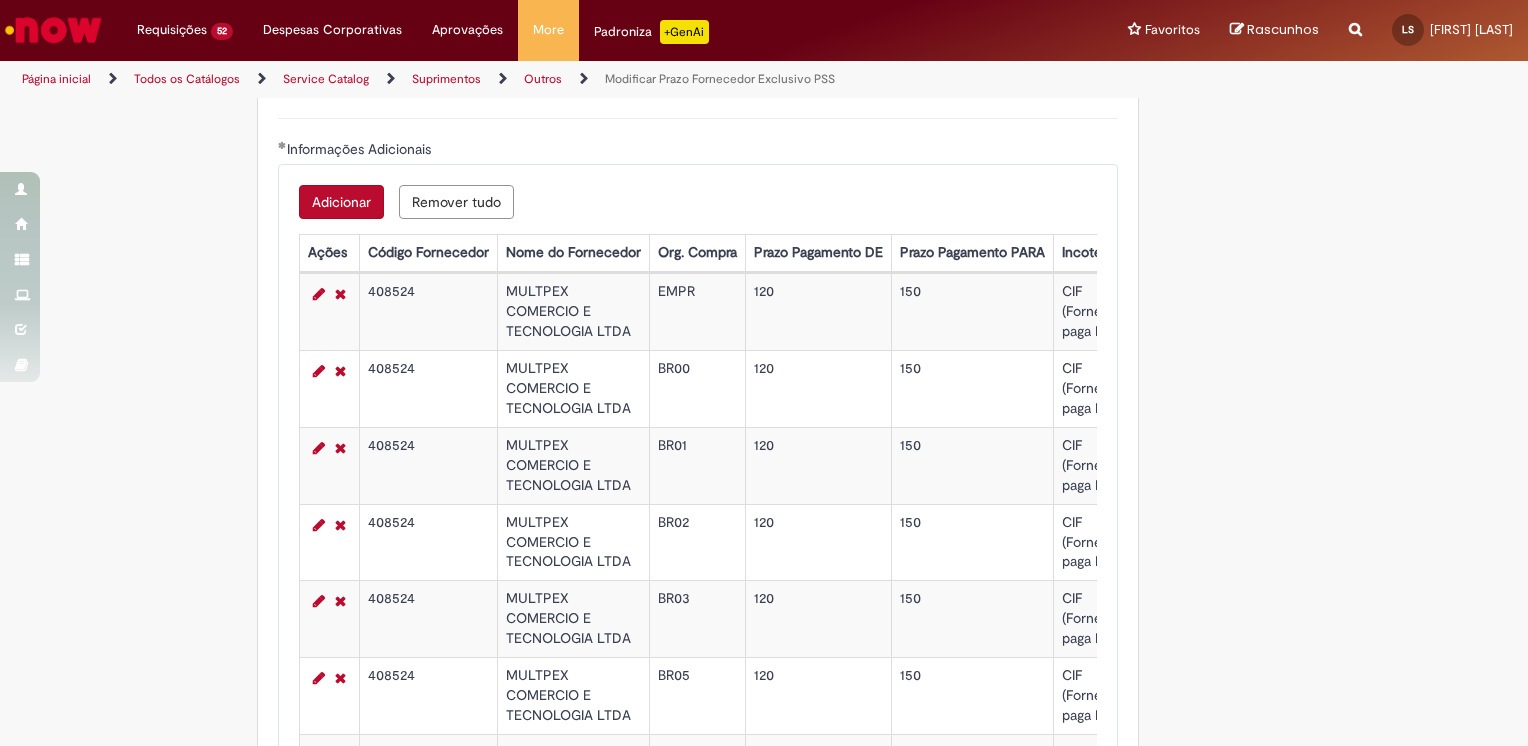 scroll, scrollTop: 1348, scrollLeft: 0, axis: vertical 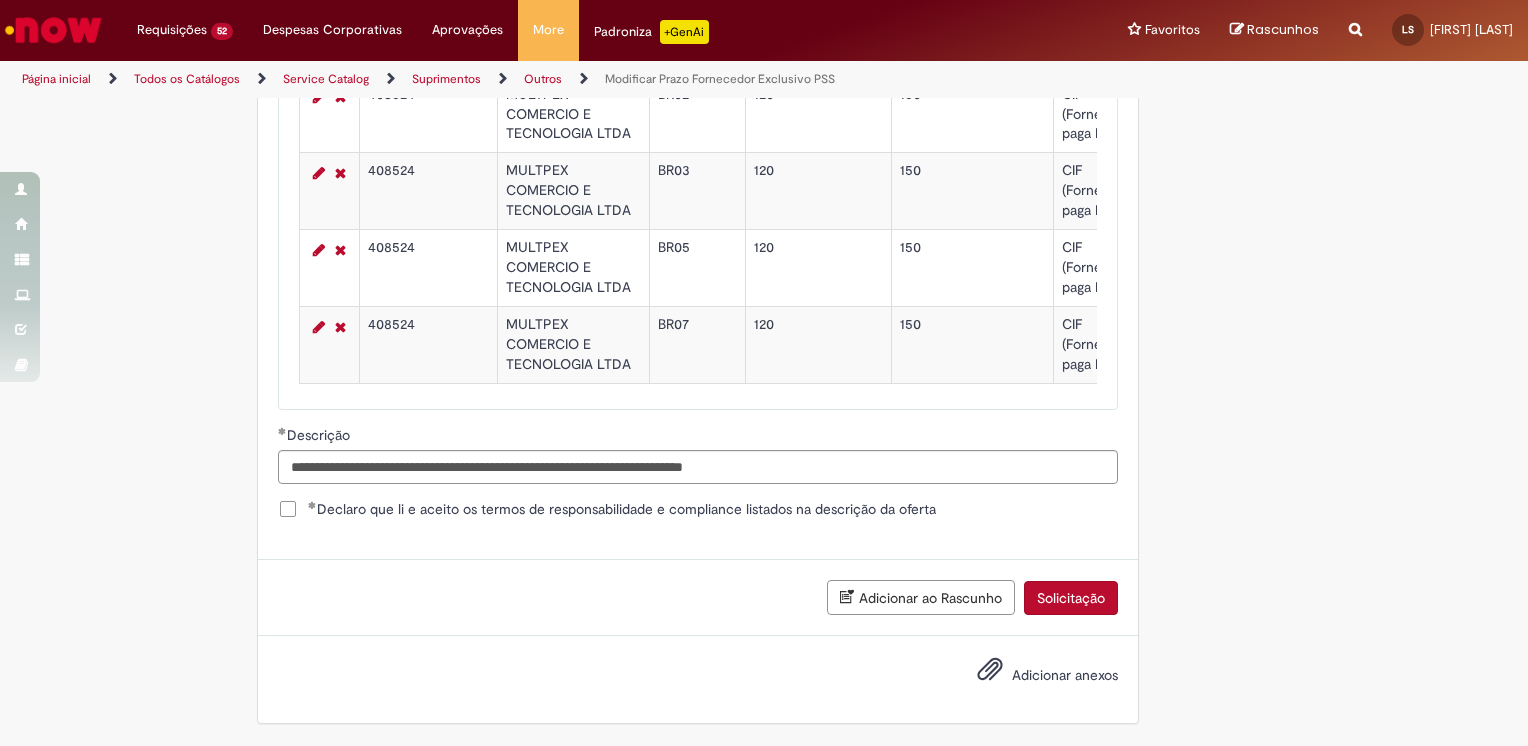 click on "Adicionar anexos" at bounding box center [1065, 675] 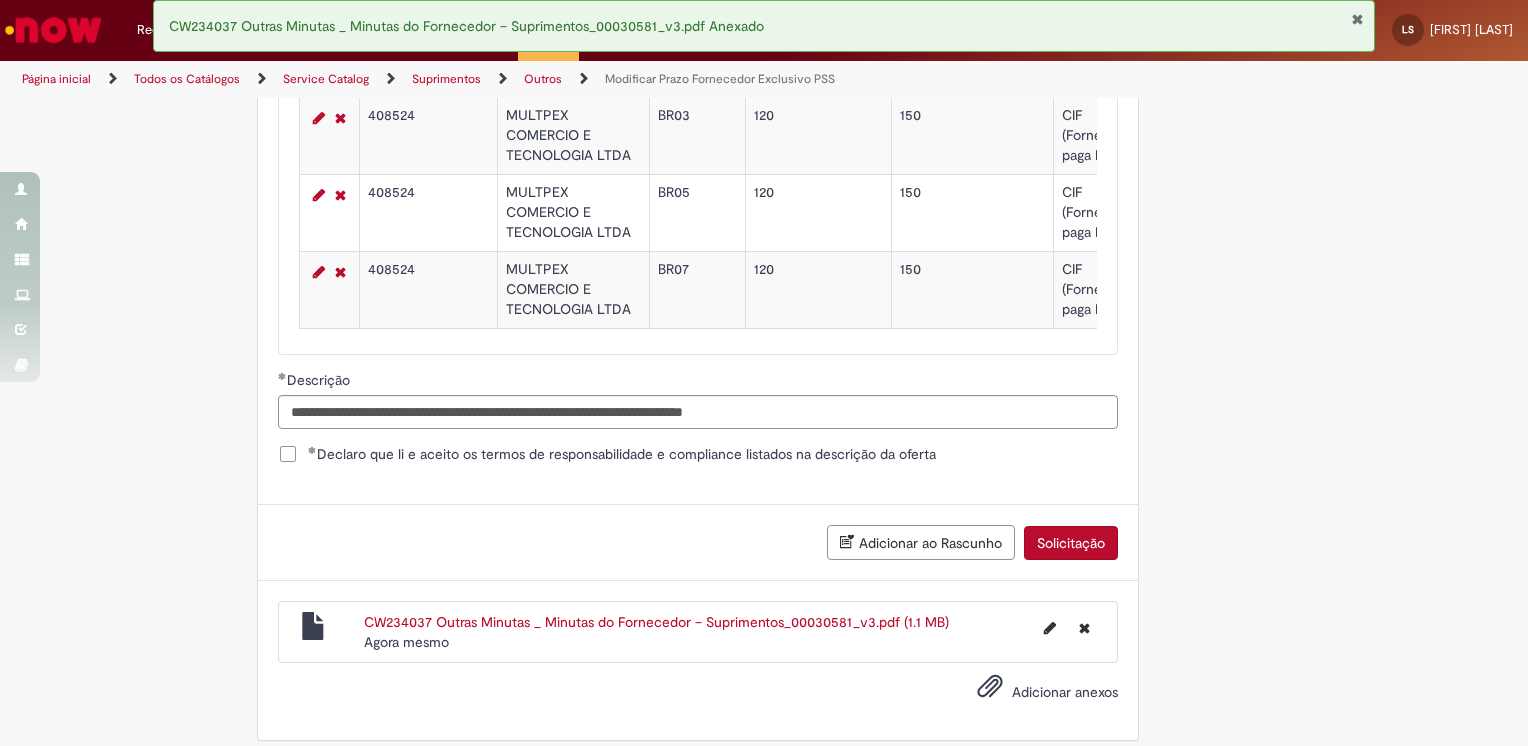 scroll, scrollTop: 1820, scrollLeft: 0, axis: vertical 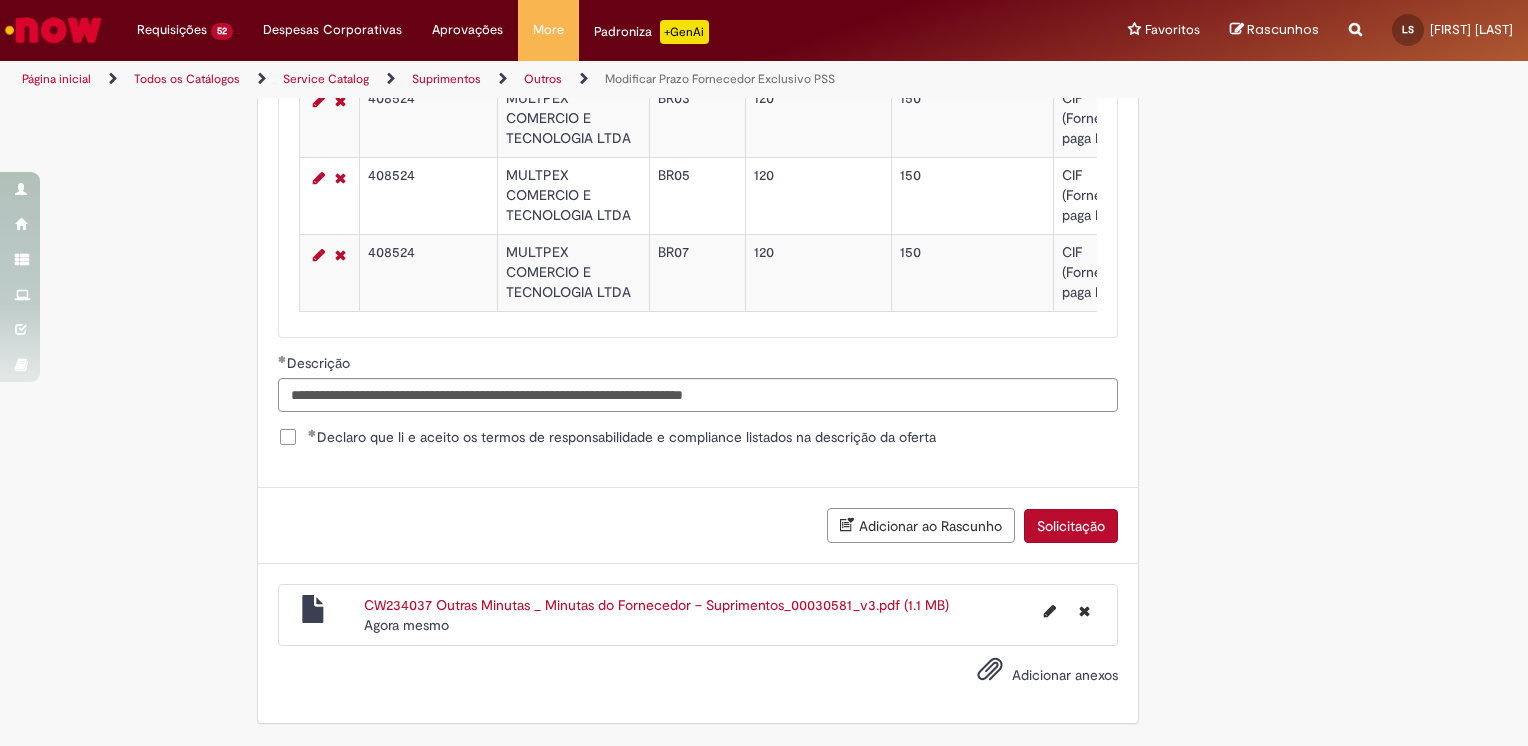 click on "Solicitação" at bounding box center (1071, 526) 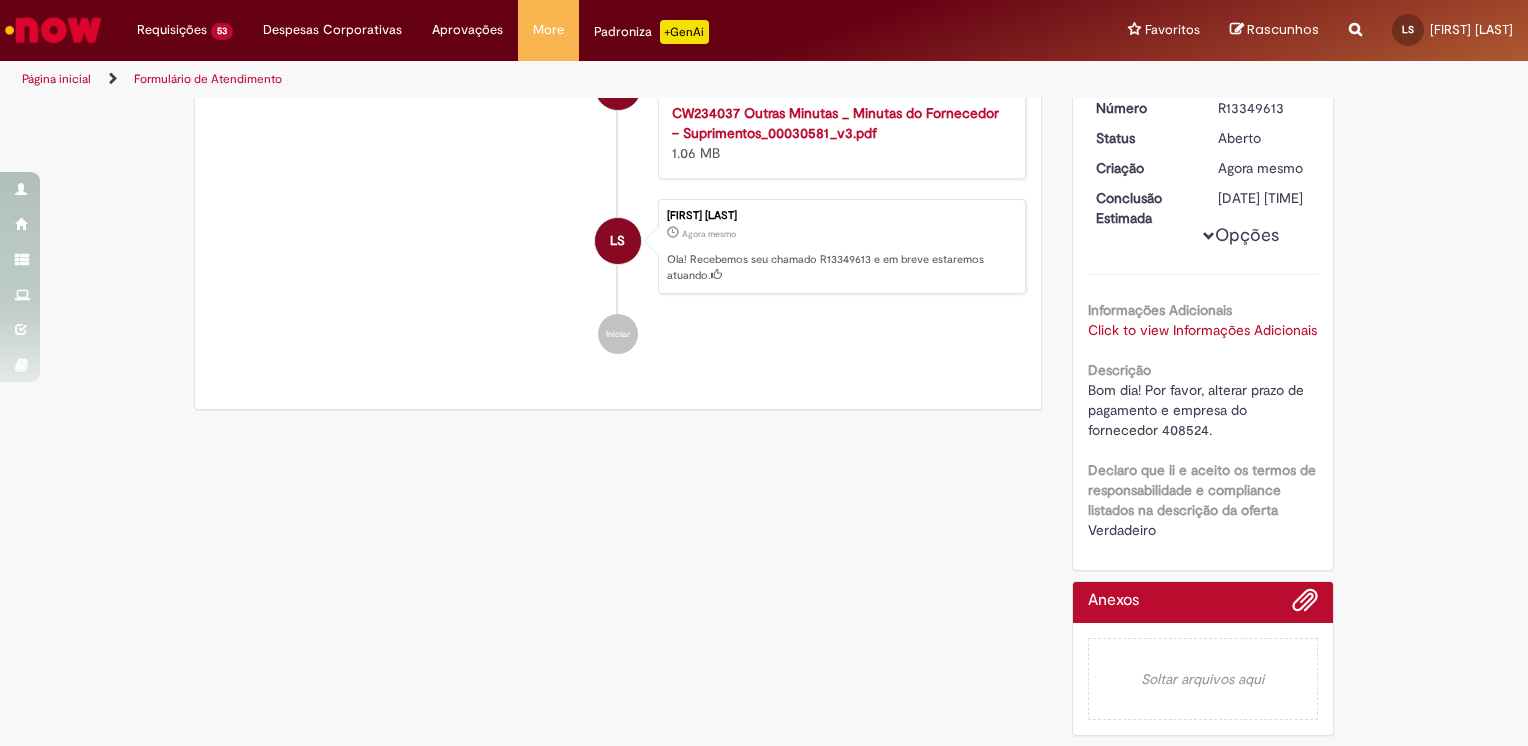 scroll, scrollTop: 0, scrollLeft: 0, axis: both 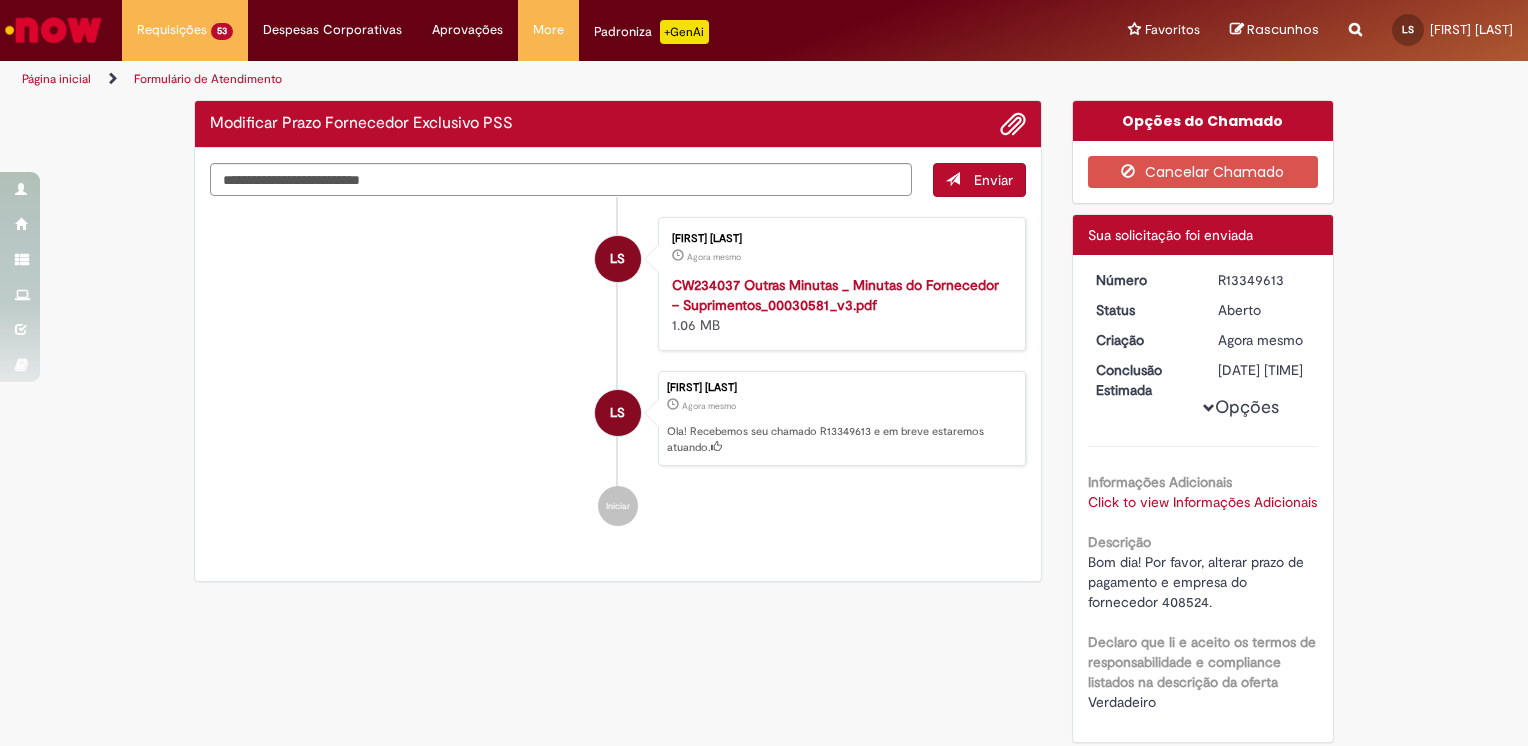 drag, startPoint x: 1272, startPoint y: 274, endPoint x: 1201, endPoint y: 275, distance: 71.00704 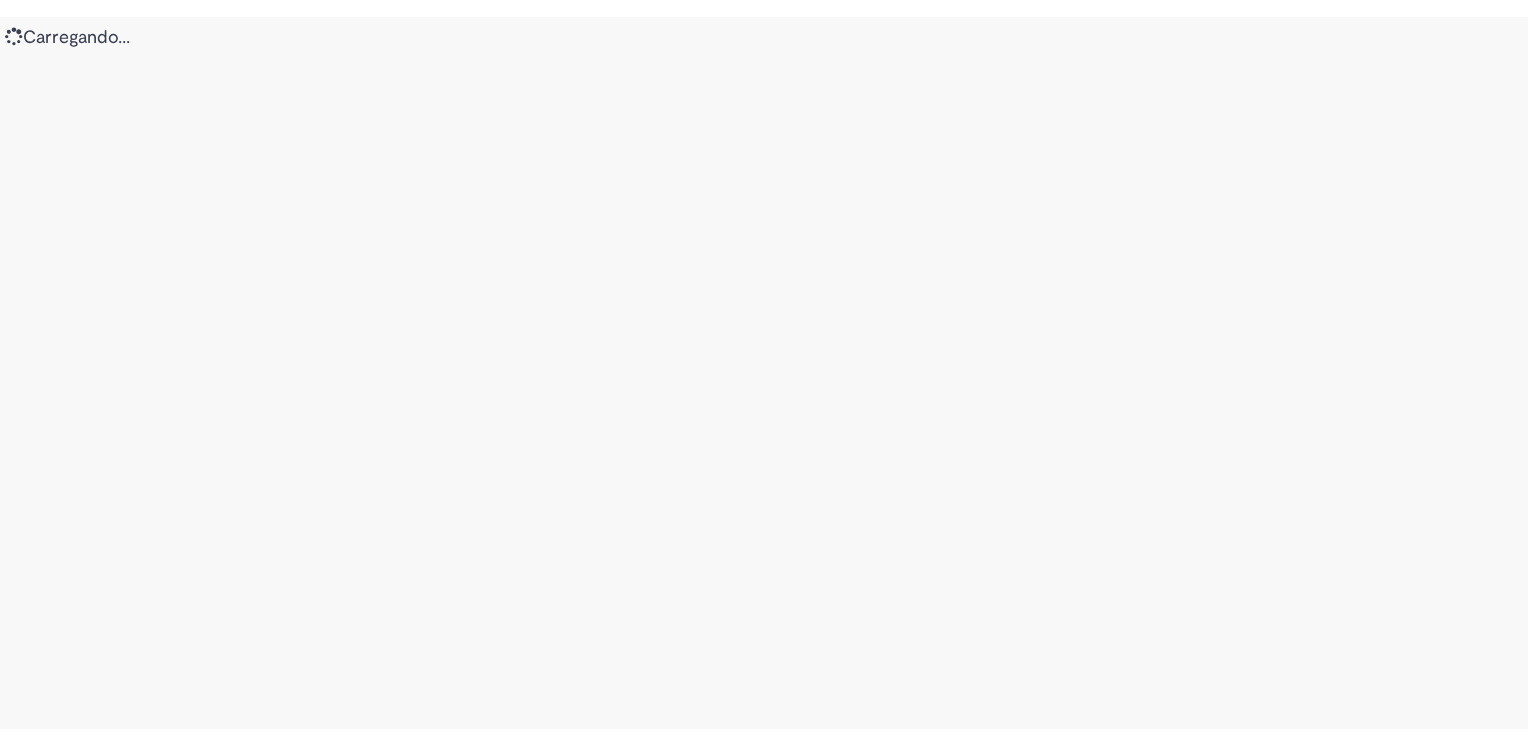 scroll, scrollTop: 0, scrollLeft: 0, axis: both 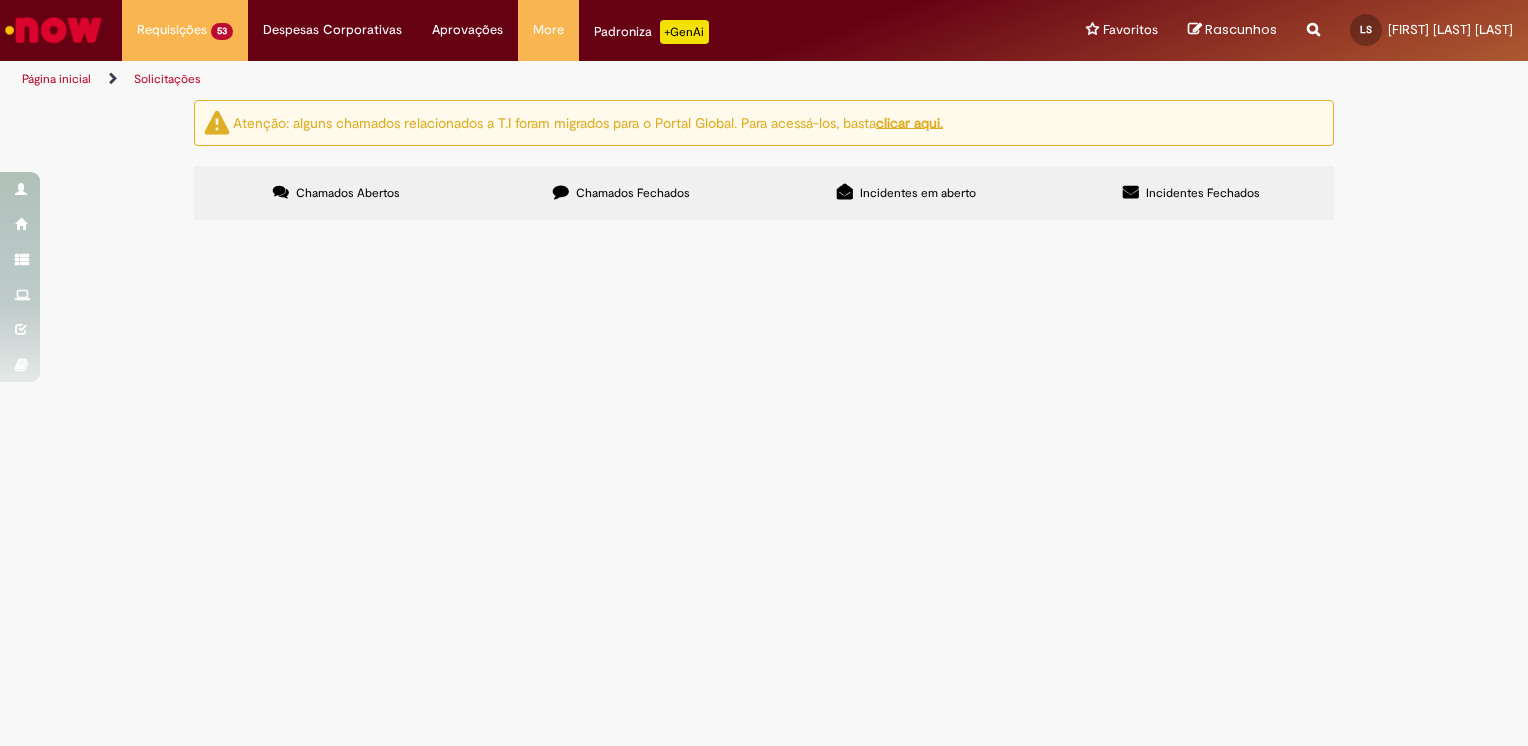 click at bounding box center [0, 0] 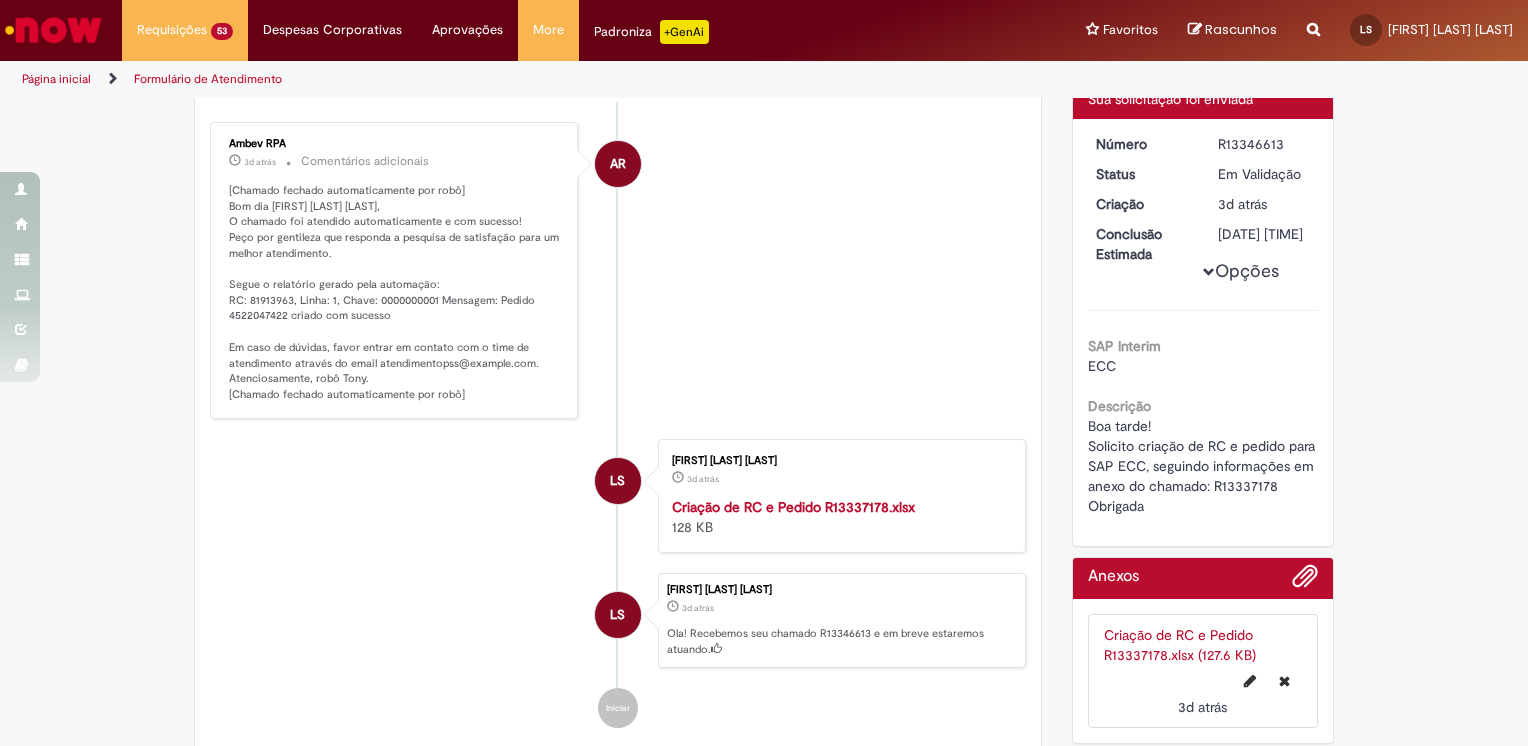 scroll, scrollTop: 200, scrollLeft: 0, axis: vertical 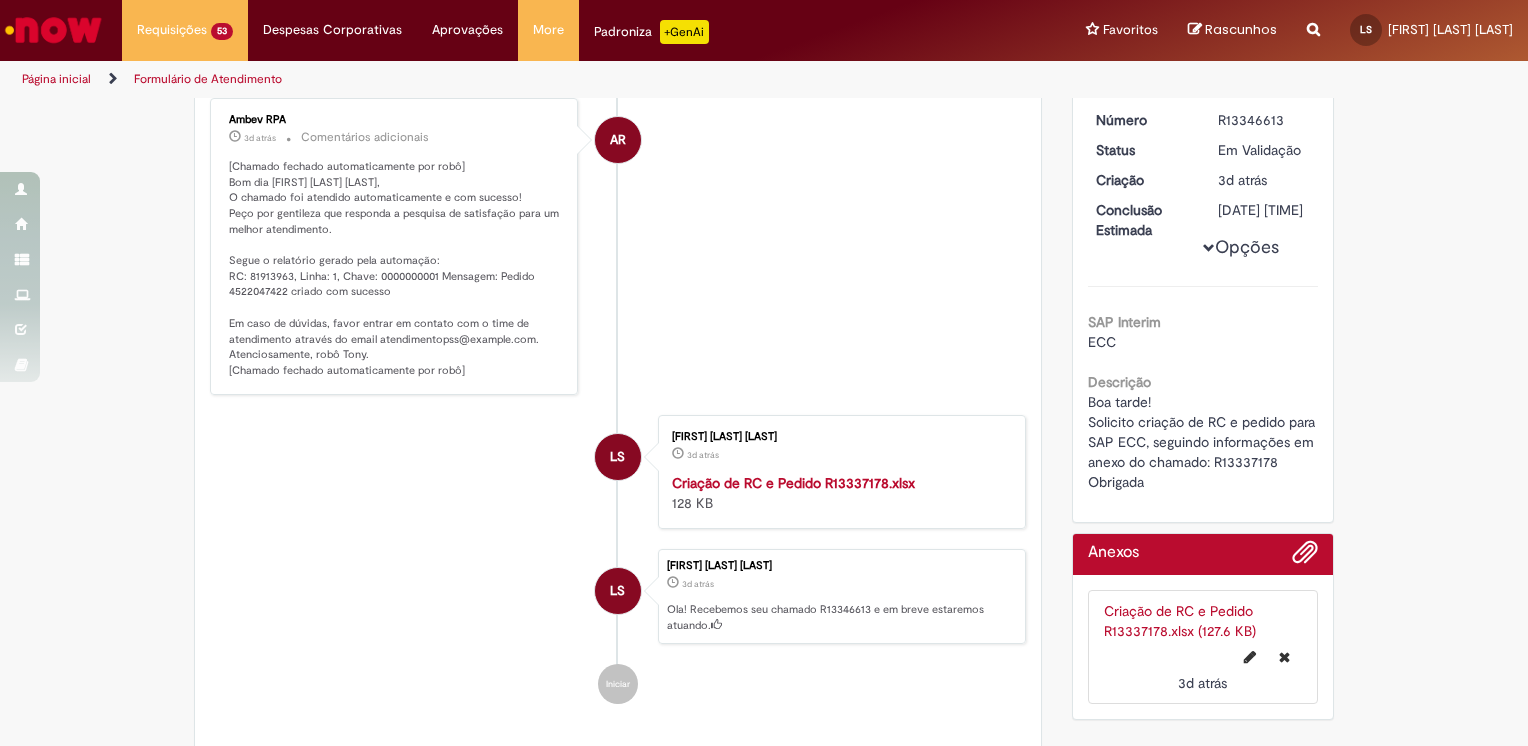 click on "[Chamado fechado automaticamente por robô]
Bom dia [FIRST] [LAST] [LAST],
O chamado foi atendido automaticamente e com sucesso!
Peço por gentileza que responda a pesquisa de satisfação para um melhor atendimento.
Segue o relatório gerado pela automação:
RC: 81913963, Linha: 1, Chave: 0000000001 Mensagem: Pedido 4522047422 criado com sucesso
Em caso de dúvidas, favor entrar em contato com o time de atendimento através do email atendimentopss@example.com.
Atenciosamente, robô Tony.
[Chamado fechado automaticamente por robô]" at bounding box center (395, 269) 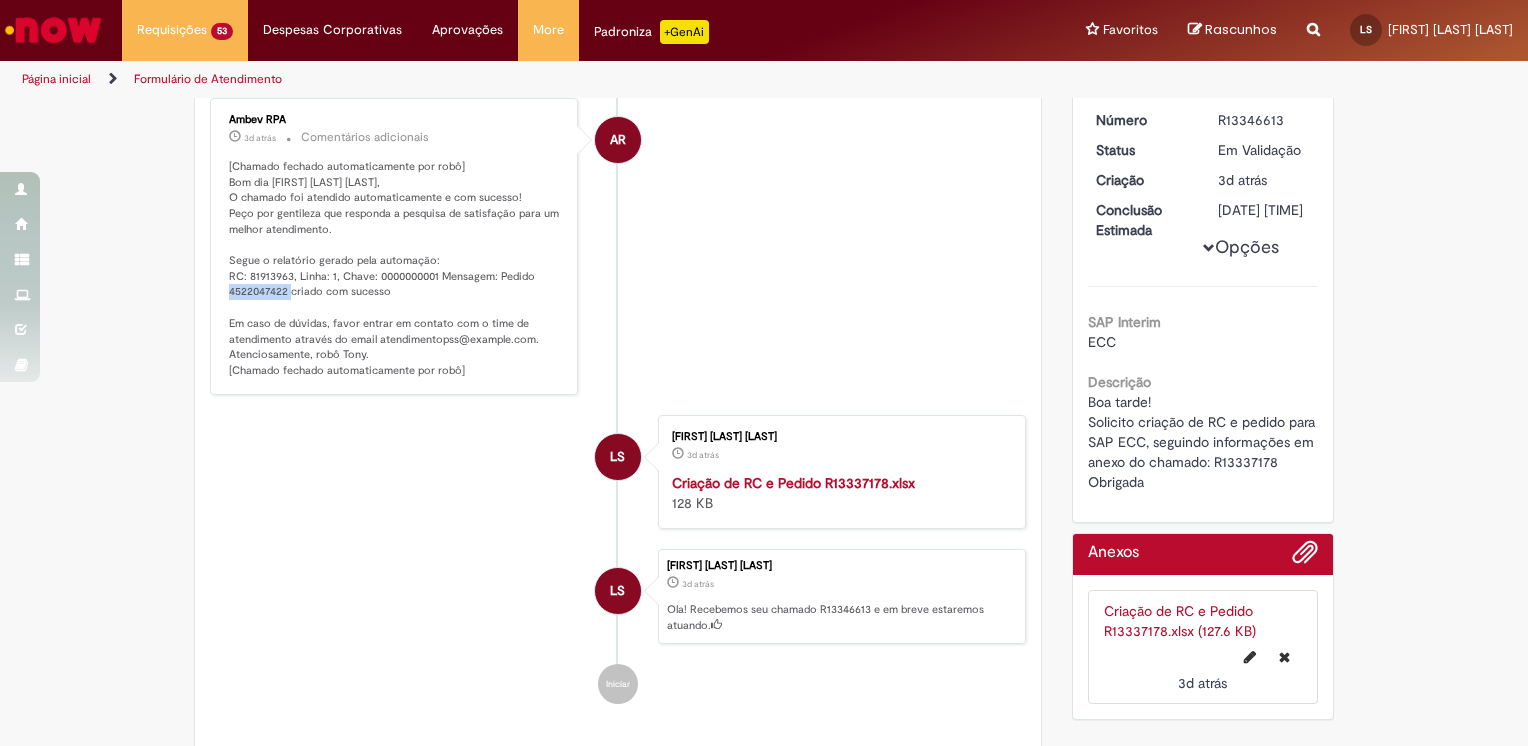 click on "[Chamado fechado automaticamente por robô]
Bom dia [FIRST] [LAST] [LAST],
O chamado foi atendido automaticamente e com sucesso!
Peço por gentileza que responda a pesquisa de satisfação para um melhor atendimento.
Segue o relatório gerado pela automação:
RC: 81913963, Linha: 1, Chave: 0000000001 Mensagem: Pedido 4522047422 criado com sucesso
Em caso de dúvidas, favor entrar em contato com o time de atendimento através do email atendimentopss@example.com.
Atenciosamente, robô Tony.
[Chamado fechado automaticamente por robô]" at bounding box center [395, 269] 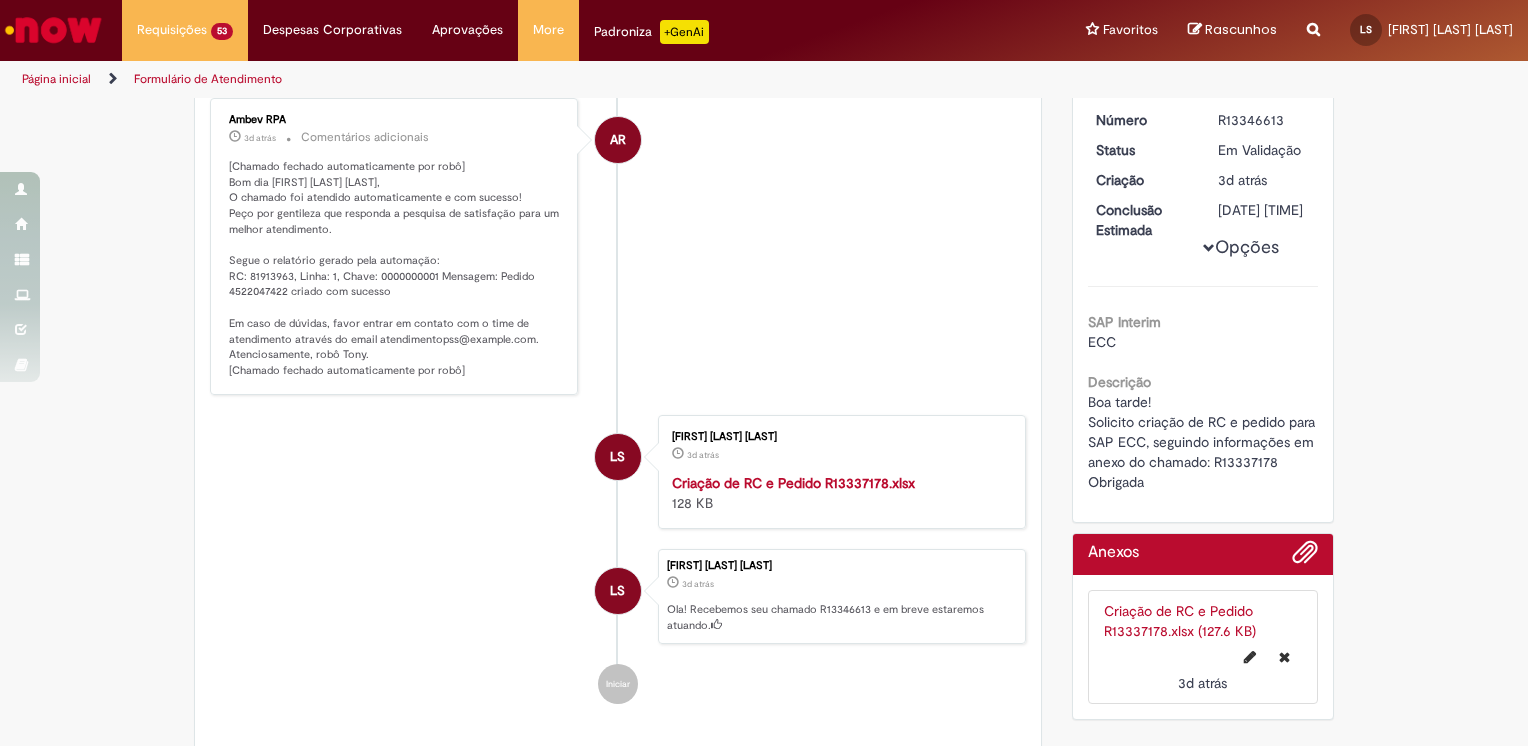 click on "[Chamado fechado automaticamente por robô]
Bom dia [FIRST] [LAST] [LAST],
O chamado foi atendido automaticamente e com sucesso!
Peço por gentileza que responda a pesquisa de satisfação para um melhor atendimento.
Segue o relatório gerado pela automação:
RC: 81913963, Linha: 1, Chave: 0000000001 Mensagem: Pedido 4522047422 criado com sucesso
Em caso de dúvidas, favor entrar em contato com o time de atendimento através do email atendimentopss@example.com.
Atenciosamente, robô Tony.
[Chamado fechado automaticamente por robô]" at bounding box center [395, 269] 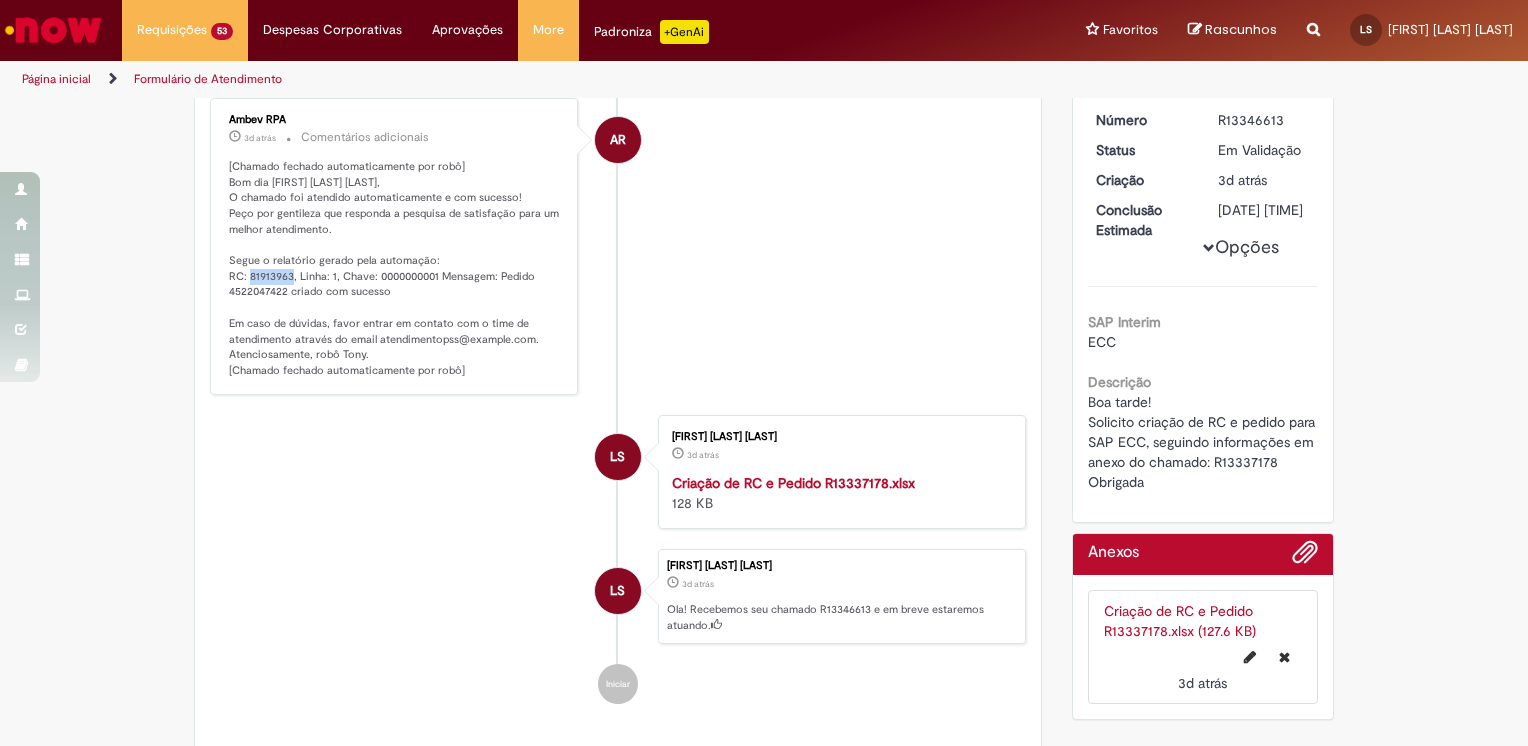 click on "[Chamado fechado automaticamente por robô]
Bom dia [FIRST] [LAST] [LAST],
O chamado foi atendido automaticamente e com sucesso!
Peço por gentileza que responda a pesquisa de satisfação para um melhor atendimento.
Segue o relatório gerado pela automação:
RC: 81913963, Linha: 1, Chave: 0000000001 Mensagem: Pedido 4522047422 criado com sucesso
Em caso de dúvidas, favor entrar em contato com o time de atendimento através do email atendimentopss@example.com.
Atenciosamente, robô Tony.
[Chamado fechado automaticamente por robô]" at bounding box center [395, 269] 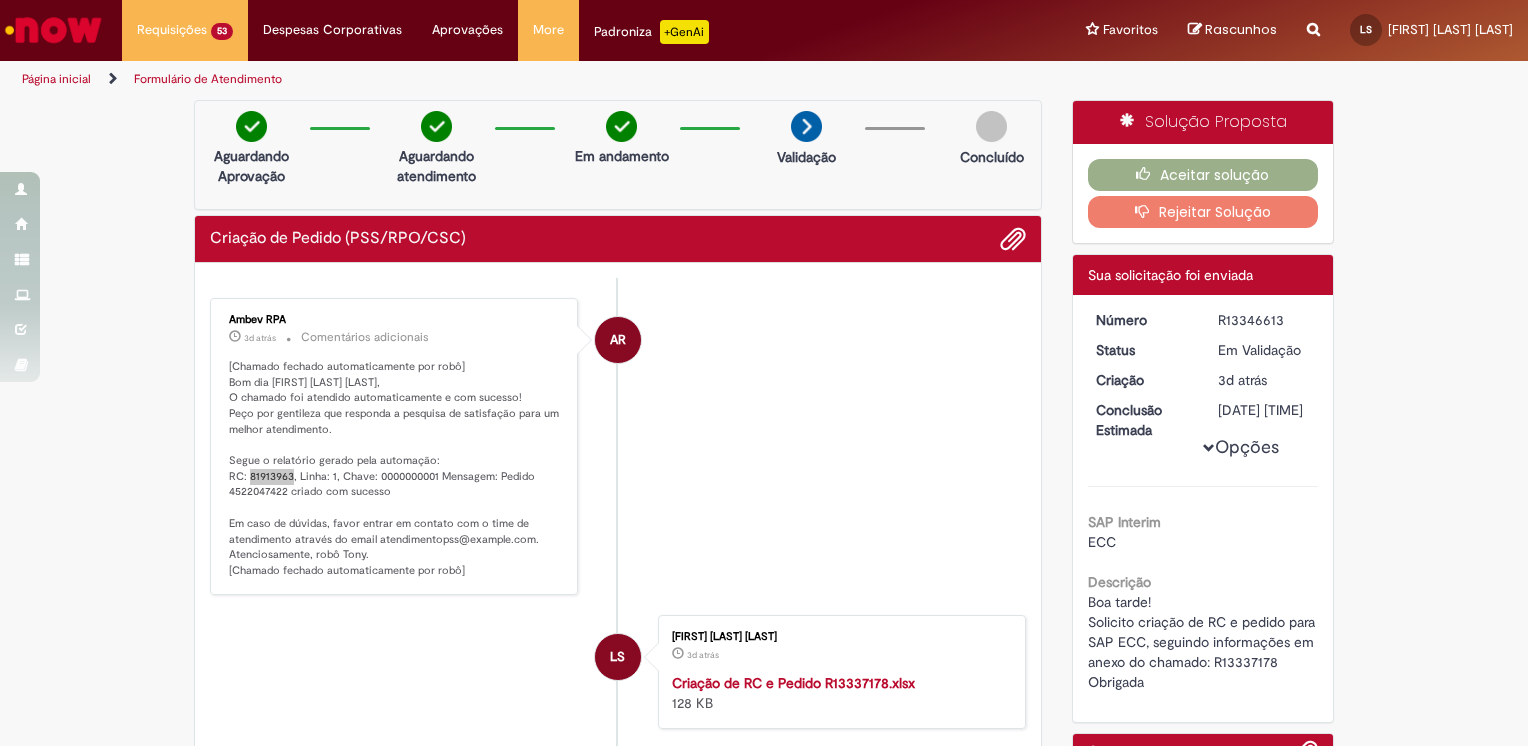 scroll, scrollTop: 200, scrollLeft: 0, axis: vertical 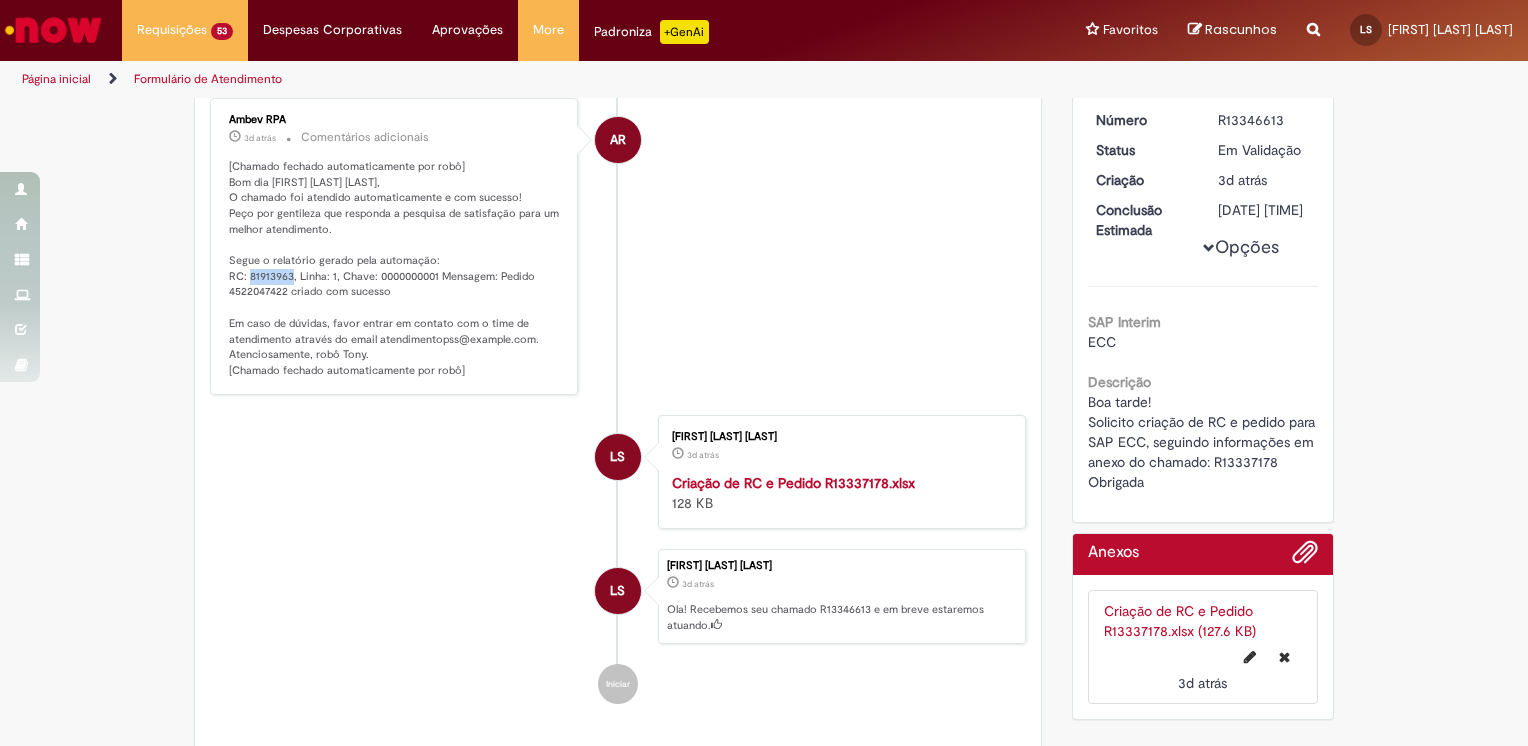 click on "[Chamado fechado automaticamente por robô]
Bom dia [FIRST] [LAST] [LAST],
O chamado foi atendido automaticamente e com sucesso!
Peço por gentileza que responda a pesquisa de satisfação para um melhor atendimento.
Segue o relatório gerado pela automação:
RC: 81913963, Linha: 1, Chave: 0000000001 Mensagem: Pedido 4522047422 criado com sucesso
Em caso de dúvidas, favor entrar em contato com o time de atendimento através do email atendimentopss@example.com.
Atenciosamente, robô Tony.
[Chamado fechado automaticamente por robô]" at bounding box center (395, 269) 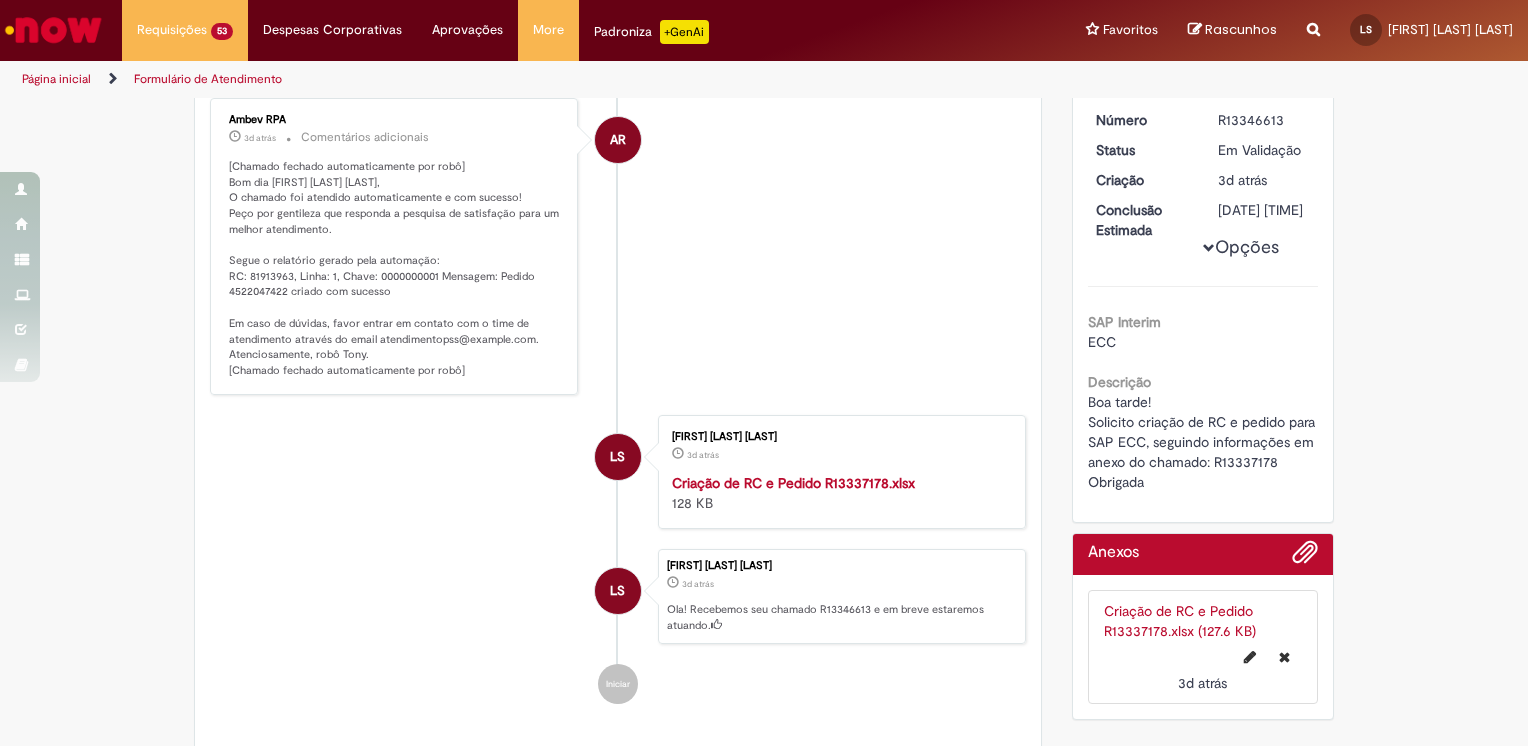 click on "[Chamado fechado automaticamente por robô]
Bom dia [FIRST] [LAST] [LAST],
O chamado foi atendido automaticamente e com sucesso!
Peço por gentileza que responda a pesquisa de satisfação para um melhor atendimento.
Segue o relatório gerado pela automação:
RC: 81913963, Linha: 1, Chave: 0000000001 Mensagem: Pedido 4522047422 criado com sucesso
Em caso de dúvidas, favor entrar em contato com o time de atendimento através do email atendimentopss@example.com.
Atenciosamente, robô Tony.
[Chamado fechado automaticamente por robô]" at bounding box center (395, 269) 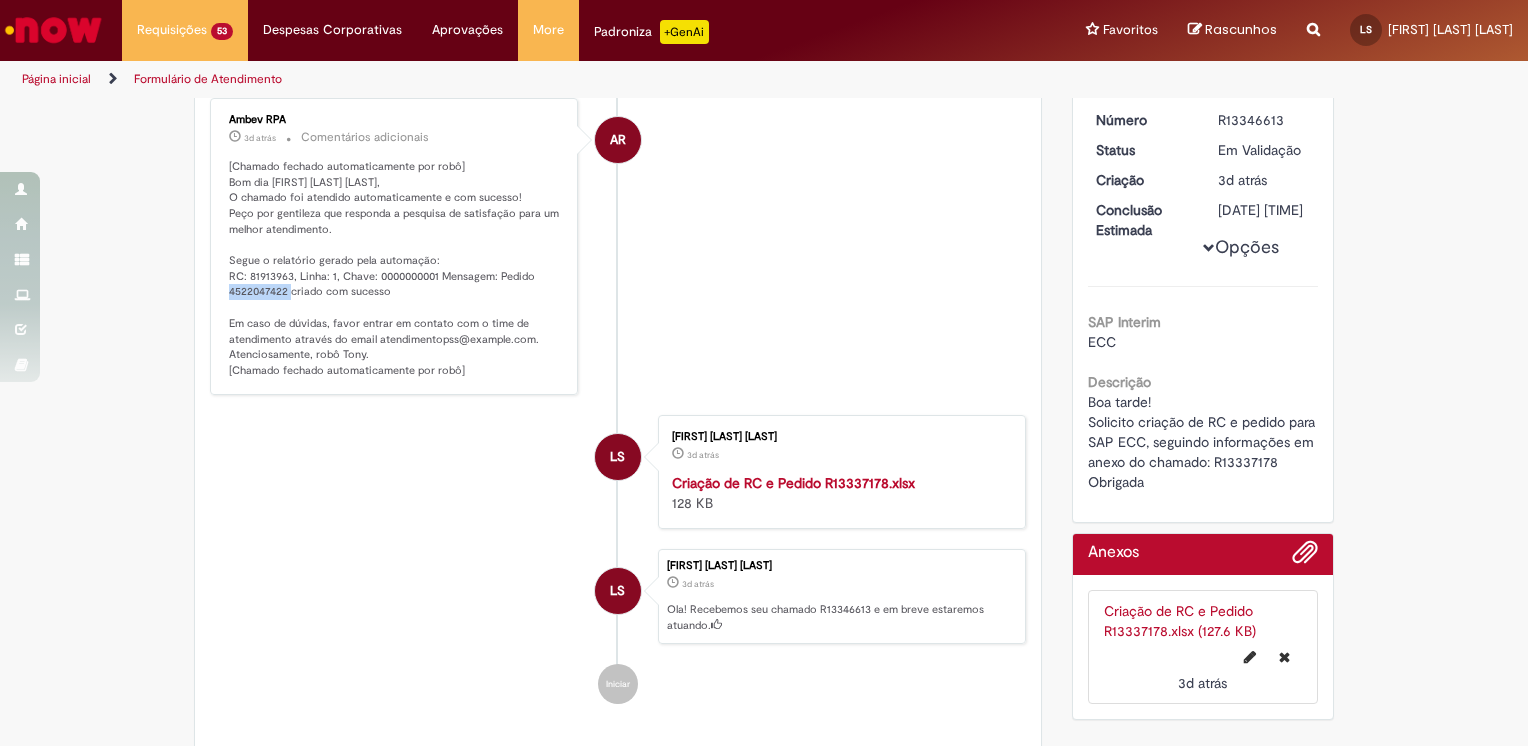 click on "[Chamado fechado automaticamente por robô]
Bom dia [FIRST] [LAST] [LAST],
O chamado foi atendido automaticamente e com sucesso!
Peço por gentileza que responda a pesquisa de satisfação para um melhor atendimento.
Segue o relatório gerado pela automação:
RC: 81913963, Linha: 1, Chave: 0000000001 Mensagem: Pedido 4522047422 criado com sucesso
Em caso de dúvidas, favor entrar em contato com o time de atendimento através do email atendimentopss@example.com.
Atenciosamente, robô Tony.
[Chamado fechado automaticamente por robô]" at bounding box center (395, 269) 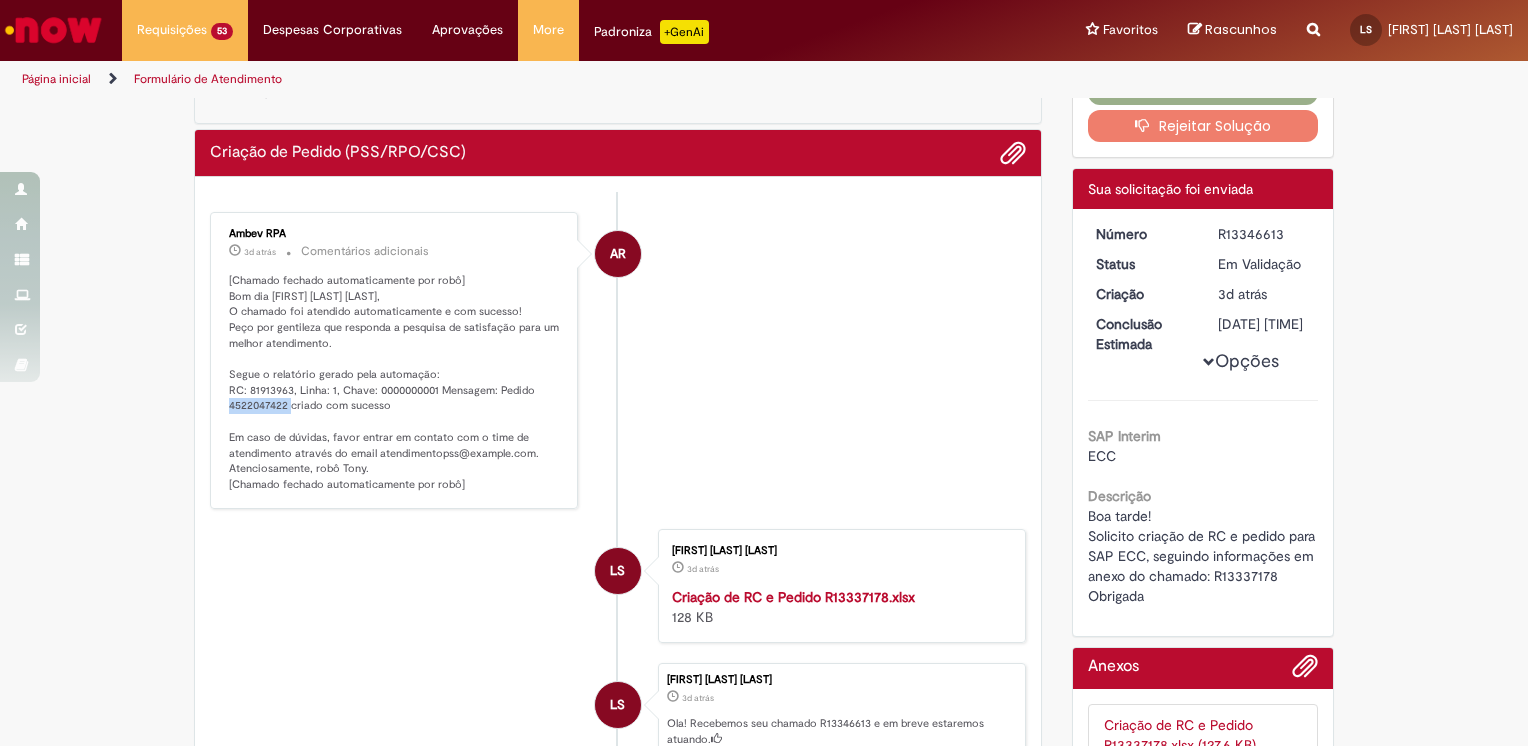 scroll, scrollTop: 0, scrollLeft: 0, axis: both 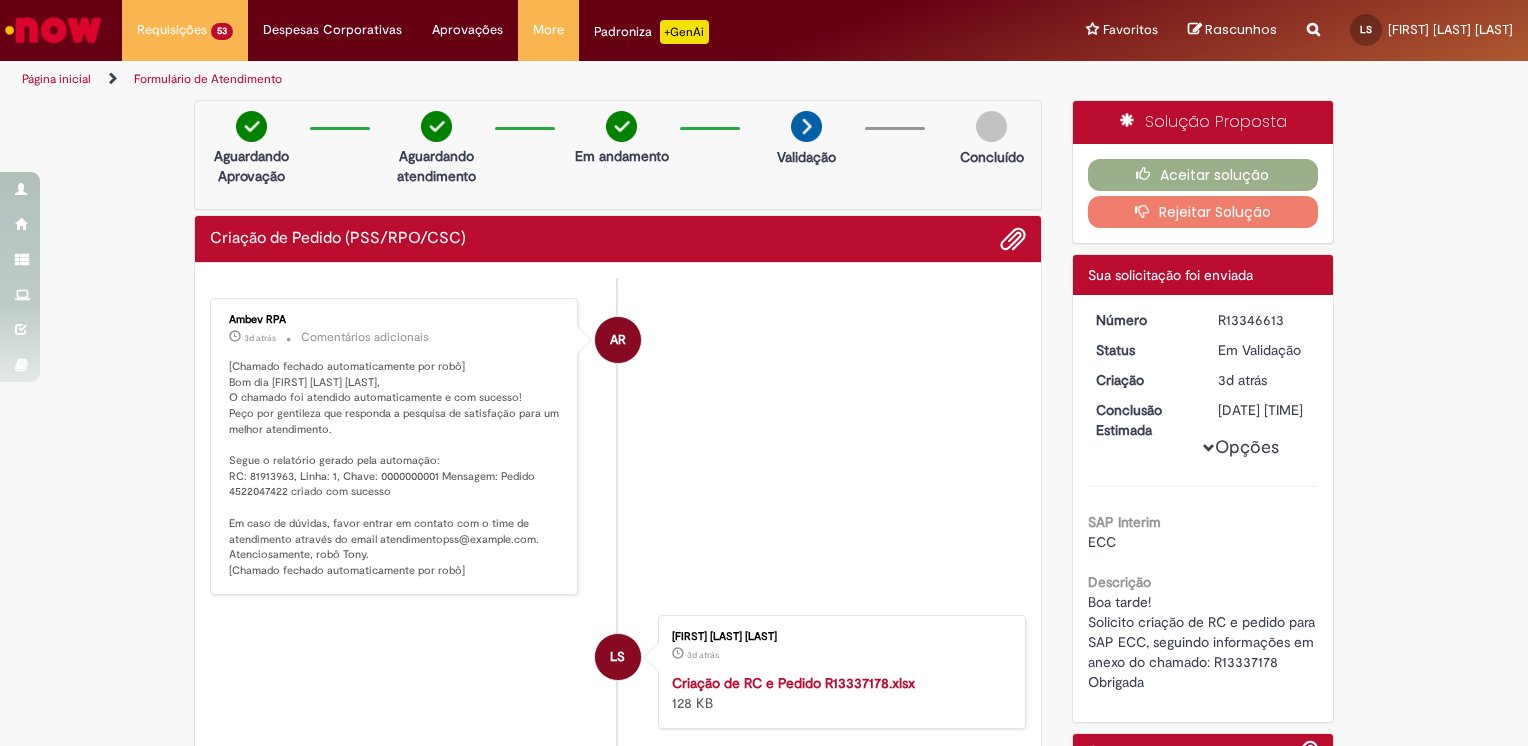 click on "[Chamado fechado automaticamente por robô]
Bom dia [FIRST] [LAST] [LAST],
O chamado foi atendido automaticamente e com sucesso!
Peço por gentileza que responda a pesquisa de satisfação para um melhor atendimento.
Segue o relatório gerado pela automação:
RC: 81913963, Linha: 1, Chave: 0000000001 Mensagem: Pedido 4522047422 criado com sucesso
Em caso de dúvidas, favor entrar em contato com o time de atendimento através do email atendimentopss@example.com.
Atenciosamente, robô Tony.
[Chamado fechado automaticamente por robô]" at bounding box center [395, 469] 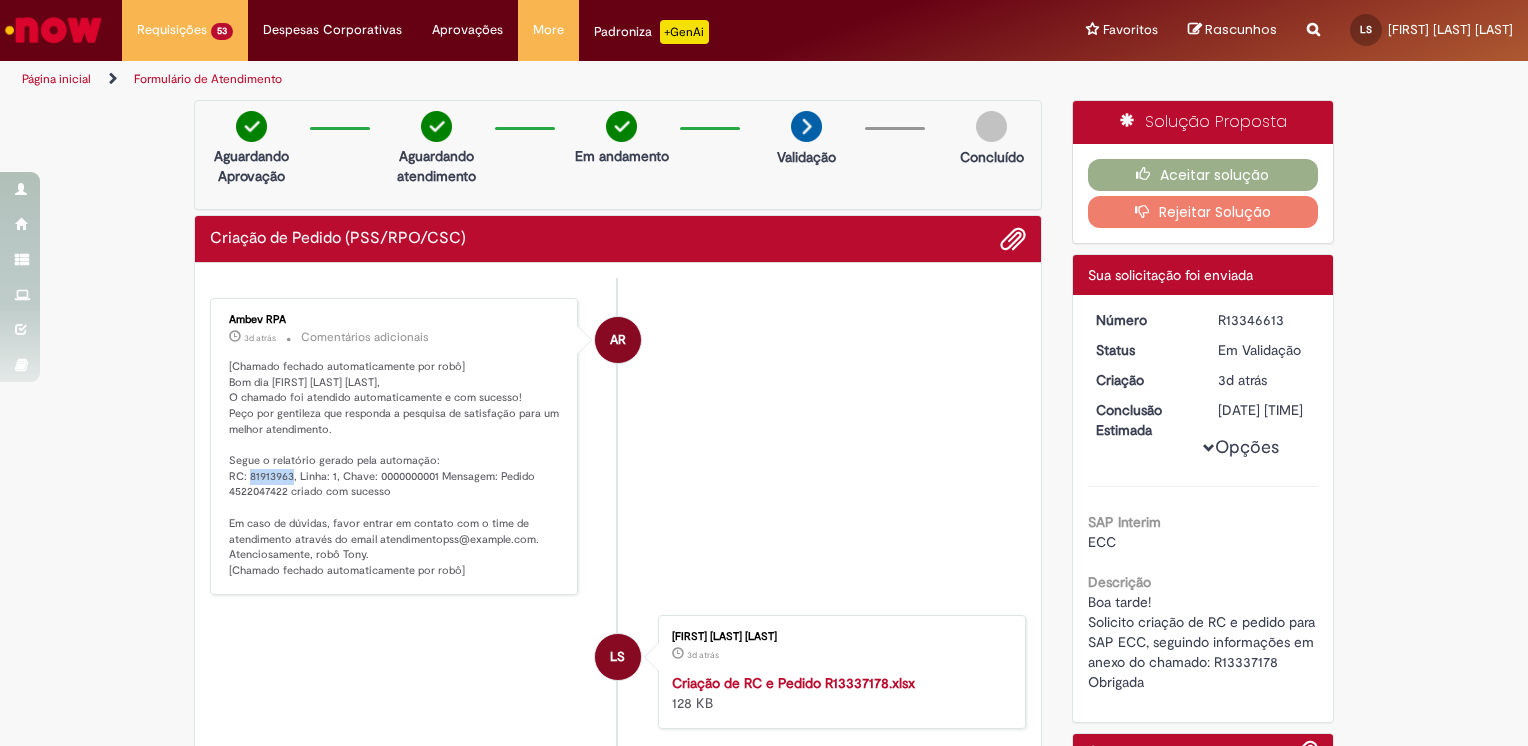 click on "[Chamado fechado automaticamente por robô]
Bom dia [FIRST] [LAST] [LAST],
O chamado foi atendido automaticamente e com sucesso!
Peço por gentileza que responda a pesquisa de satisfação para um melhor atendimento.
Segue o relatório gerado pela automação:
RC: 81913963, Linha: 1, Chave: 0000000001 Mensagem: Pedido 4522047422 criado com sucesso
Em caso de dúvidas, favor entrar em contato com o time de atendimento através do email atendimentopss@example.com.
Atenciosamente, robô Tony.
[Chamado fechado automaticamente por robô]" at bounding box center (395, 469) 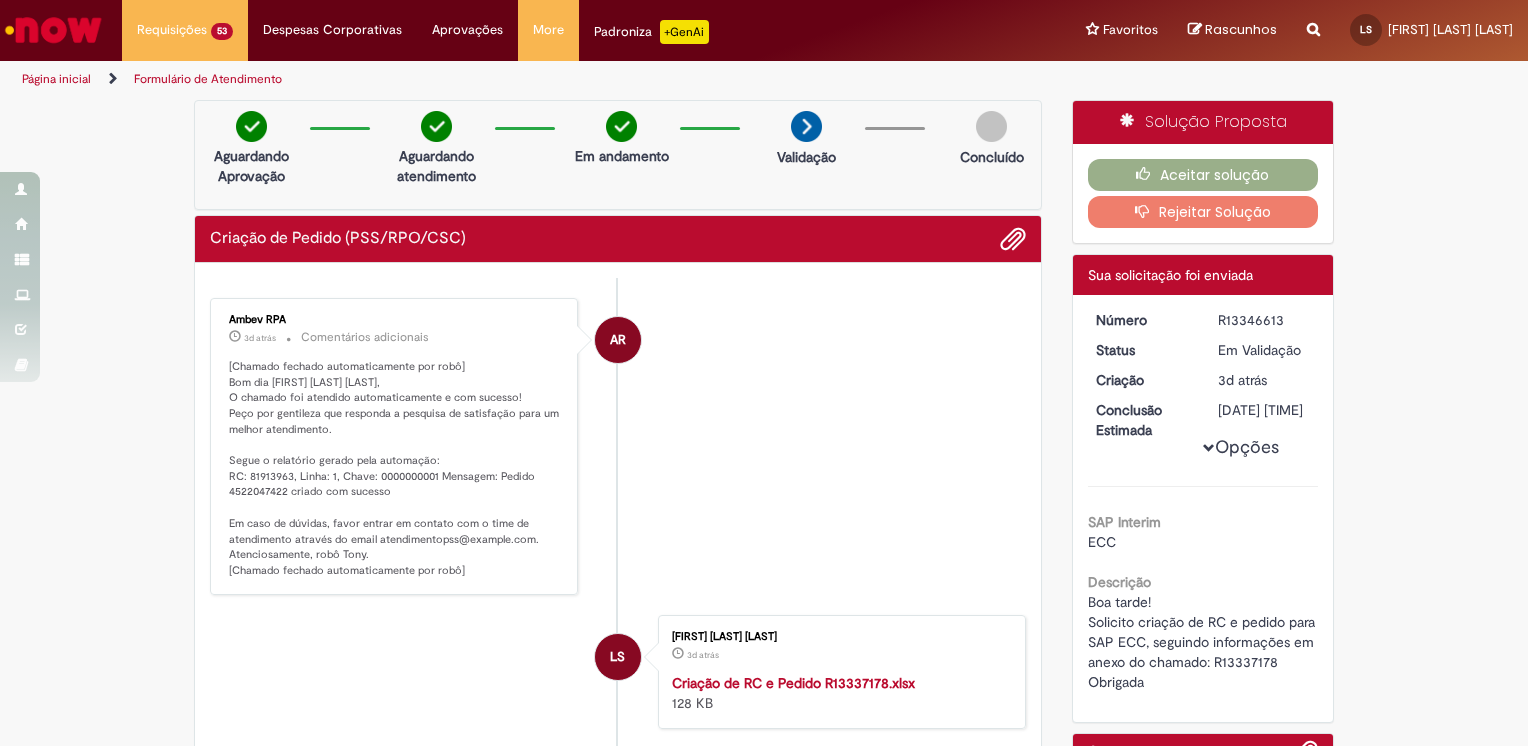 click on "[Chamado fechado automaticamente por robô]
Bom dia [FIRST] [LAST] [LAST],
O chamado foi atendido automaticamente e com sucesso!
Peço por gentileza que responda a pesquisa de satisfação para um melhor atendimento.
Segue o relatório gerado pela automação:
RC: 81913963, Linha: 1, Chave: 0000000001 Mensagem: Pedido 4522047422 criado com sucesso
Em caso de dúvidas, favor entrar em contato com o time de atendimento através do email atendimentopss@example.com.
Atenciosamente, robô Tony.
[Chamado fechado automaticamente por robô]" at bounding box center [395, 469] 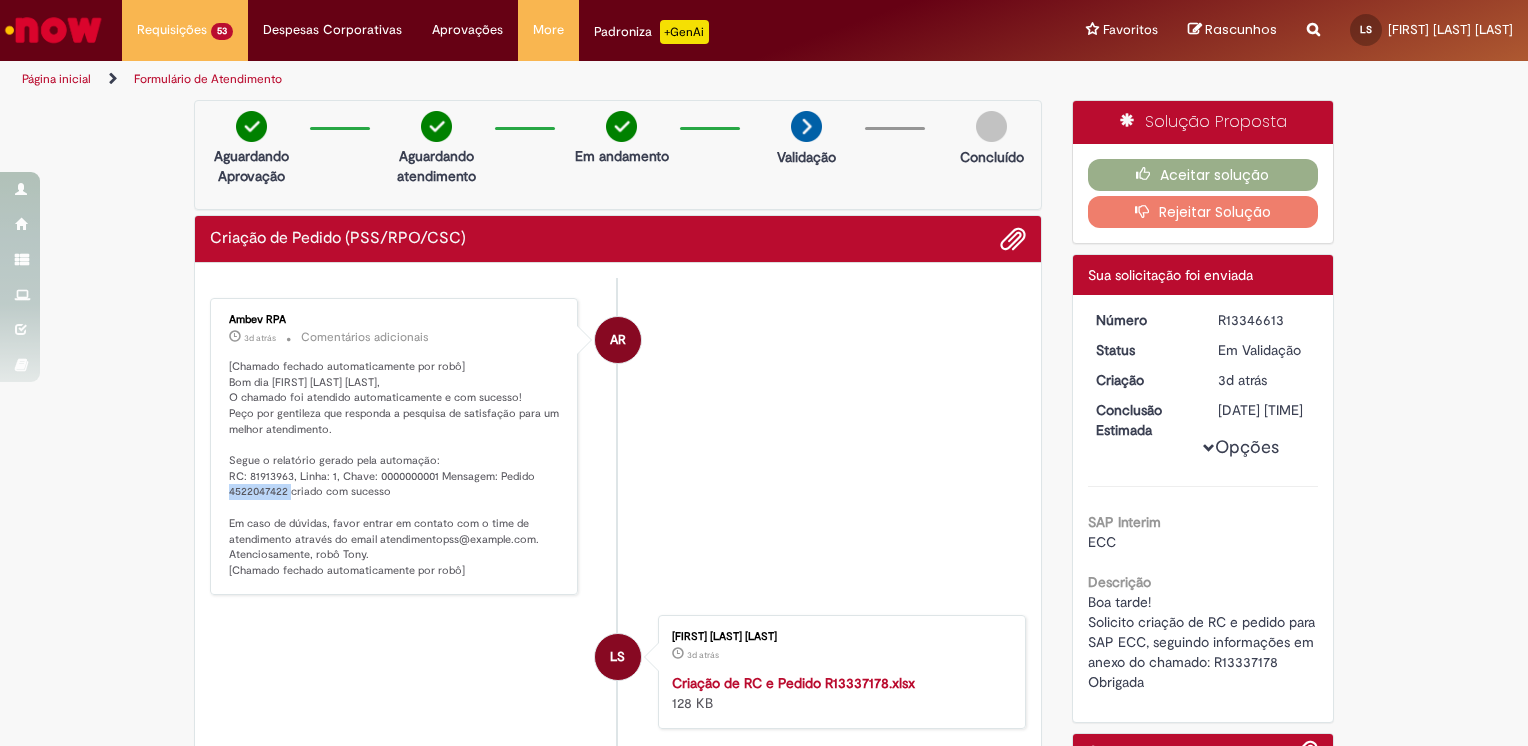 click on "[Chamado fechado automaticamente por robô]
Bom dia [FIRST] [LAST] [LAST],
O chamado foi atendido automaticamente e com sucesso!
Peço por gentileza que responda a pesquisa de satisfação para um melhor atendimento.
Segue o relatório gerado pela automação:
RC: 81913963, Linha: 1, Chave: 0000000001 Mensagem: Pedido 4522047422 criado com sucesso
Em caso de dúvidas, favor entrar em contato com o time de atendimento através do email atendimentopss@example.com.
Atenciosamente, robô Tony.
[Chamado fechado automaticamente por robô]" at bounding box center (395, 469) 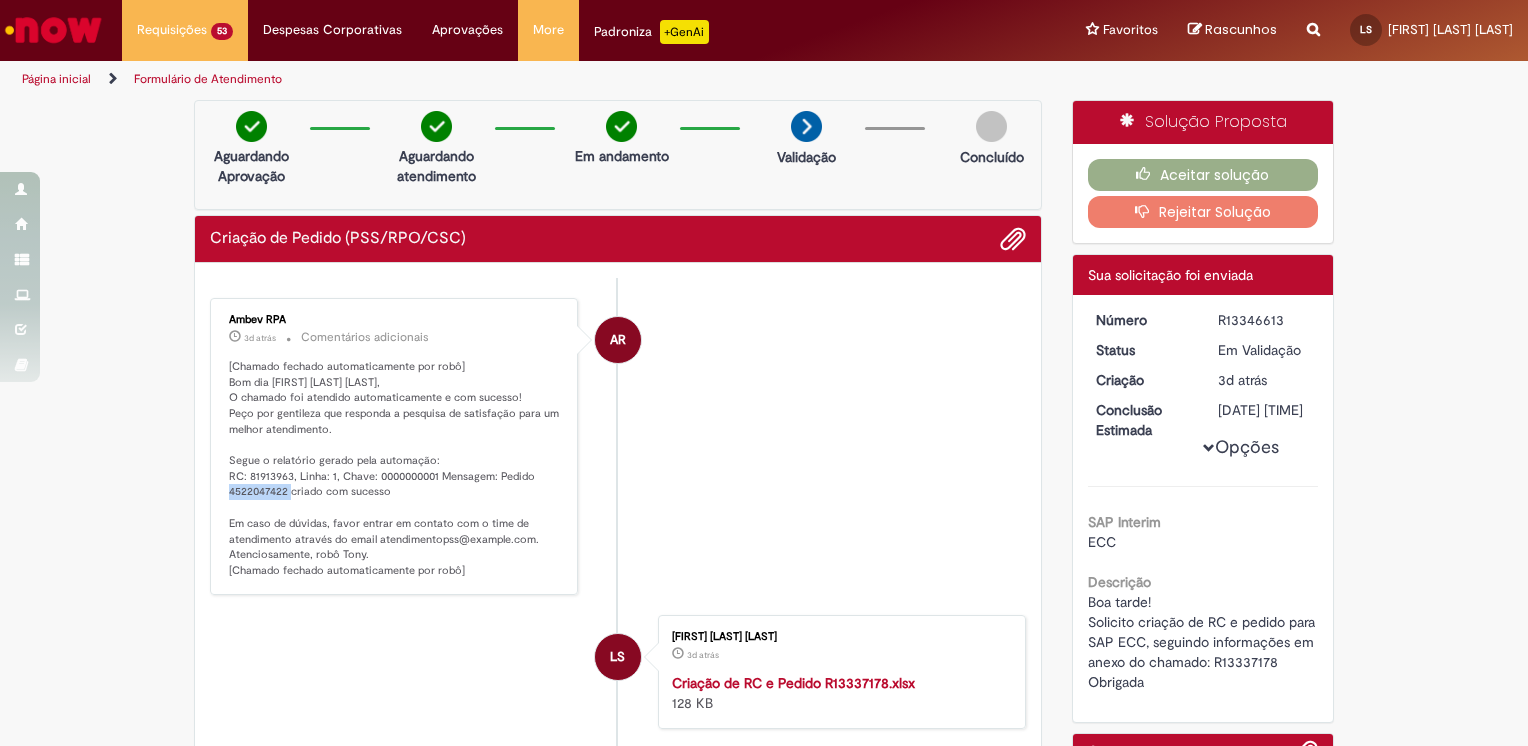 copy on "4522047422" 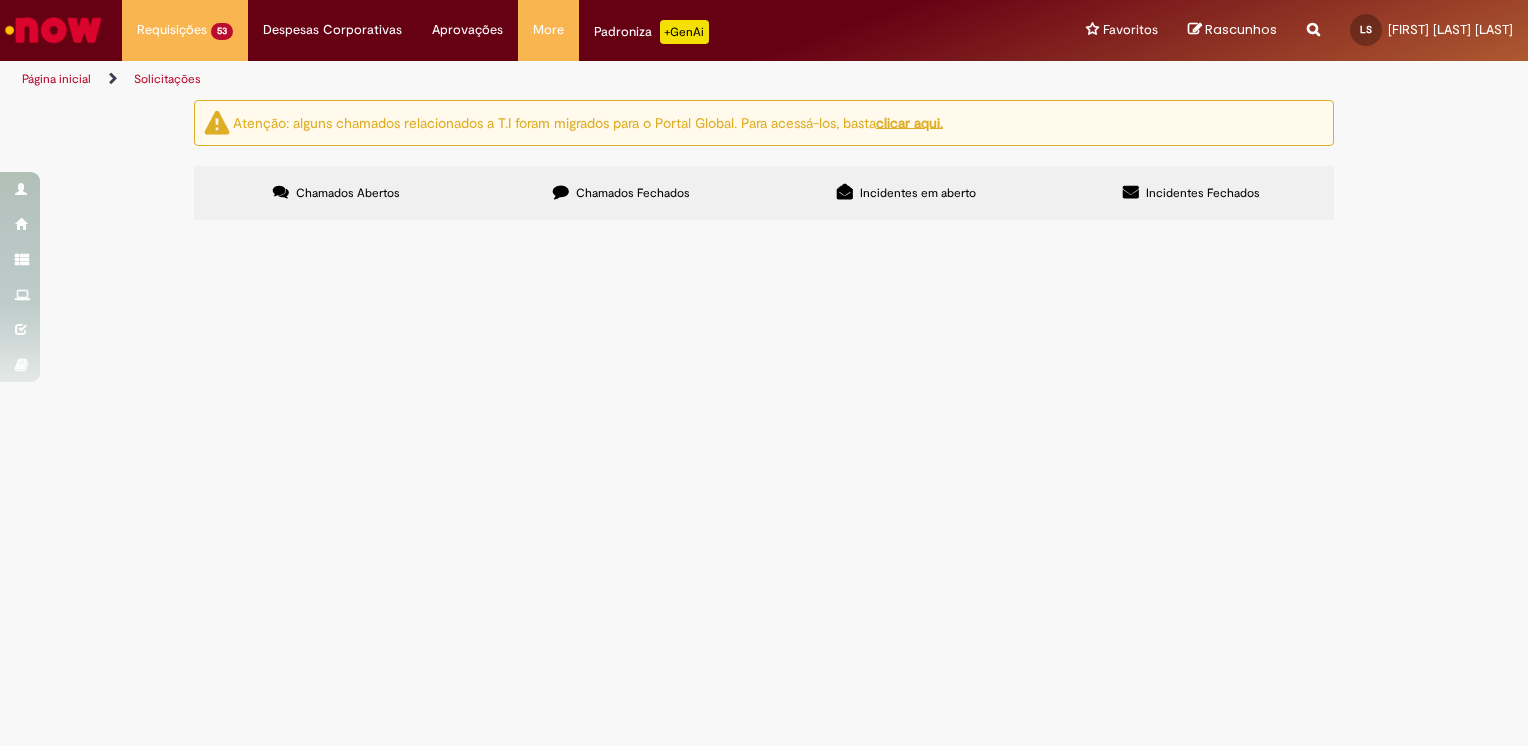 scroll, scrollTop: 0, scrollLeft: 0, axis: both 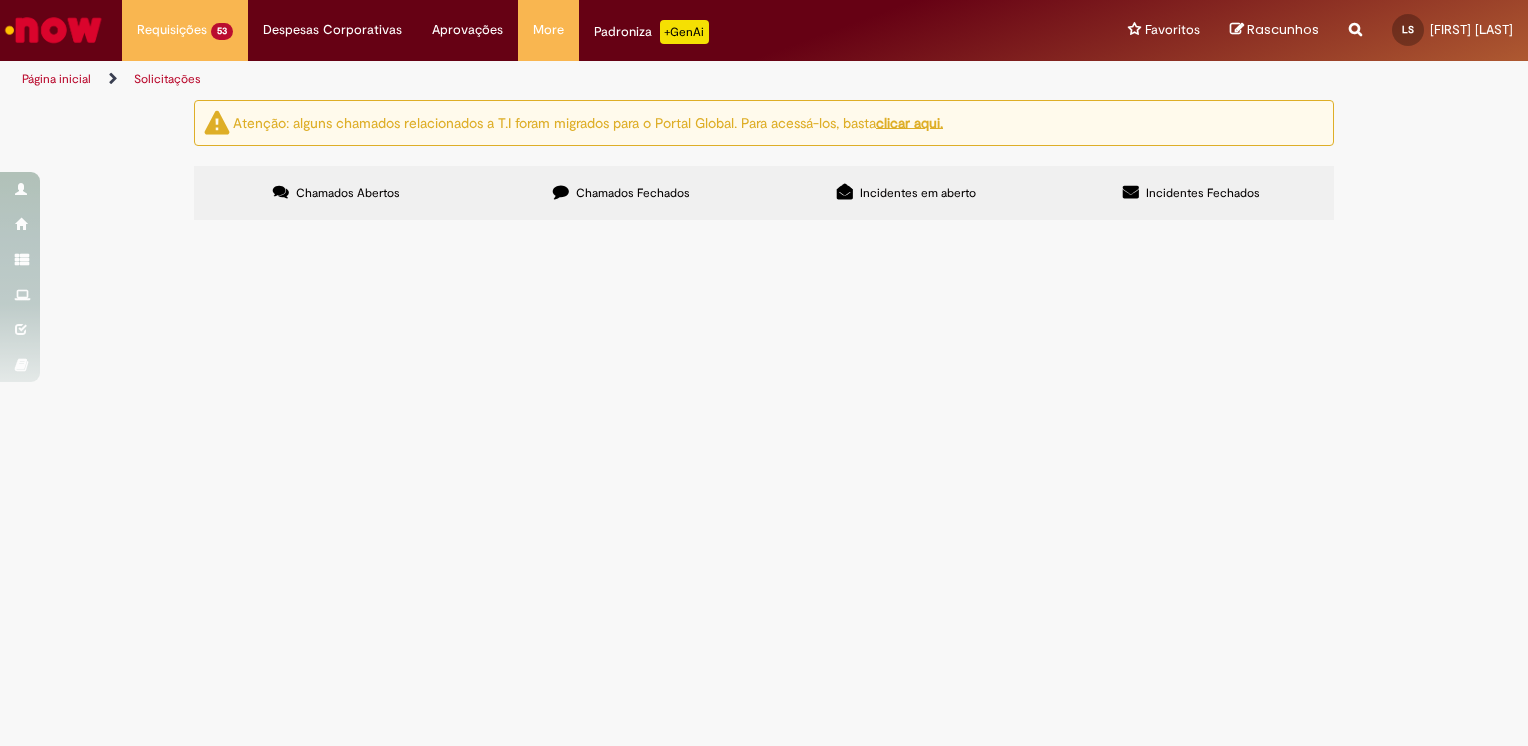 click at bounding box center (0, 0) 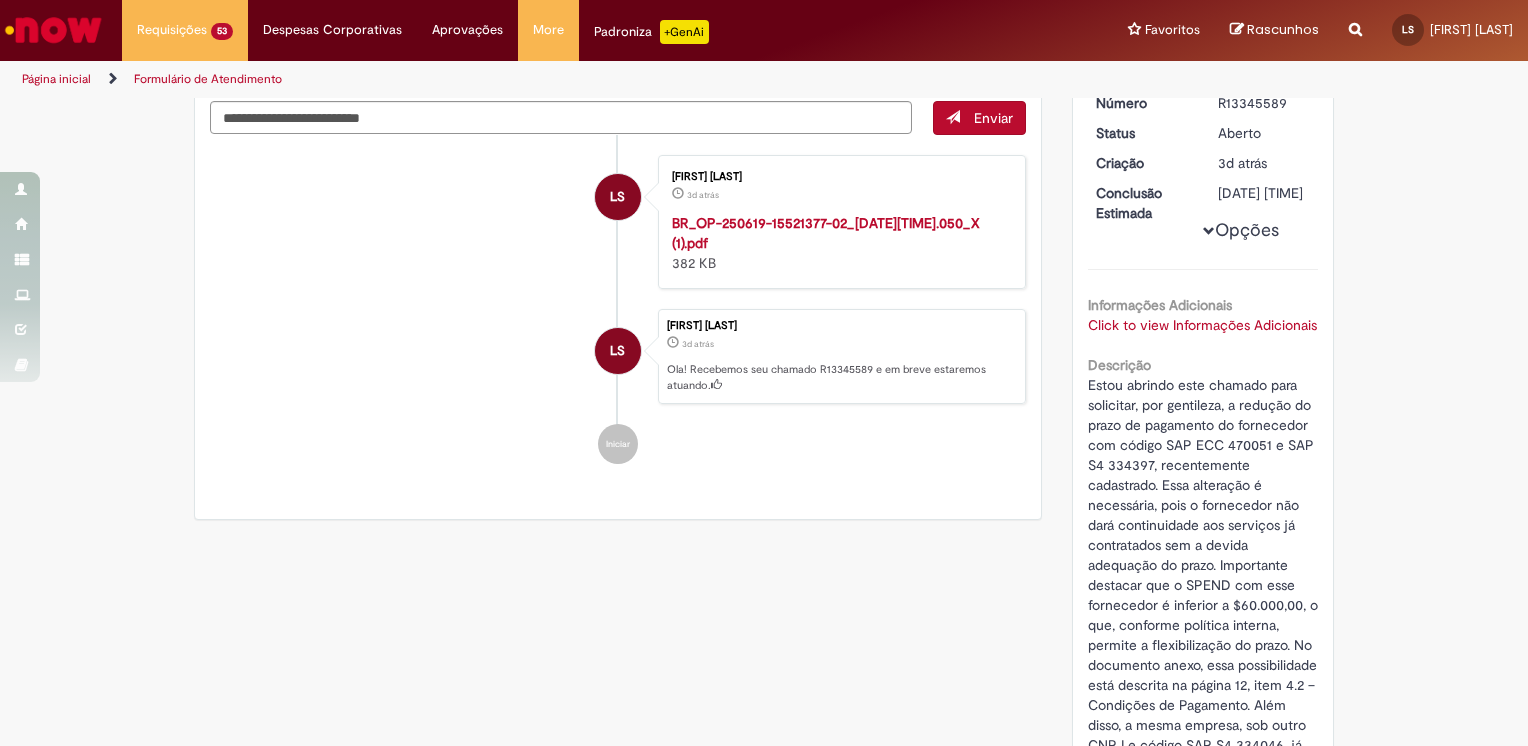 scroll, scrollTop: 200, scrollLeft: 0, axis: vertical 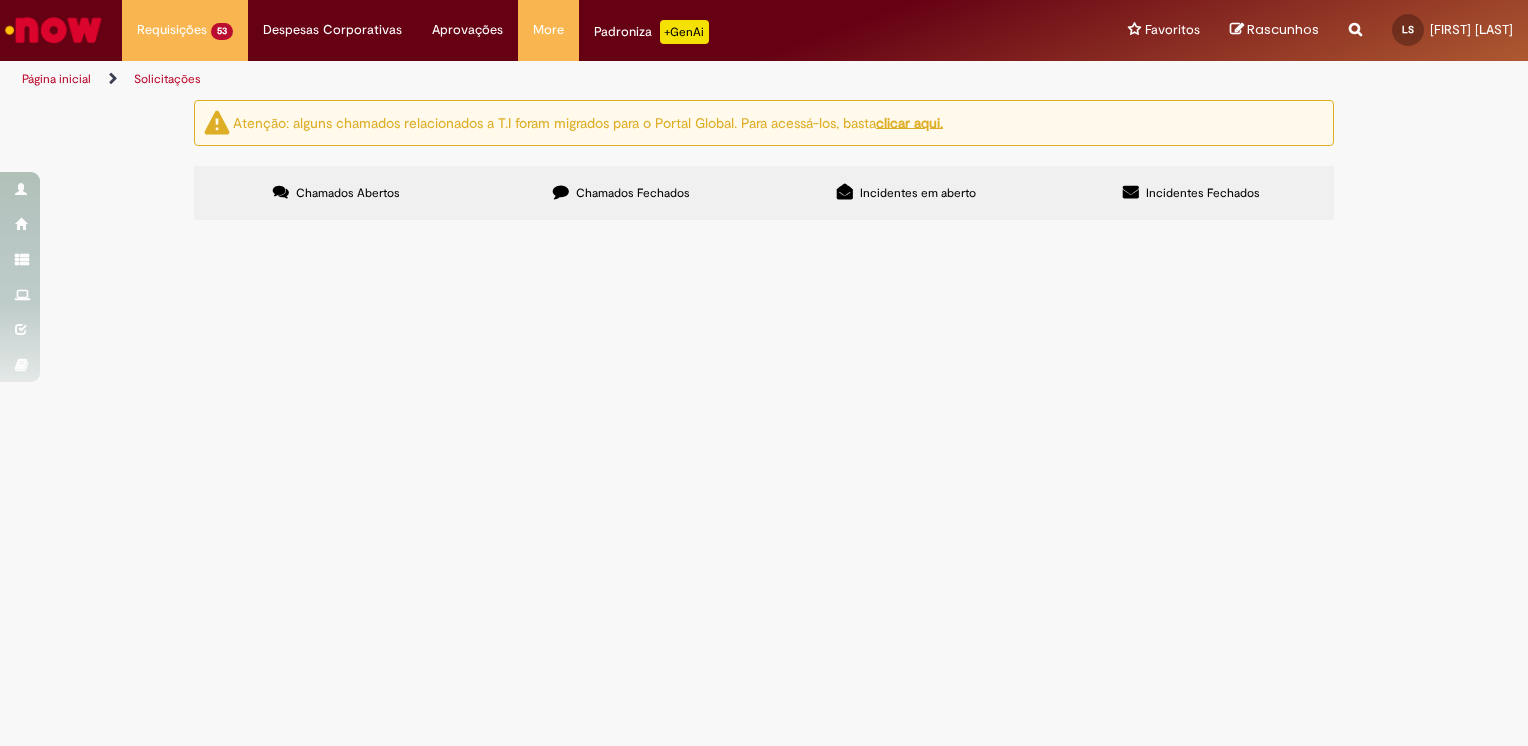 click at bounding box center [0, 0] 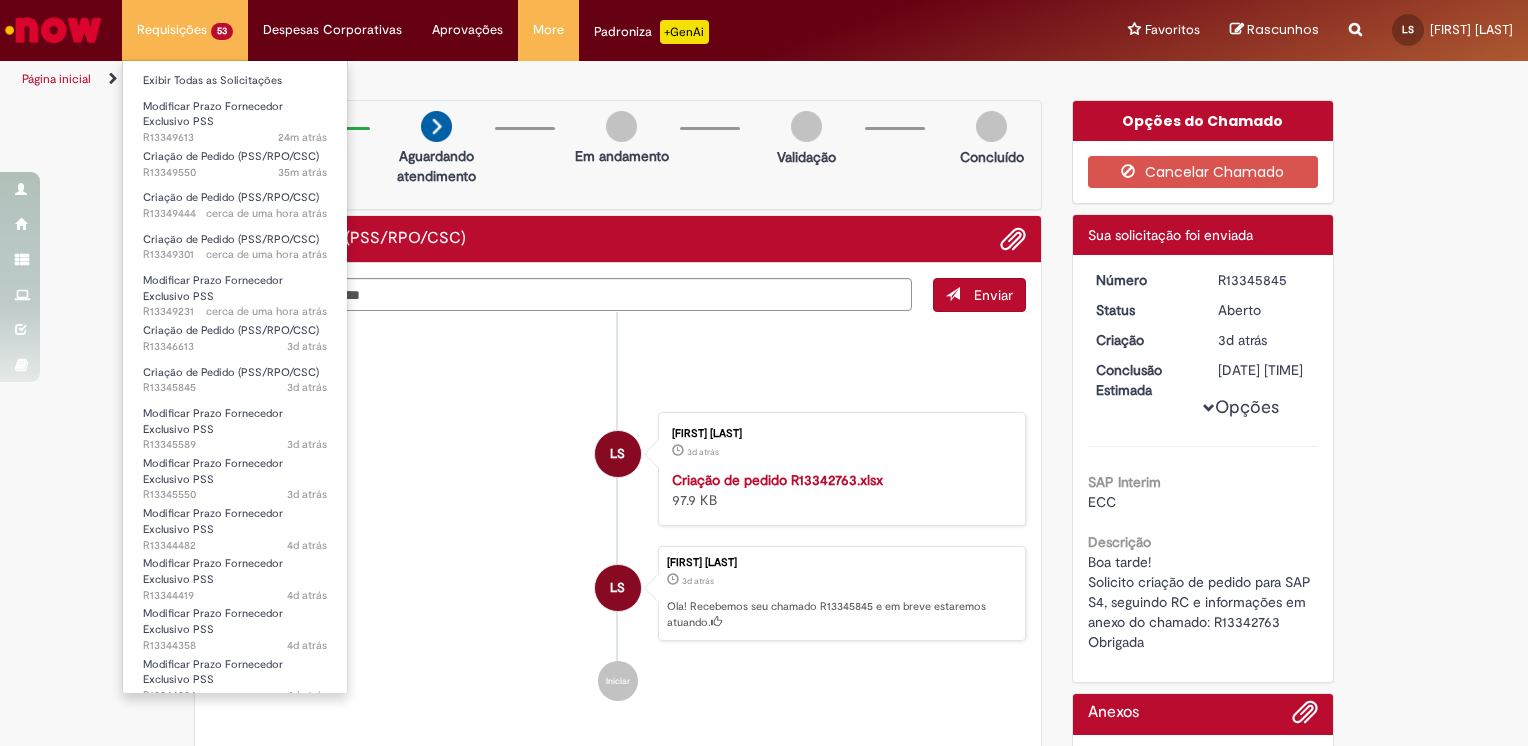 click on "Requisições   53
Exibir Todas as Solicitações
Modificar Prazo Fornecedor Exclusivo PSS
24m atrás 24 minutos atrás  R13349613
Criação de Pedido (PSS/RPO/CSC)
35m atrás 35 minutos atrás  R13349550
Criação de Pedido (PSS/RPO/CSC)
cerca de uma hora atrás cerca de uma hora atrás  R13349444
Criação de Pedido (PSS/RPO/CSC)
cerca de uma hora atrás cerca de uma hora atrás  R13349301
Modificar Prazo Fornecedor Exclusivo PSS
cerca de uma hora atrás cerca de uma hora atrás  R13349231
Criação de Pedido (PSS/RPO/CSC)
3d atrás 3 dias atrás  R13346613
Criação de Pedido (PSS/RPO/CSC)
3d atrás 3 dias atrás  R13345845
Modificar Prazo Fornecedor Exclusivo PSS
3d atrás 3 dias atrás  R13345589
Modificar Prazo Fornecedor Exclusivo PSS
3d atrás" at bounding box center [185, 30] 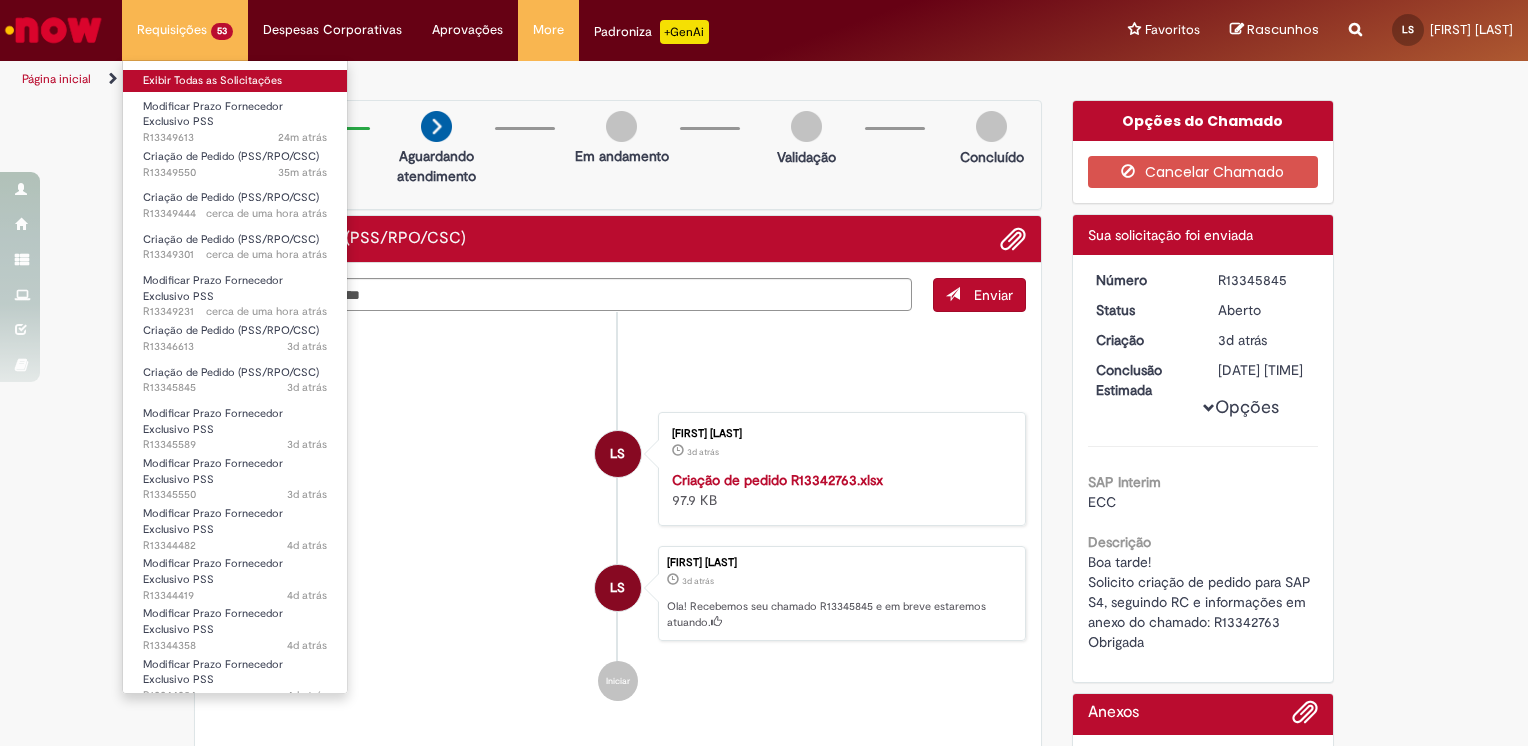 click on "Exibir Todas as Solicitações" at bounding box center [235, 81] 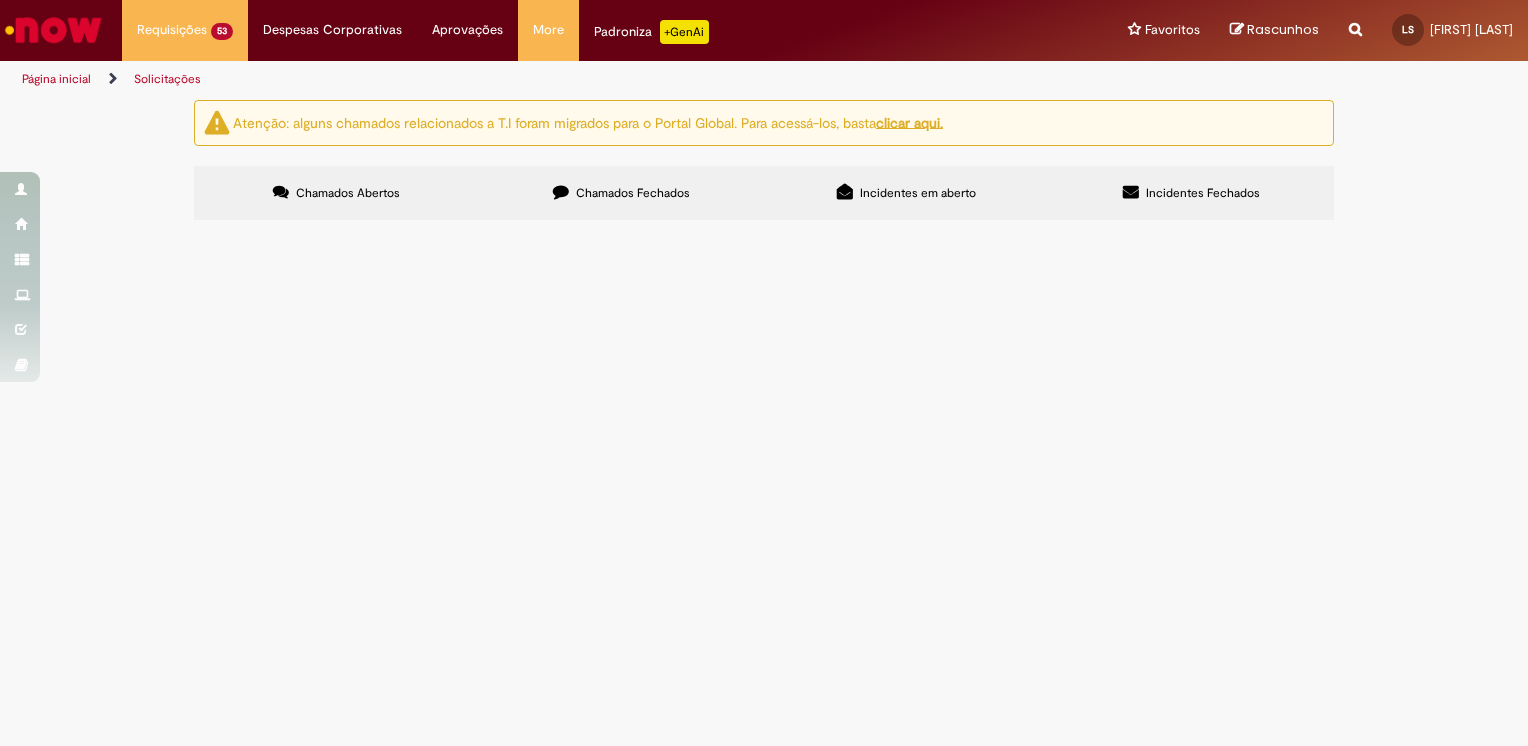 click at bounding box center [0, 0] 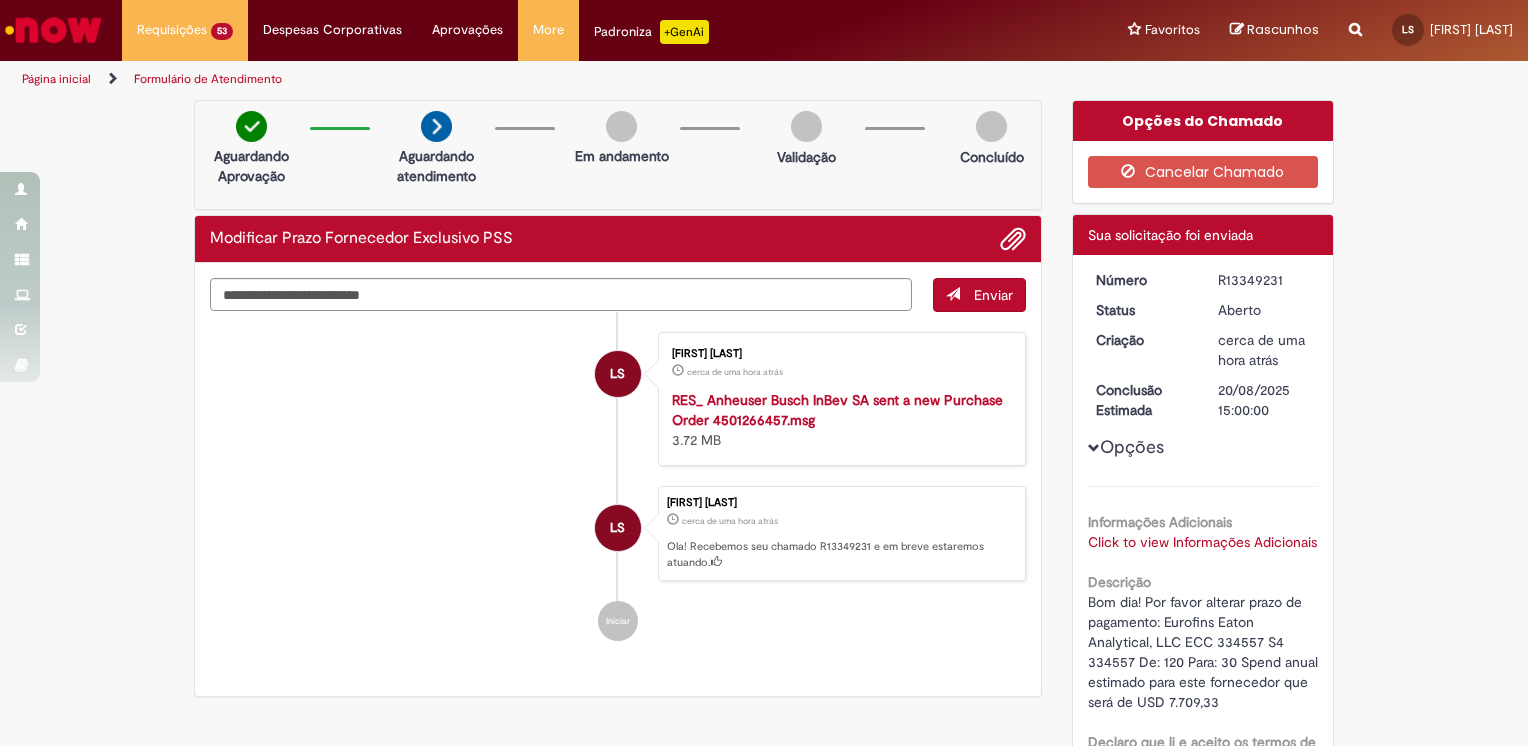 drag, startPoint x: 1277, startPoint y: 273, endPoint x: 1210, endPoint y: 278, distance: 67.18631 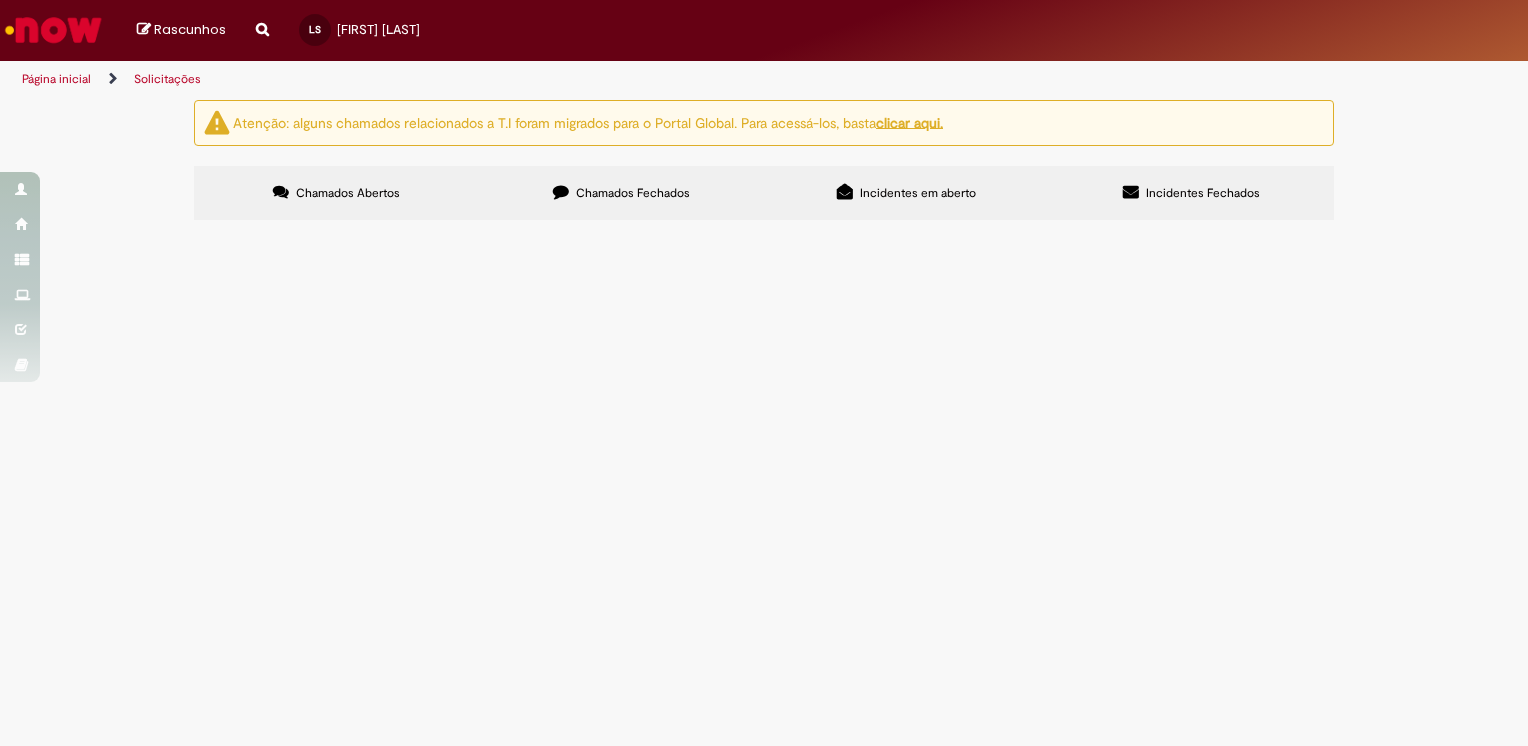 scroll, scrollTop: 0, scrollLeft: 0, axis: both 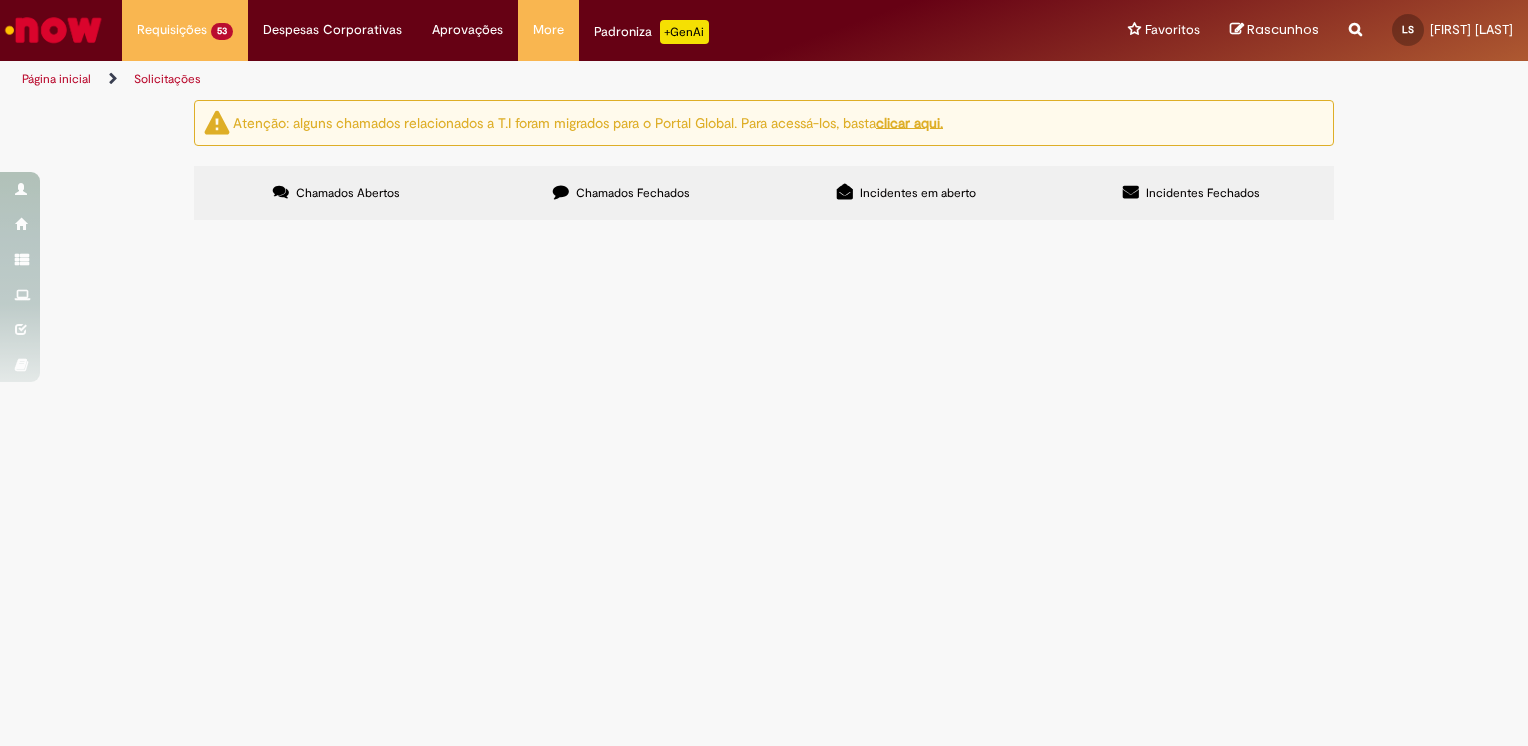 click at bounding box center (0, 0) 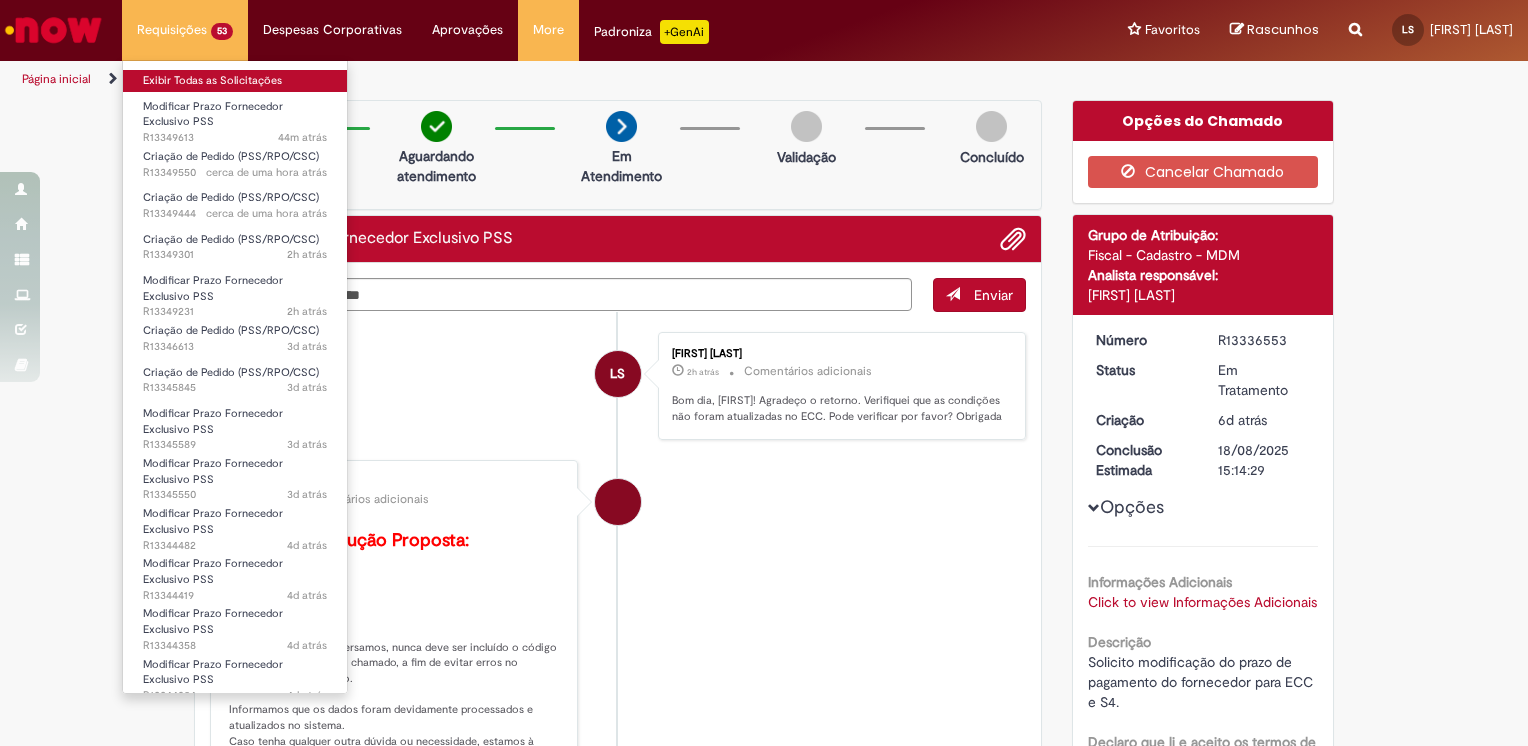 click on "Exibir Todas as Solicitações" at bounding box center (235, 81) 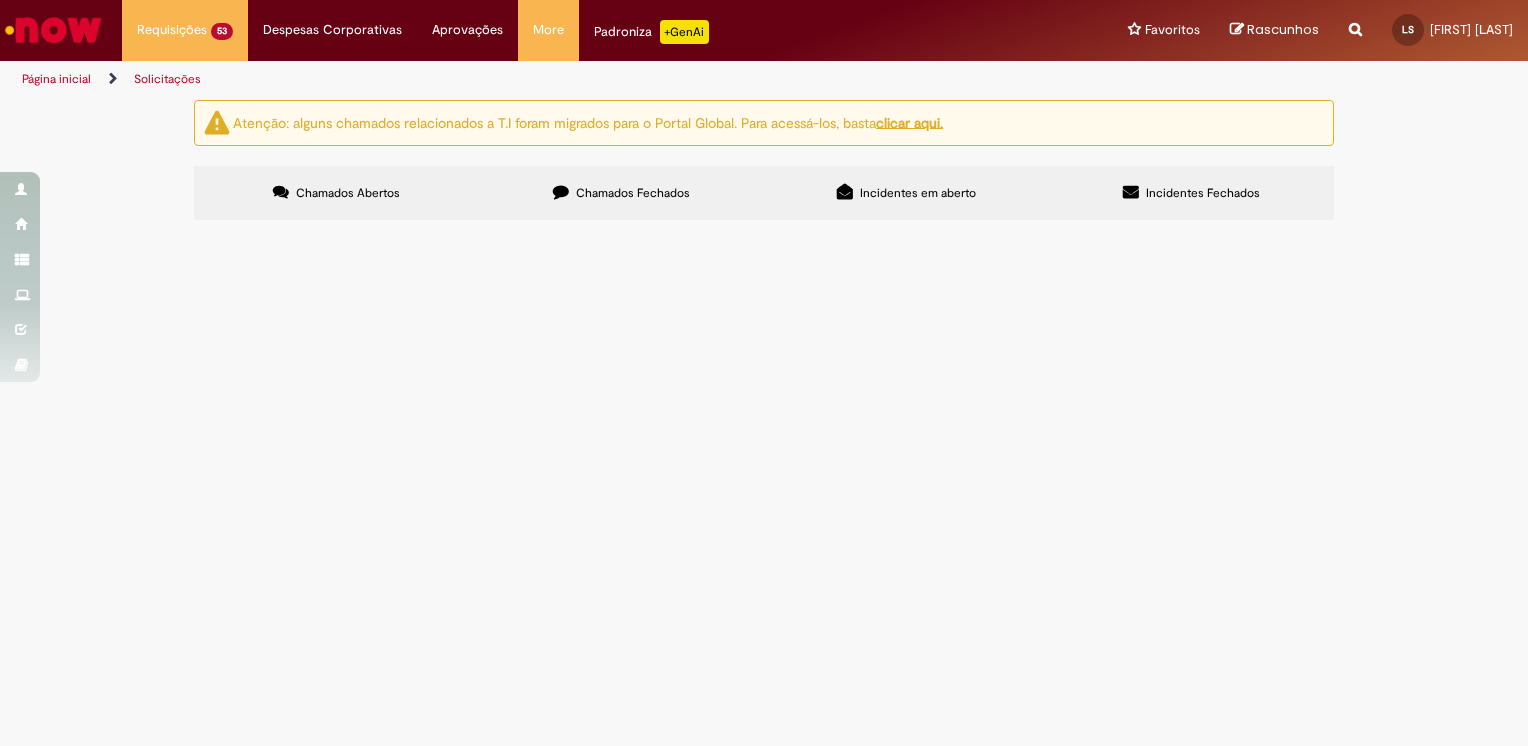 click at bounding box center (0, 0) 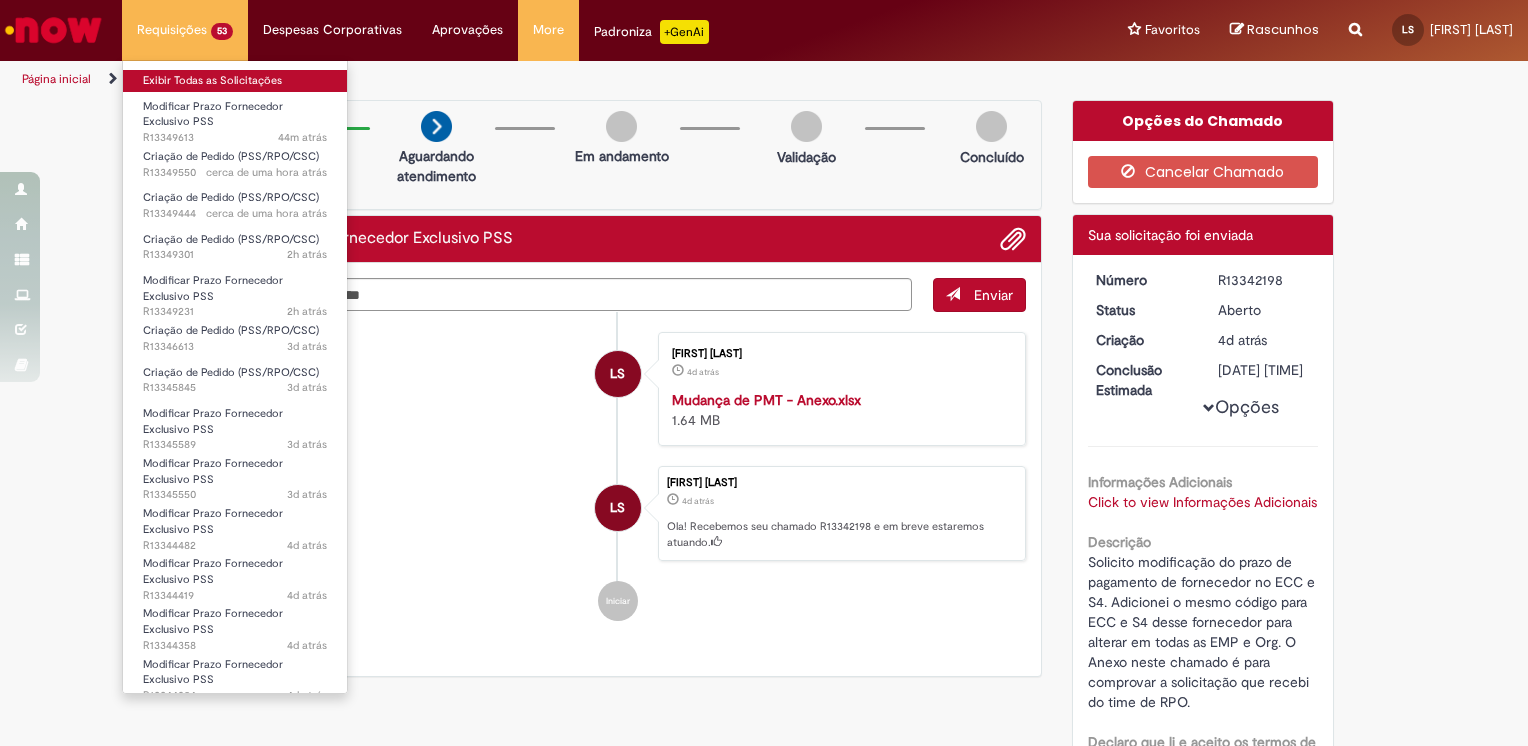 click on "Exibir Todas as Solicitações" at bounding box center (235, 81) 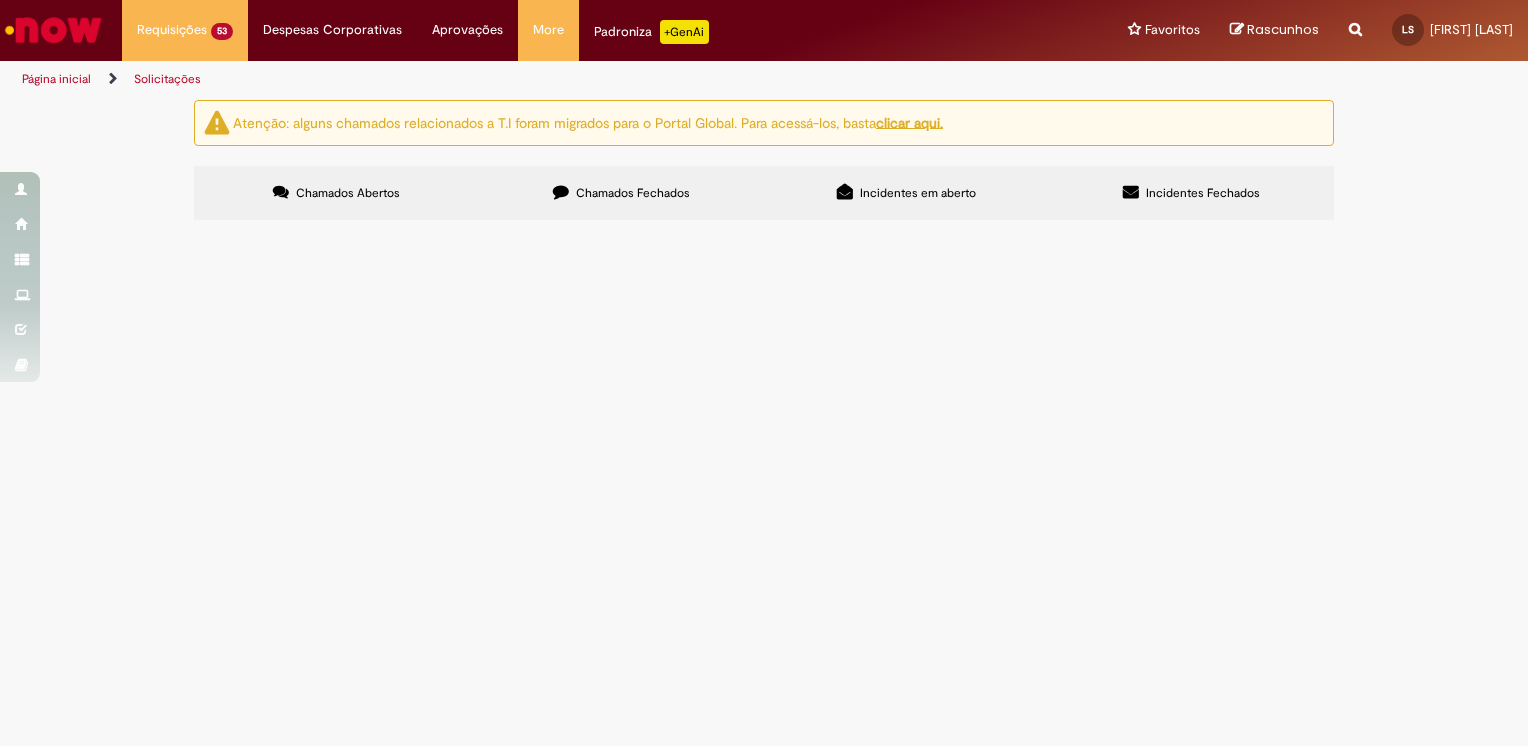 click at bounding box center (0, 0) 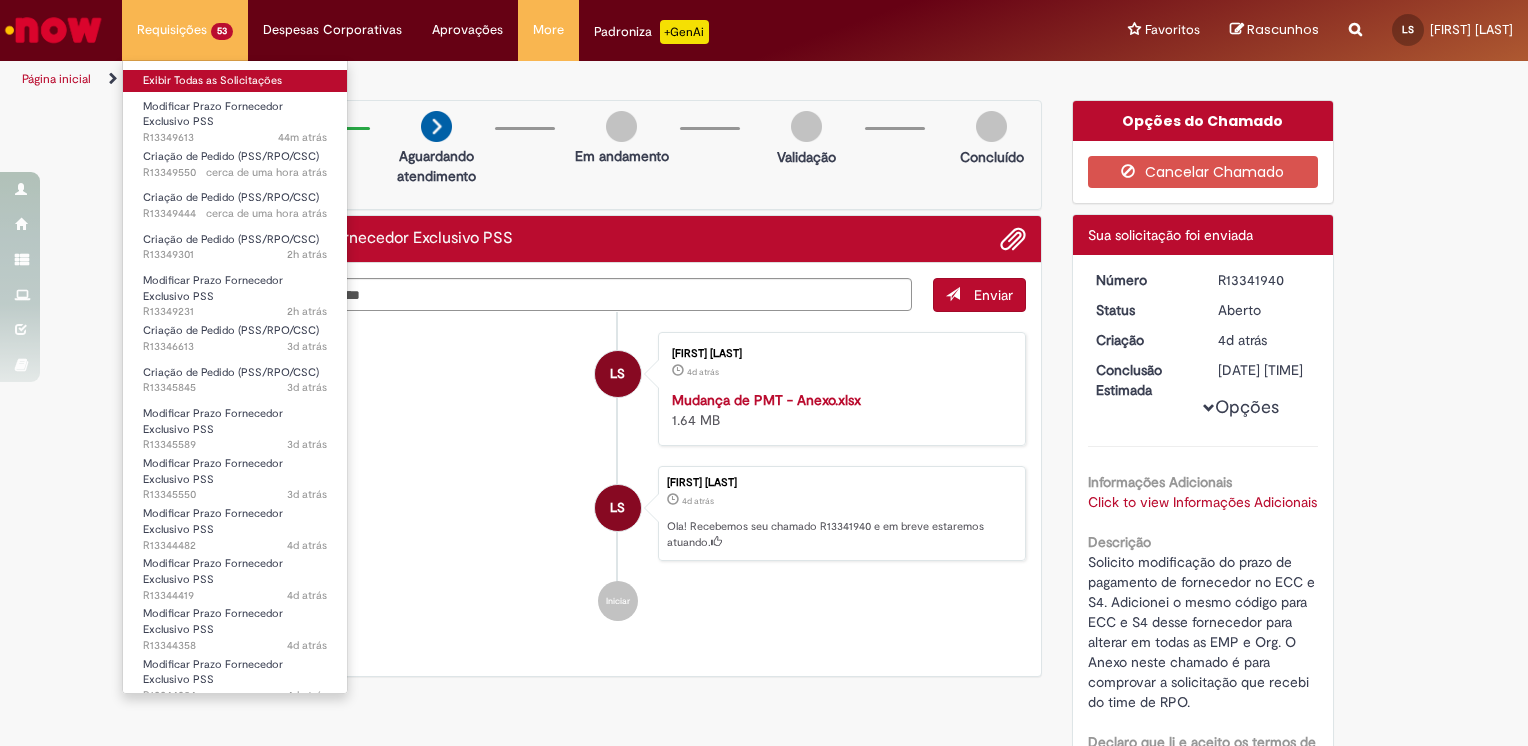 click on "Exibir Todas as Solicitações" at bounding box center [235, 81] 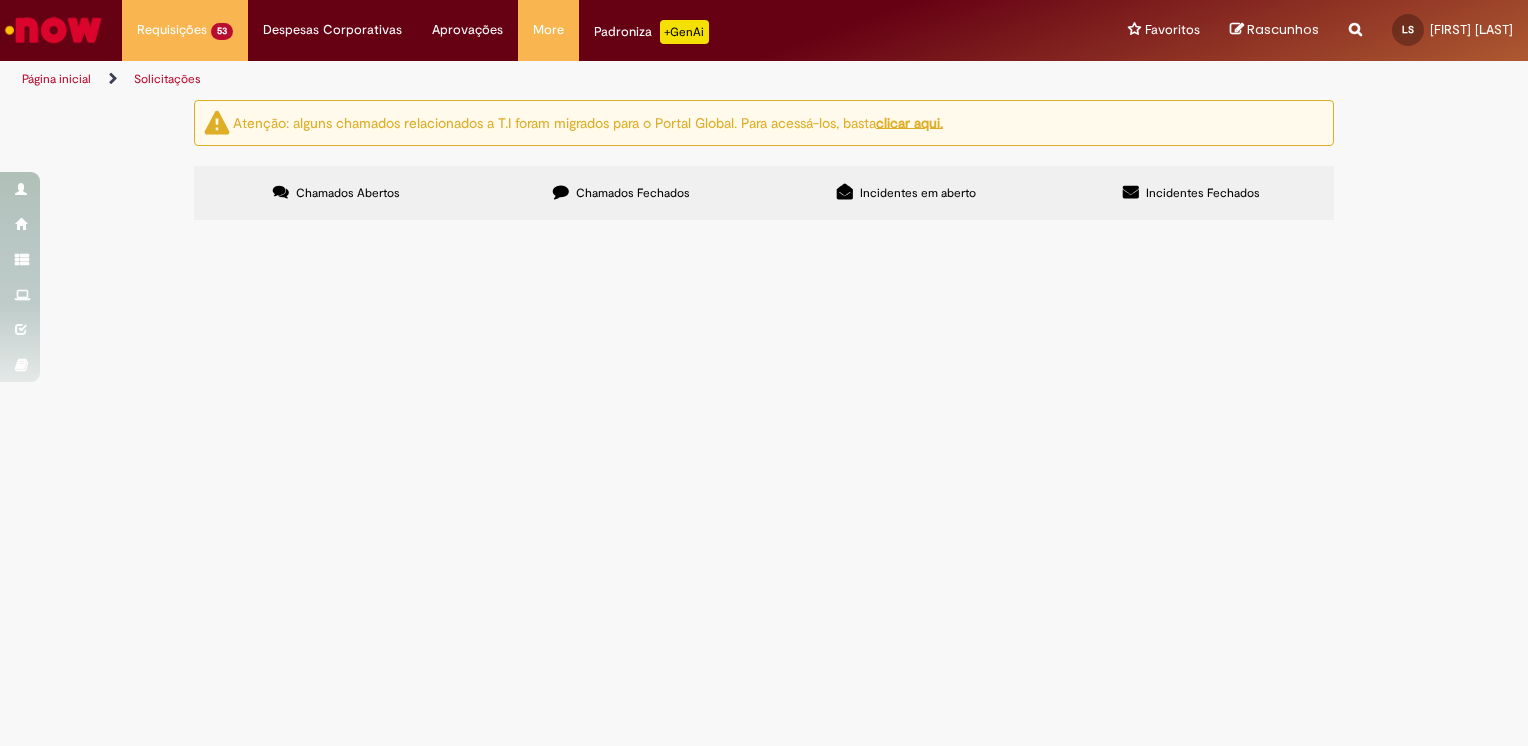 click at bounding box center (0, 0) 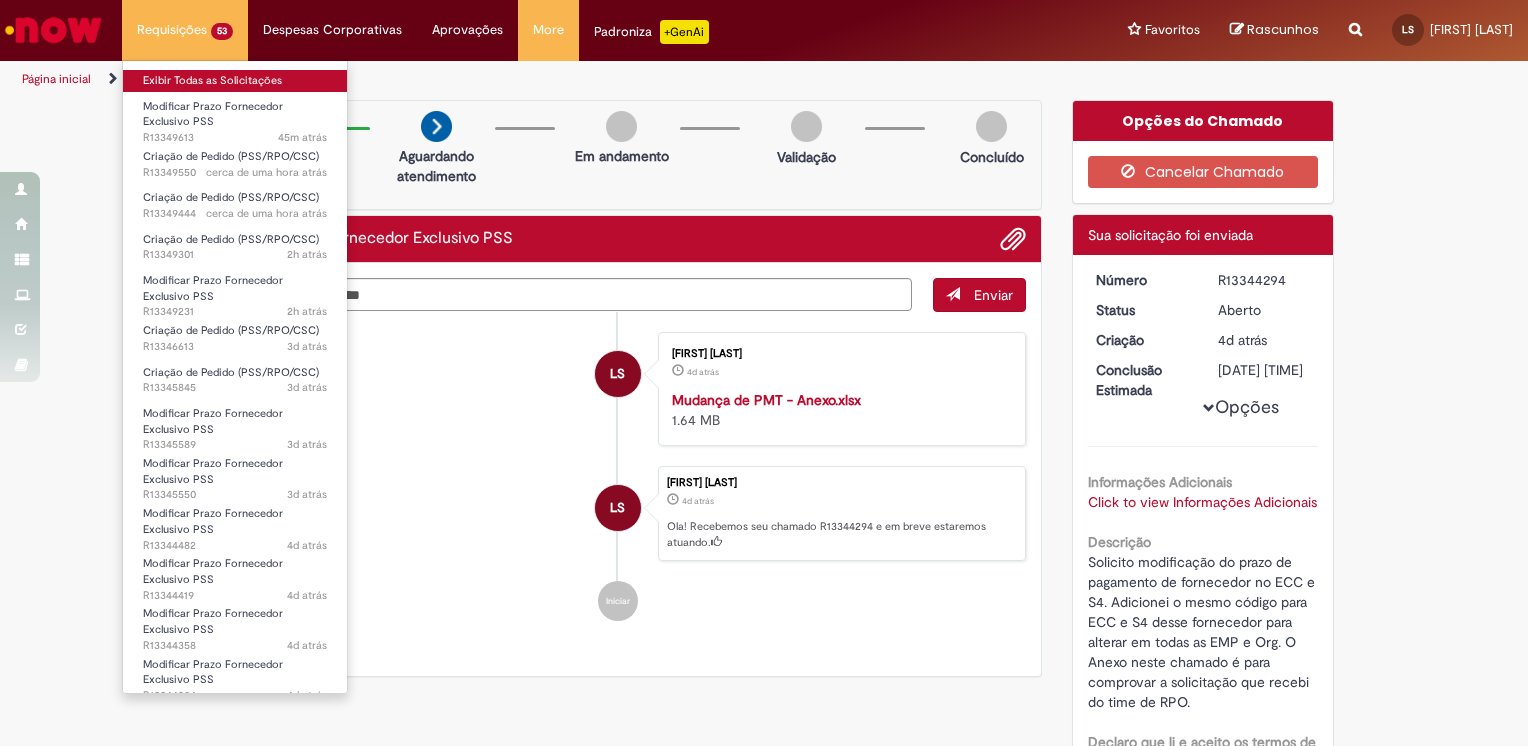 click on "Exibir Todas as Solicitações" at bounding box center (235, 81) 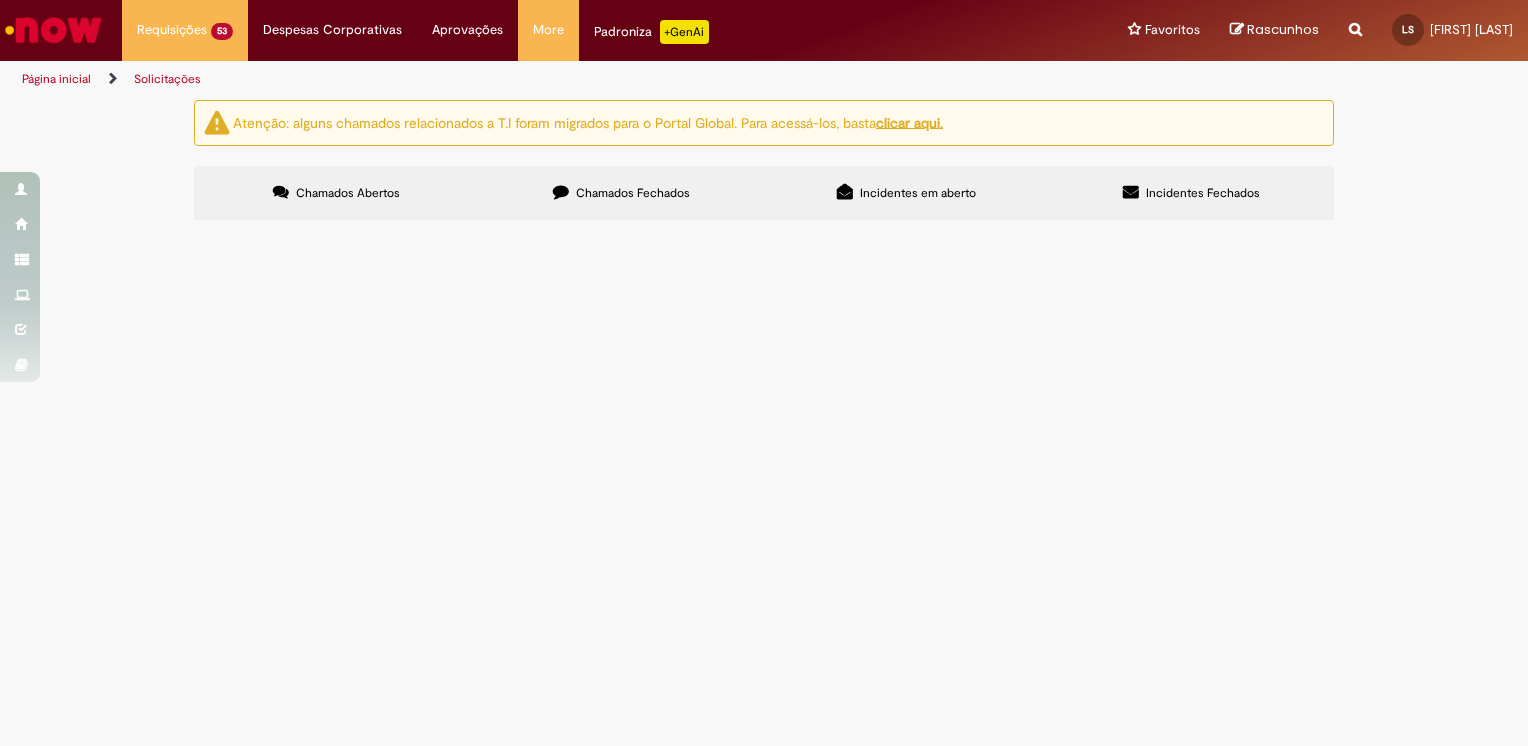 click at bounding box center (0, 0) 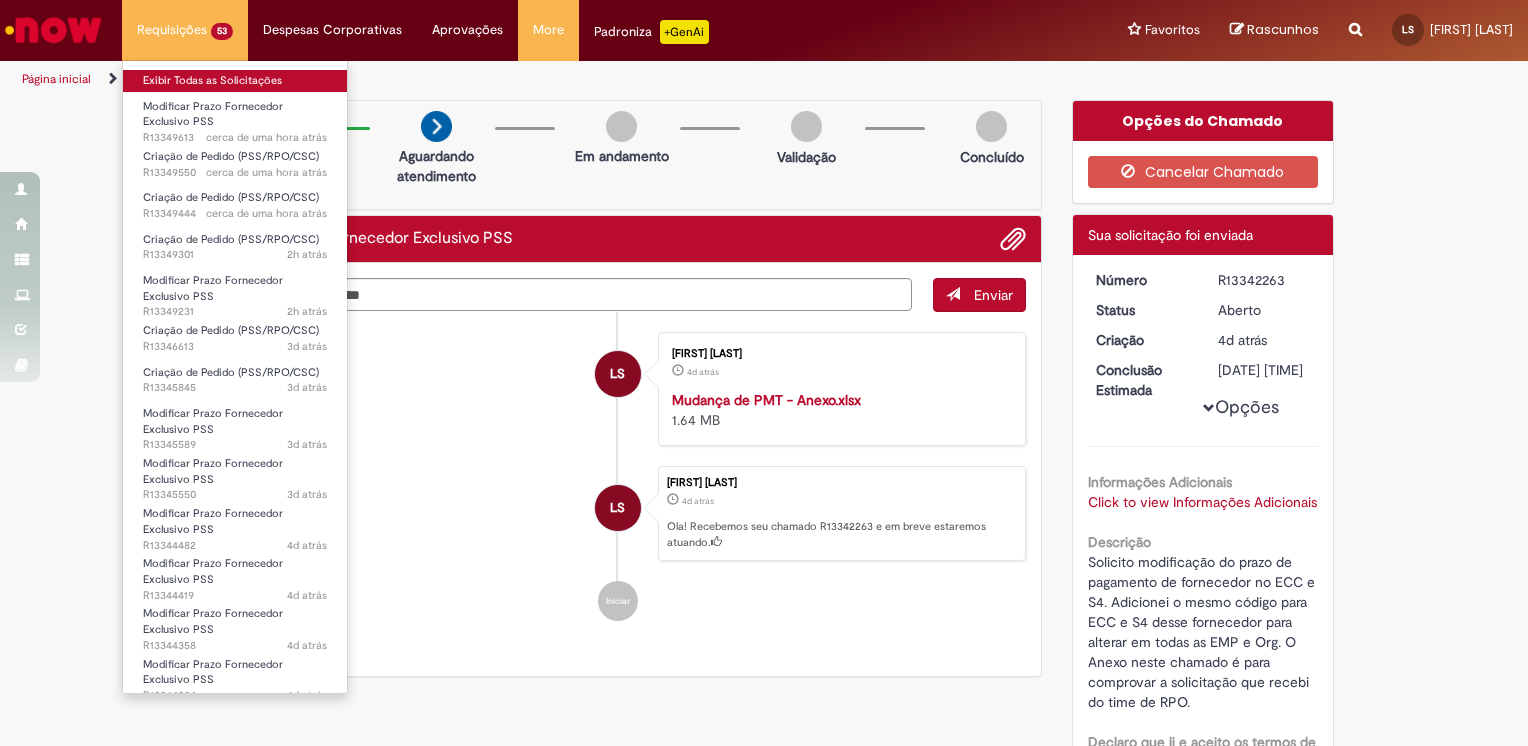 click on "Exibir Todas as Solicitações" at bounding box center (235, 81) 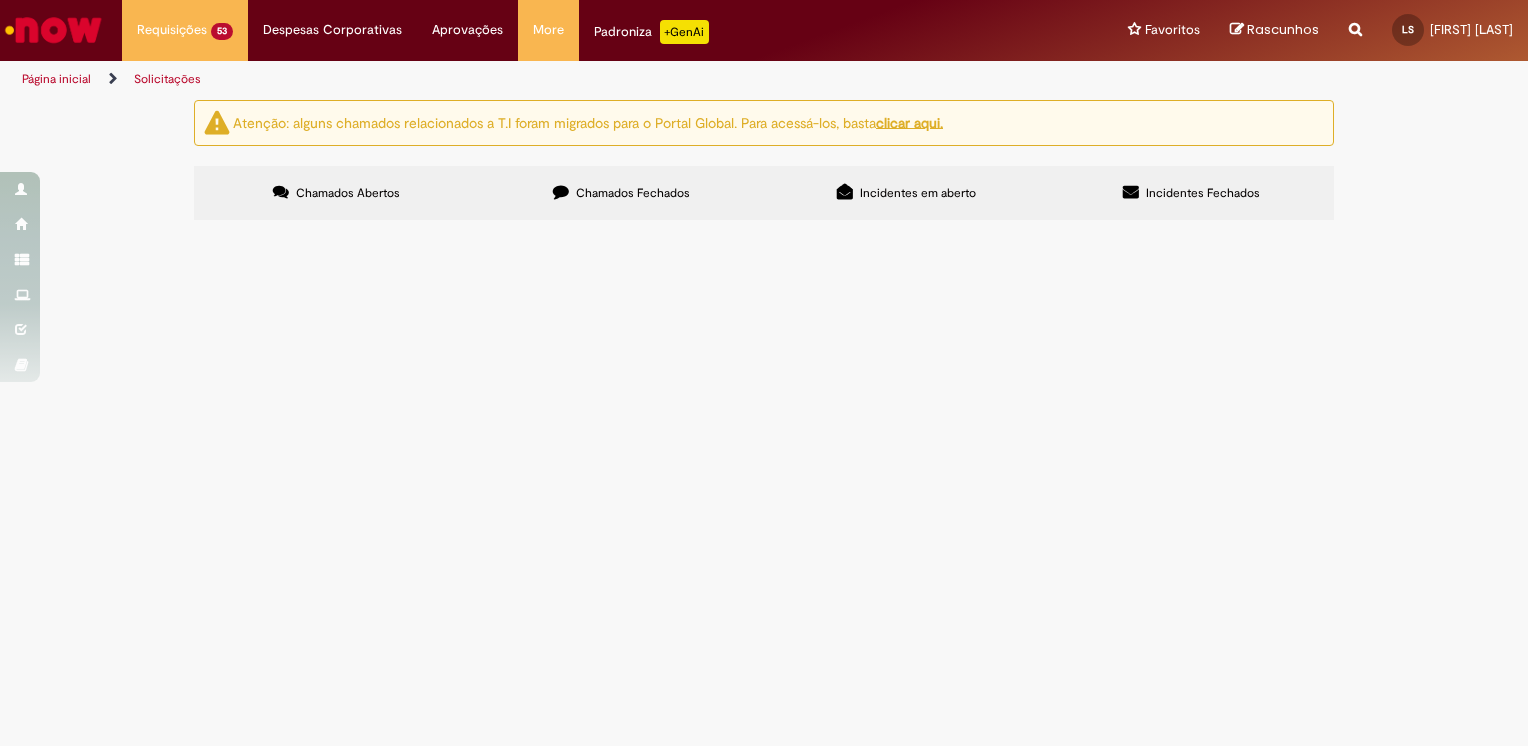 click at bounding box center [0, 0] 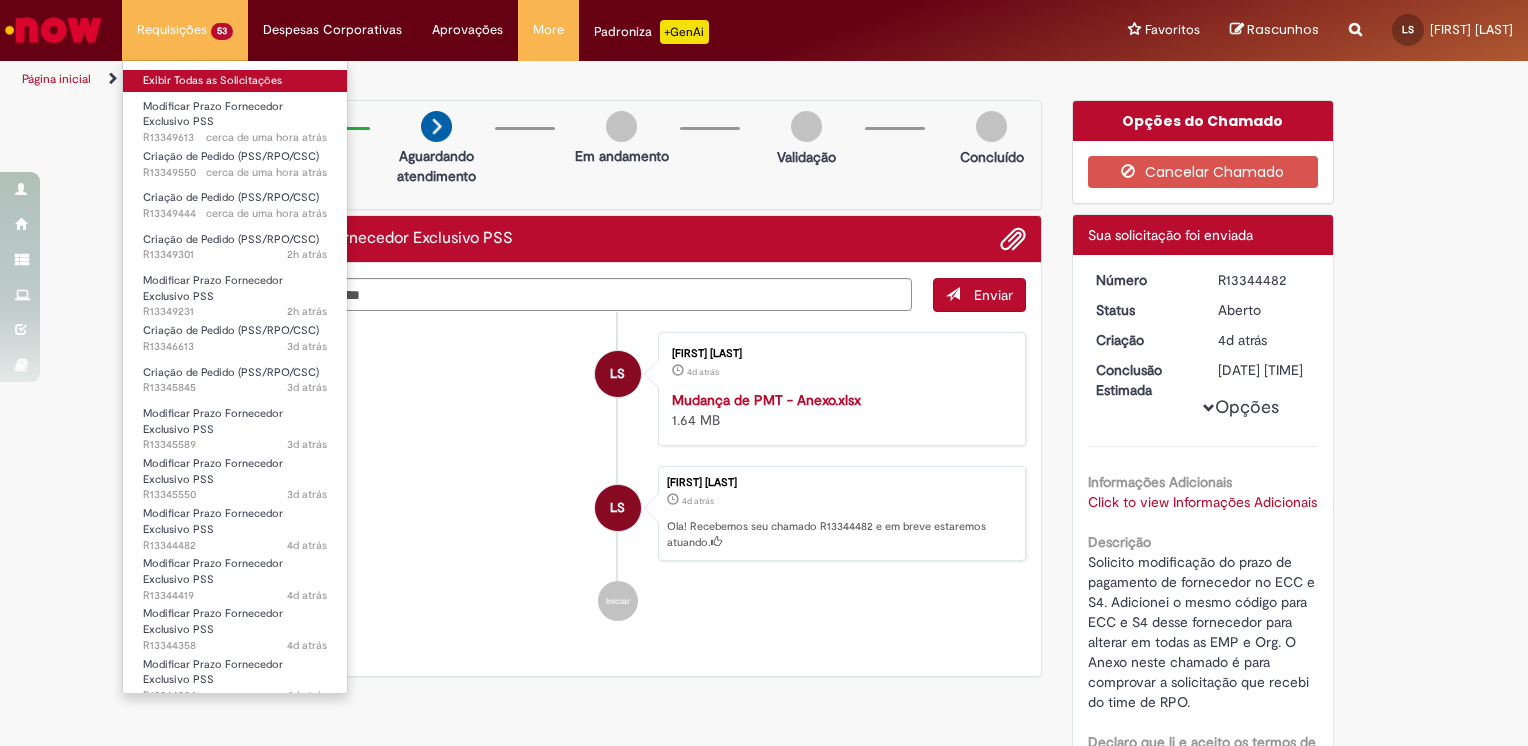 click on "Exibir Todas as Solicitações" at bounding box center (235, 81) 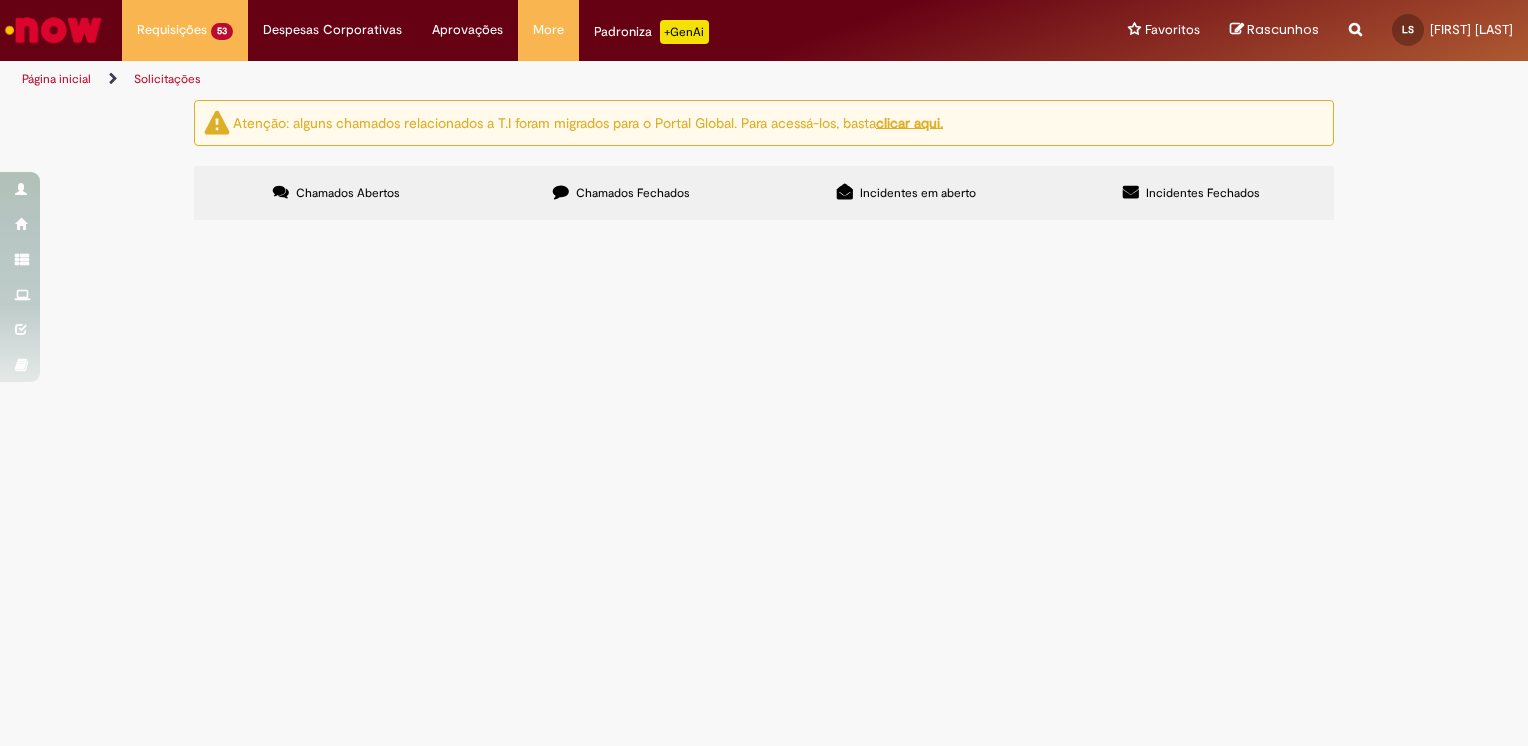 click at bounding box center (0, 0) 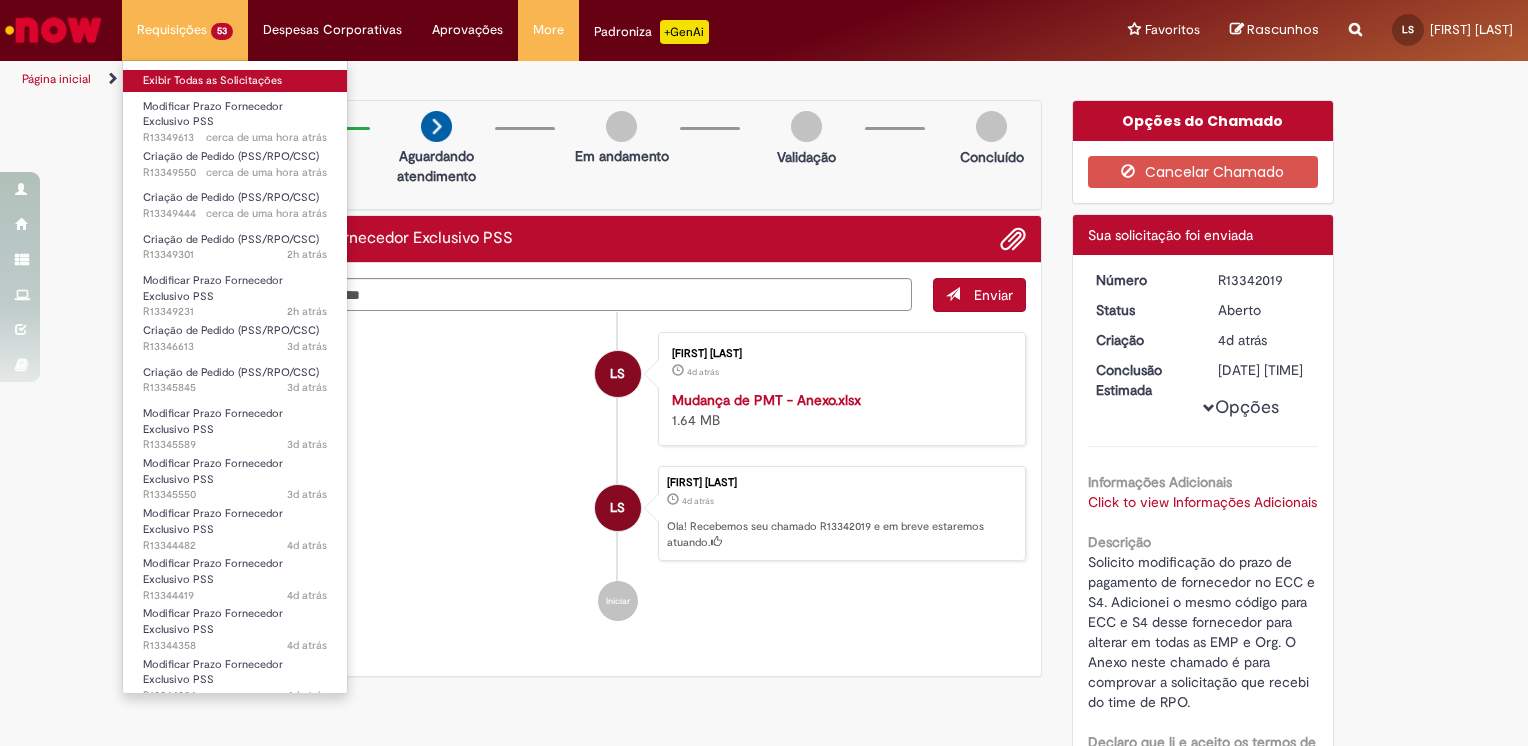 click on "Exibir Todas as Solicitações" at bounding box center (235, 81) 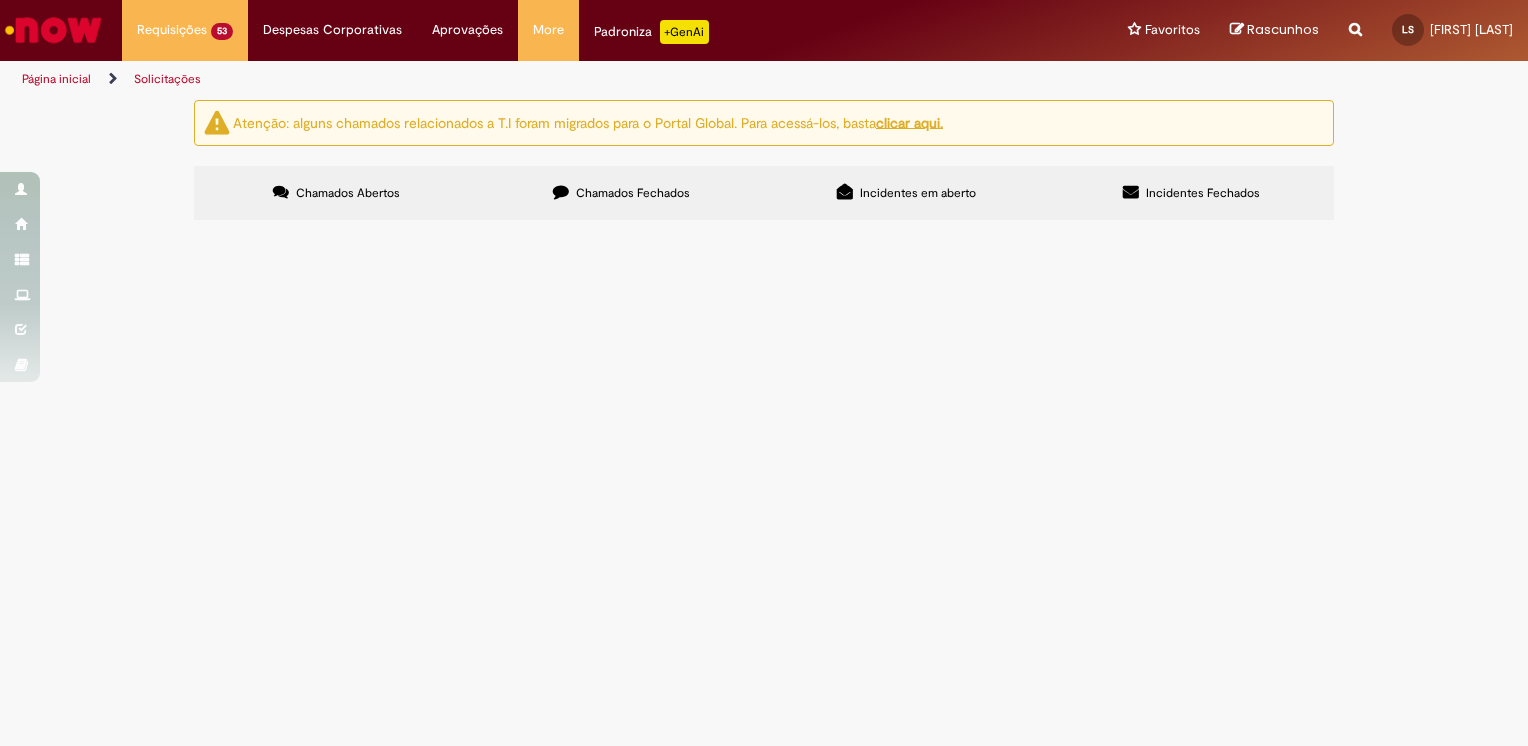 click at bounding box center [0, 0] 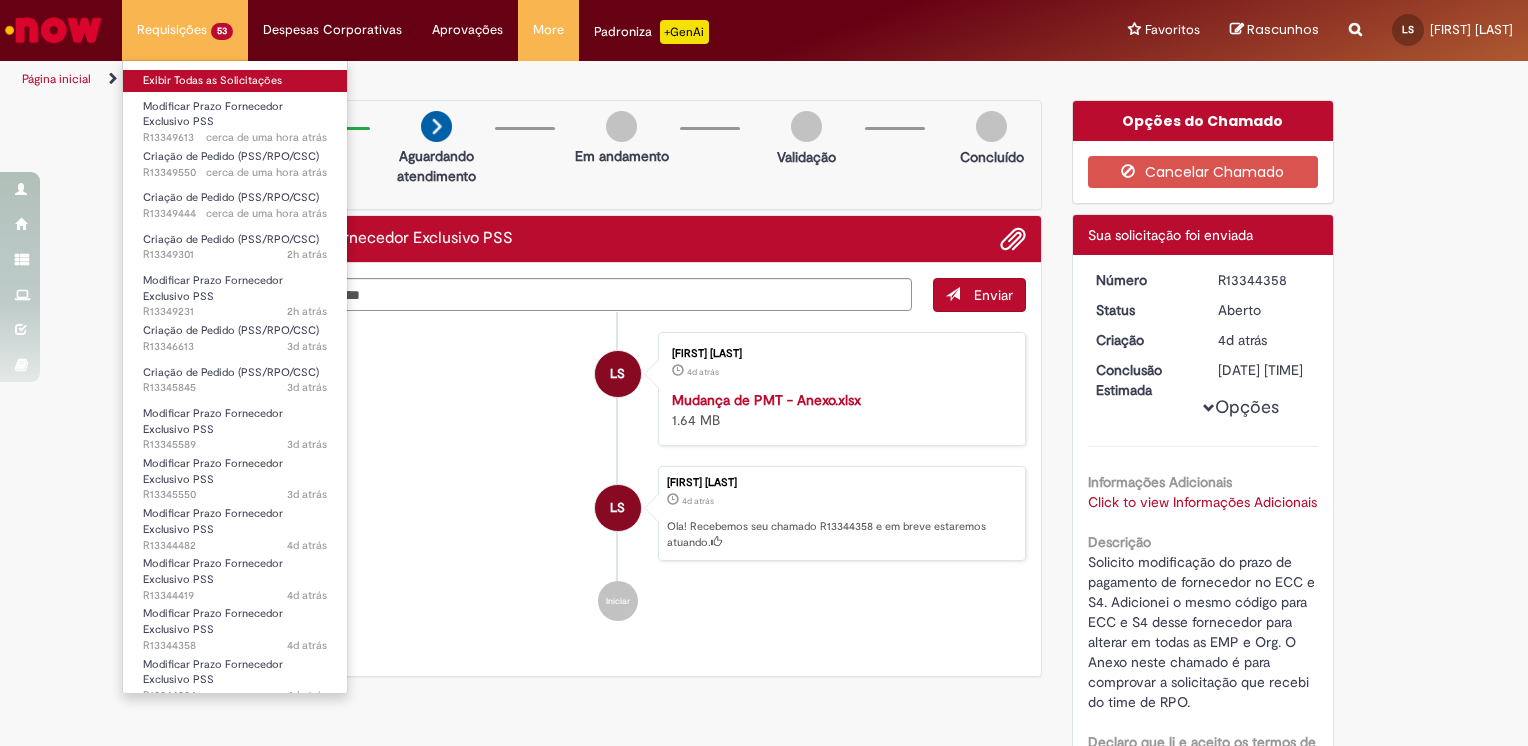 click on "Exibir Todas as Solicitações" at bounding box center (235, 81) 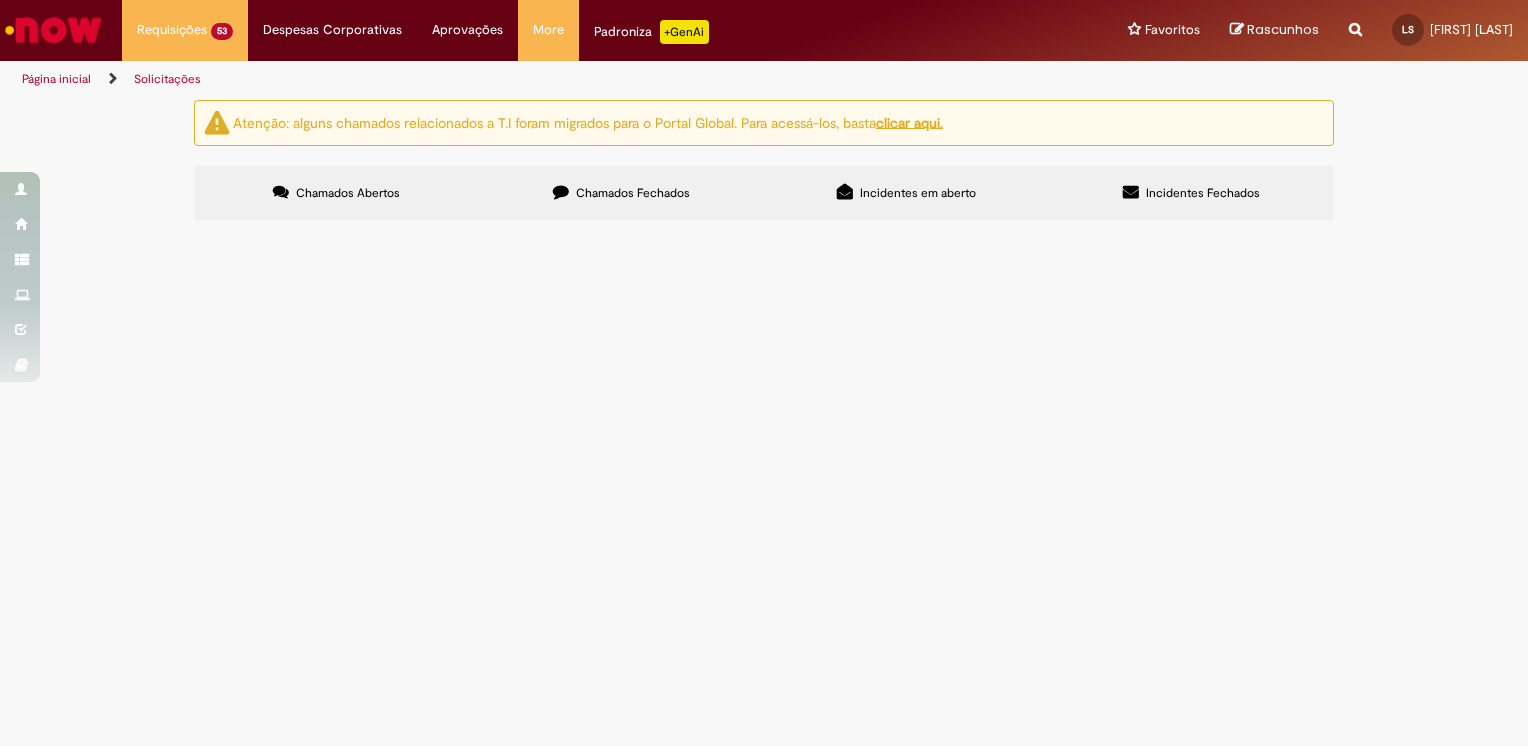 click at bounding box center [0, 0] 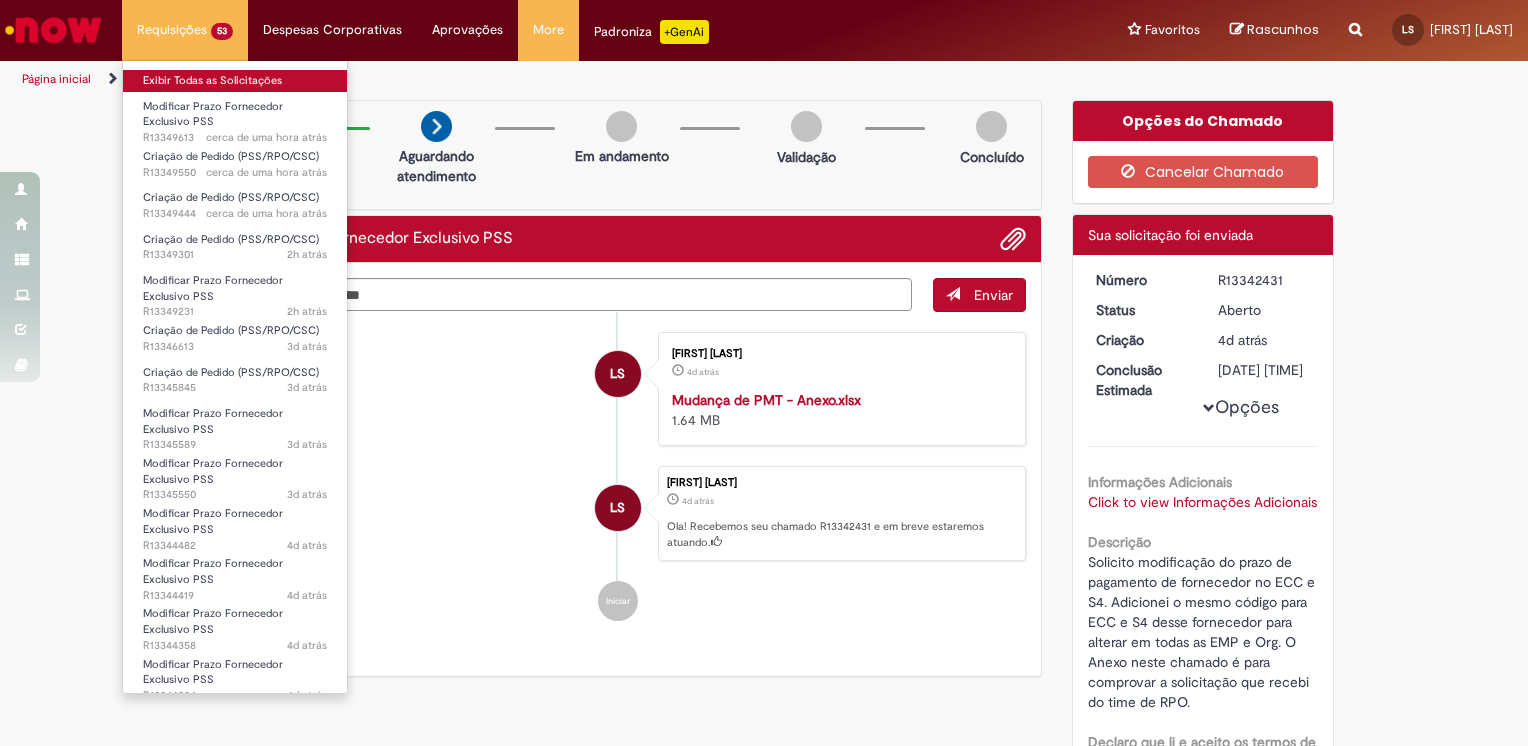 click on "Exibir Todas as Solicitações" at bounding box center [235, 81] 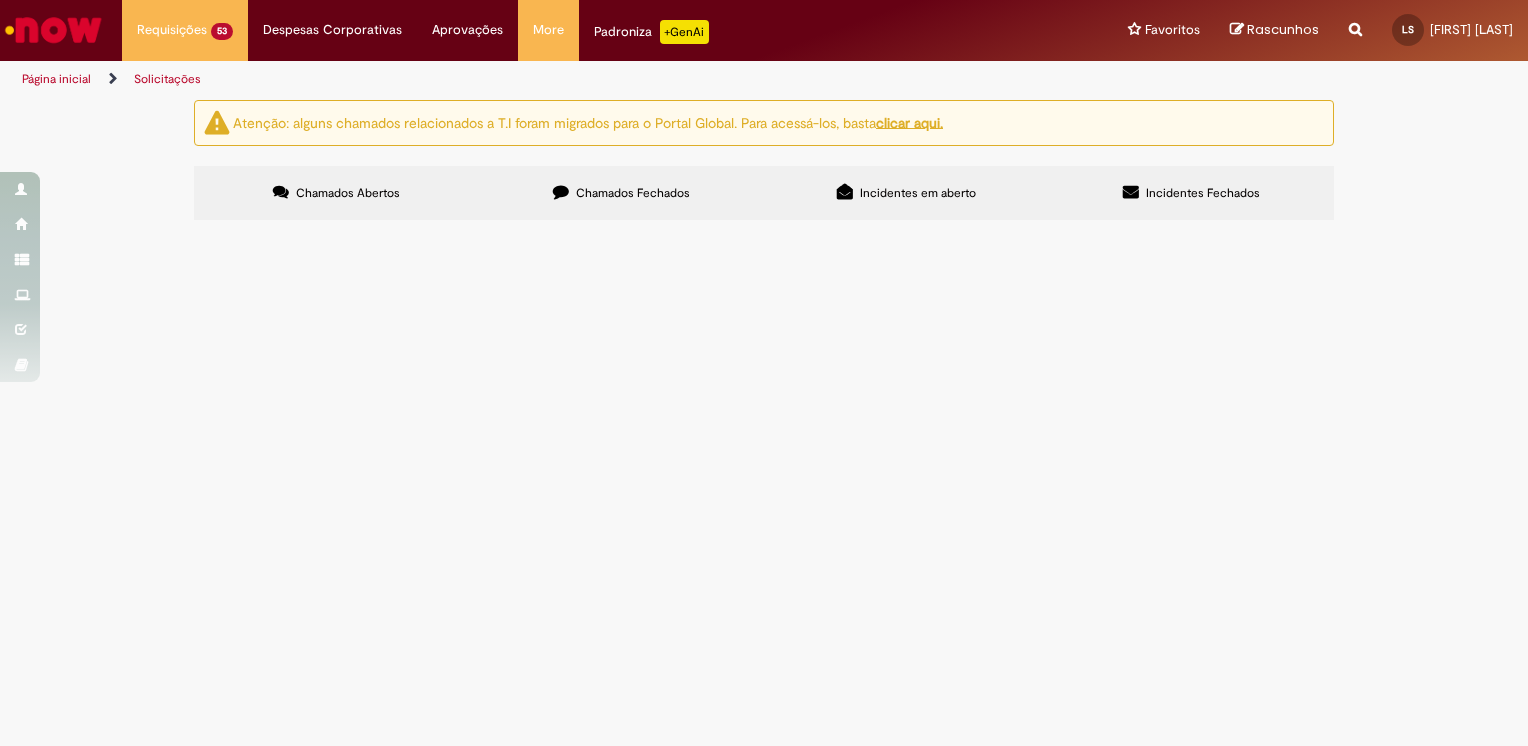 click at bounding box center [0, 0] 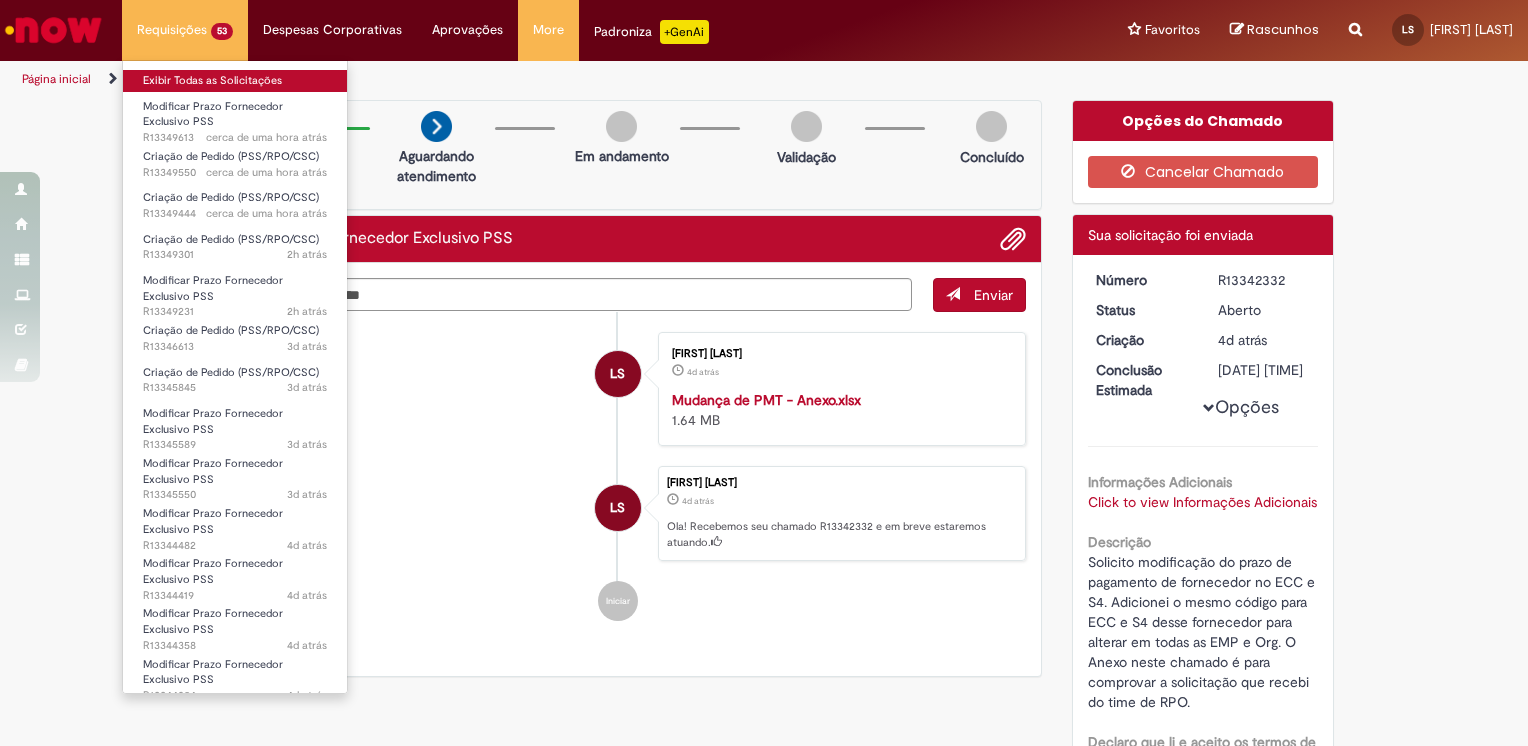 click on "Exibir Todas as Solicitações" at bounding box center [235, 81] 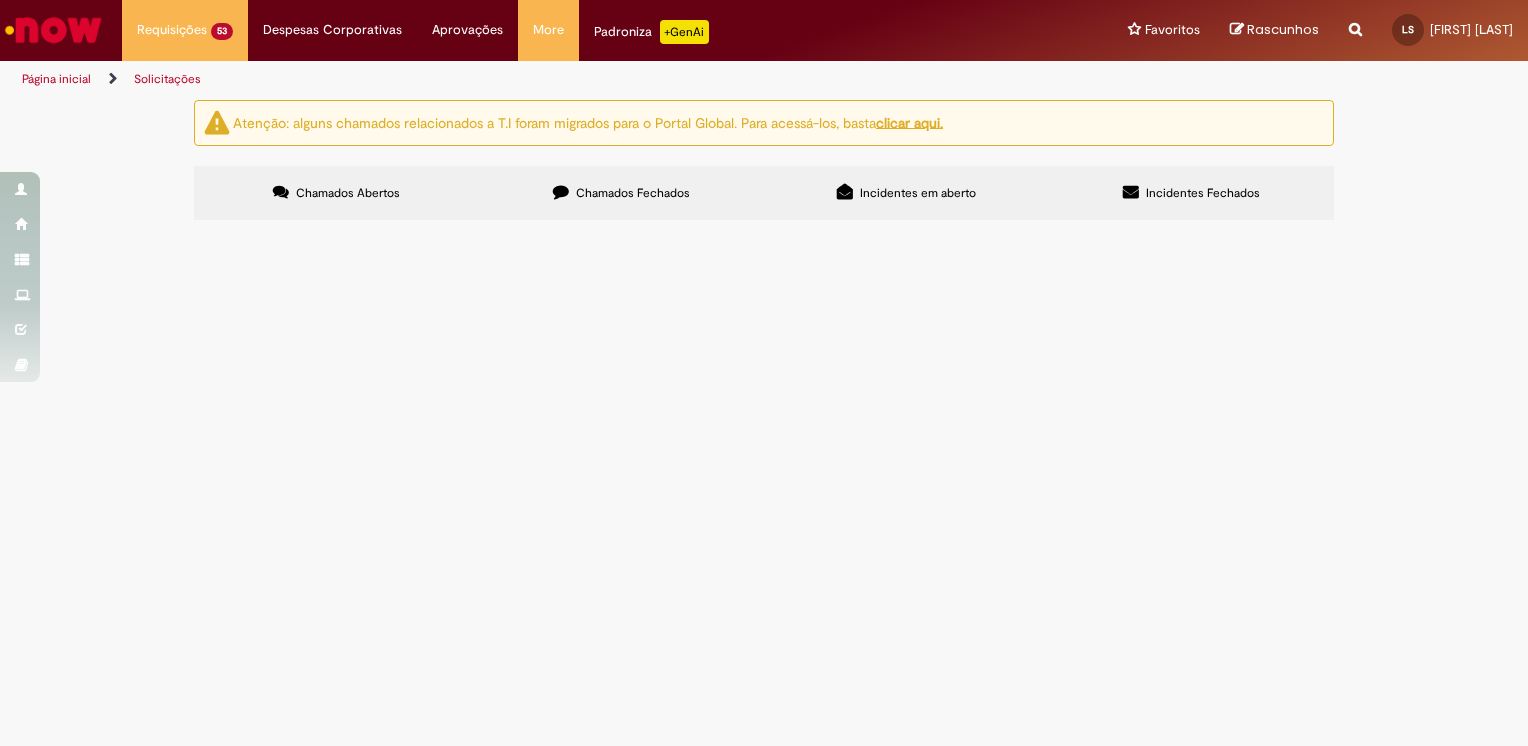 click at bounding box center [0, 0] 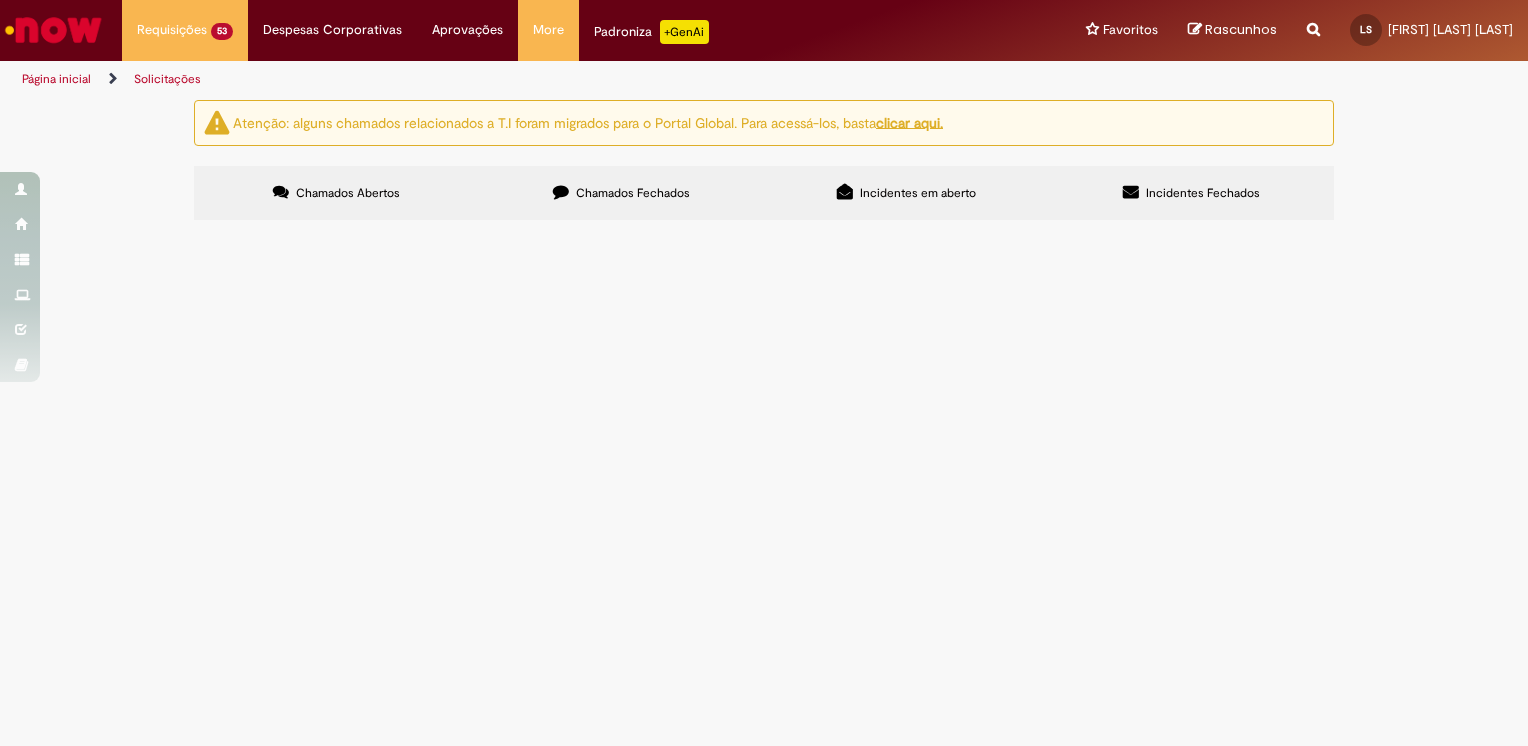 scroll, scrollTop: 0, scrollLeft: 0, axis: both 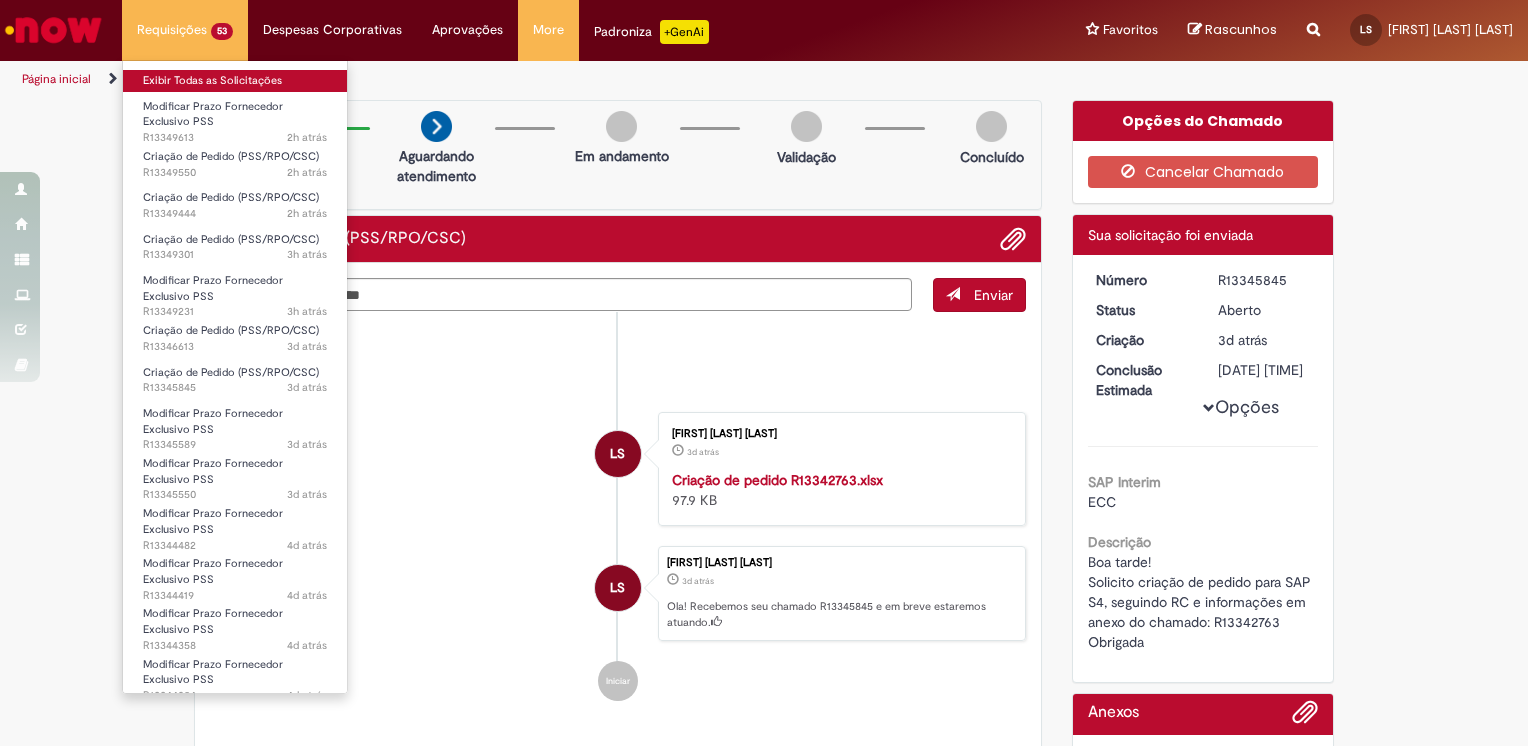 click on "Exibir Todas as Solicitações" at bounding box center [235, 81] 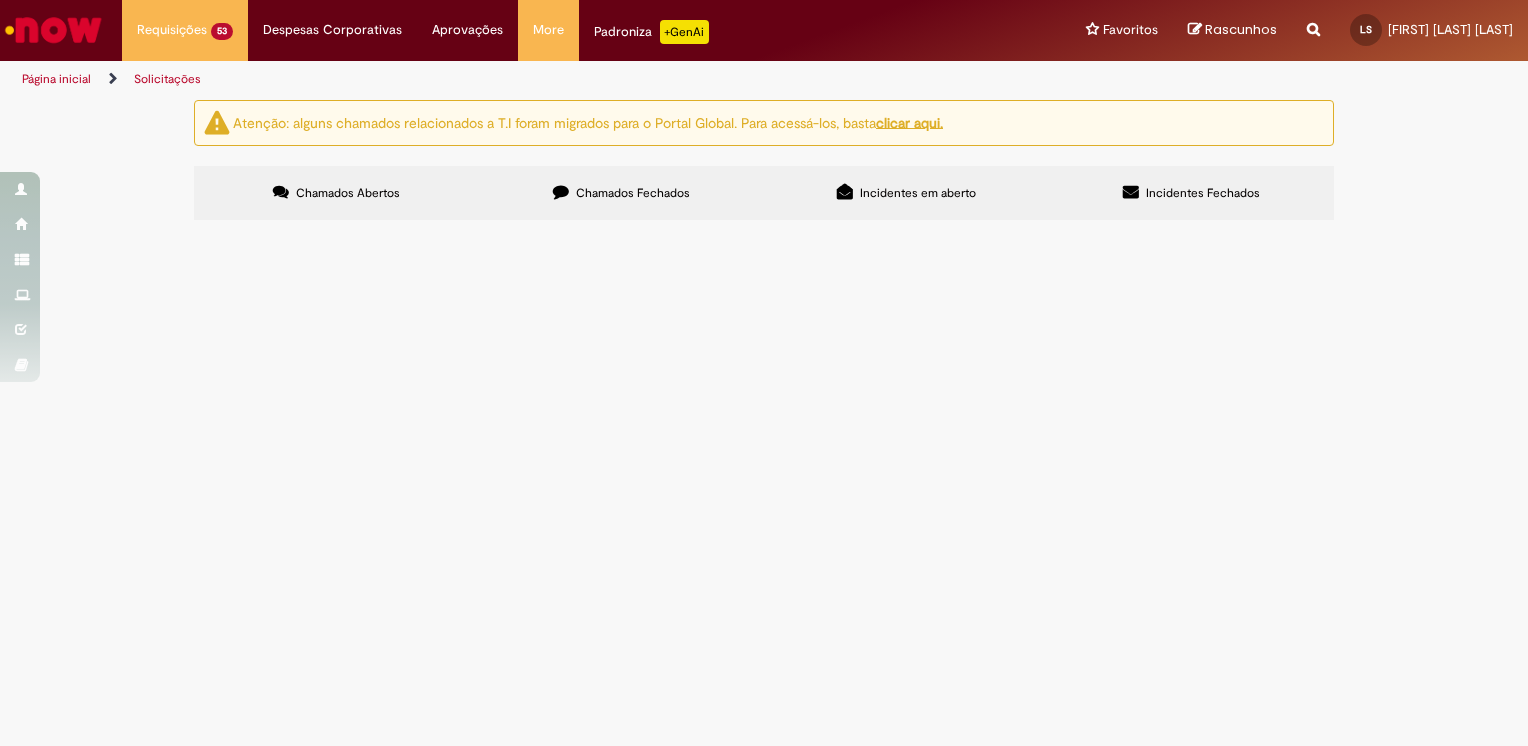 click at bounding box center [0, 0] 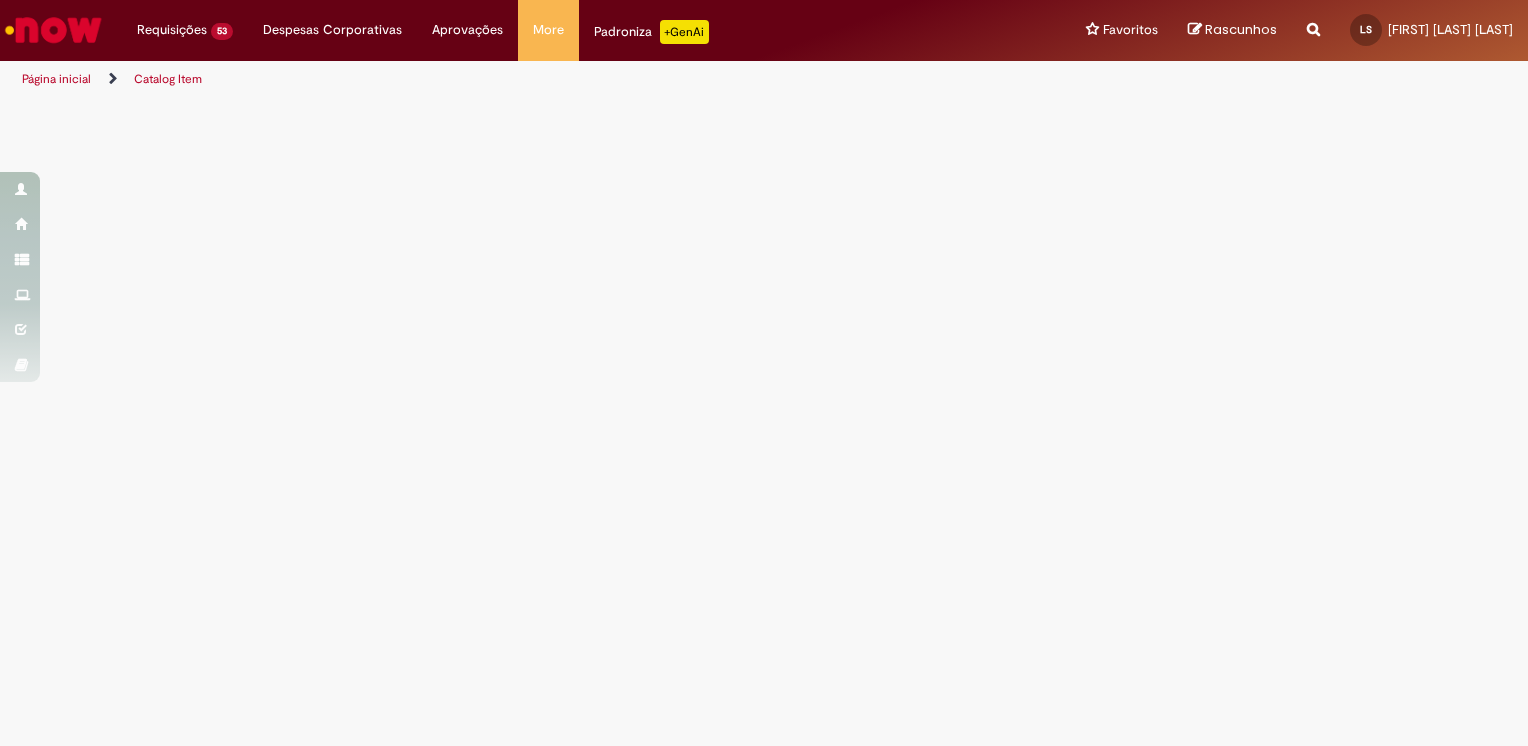 scroll, scrollTop: 0, scrollLeft: 0, axis: both 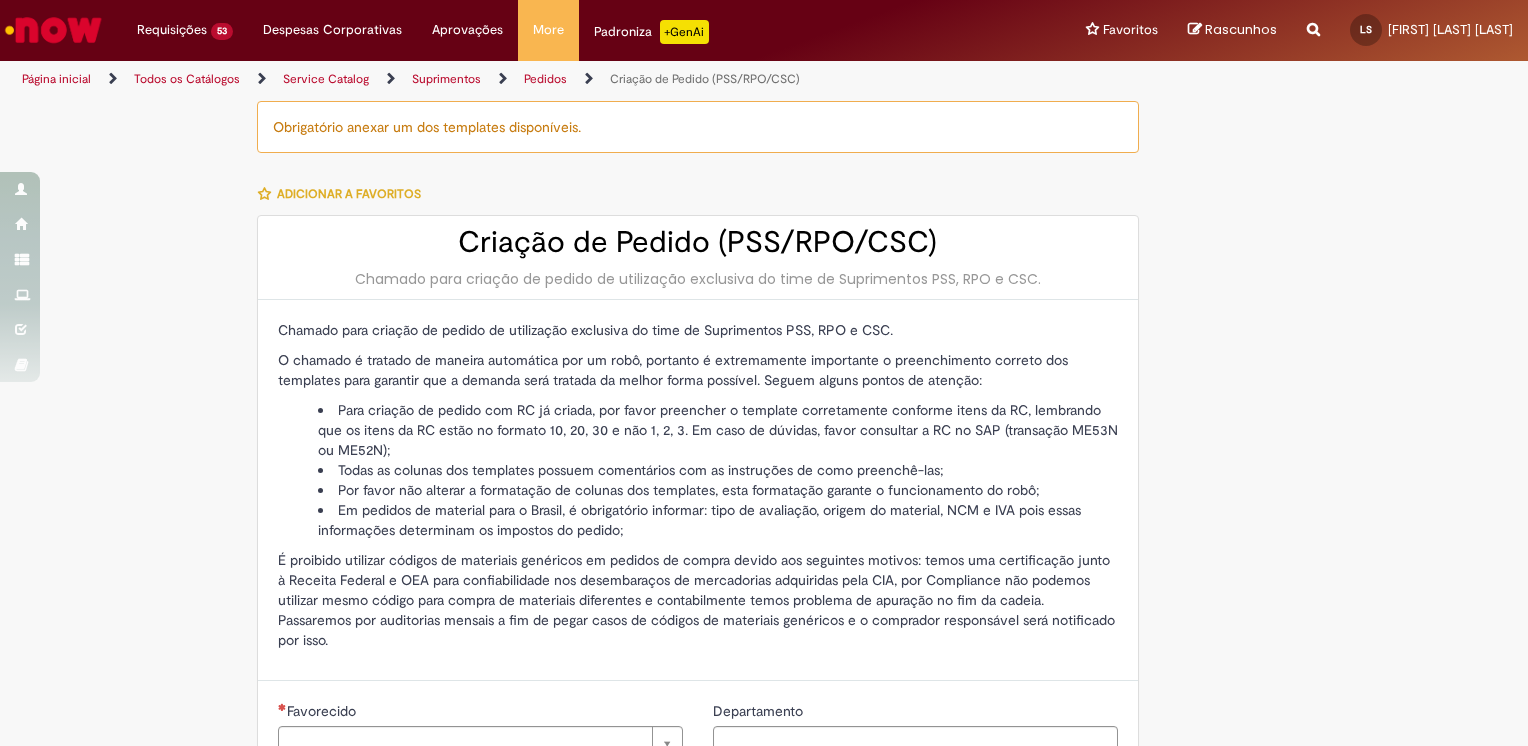 type on "**********" 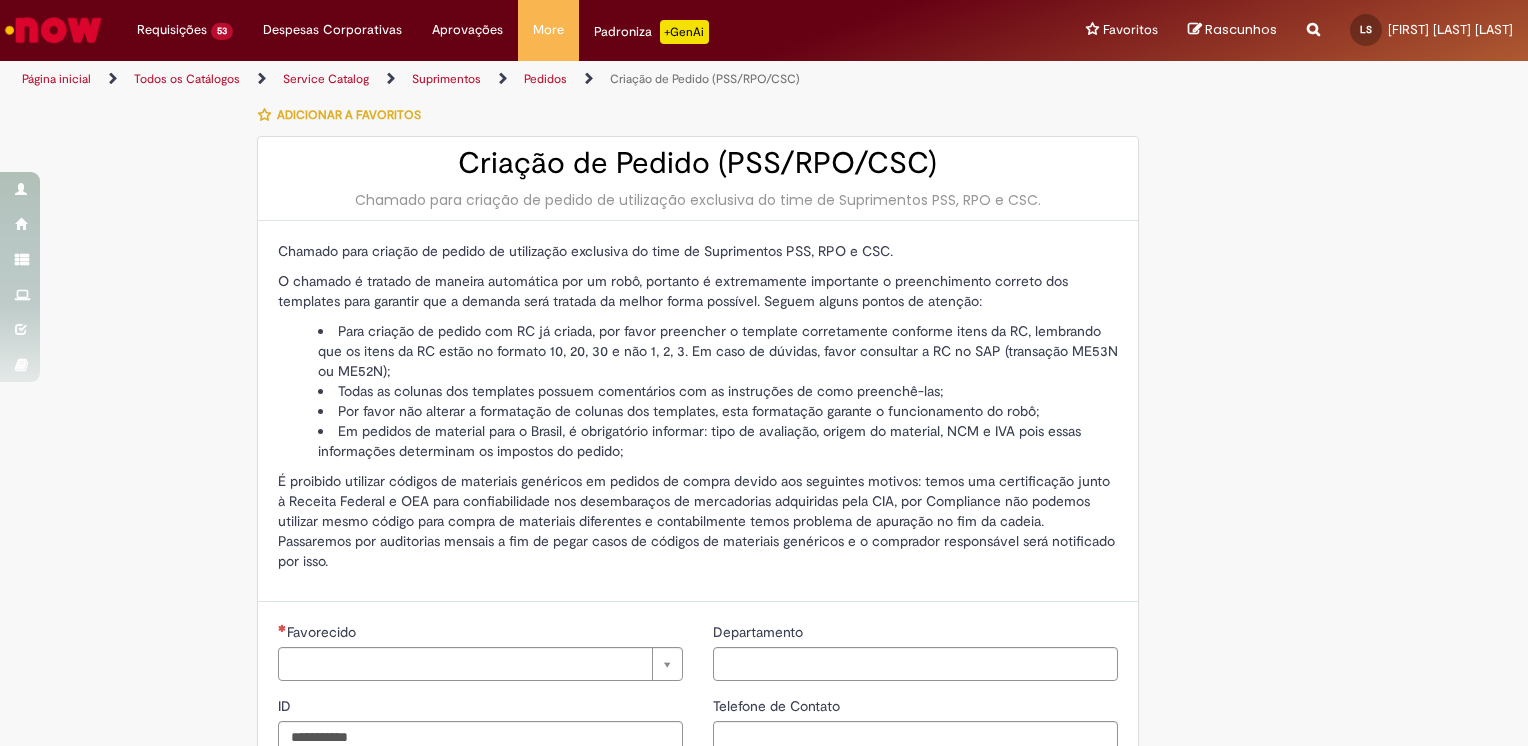 type on "**********" 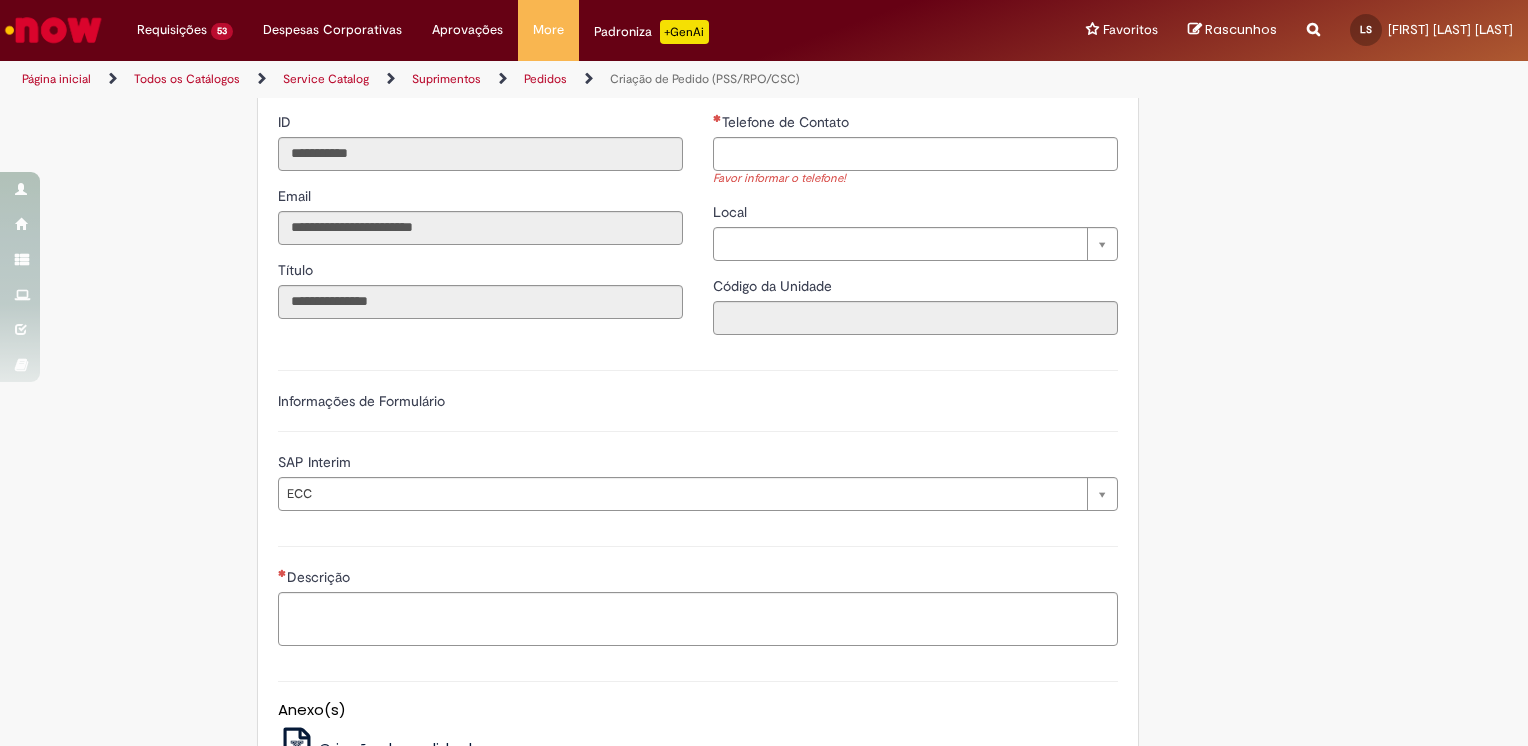 scroll, scrollTop: 958, scrollLeft: 0, axis: vertical 